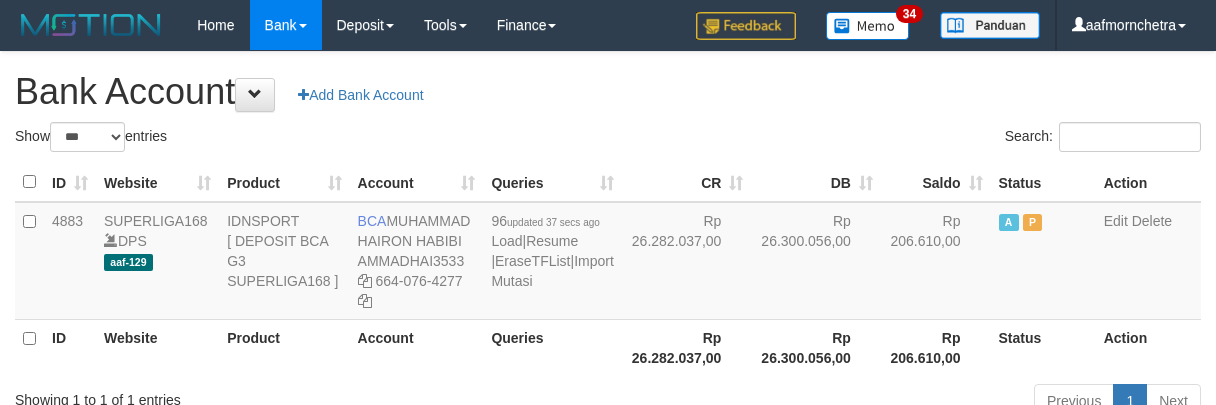 select on "***" 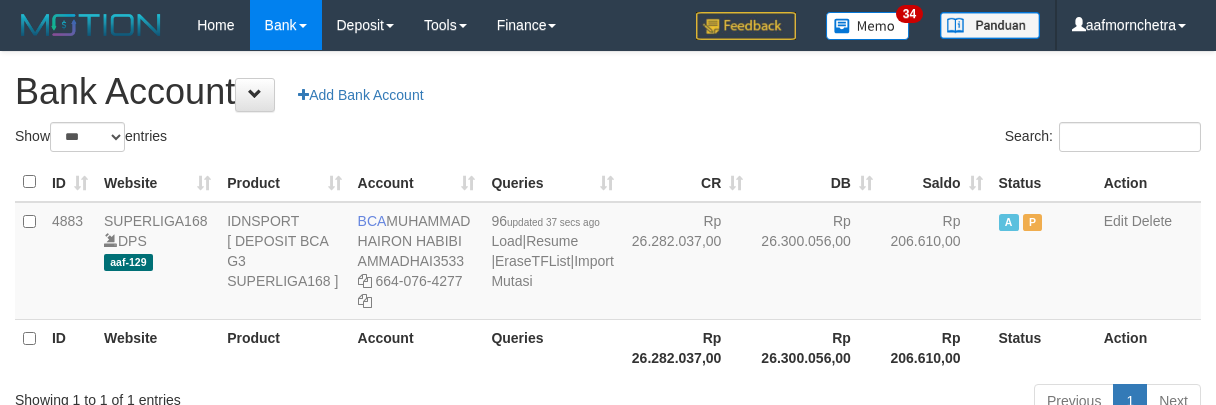 scroll, scrollTop: 0, scrollLeft: 0, axis: both 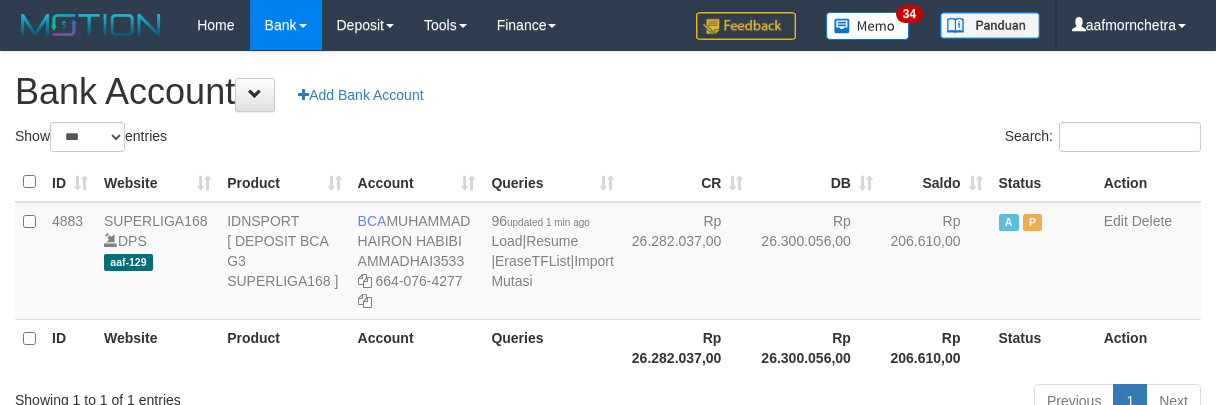 select on "***" 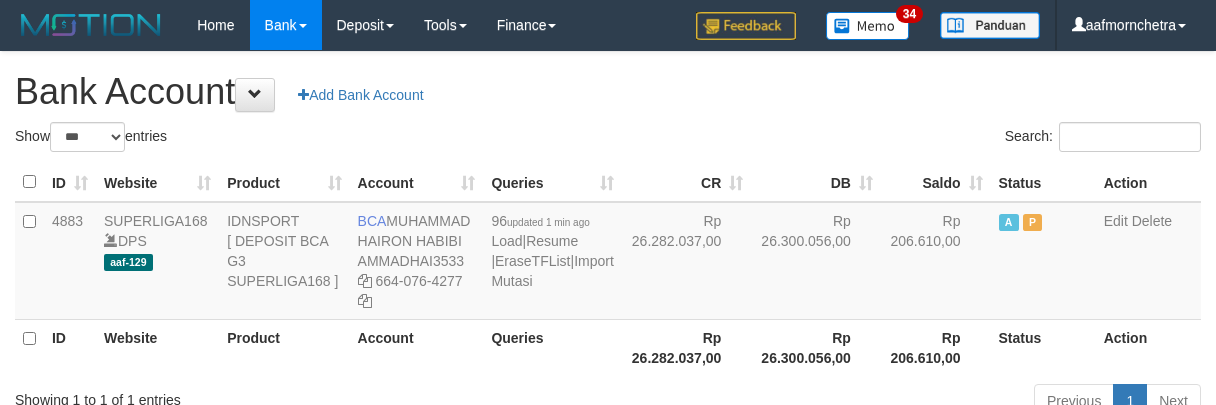 scroll, scrollTop: 0, scrollLeft: 0, axis: both 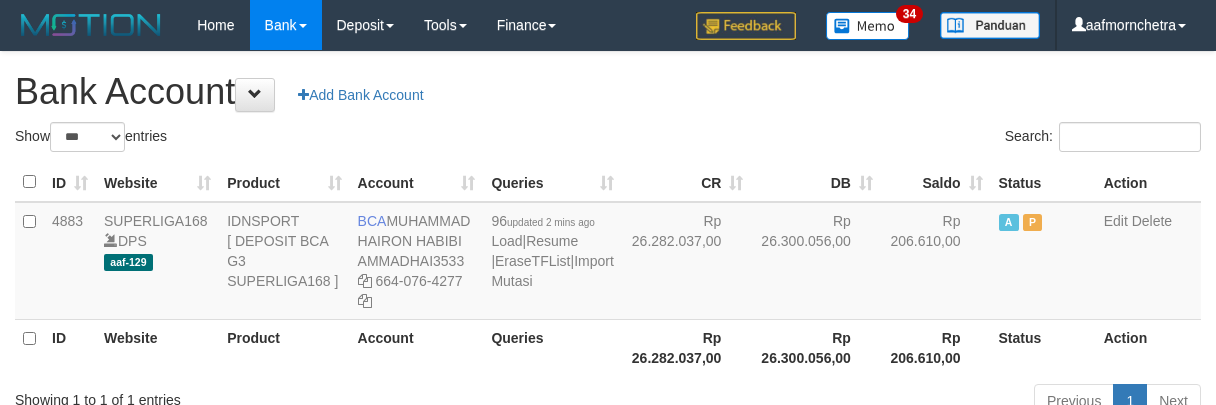select on "***" 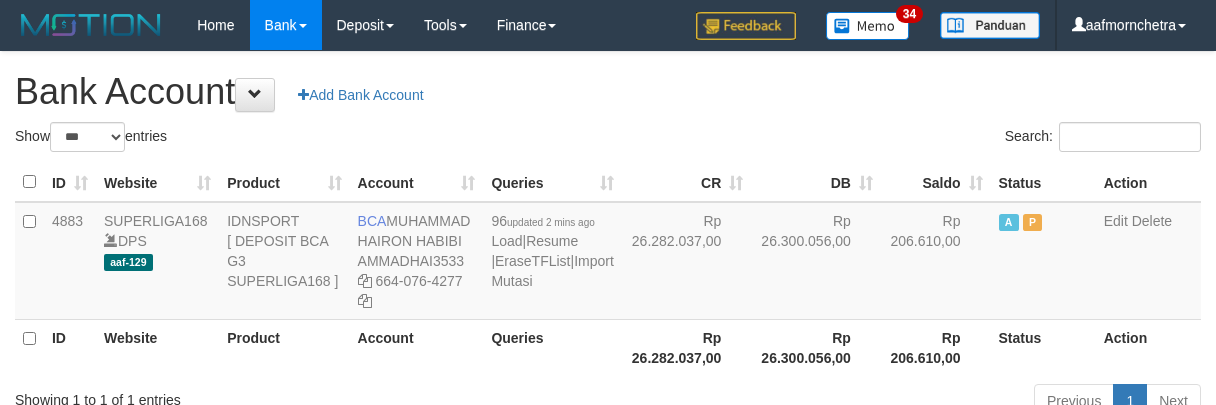 scroll, scrollTop: 0, scrollLeft: 0, axis: both 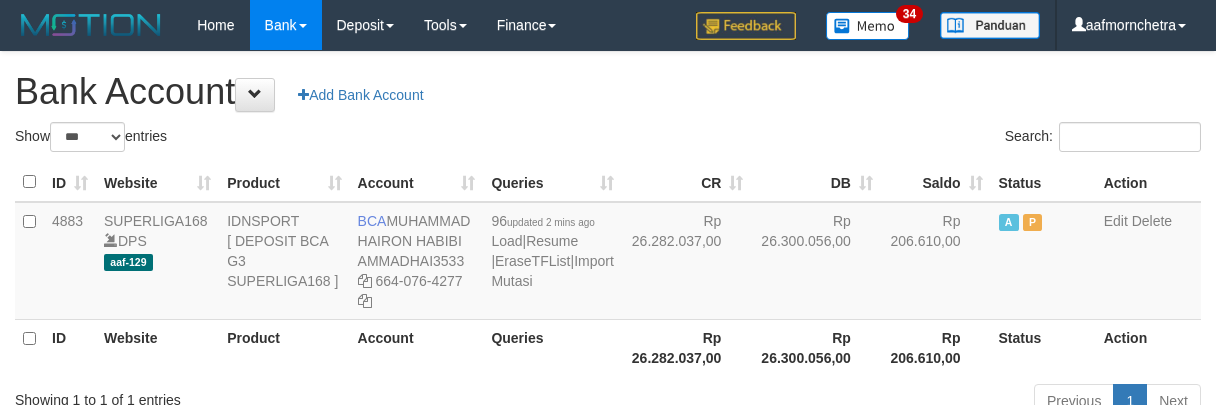 select on "***" 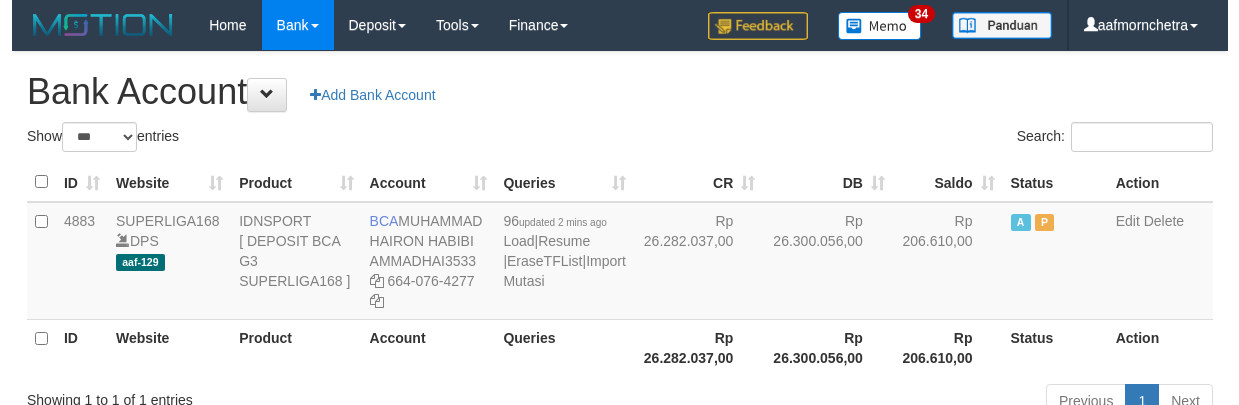 scroll, scrollTop: 0, scrollLeft: 0, axis: both 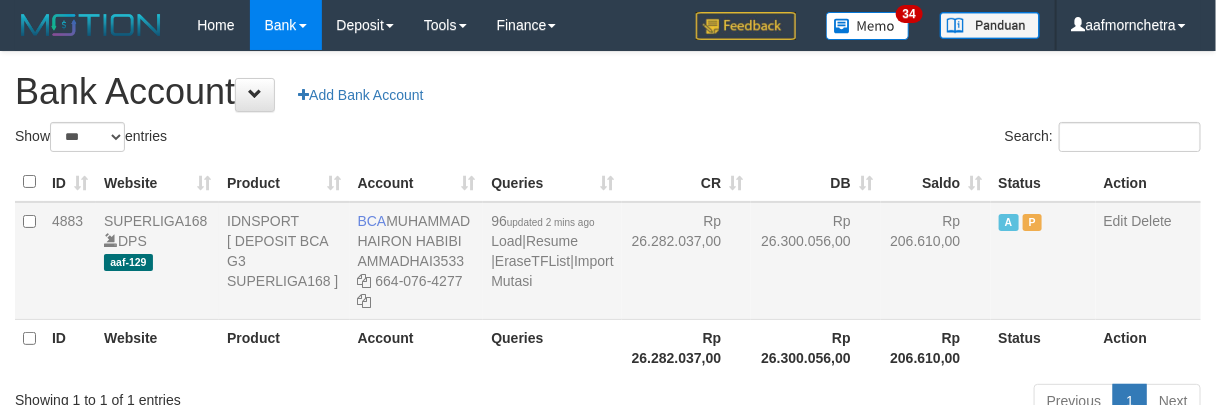 click on "96  updated 2 mins ago
Load
|
Resume
|
EraseTFList
|
Import Mutasi" at bounding box center (552, 261) 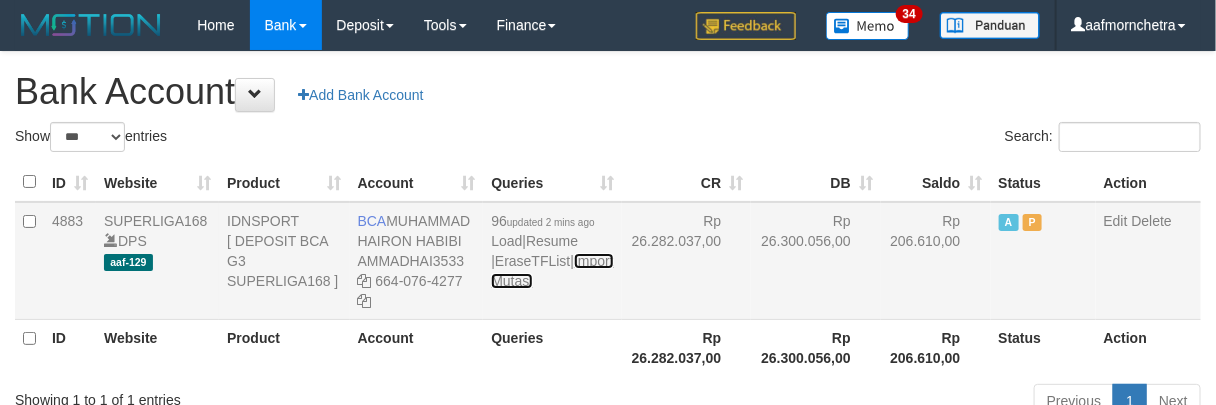 click on "Import Mutasi" at bounding box center [552, 271] 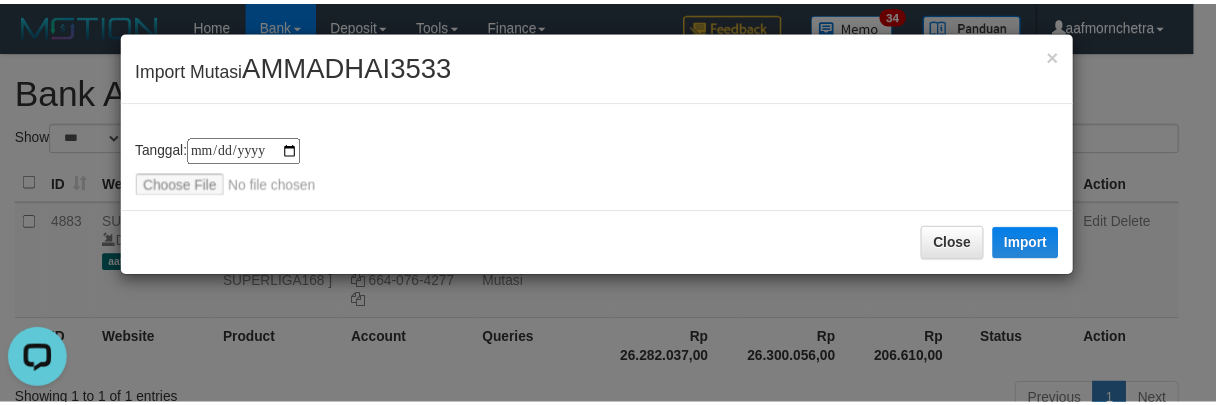 scroll, scrollTop: 0, scrollLeft: 0, axis: both 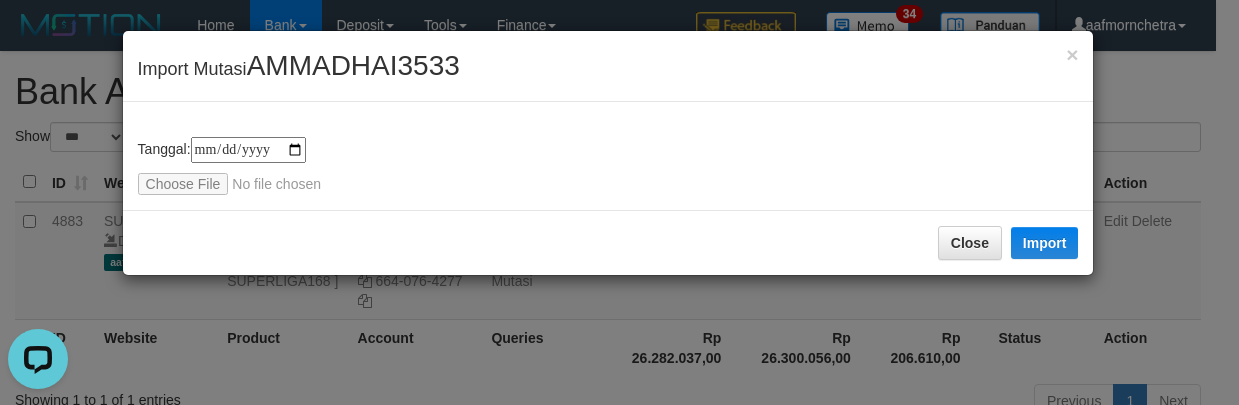 type on "**********" 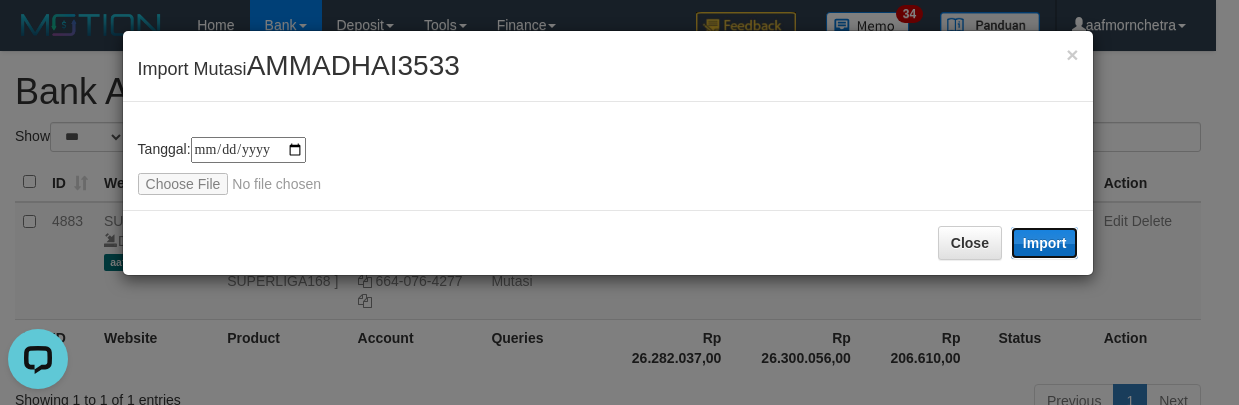 click on "Import" at bounding box center [1045, 243] 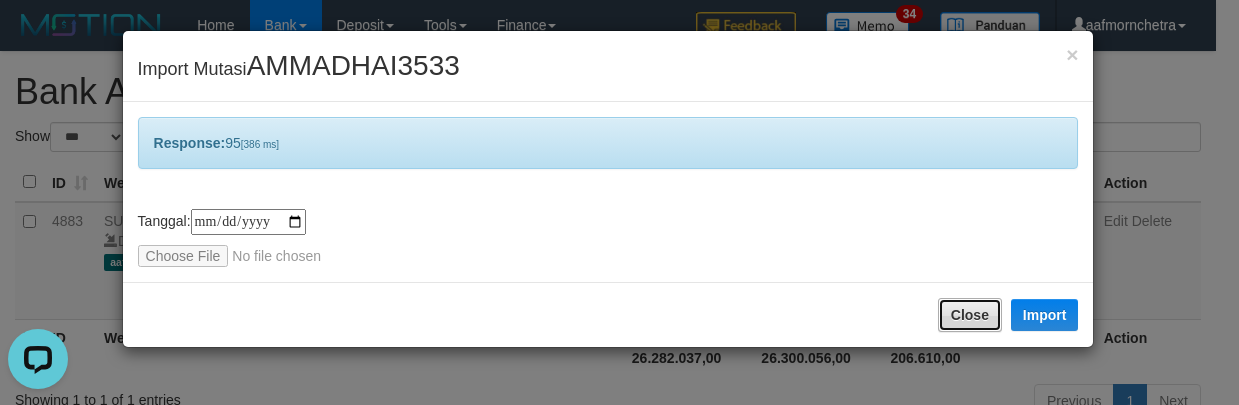 drag, startPoint x: 960, startPoint y: 301, endPoint x: 940, endPoint y: 304, distance: 20.22375 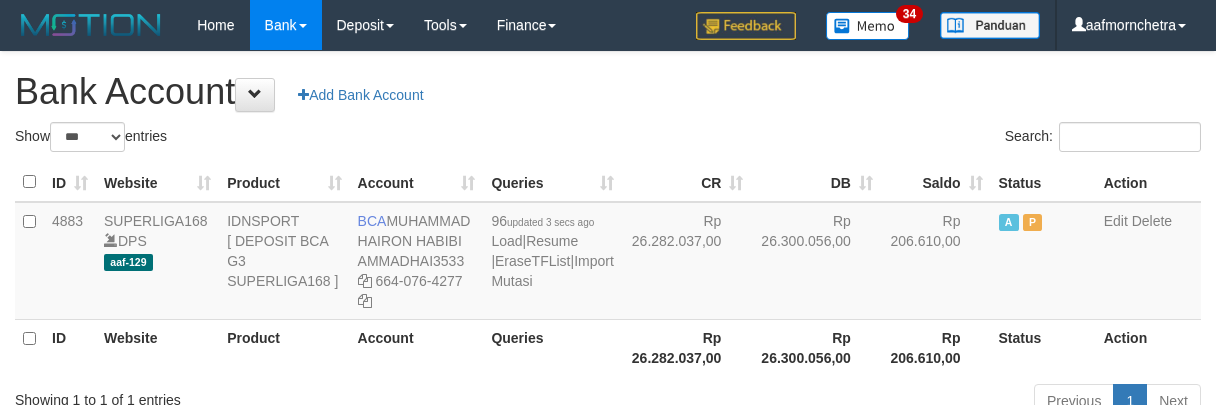 select on "***" 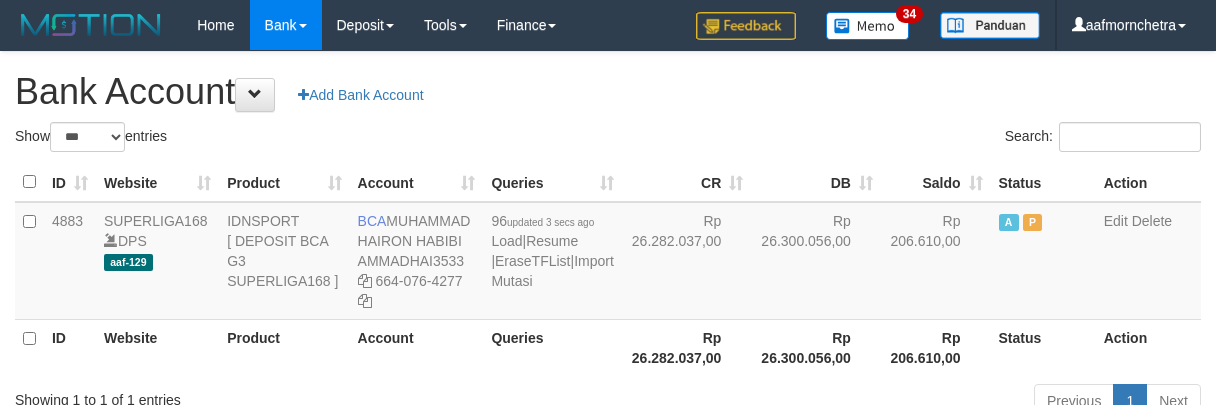 scroll, scrollTop: 0, scrollLeft: 0, axis: both 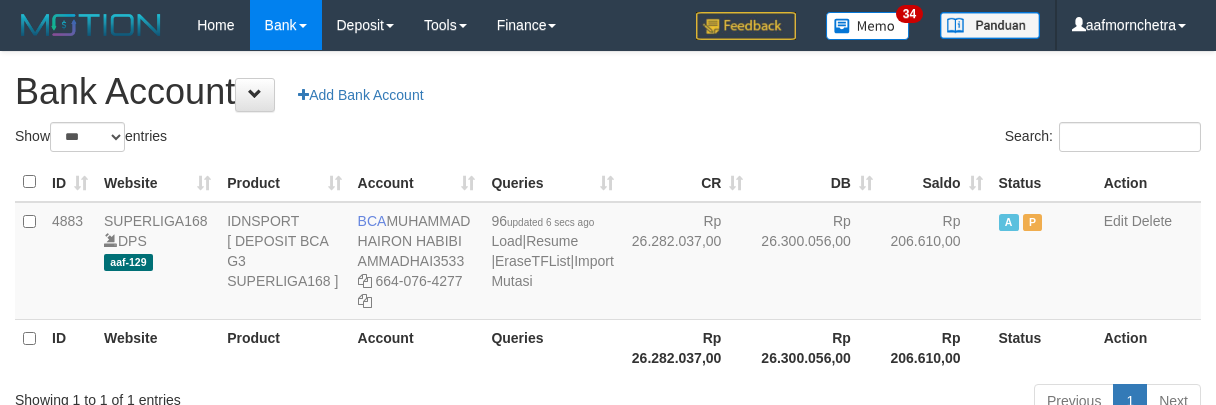select on "***" 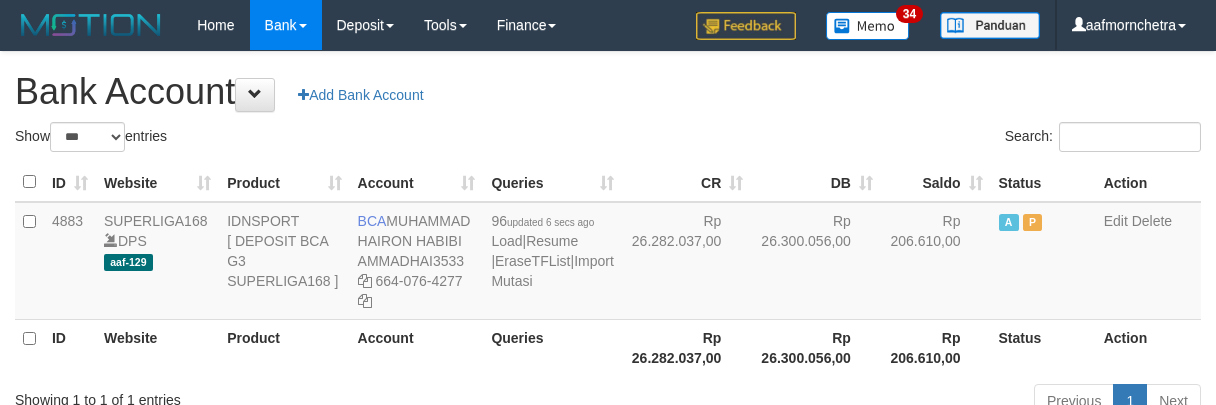 scroll, scrollTop: 0, scrollLeft: 0, axis: both 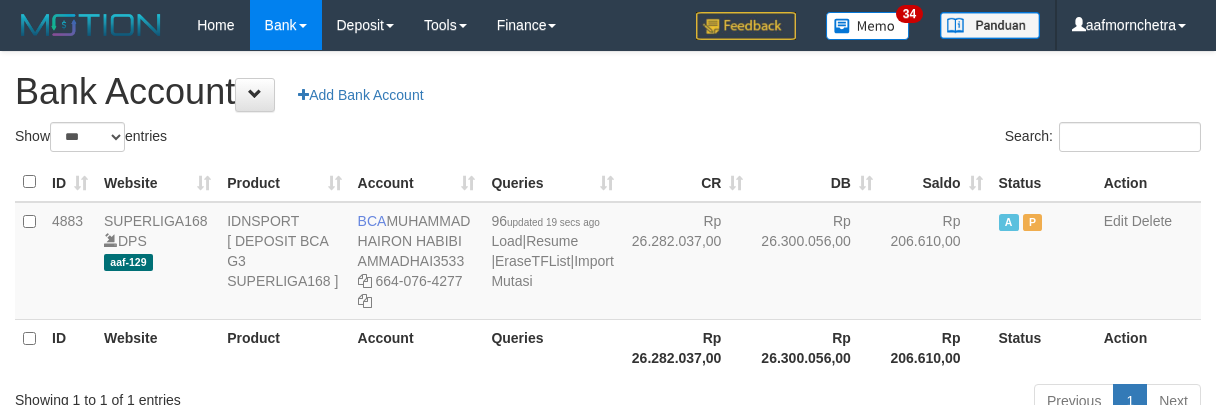 select on "***" 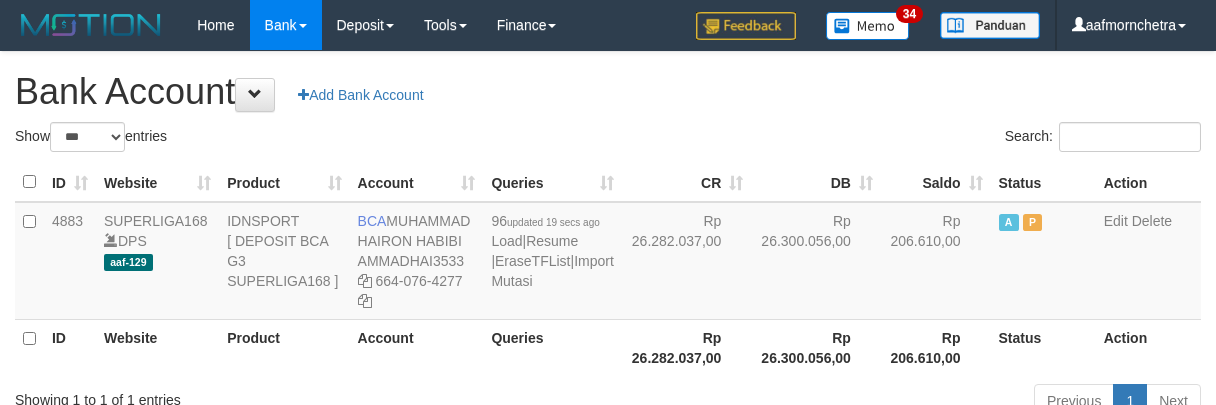 scroll, scrollTop: 0, scrollLeft: 0, axis: both 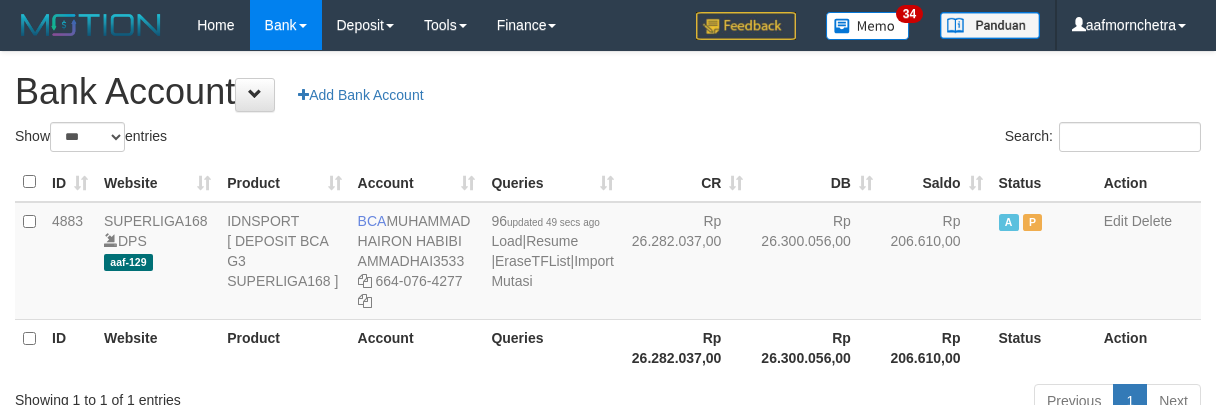 select on "***" 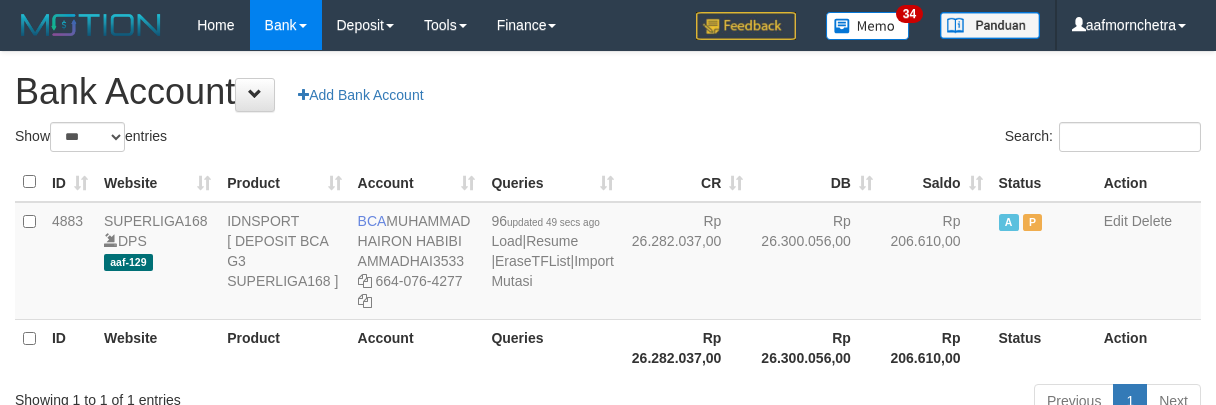 scroll, scrollTop: 0, scrollLeft: 0, axis: both 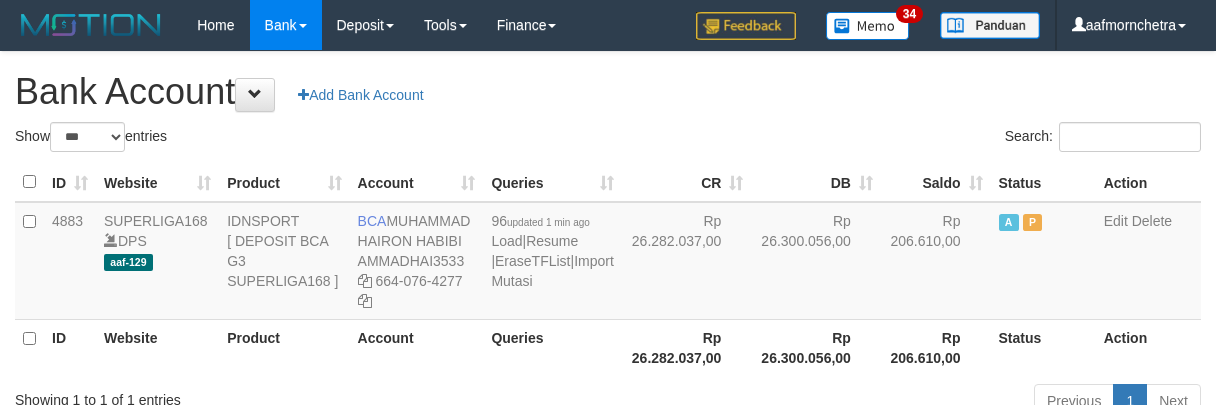 select on "***" 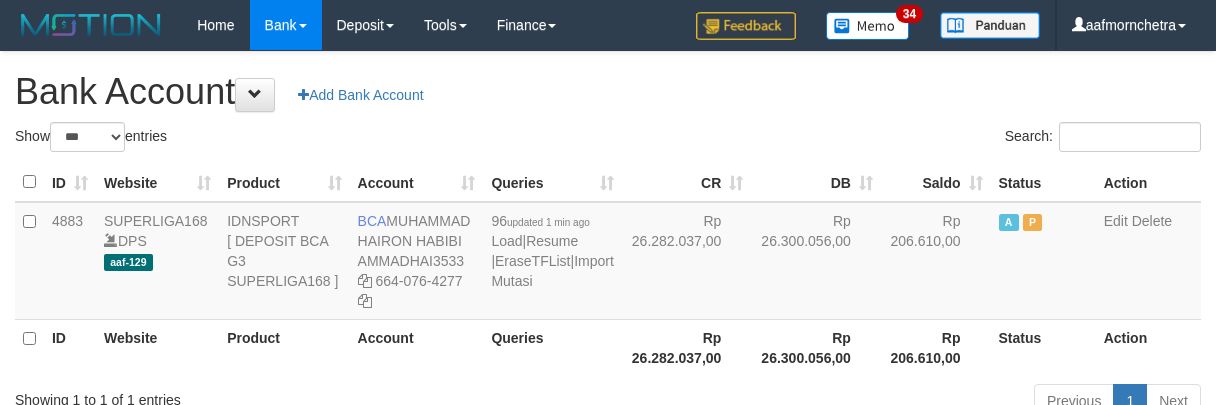 scroll, scrollTop: 0, scrollLeft: 0, axis: both 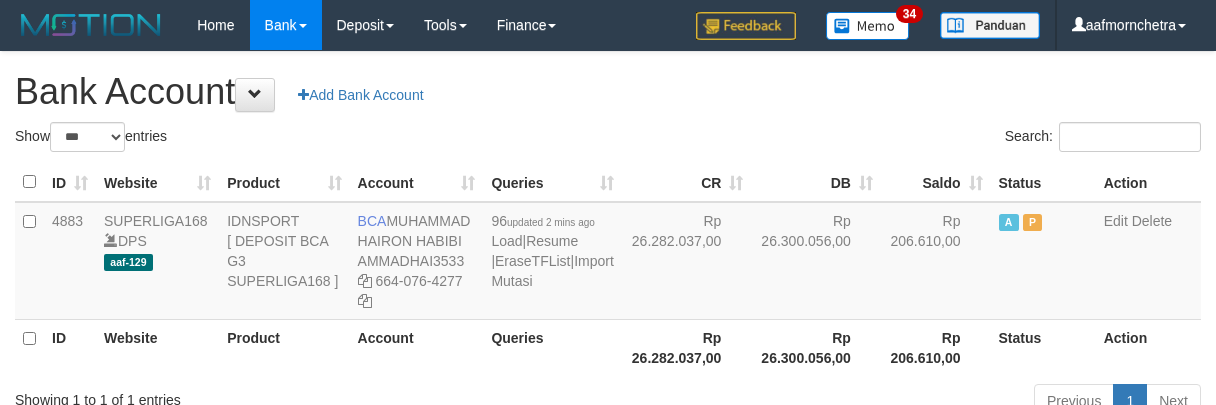 select on "***" 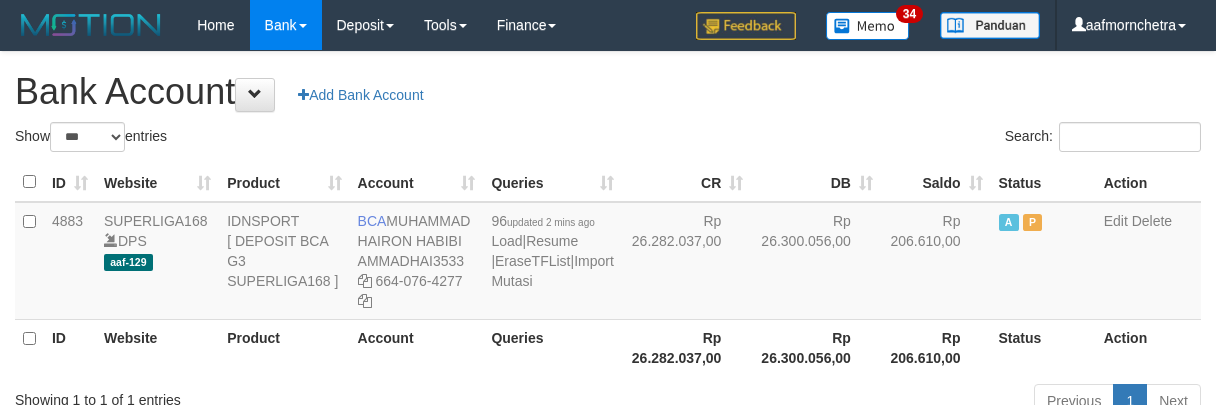 scroll, scrollTop: 0, scrollLeft: 0, axis: both 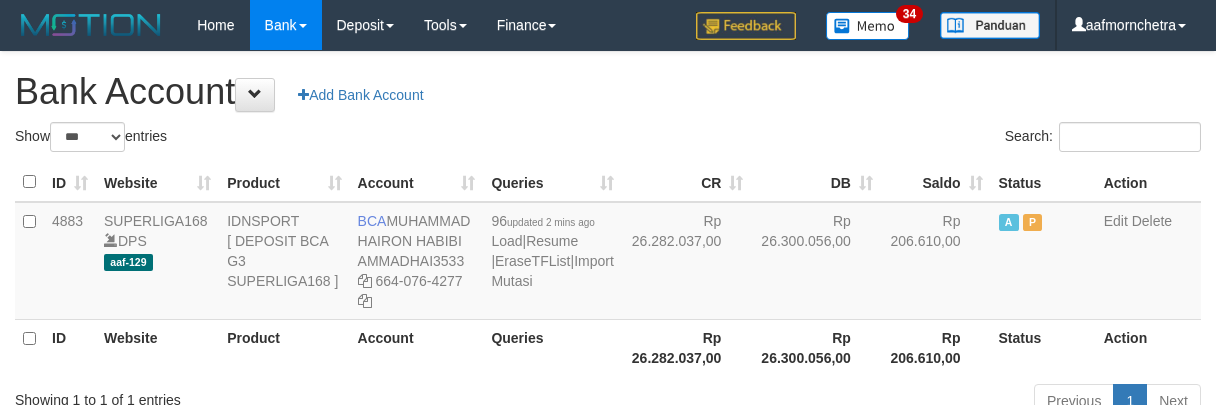 select on "***" 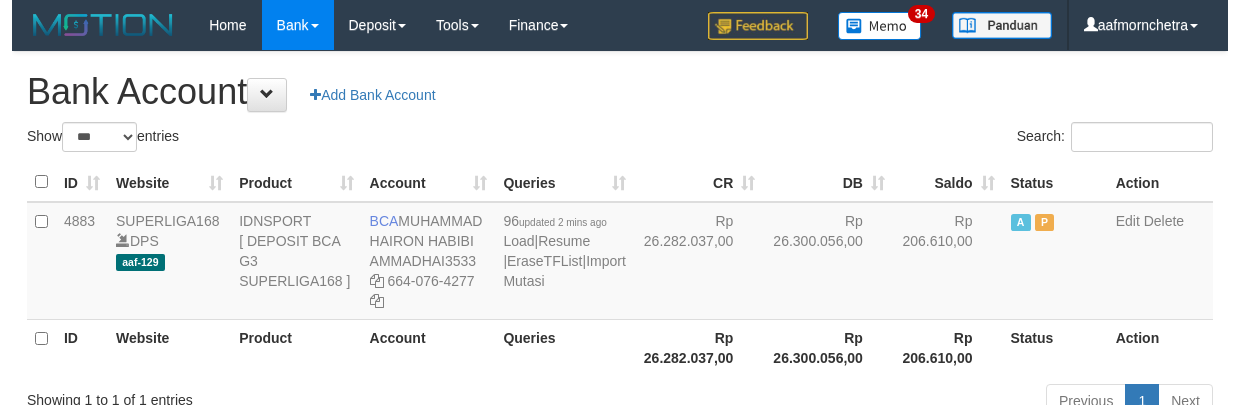 scroll, scrollTop: 0, scrollLeft: 0, axis: both 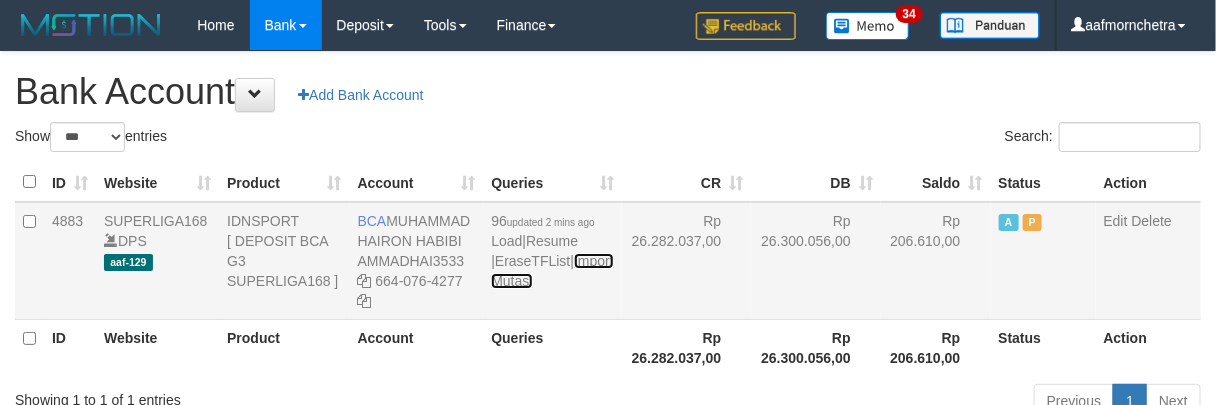 click on "Import Mutasi" at bounding box center (552, 271) 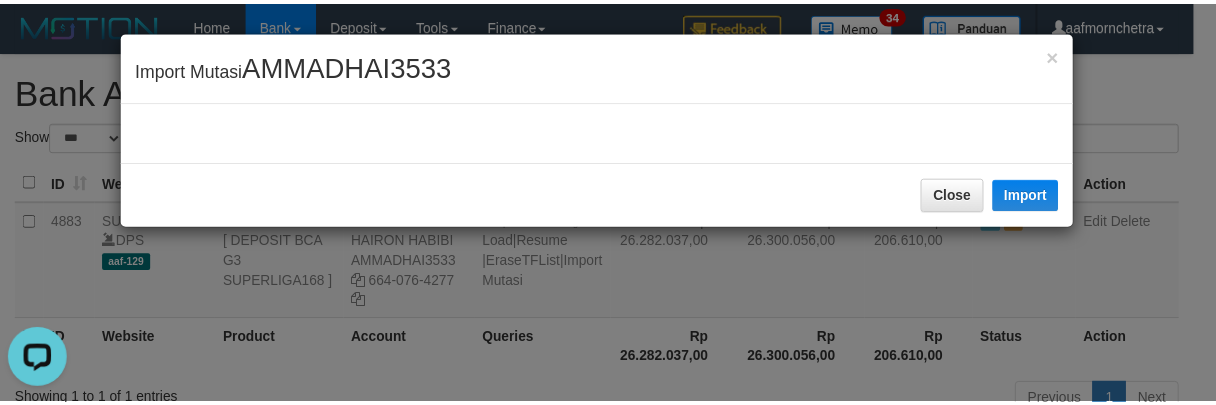 scroll, scrollTop: 0, scrollLeft: 0, axis: both 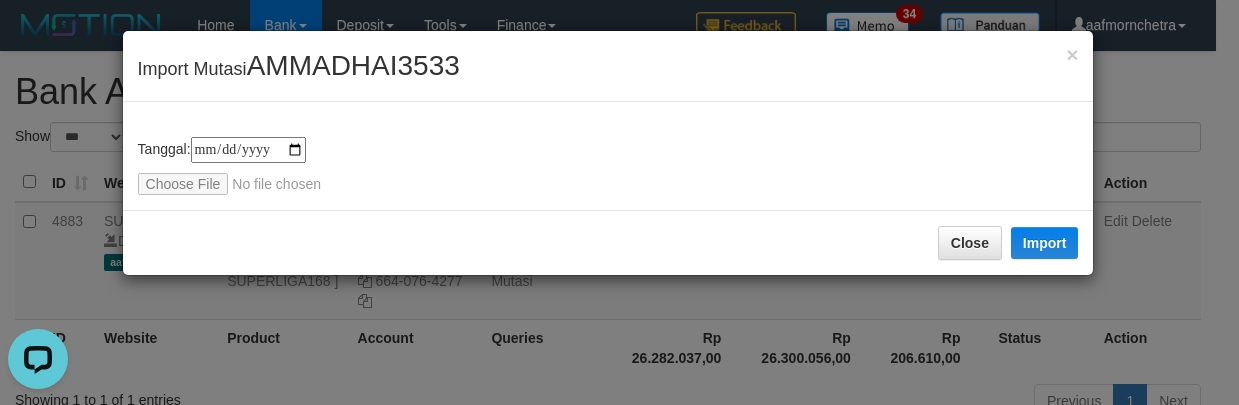 type on "**********" 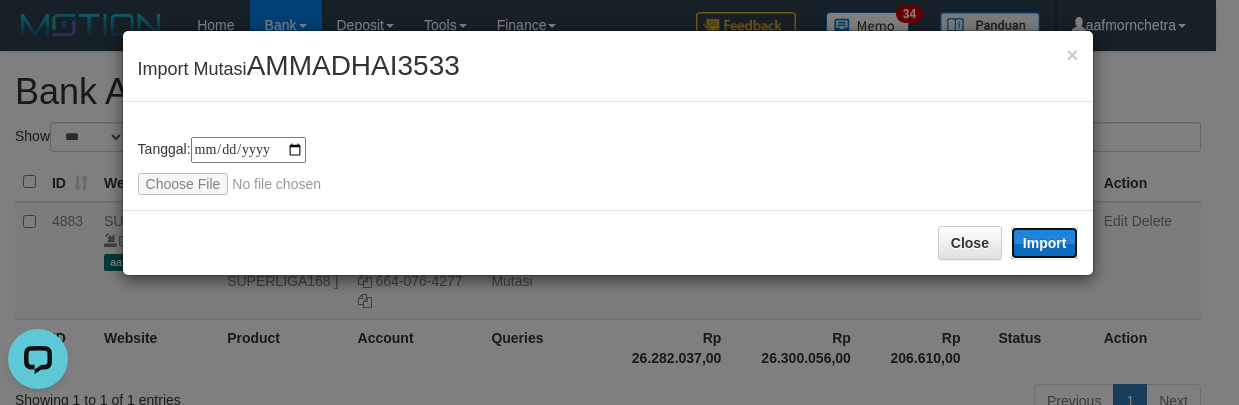click on "Import" at bounding box center (1045, 243) 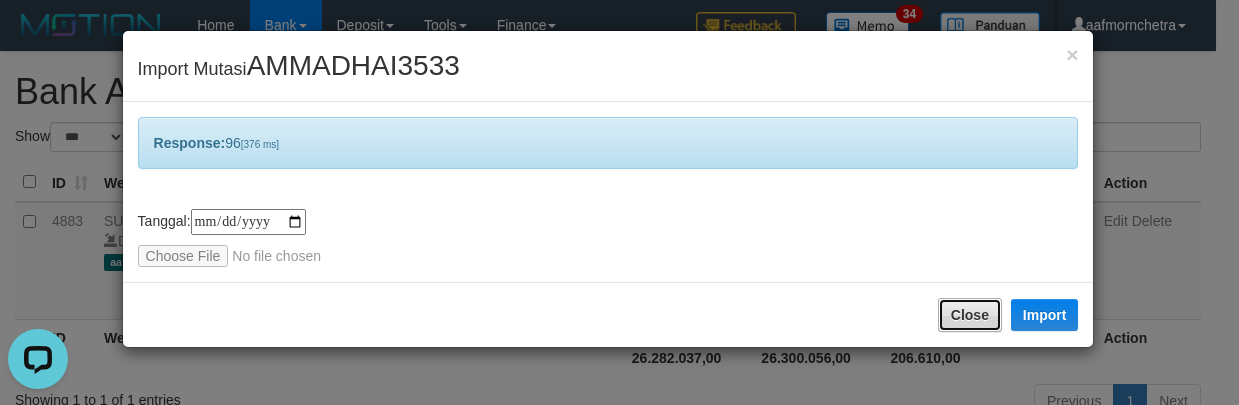 click on "Close" at bounding box center [970, 315] 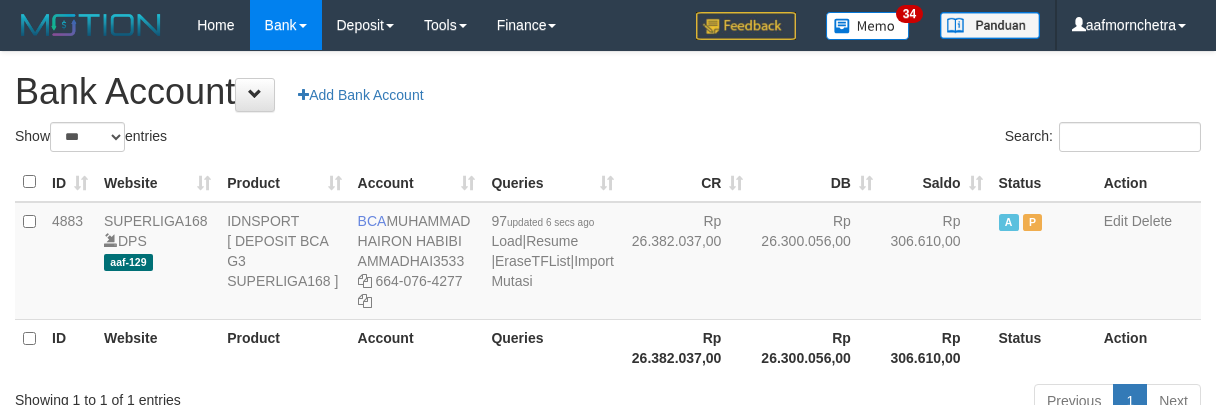 select on "***" 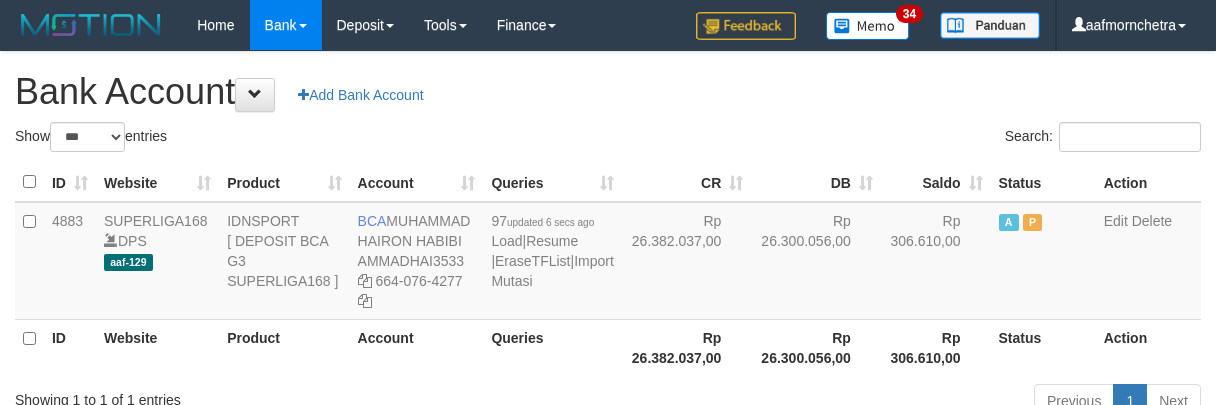 scroll, scrollTop: 0, scrollLeft: 0, axis: both 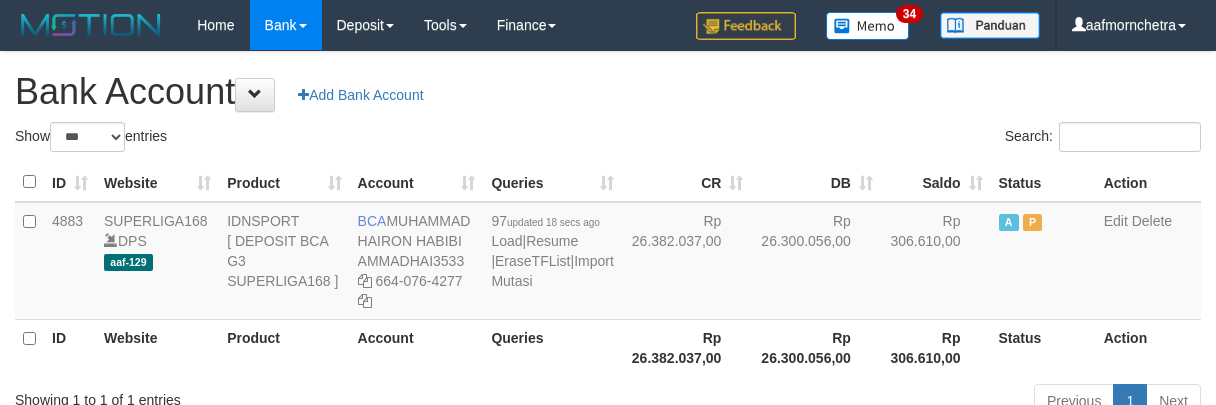 select on "***" 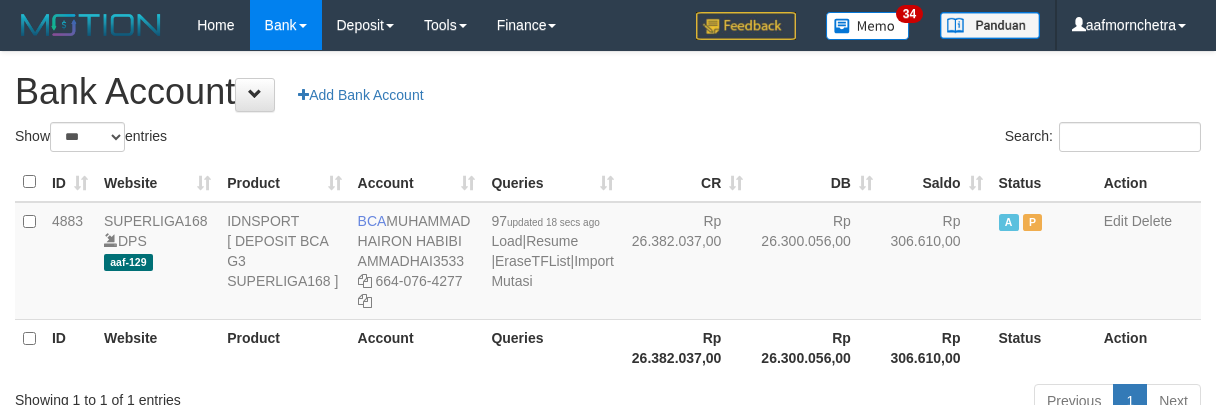 scroll, scrollTop: 0, scrollLeft: 0, axis: both 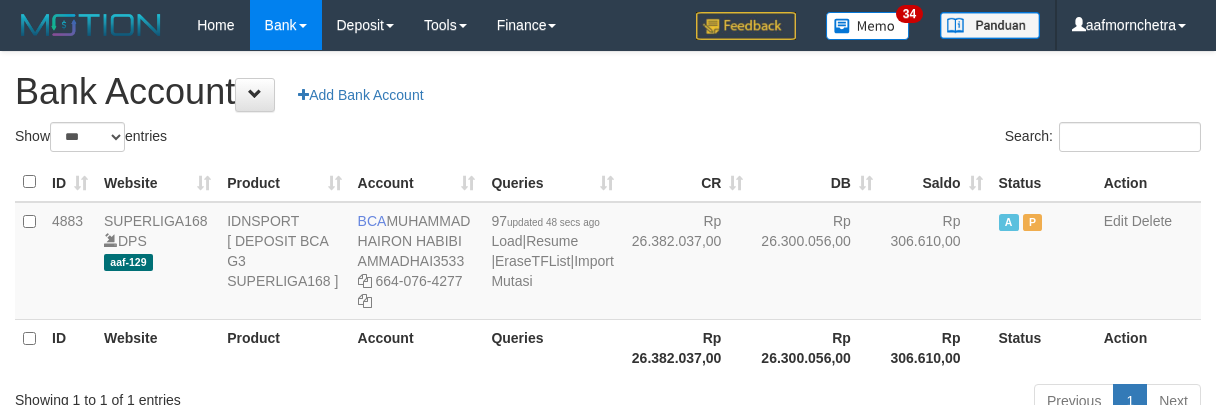 select on "***" 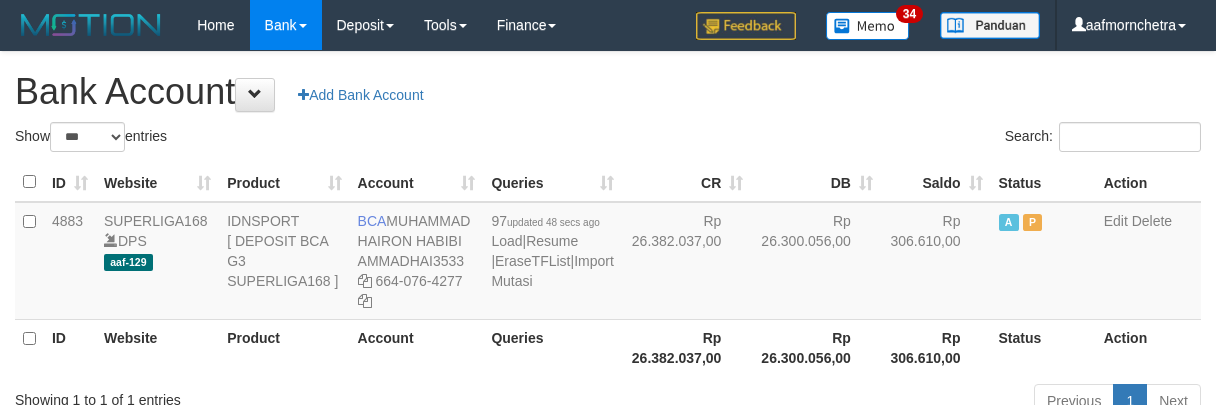 scroll, scrollTop: 0, scrollLeft: 0, axis: both 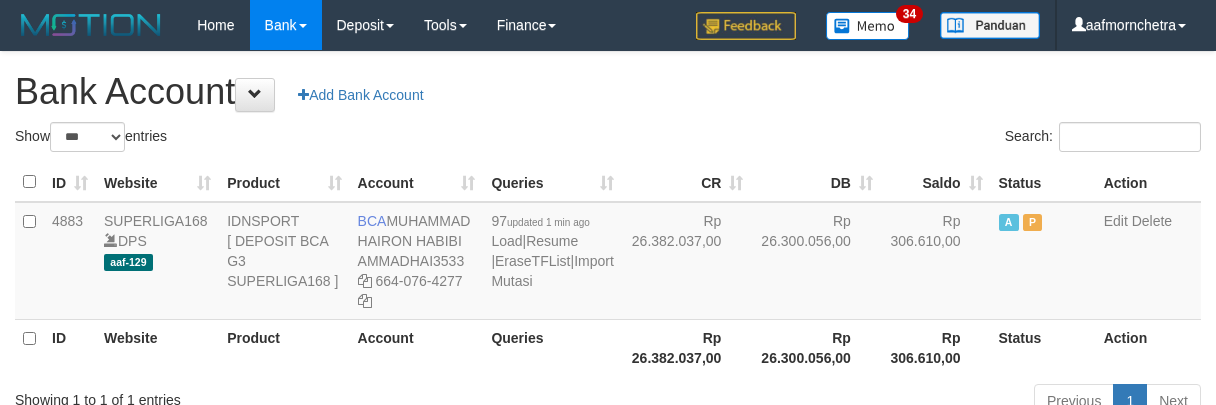 select on "***" 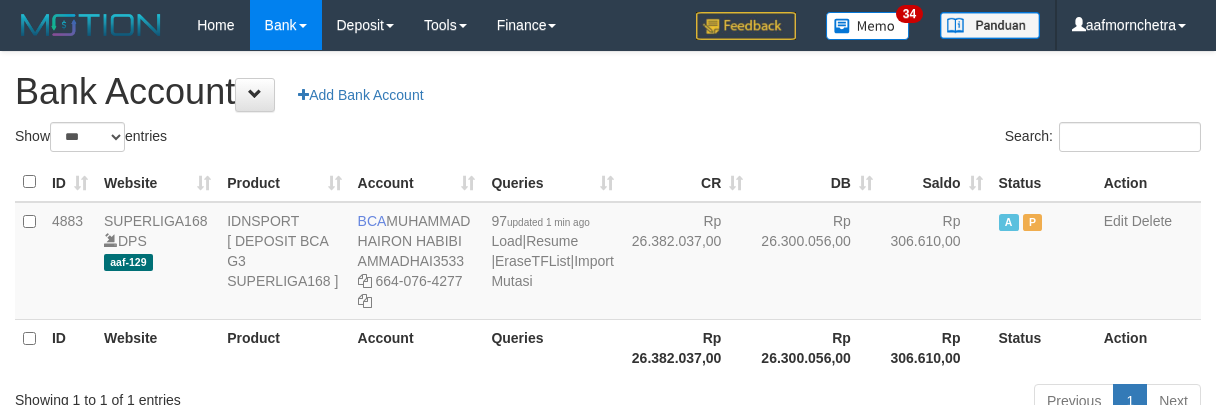scroll, scrollTop: 0, scrollLeft: 0, axis: both 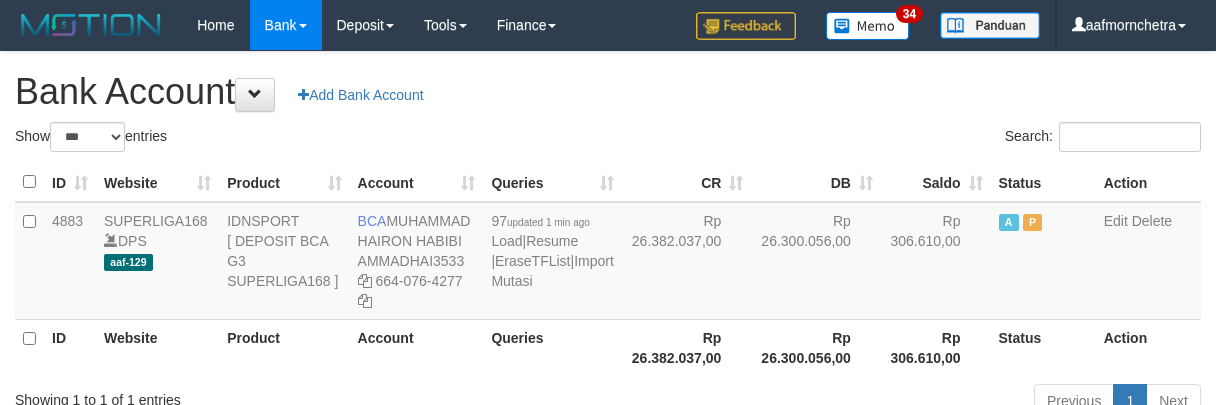select on "***" 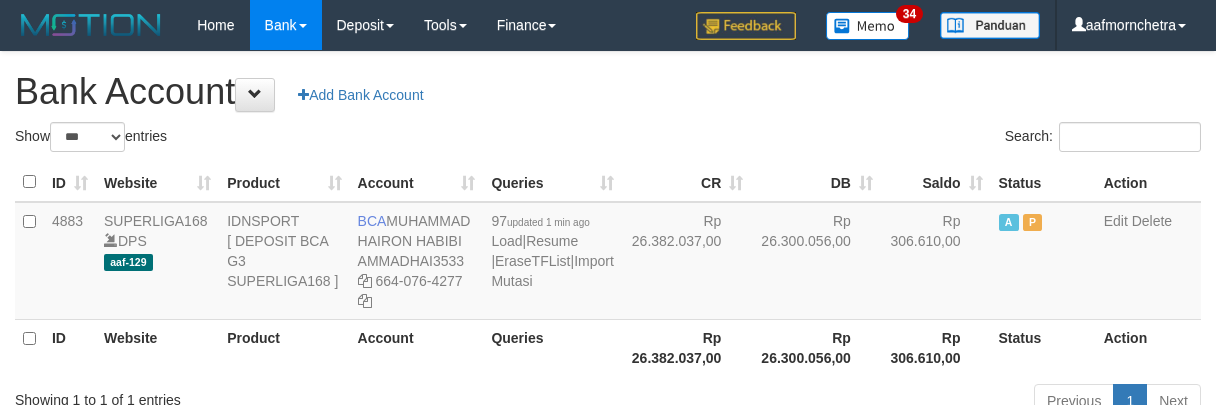 scroll, scrollTop: 0, scrollLeft: 0, axis: both 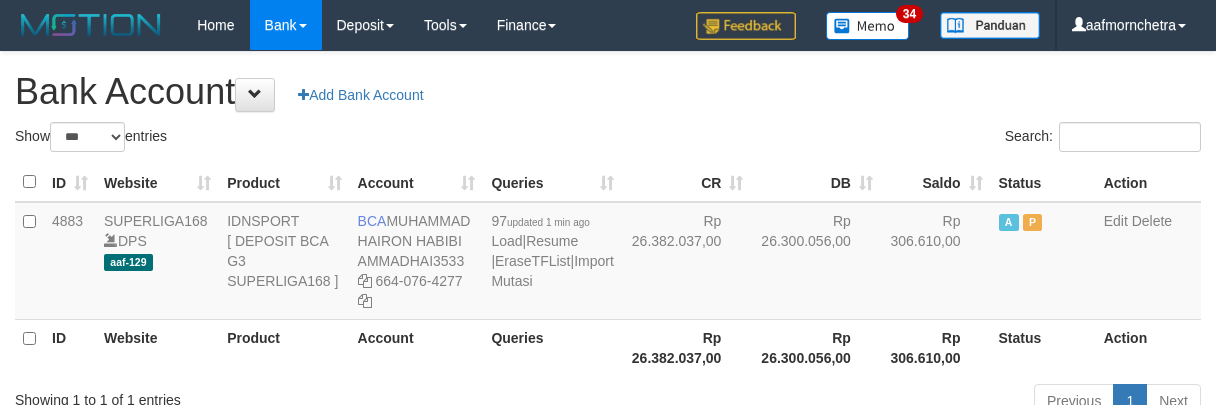 select on "***" 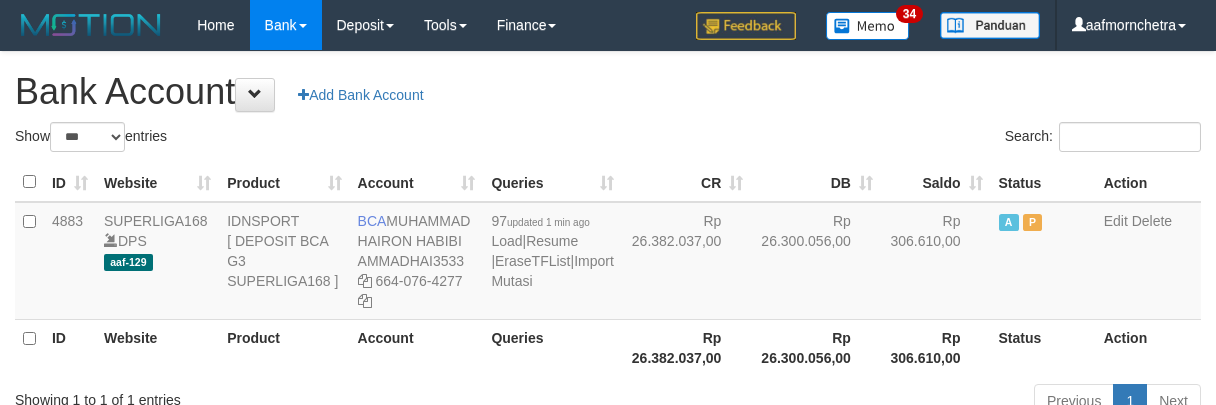 scroll, scrollTop: 0, scrollLeft: 0, axis: both 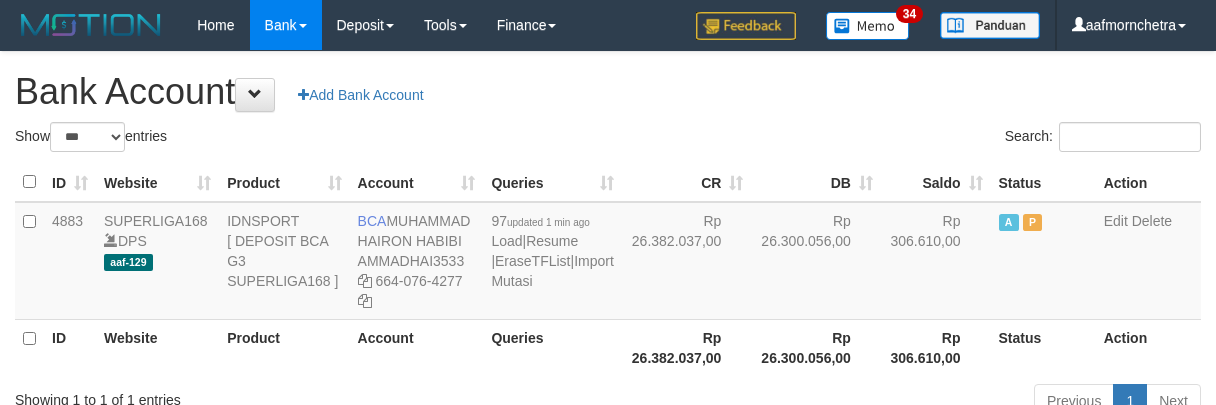 select on "***" 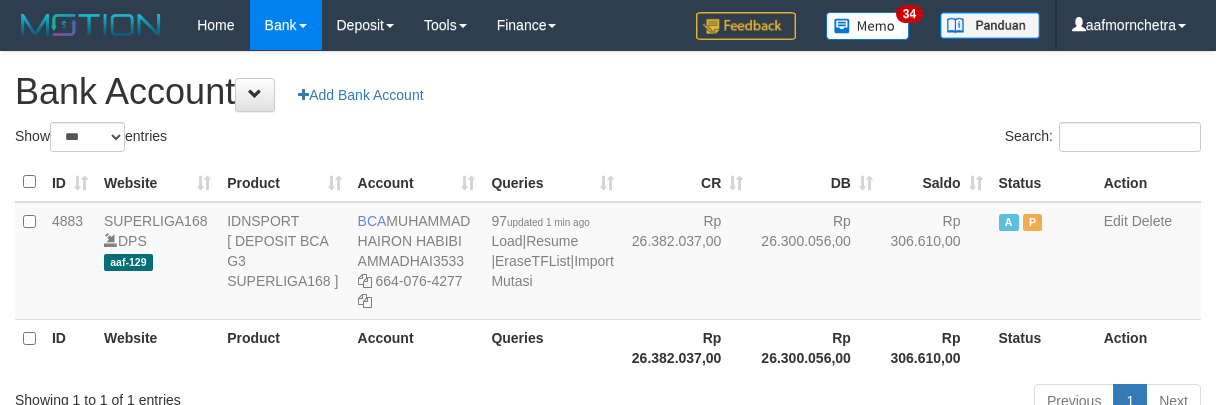 scroll, scrollTop: 0, scrollLeft: 0, axis: both 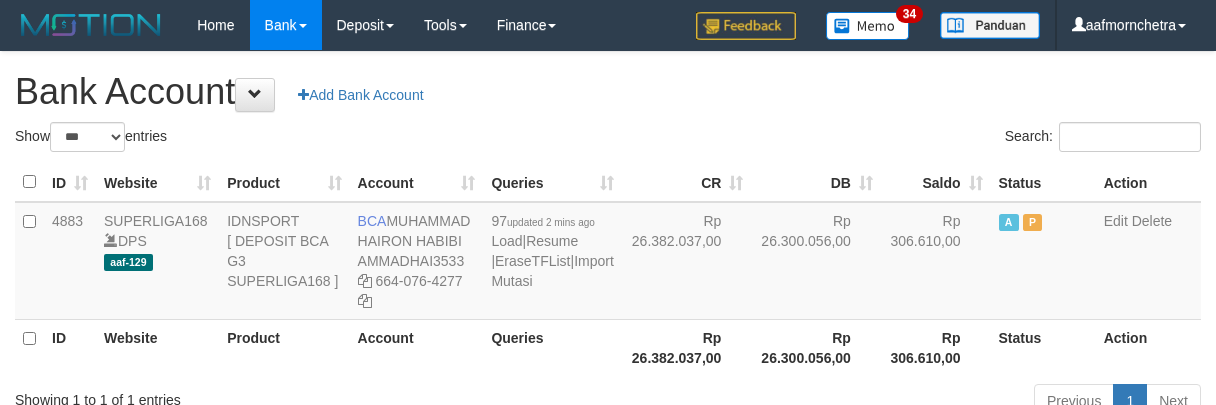 select on "***" 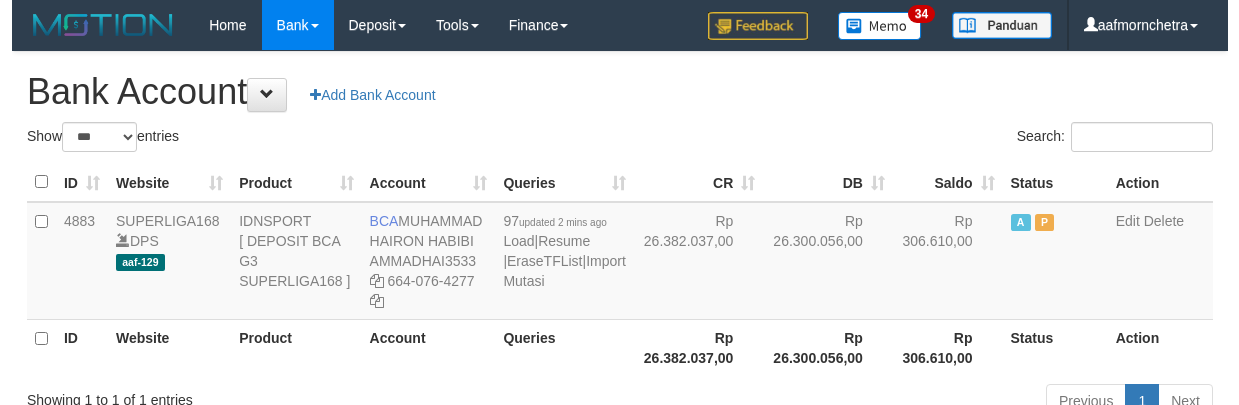 scroll, scrollTop: 0, scrollLeft: 0, axis: both 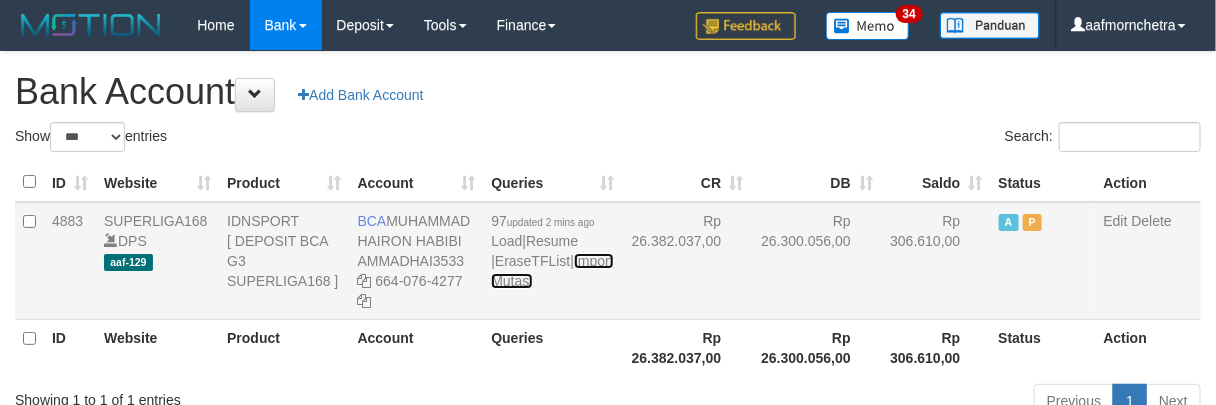 click on "Import Mutasi" at bounding box center [552, 271] 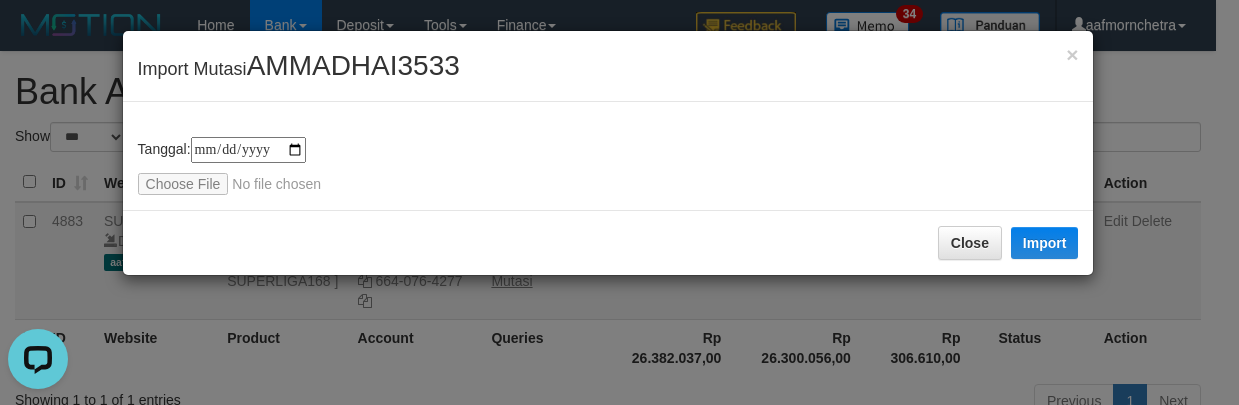 scroll, scrollTop: 0, scrollLeft: 0, axis: both 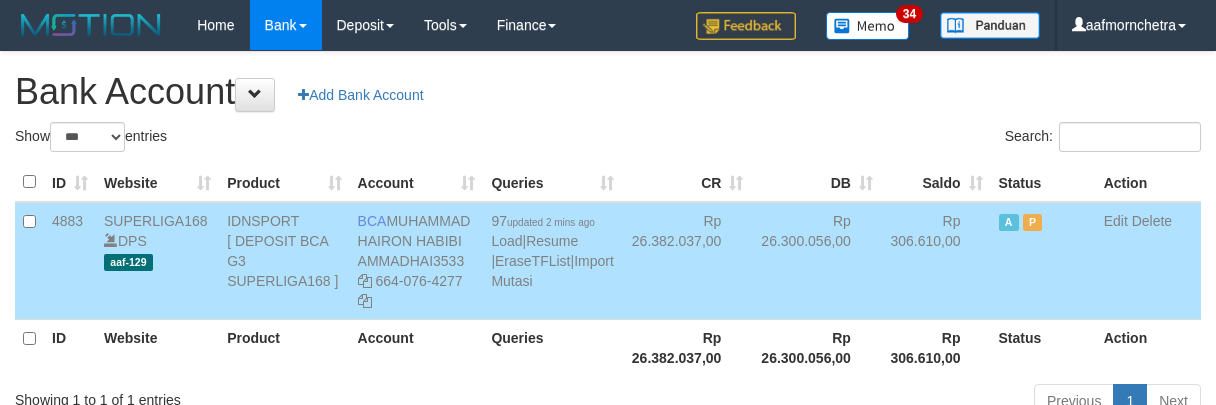 select on "***" 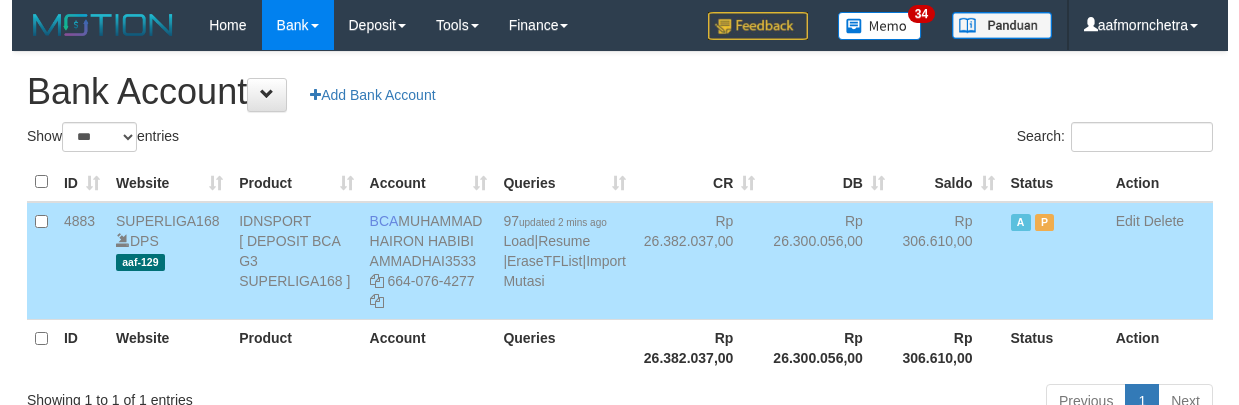 scroll, scrollTop: 0, scrollLeft: 0, axis: both 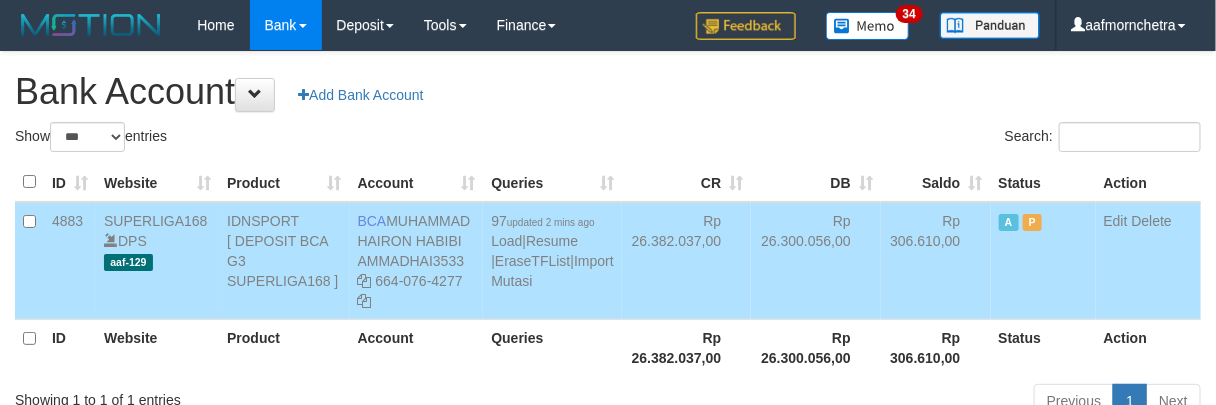 click on "97  updated 2 mins ago
Load
|
Resume
|
EraseTFList
|
Import Mutasi" at bounding box center [552, 261] 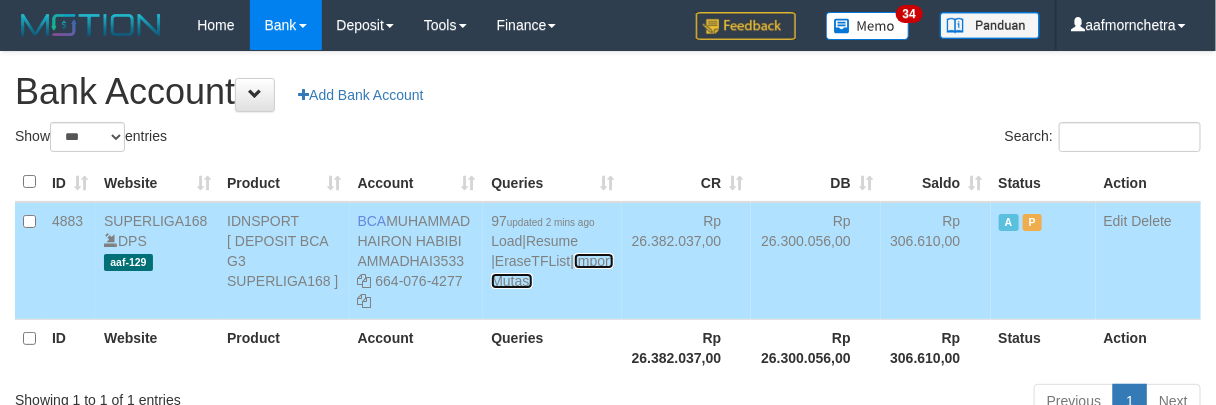 click on "Import Mutasi" at bounding box center [552, 271] 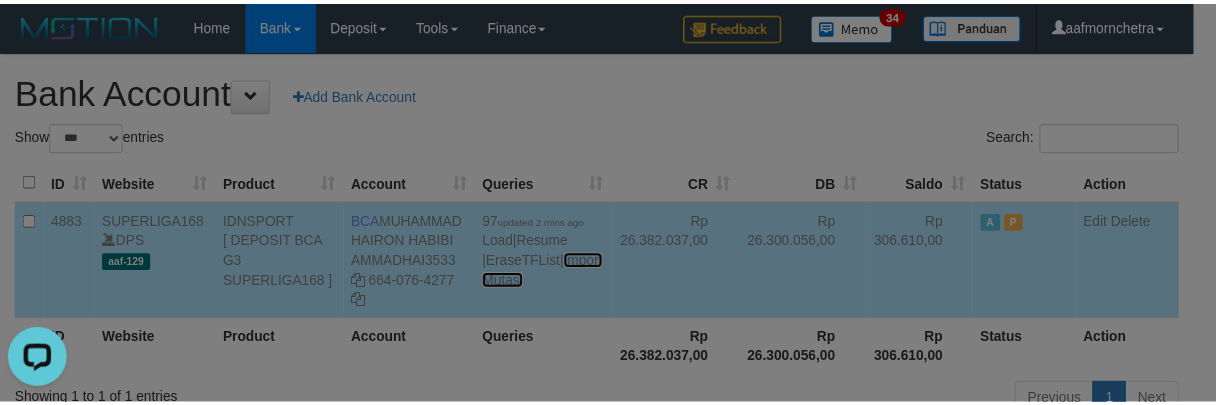 scroll, scrollTop: 0, scrollLeft: 0, axis: both 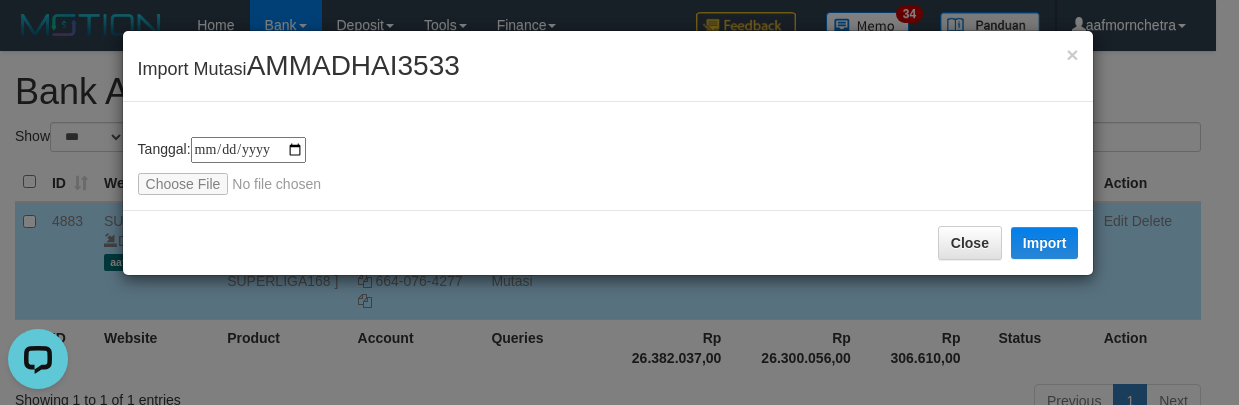 type on "**********" 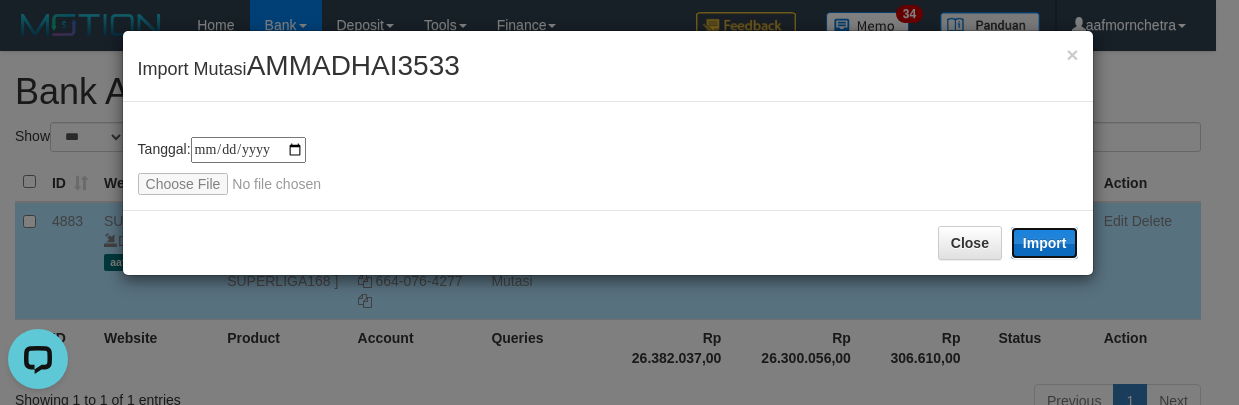 click on "Import" at bounding box center [1045, 243] 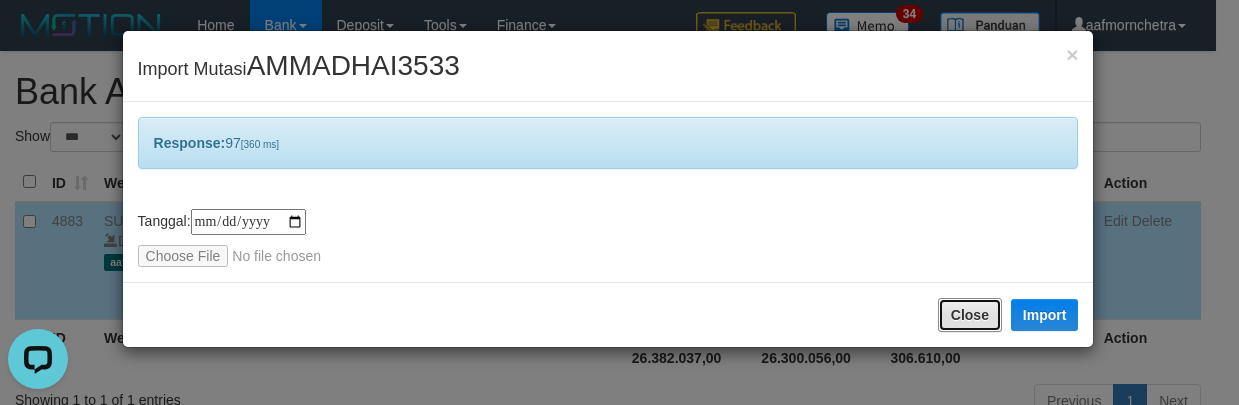 drag, startPoint x: 960, startPoint y: 309, endPoint x: 697, endPoint y: 403, distance: 279.29376 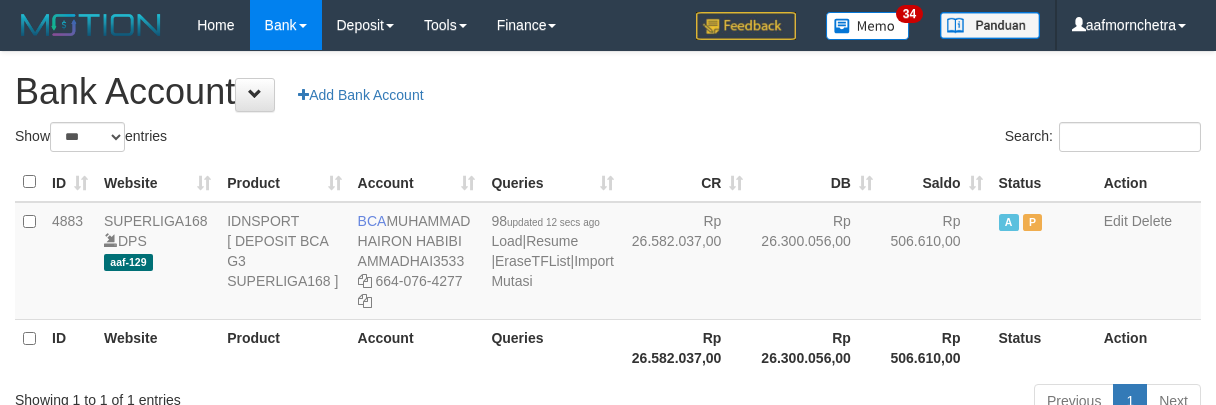 select on "***" 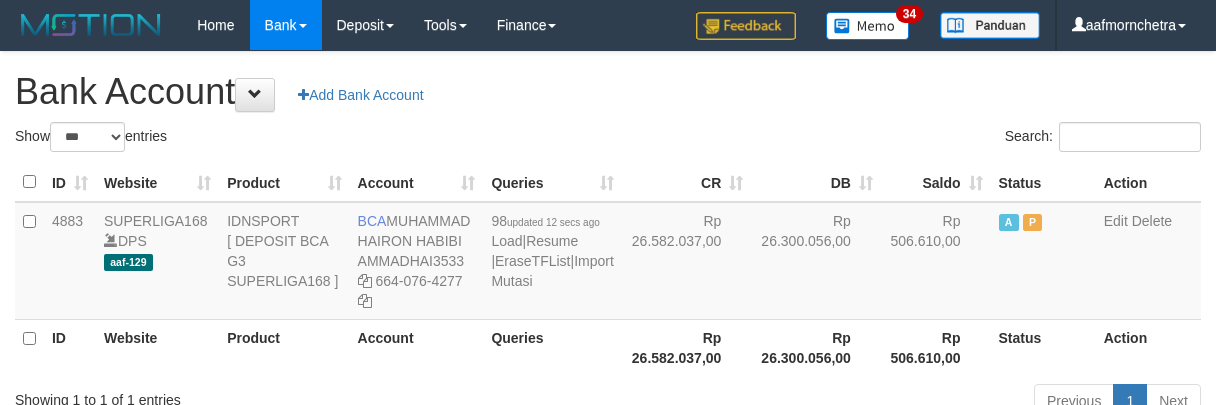 scroll, scrollTop: 0, scrollLeft: 0, axis: both 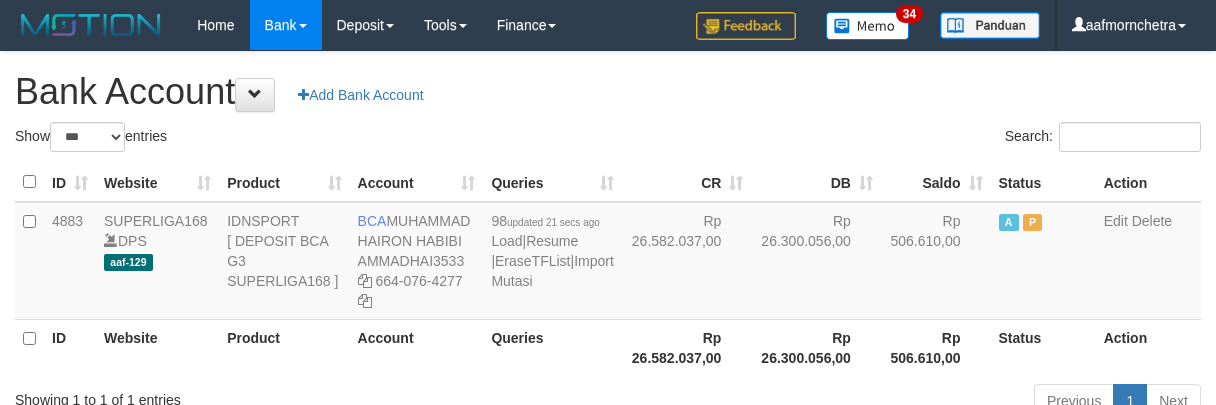 select on "***" 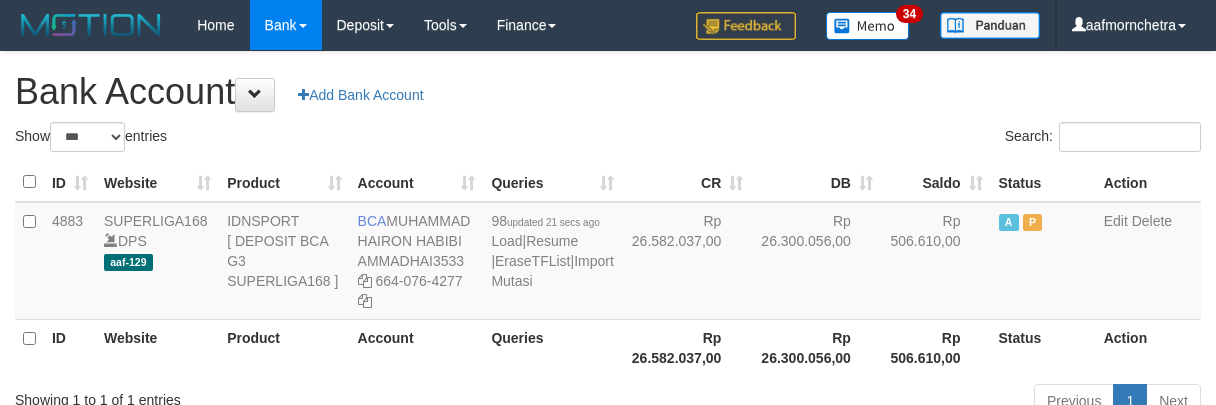 scroll, scrollTop: 0, scrollLeft: 0, axis: both 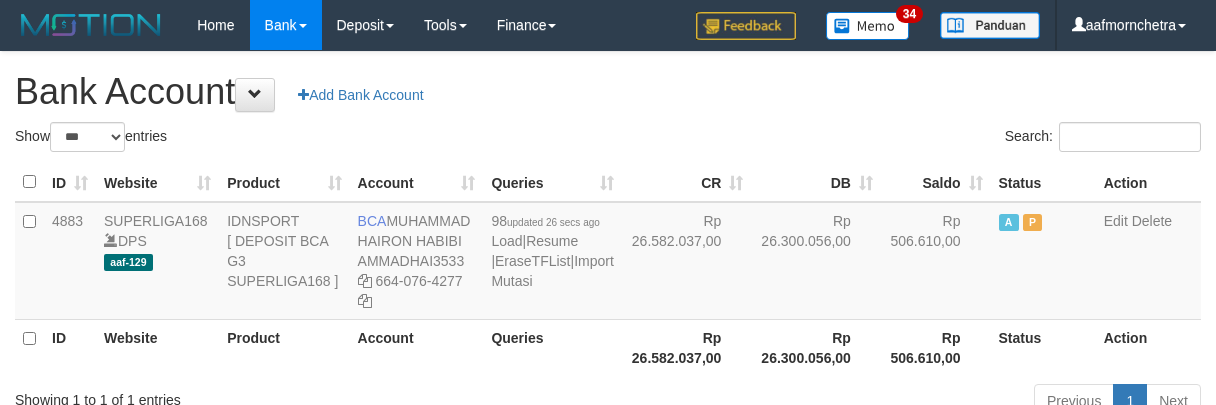 select on "***" 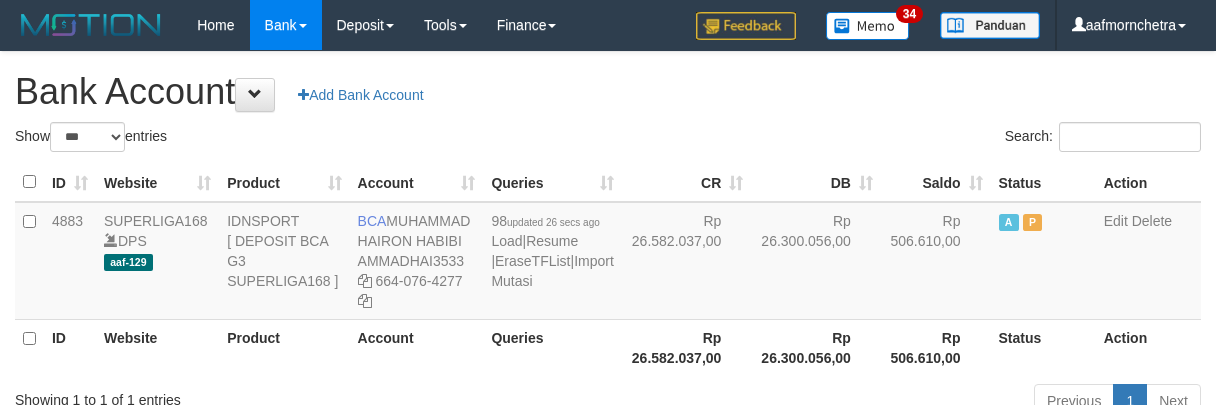 scroll, scrollTop: 0, scrollLeft: 0, axis: both 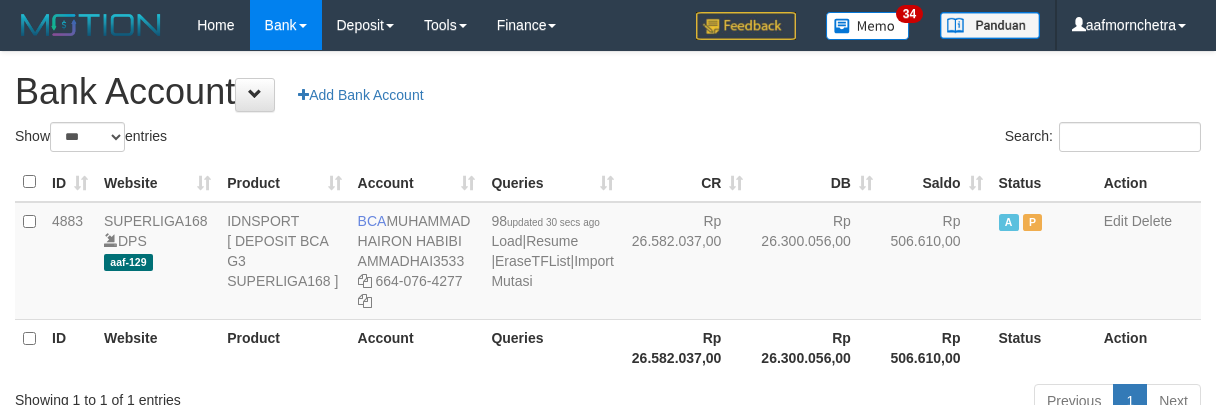 select on "***" 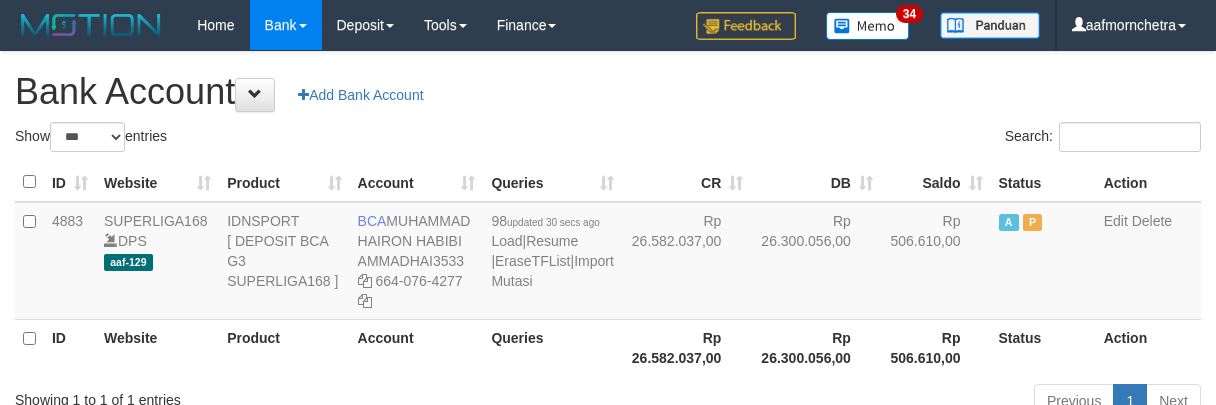 scroll, scrollTop: 0, scrollLeft: 0, axis: both 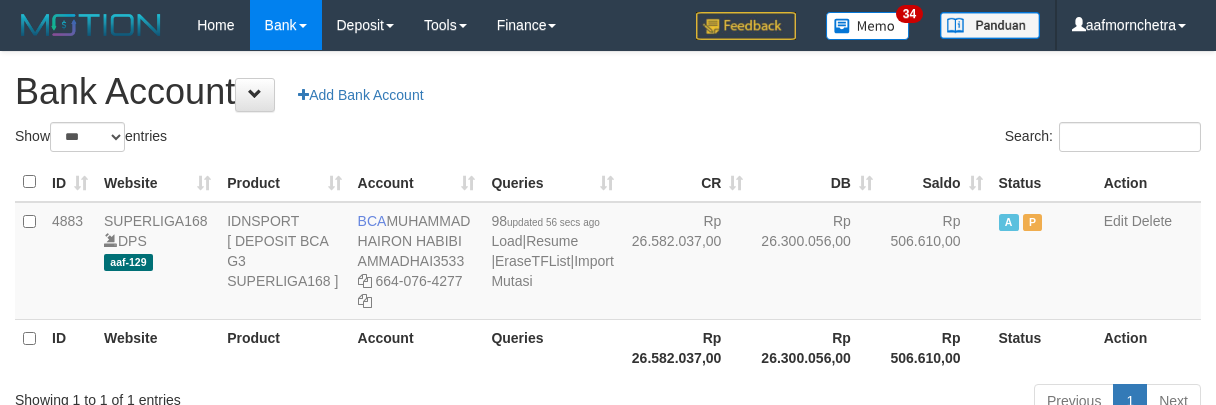 select on "***" 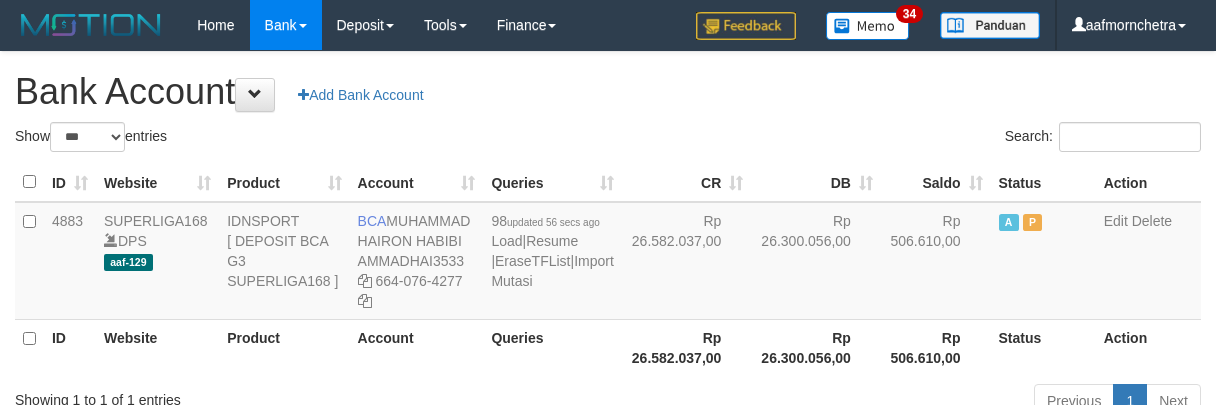 scroll, scrollTop: 0, scrollLeft: 0, axis: both 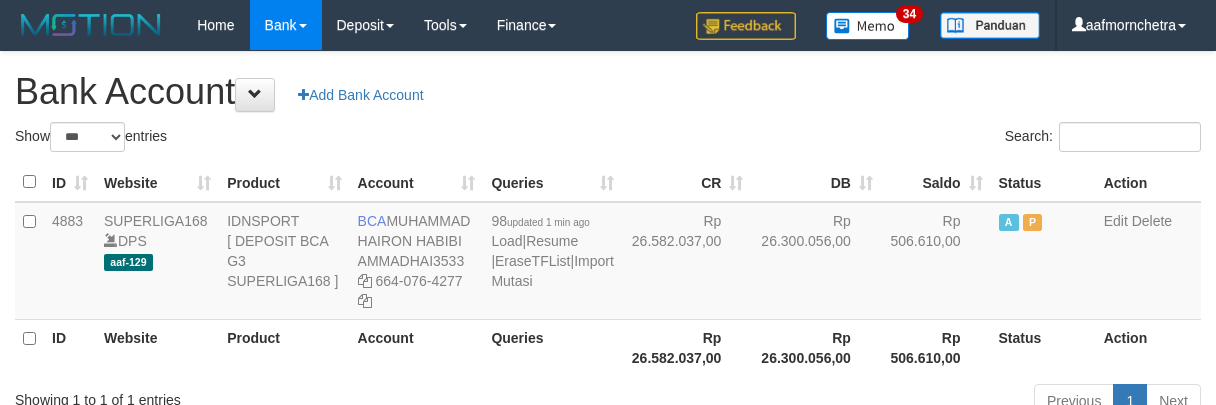 select on "***" 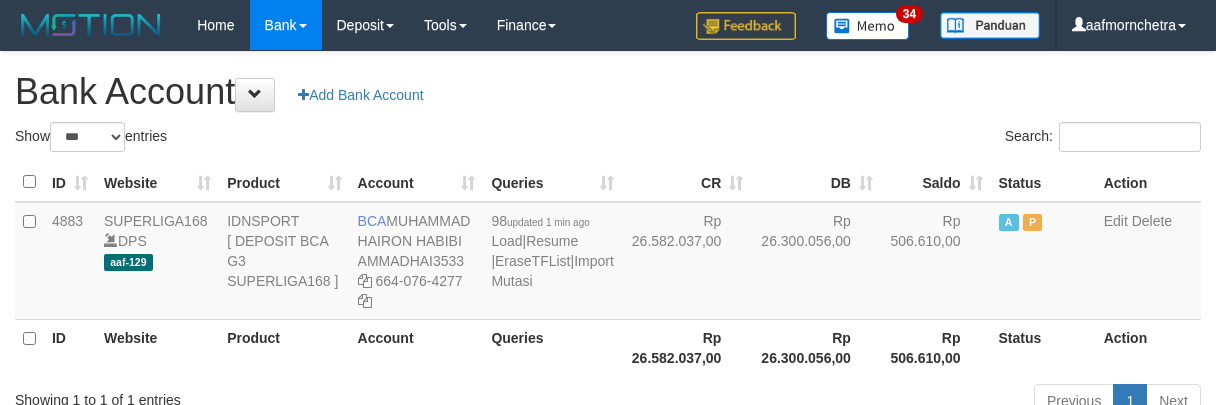 scroll, scrollTop: 0, scrollLeft: 0, axis: both 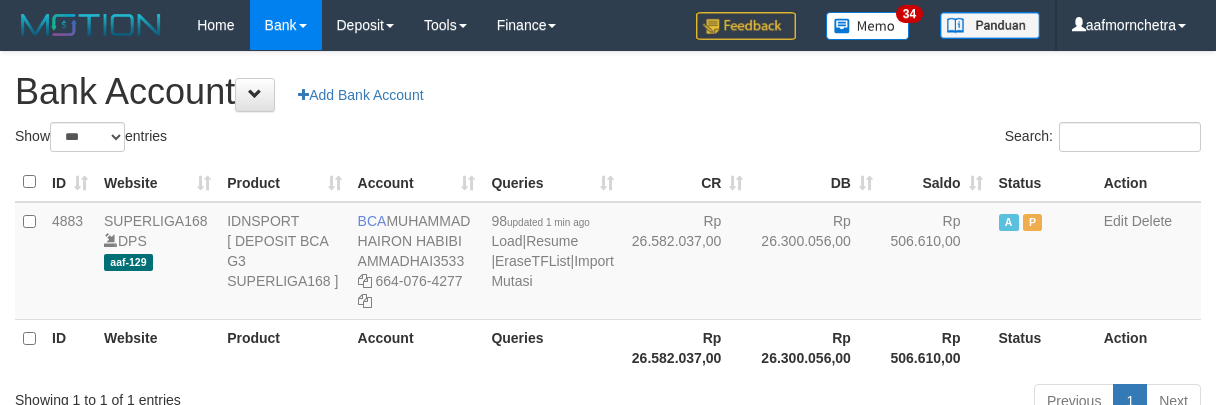 select on "***" 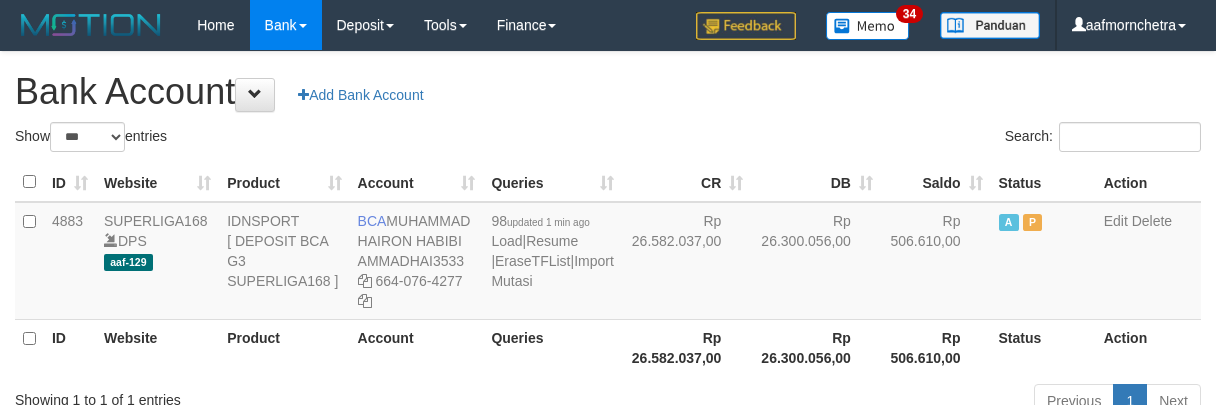 scroll, scrollTop: 0, scrollLeft: 0, axis: both 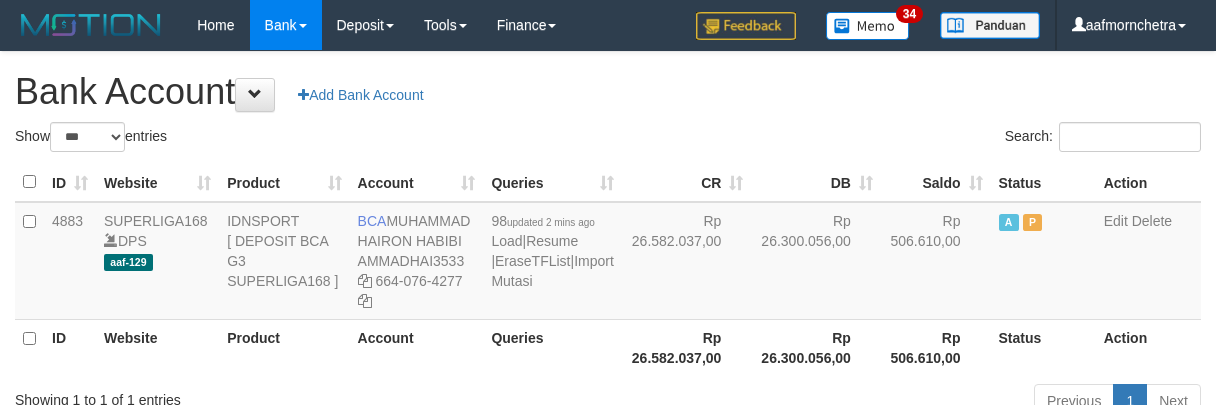 select on "***" 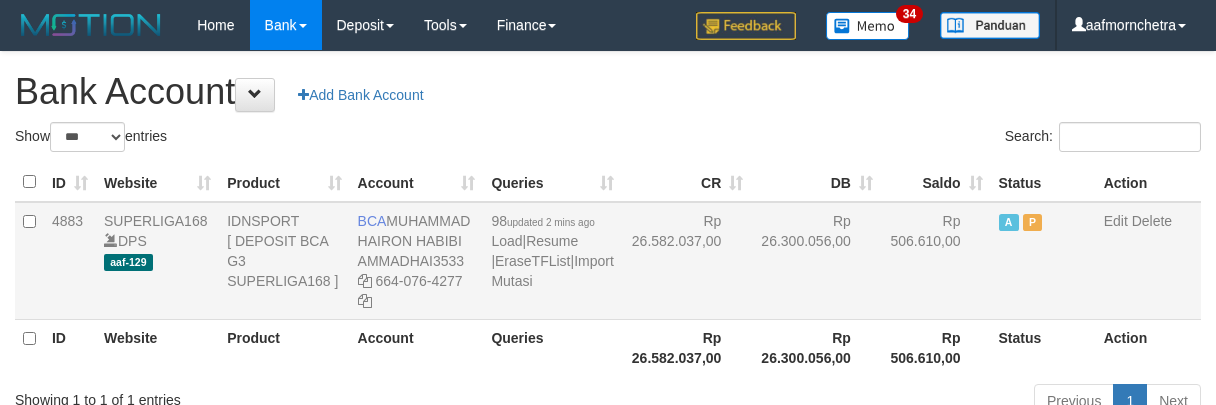 scroll, scrollTop: 0, scrollLeft: 0, axis: both 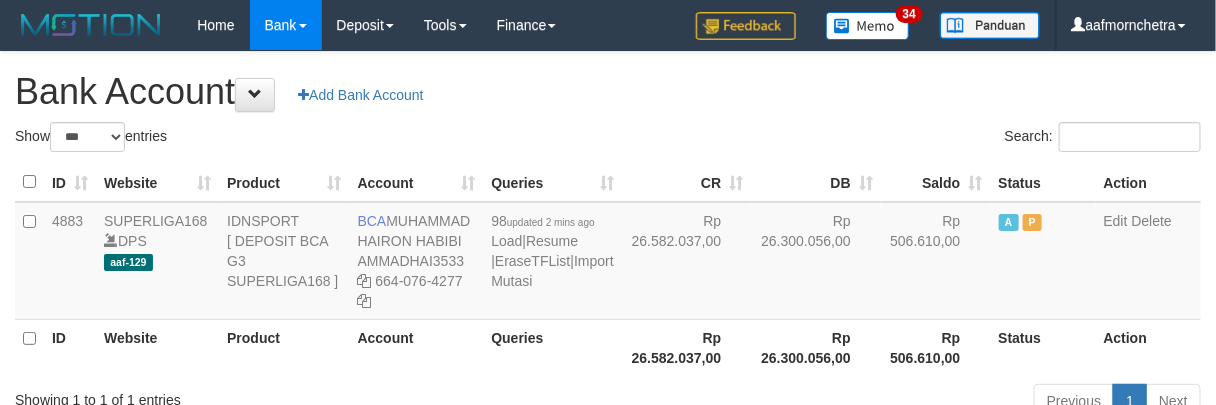 click on "Queries" at bounding box center (552, 347) 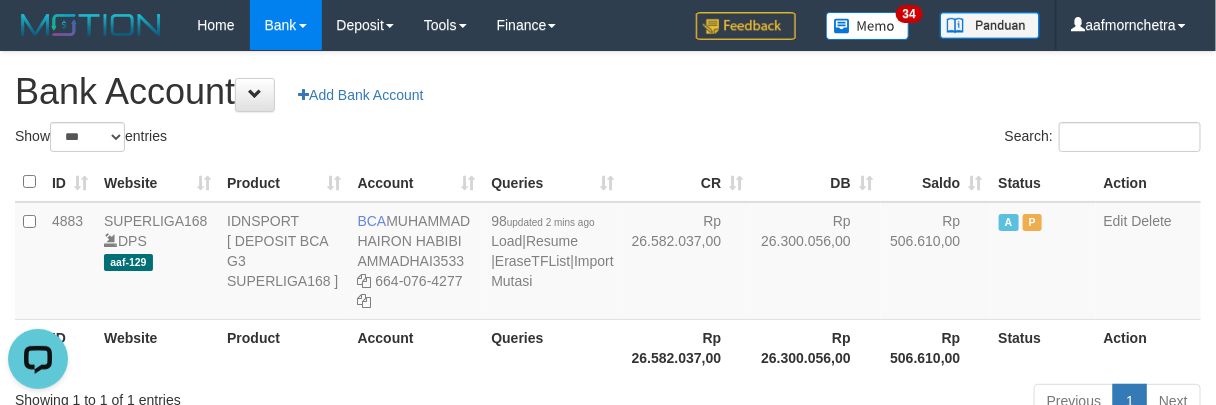 scroll, scrollTop: 0, scrollLeft: 0, axis: both 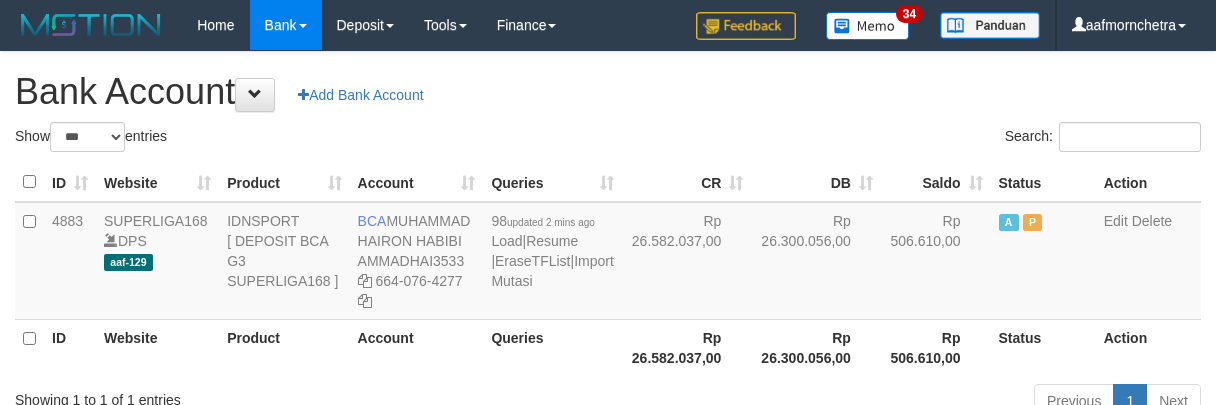 select on "***" 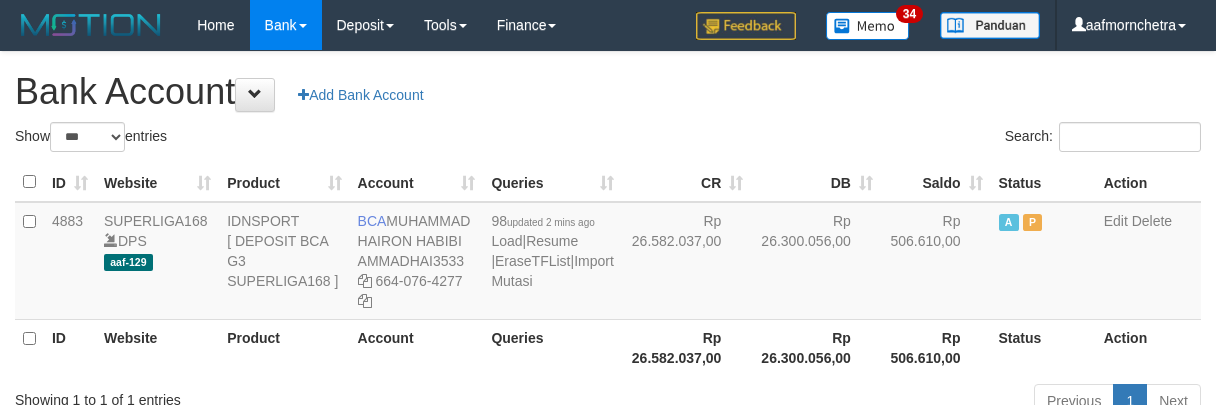 scroll, scrollTop: 0, scrollLeft: 0, axis: both 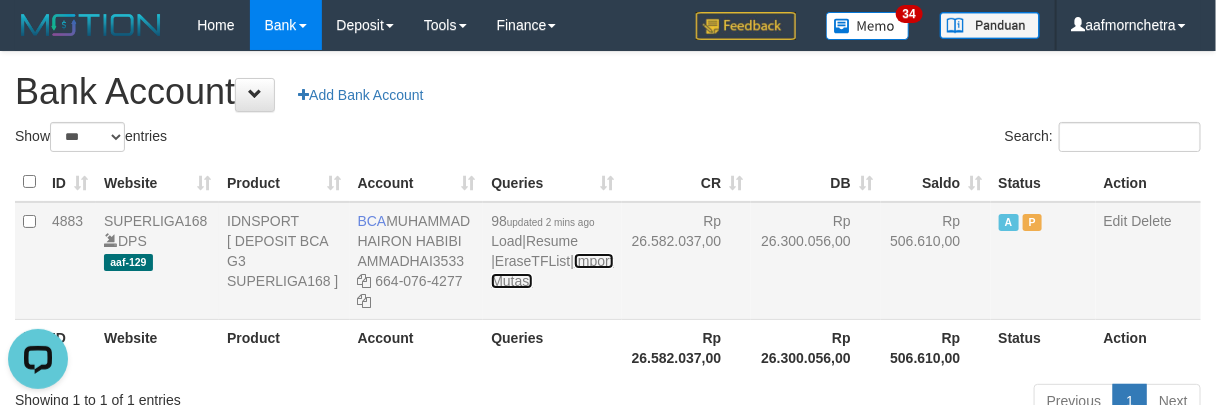 click on "Import Mutasi" at bounding box center (552, 271) 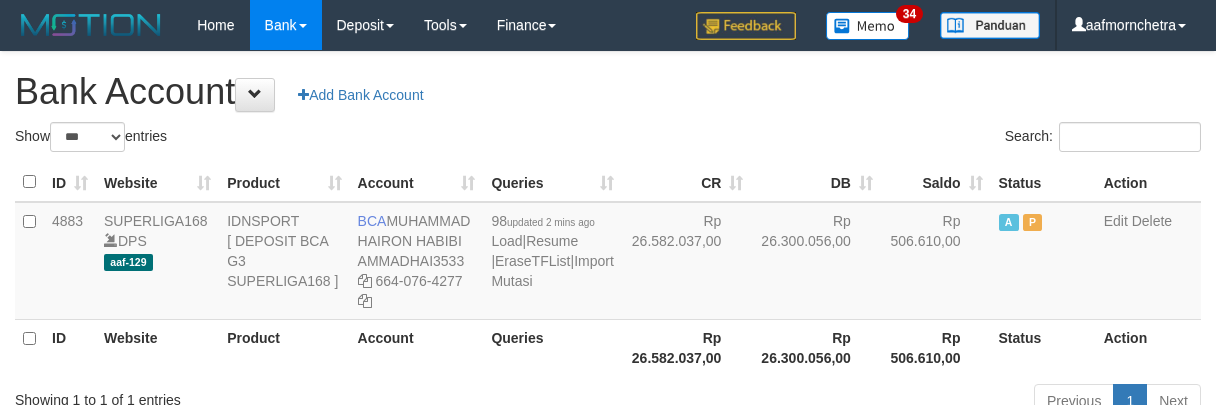 select on "***" 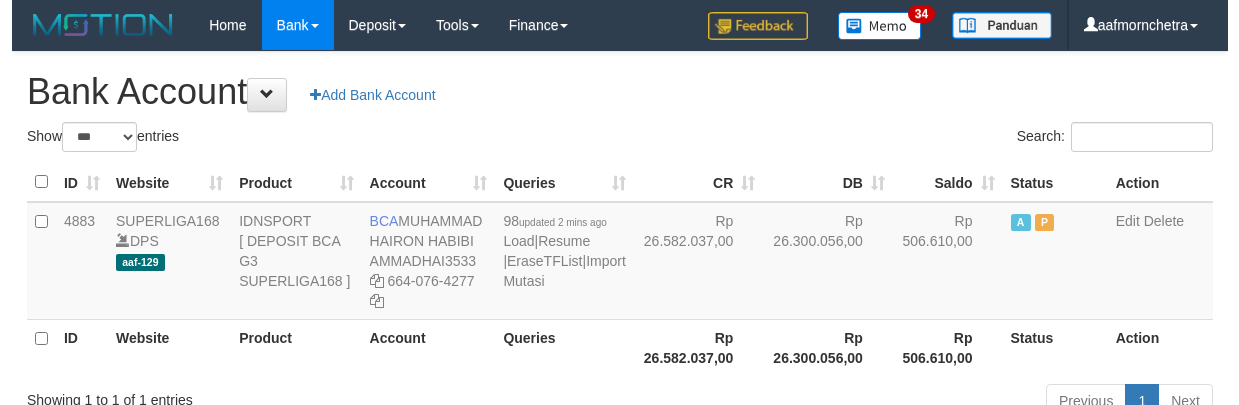 scroll, scrollTop: 0, scrollLeft: 0, axis: both 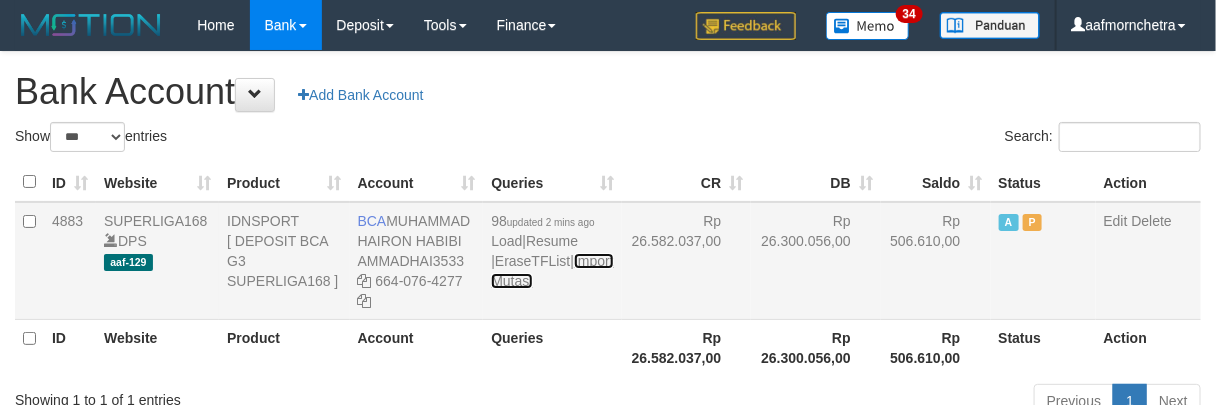 click on "Import Mutasi" at bounding box center (552, 271) 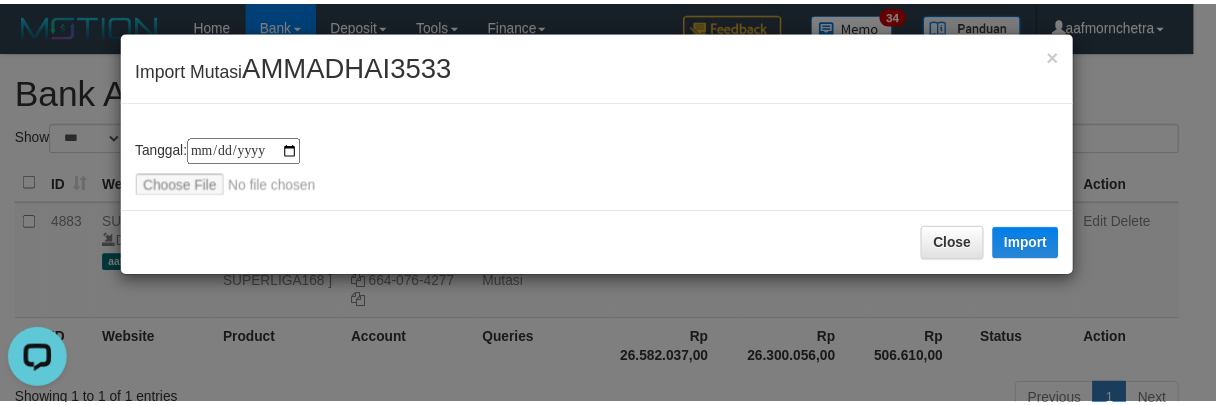 scroll, scrollTop: 0, scrollLeft: 0, axis: both 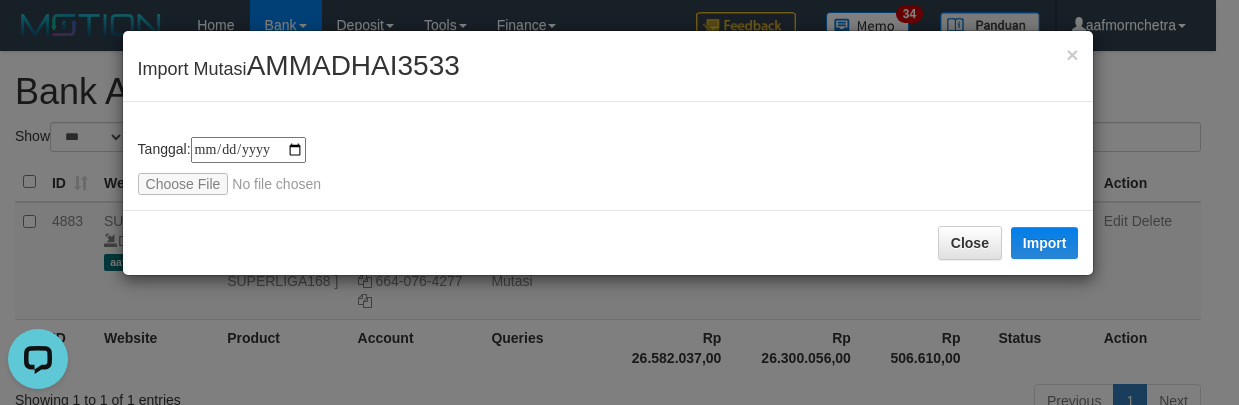 type on "**********" 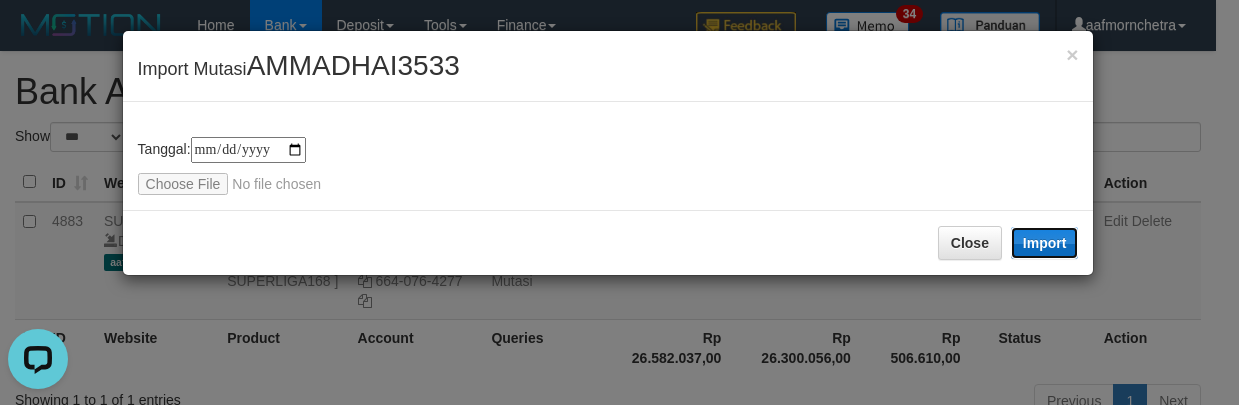 click on "Import" at bounding box center [1045, 243] 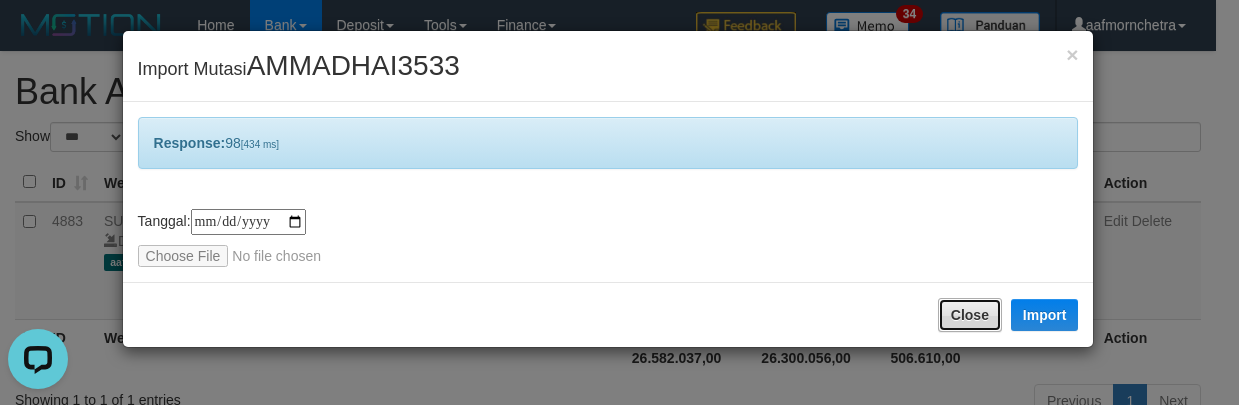 click on "Close" at bounding box center [970, 315] 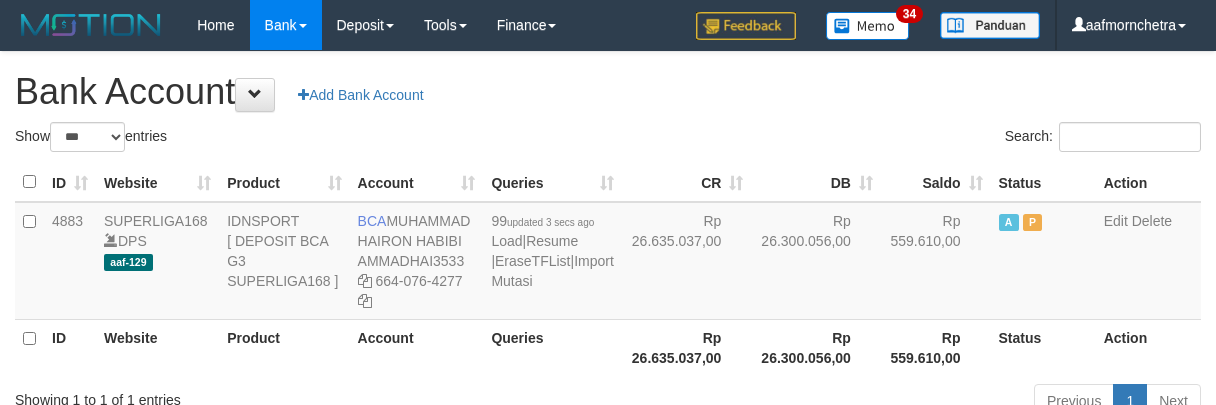 select on "***" 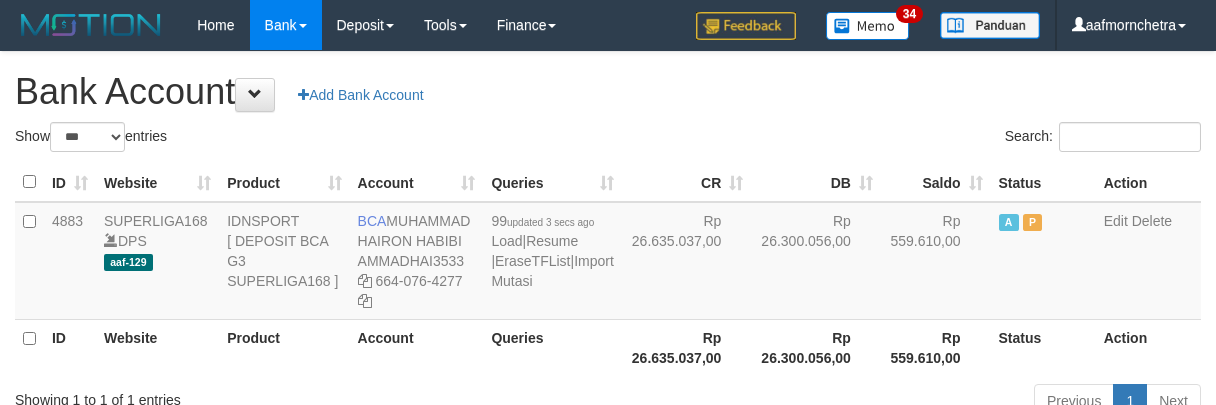 scroll, scrollTop: 0, scrollLeft: 0, axis: both 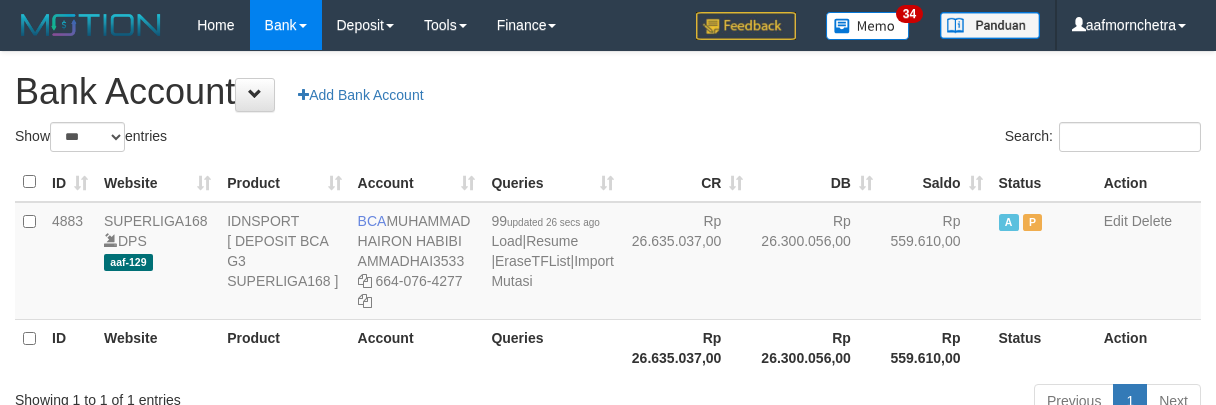 select on "***" 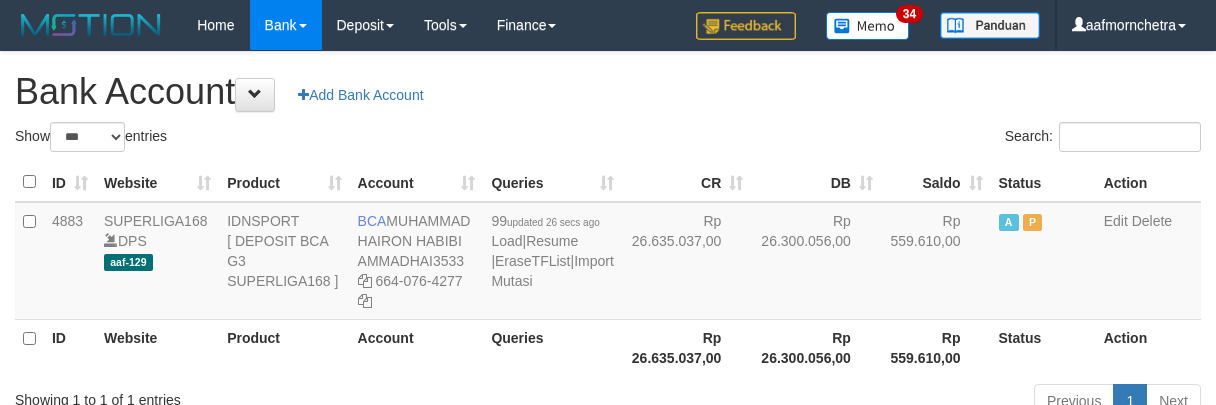 scroll, scrollTop: 0, scrollLeft: 0, axis: both 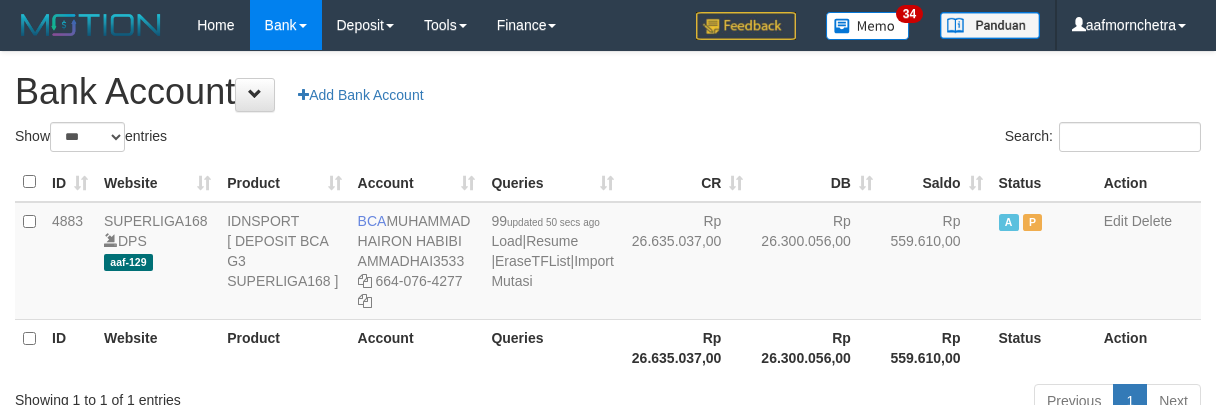 select on "***" 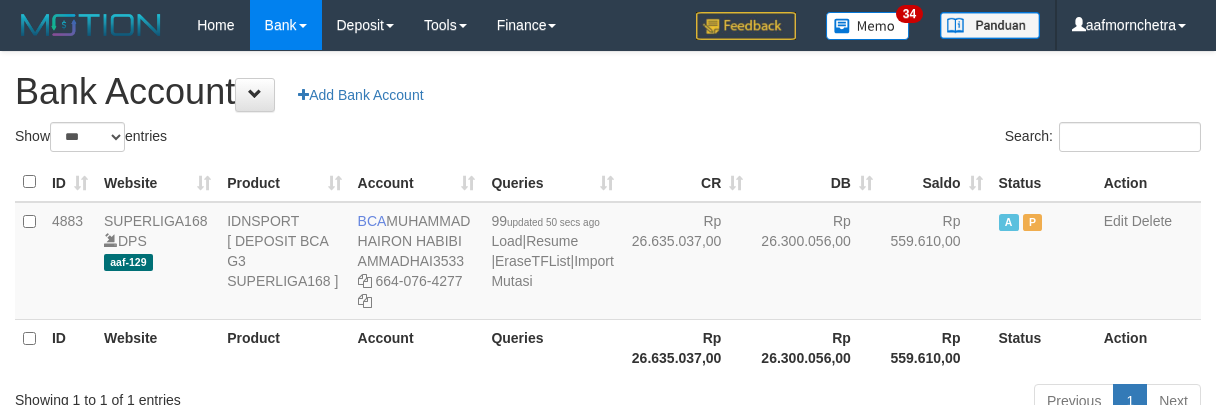 scroll, scrollTop: 0, scrollLeft: 0, axis: both 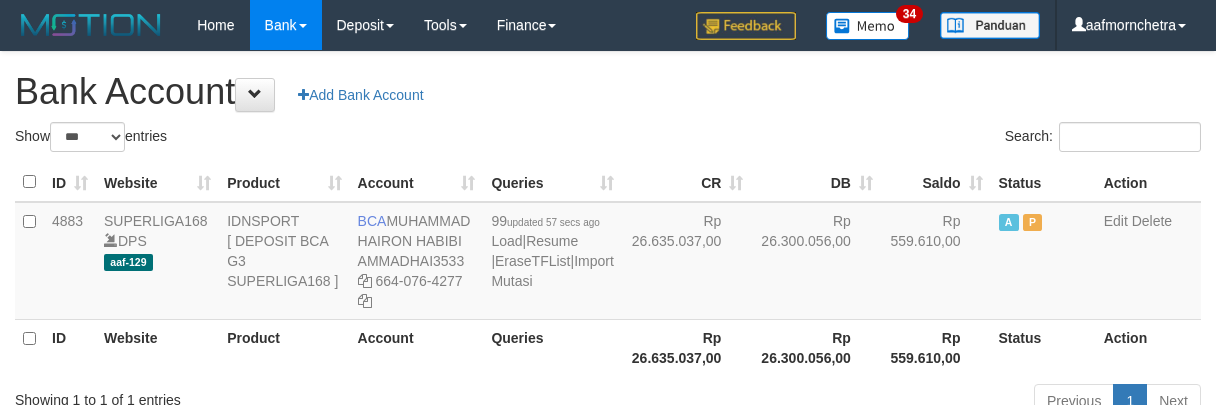 select on "***" 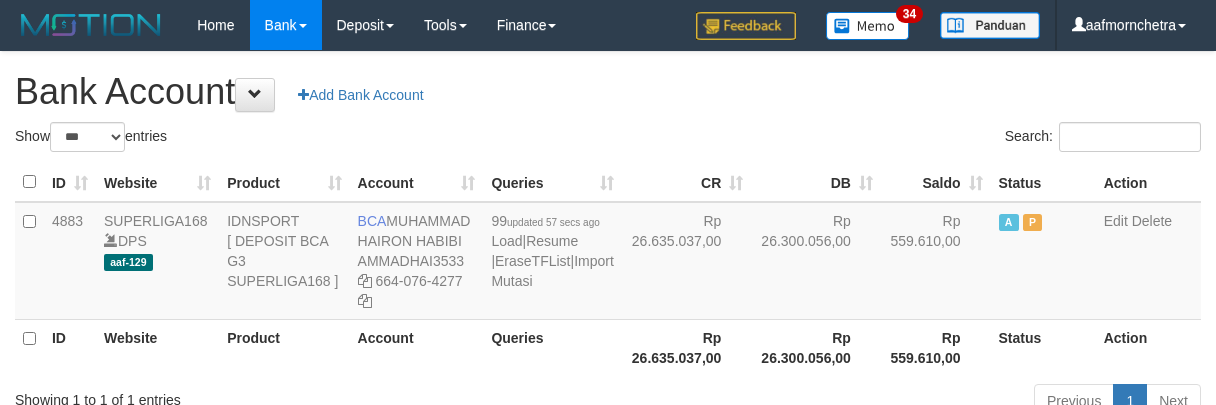 scroll, scrollTop: 0, scrollLeft: 0, axis: both 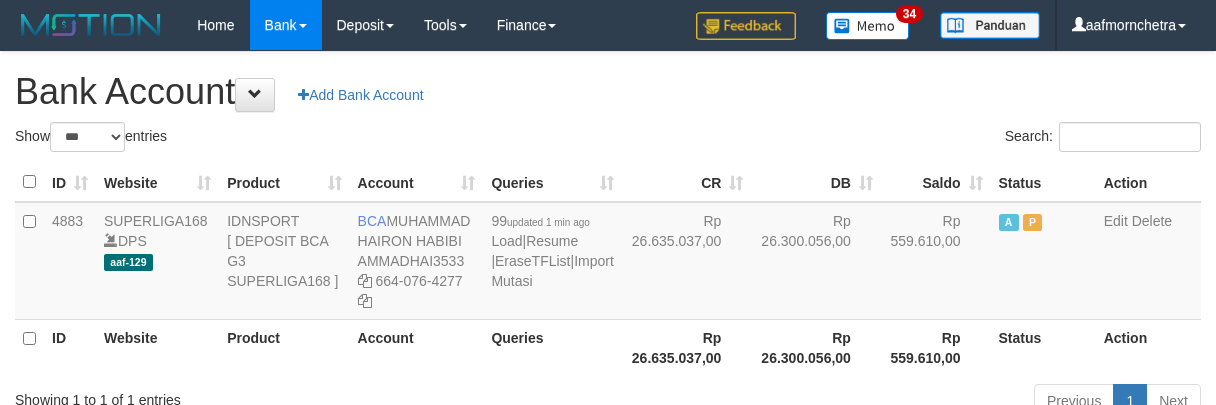 select on "***" 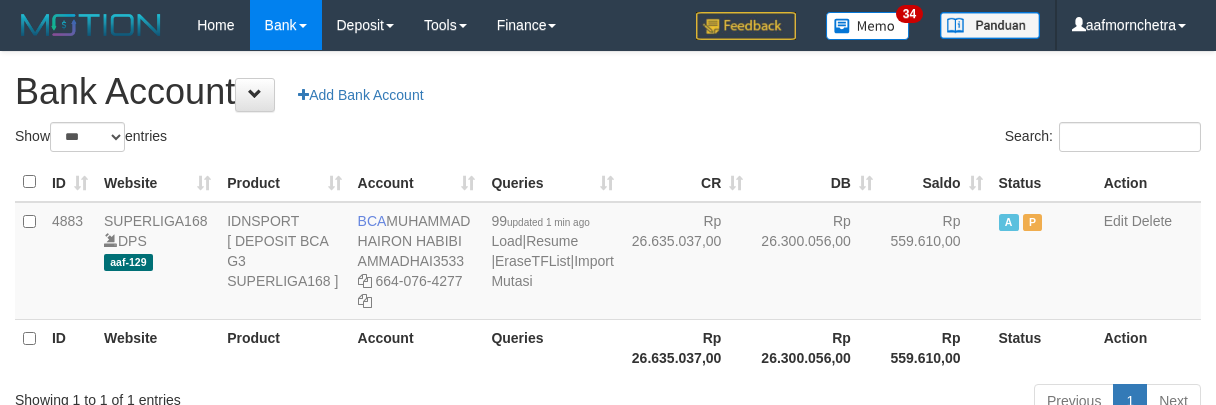 scroll, scrollTop: 0, scrollLeft: 0, axis: both 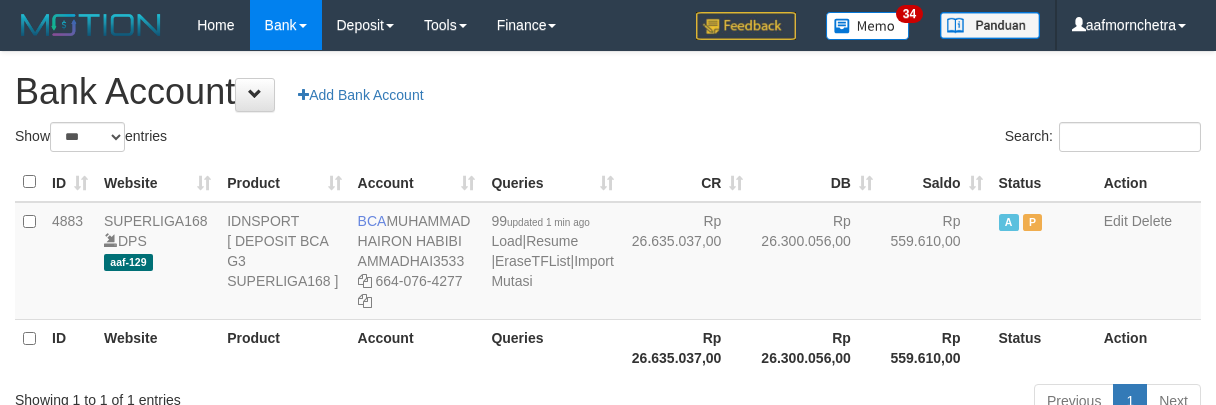 select on "***" 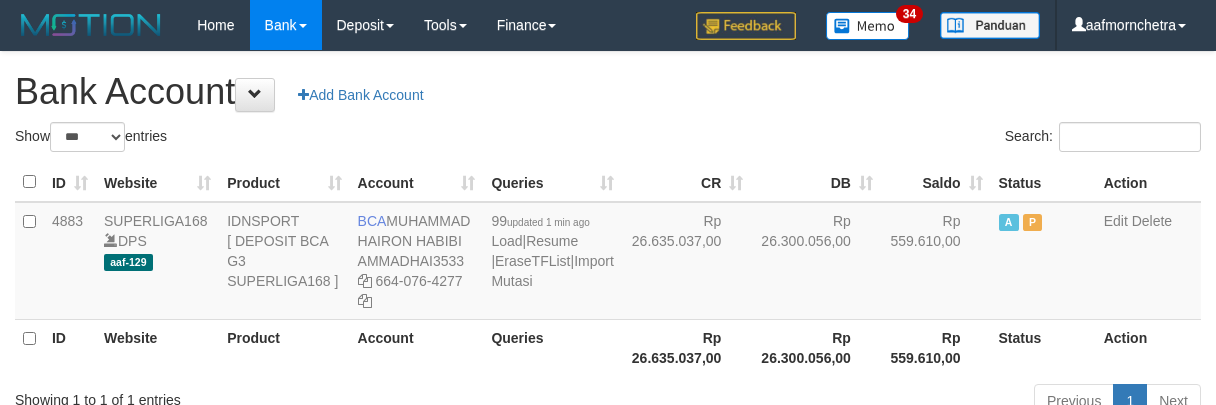 scroll, scrollTop: 0, scrollLeft: 0, axis: both 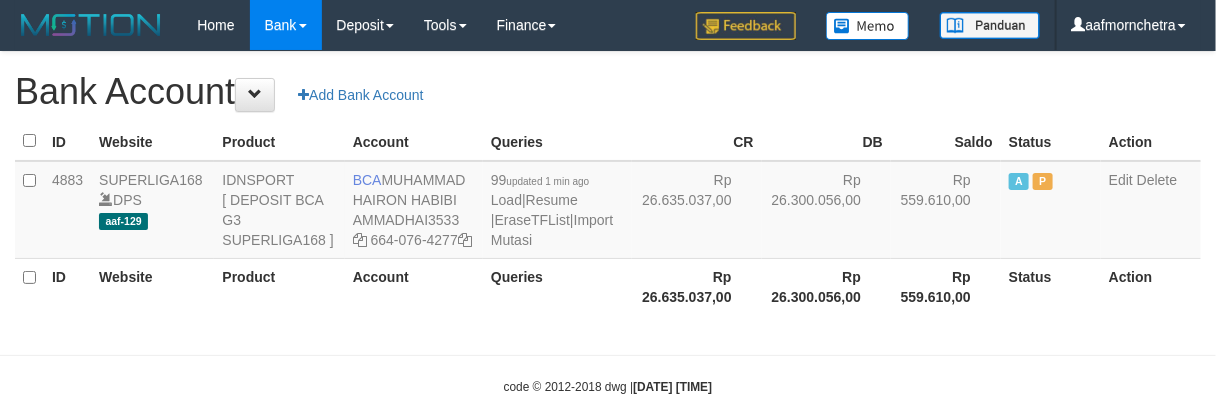 select on "***" 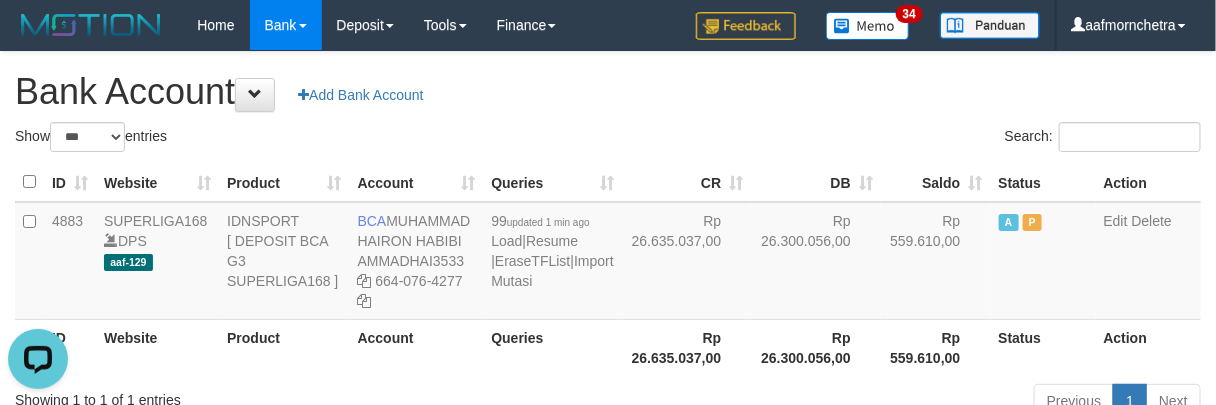 scroll, scrollTop: 0, scrollLeft: 0, axis: both 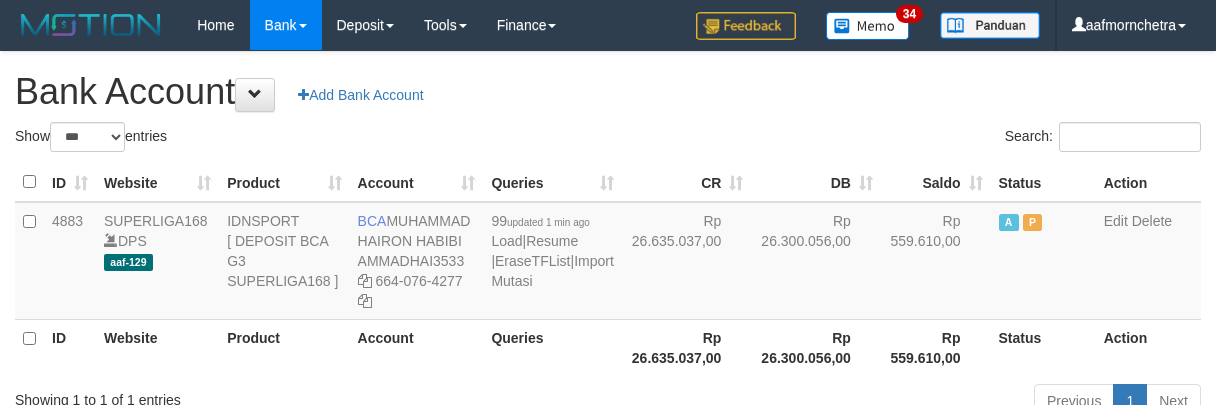select on "***" 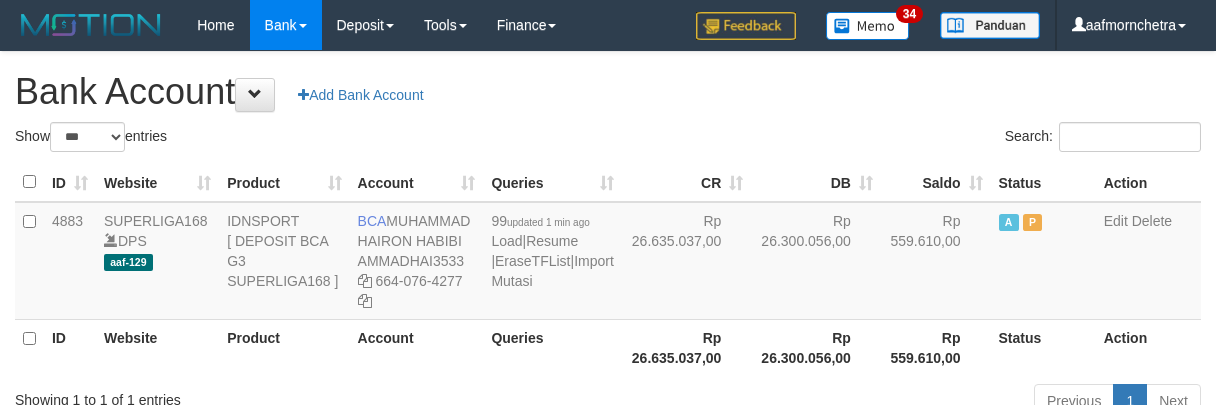 scroll, scrollTop: 0, scrollLeft: 0, axis: both 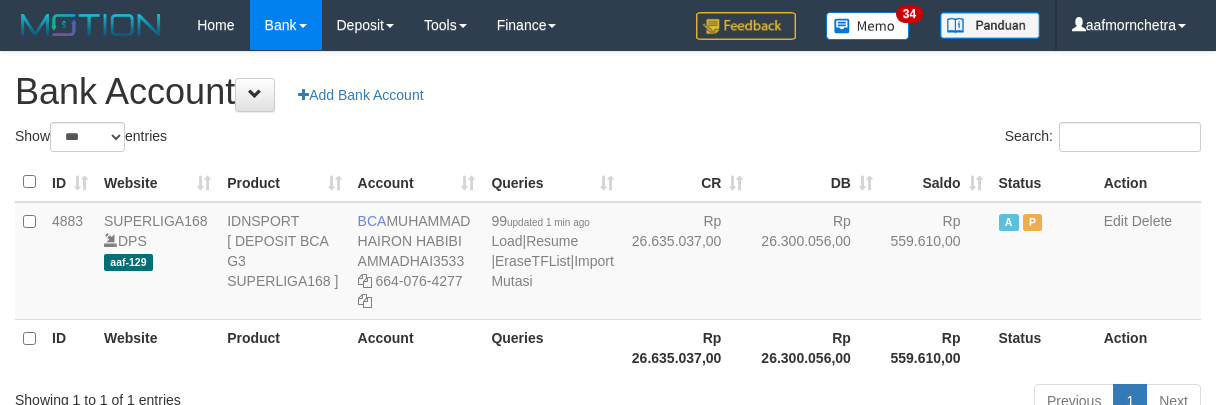 select on "***" 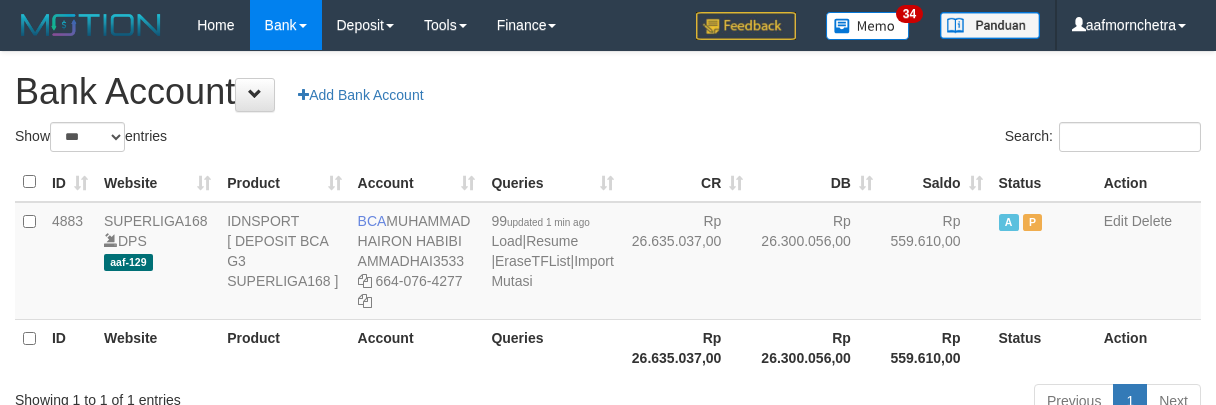 scroll, scrollTop: 0, scrollLeft: 0, axis: both 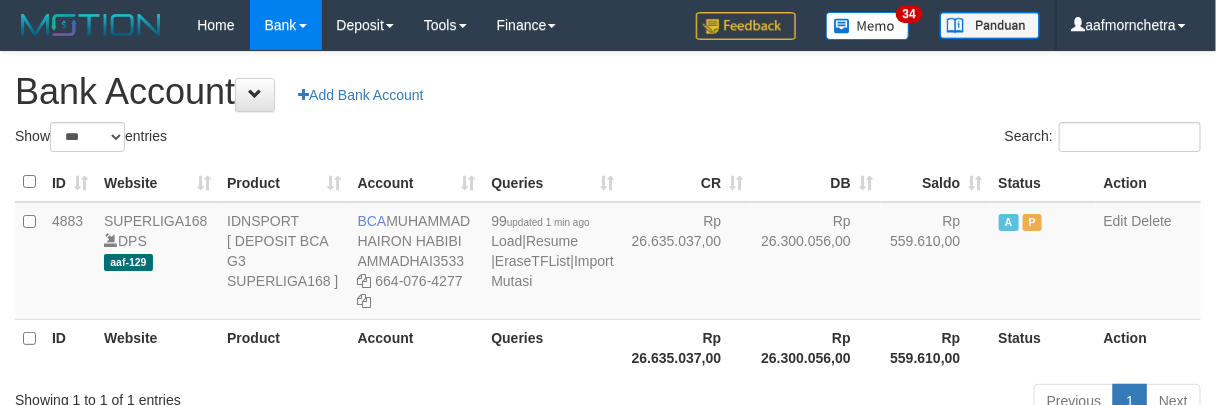 click on "Queries" at bounding box center [552, 347] 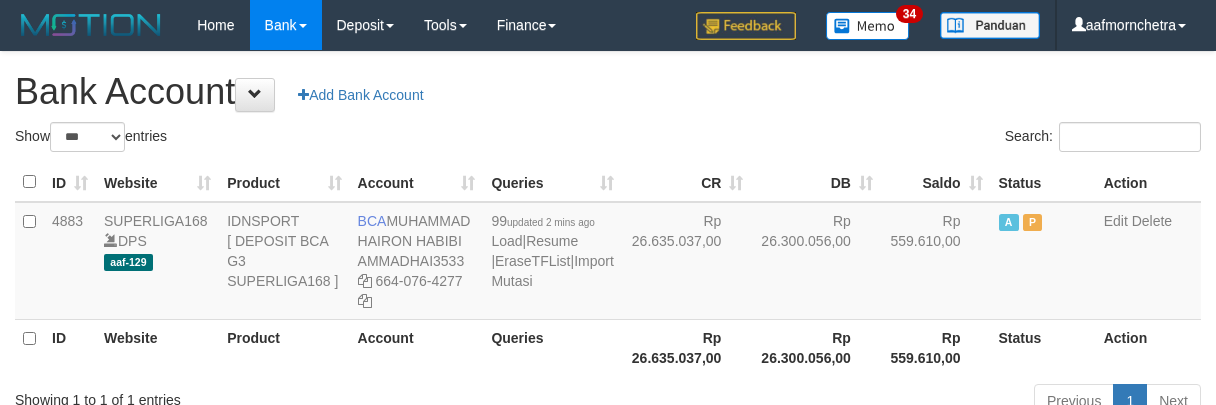 select on "***" 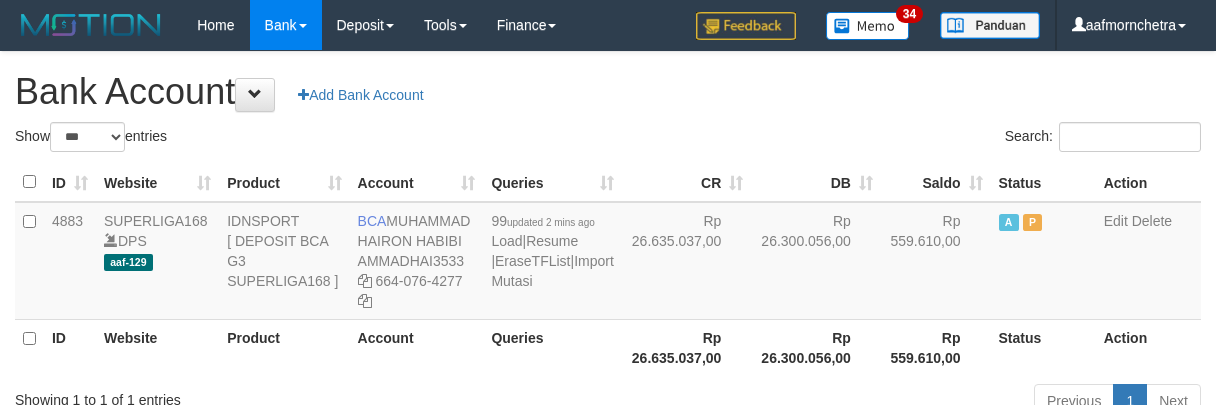 scroll, scrollTop: 0, scrollLeft: 0, axis: both 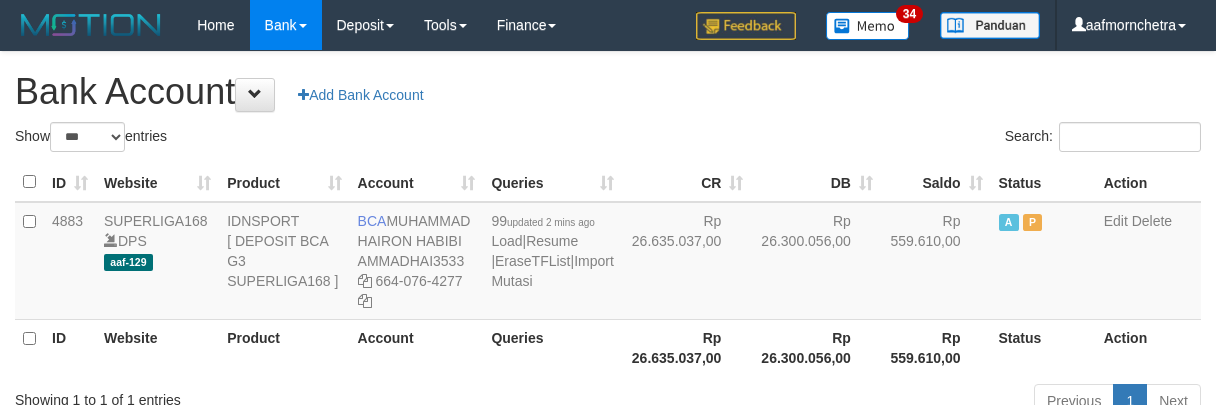select on "***" 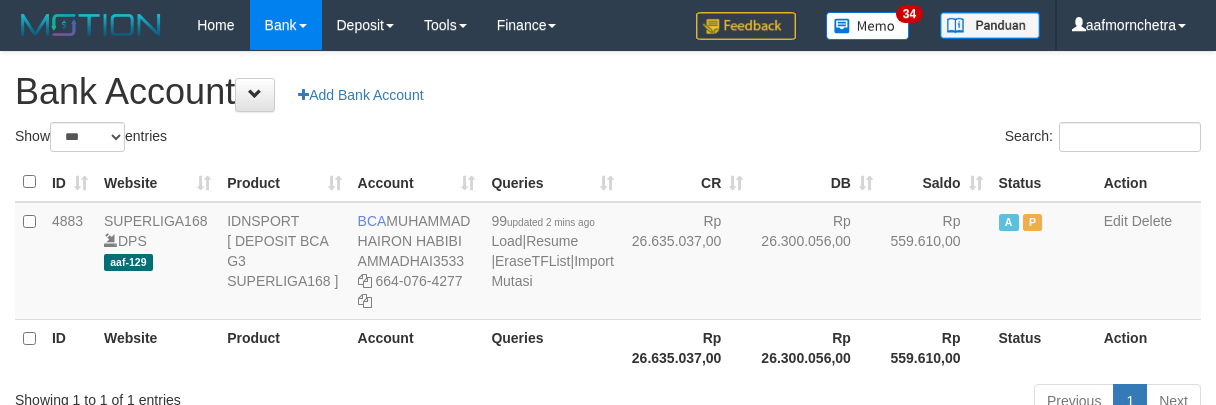 scroll, scrollTop: 0, scrollLeft: 0, axis: both 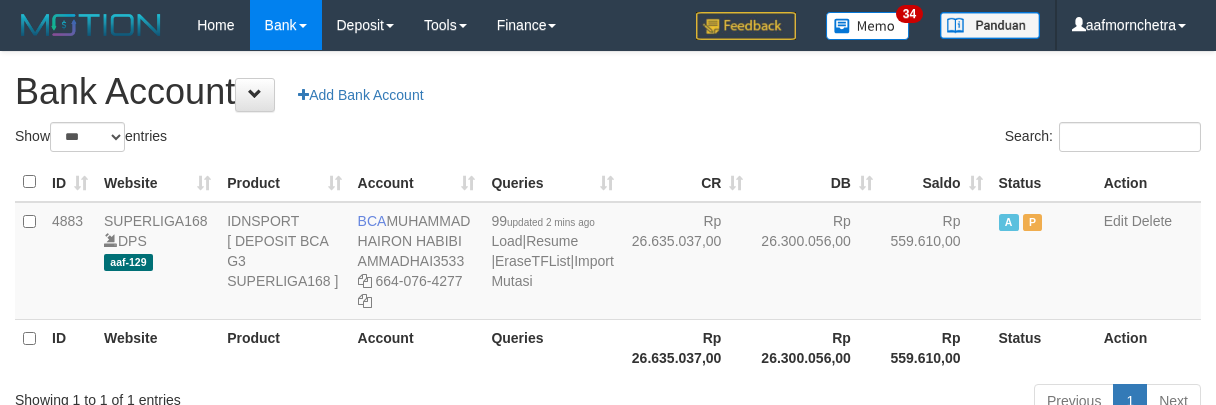 select on "***" 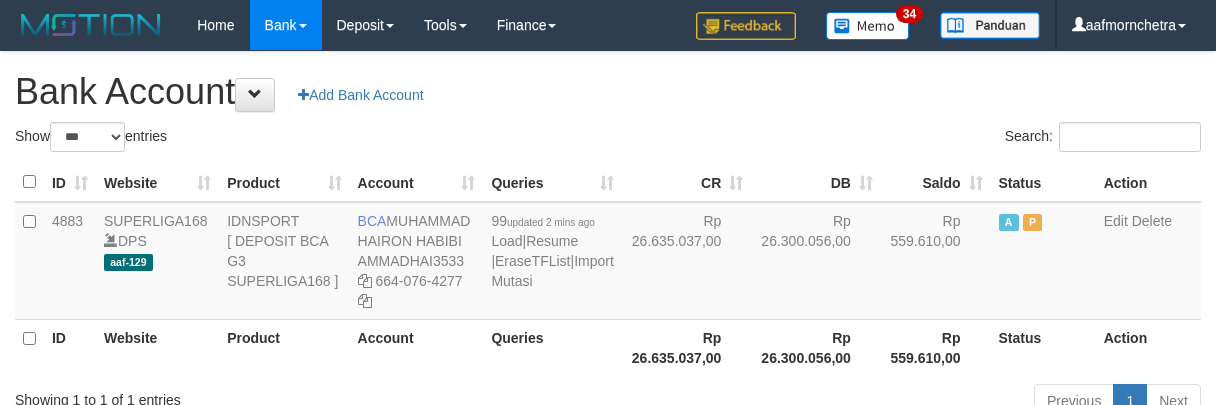 scroll, scrollTop: 0, scrollLeft: 0, axis: both 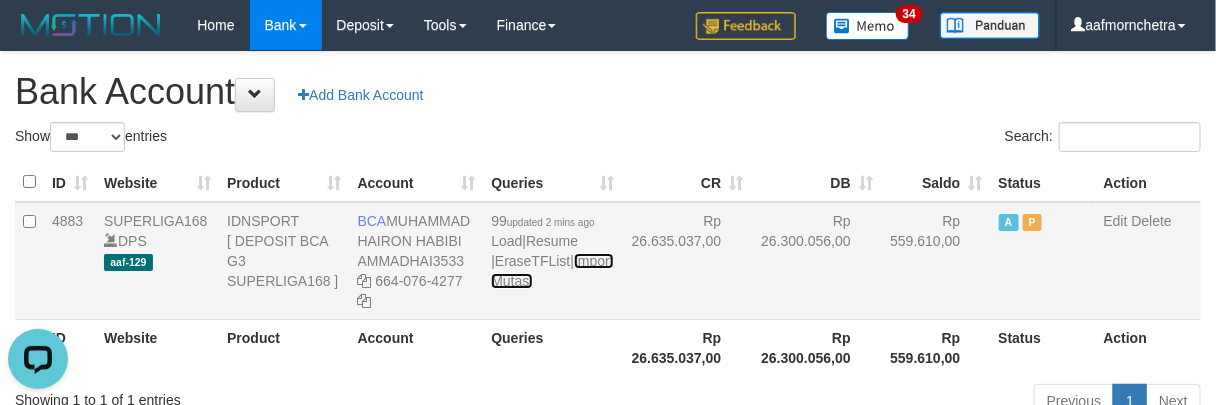 click on "Import Mutasi" at bounding box center (552, 271) 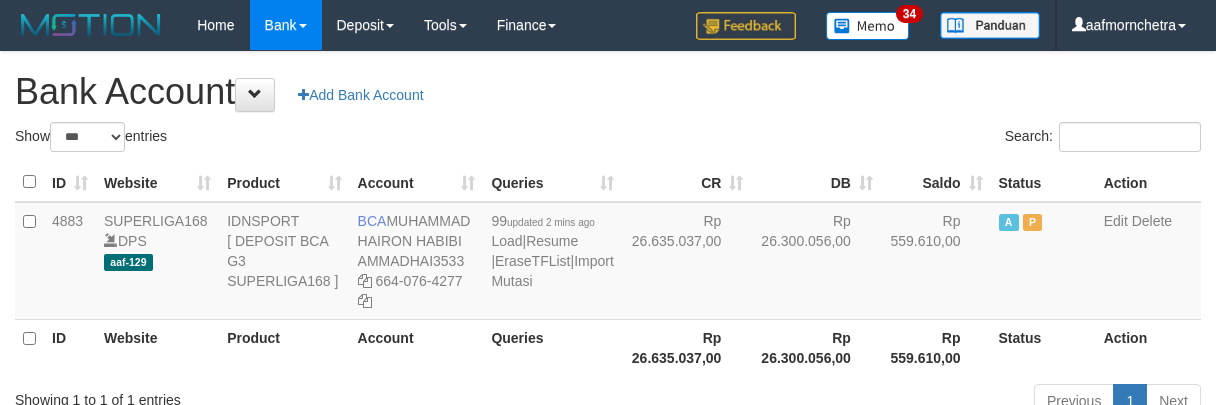 select on "***" 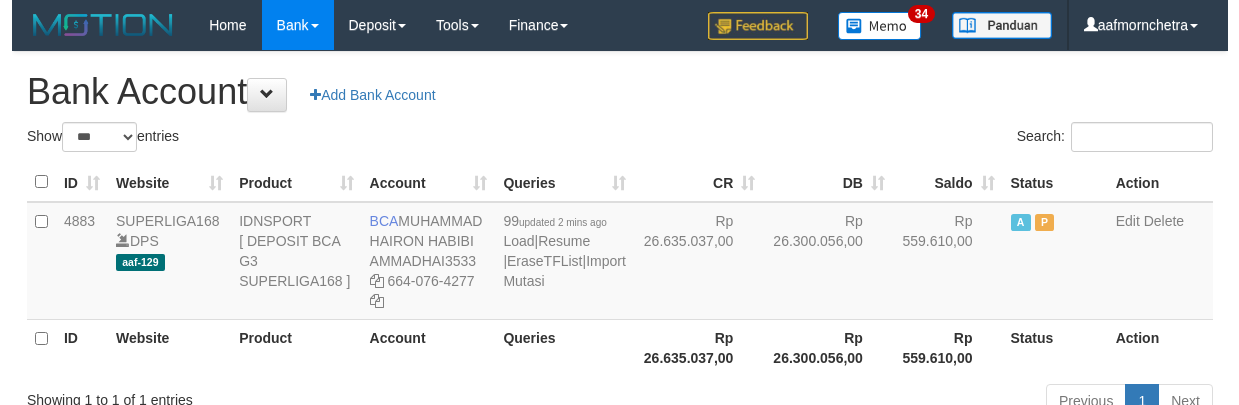 scroll, scrollTop: 0, scrollLeft: 0, axis: both 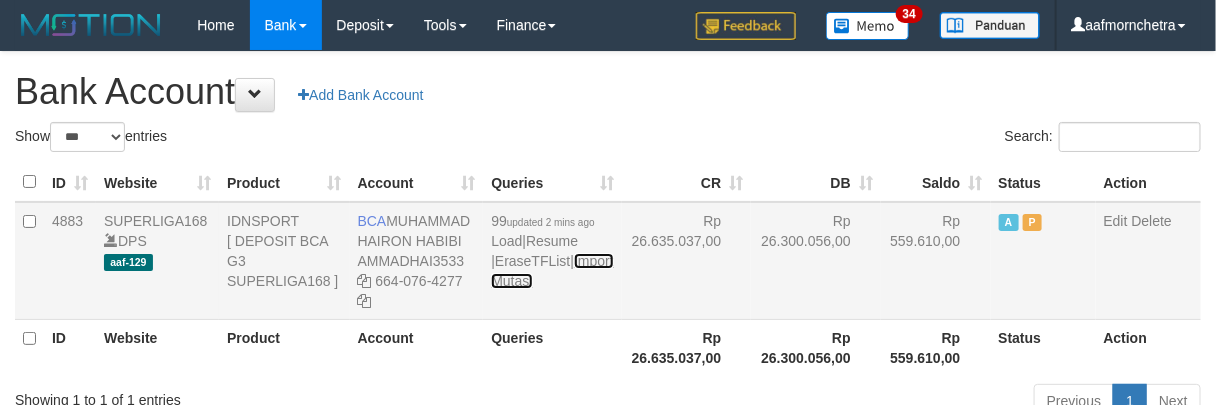 click on "Import Mutasi" at bounding box center (552, 271) 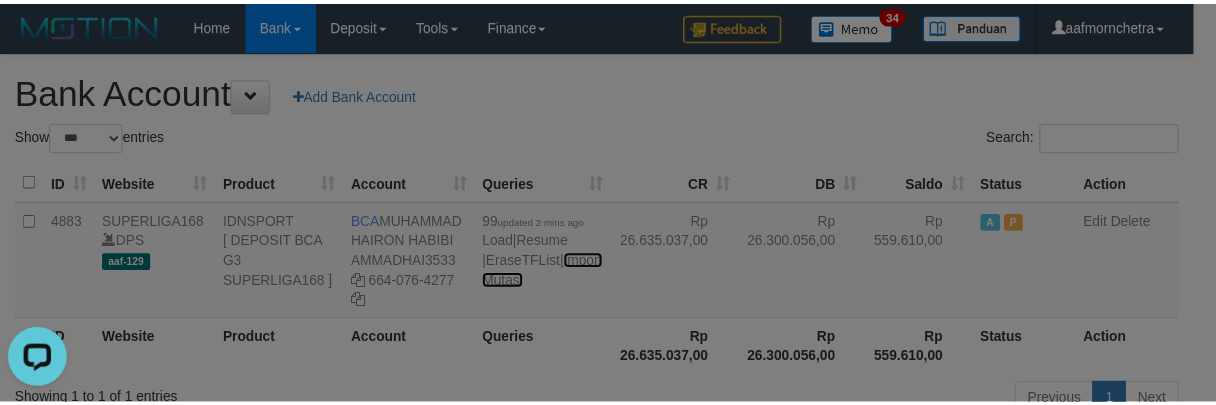 scroll, scrollTop: 0, scrollLeft: 0, axis: both 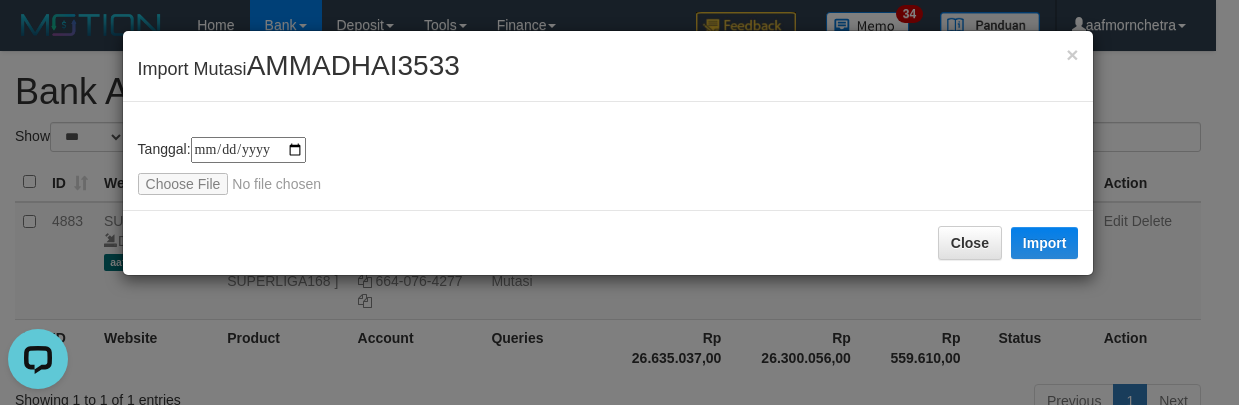 type on "**********" 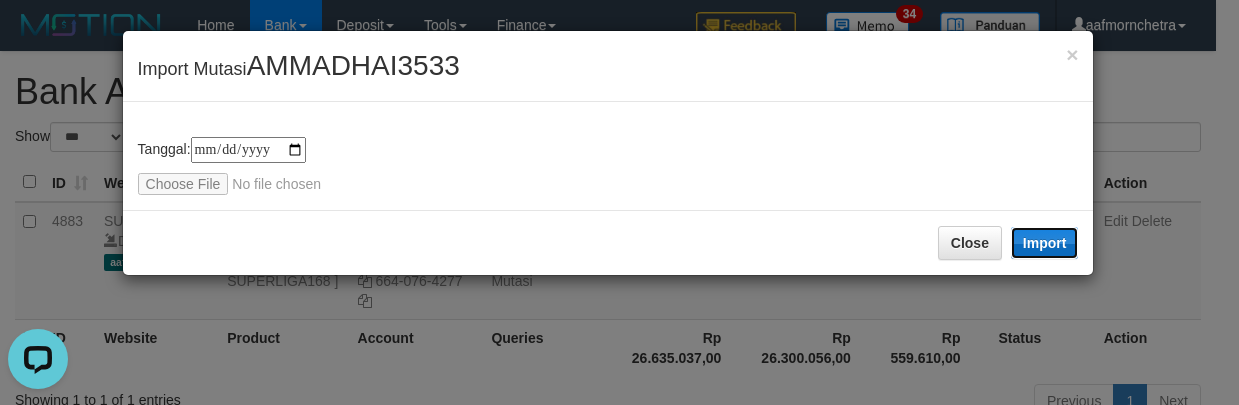 click on "Import" at bounding box center [1045, 243] 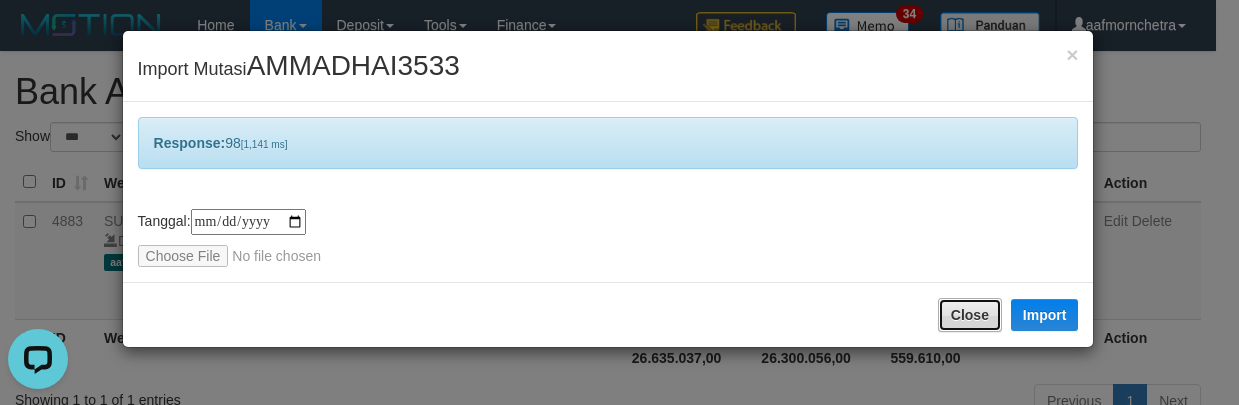 click on "Close" at bounding box center (970, 315) 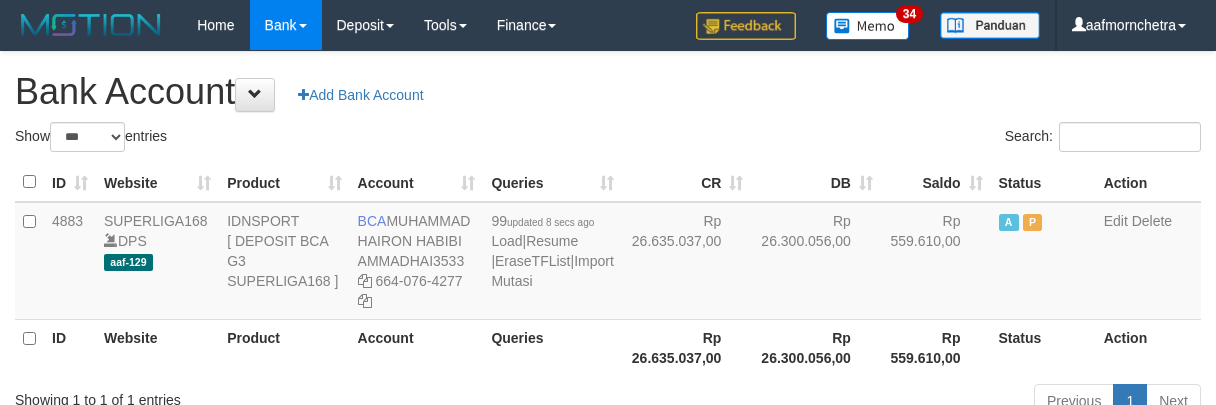select on "***" 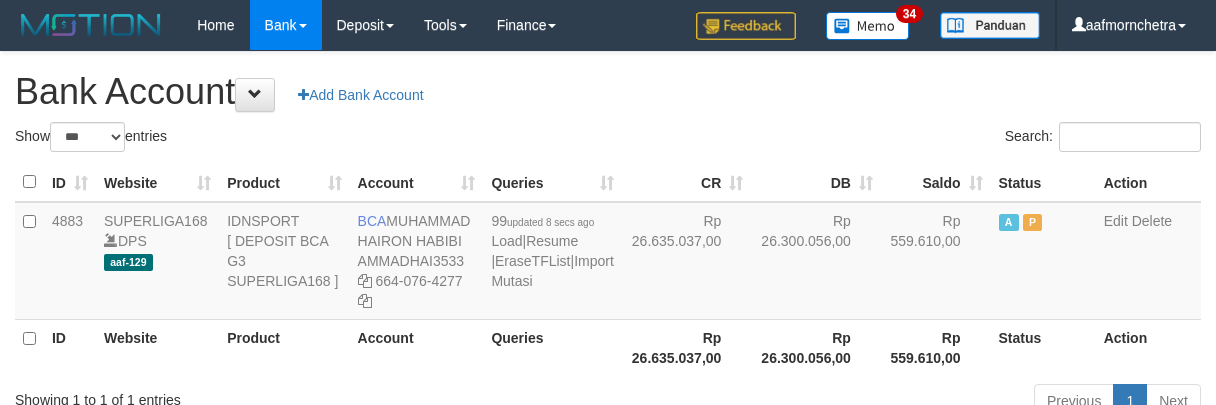 scroll, scrollTop: 0, scrollLeft: 0, axis: both 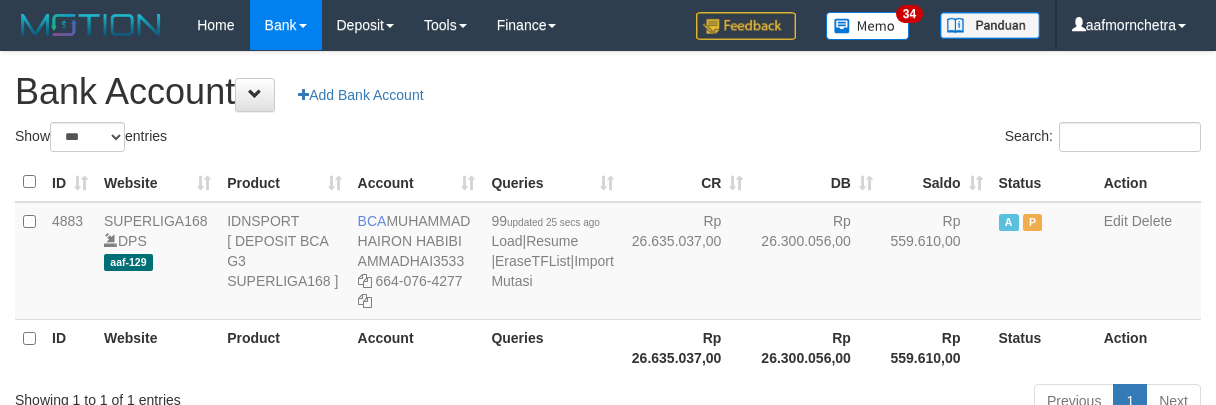 select on "***" 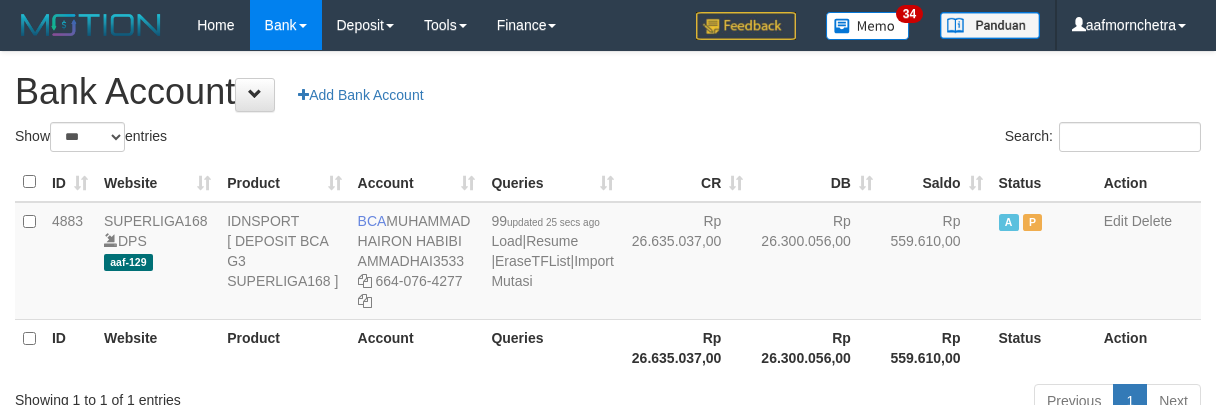 scroll, scrollTop: 0, scrollLeft: 0, axis: both 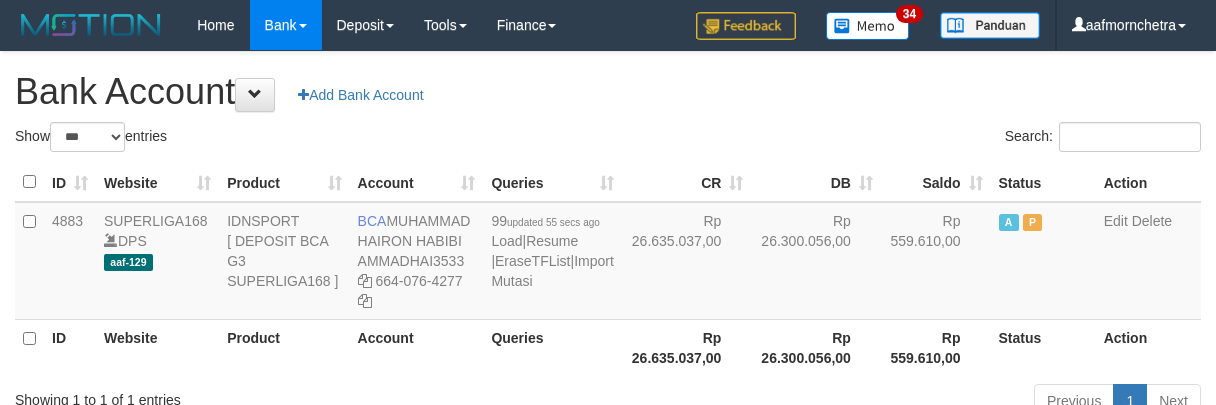 select on "***" 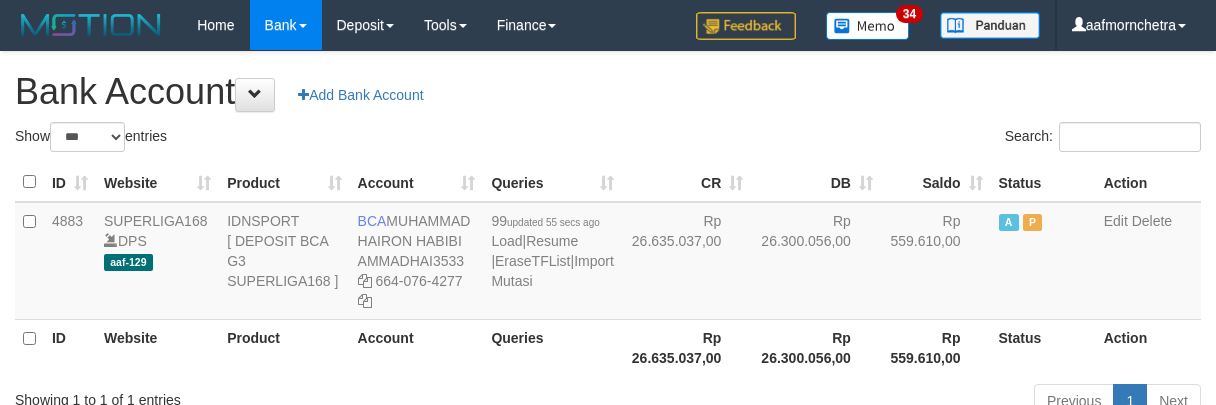 scroll, scrollTop: 0, scrollLeft: 0, axis: both 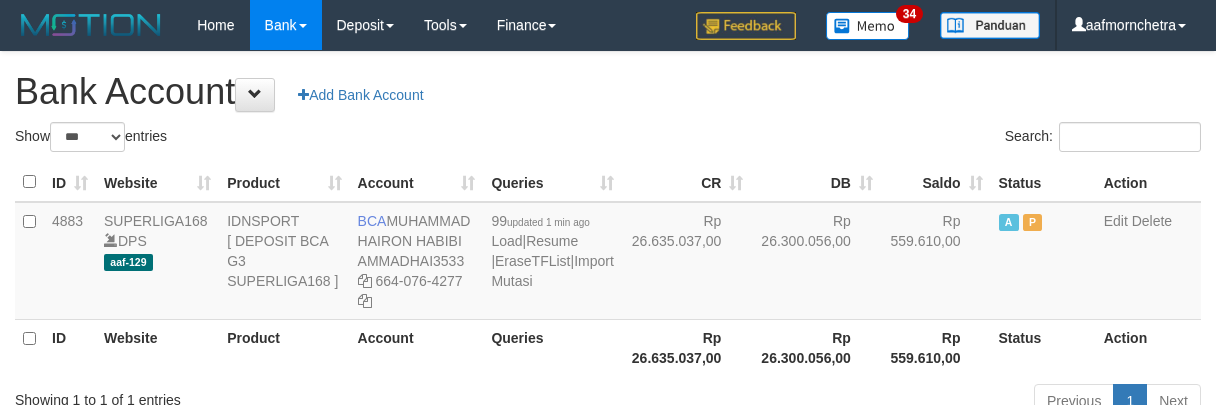 select on "***" 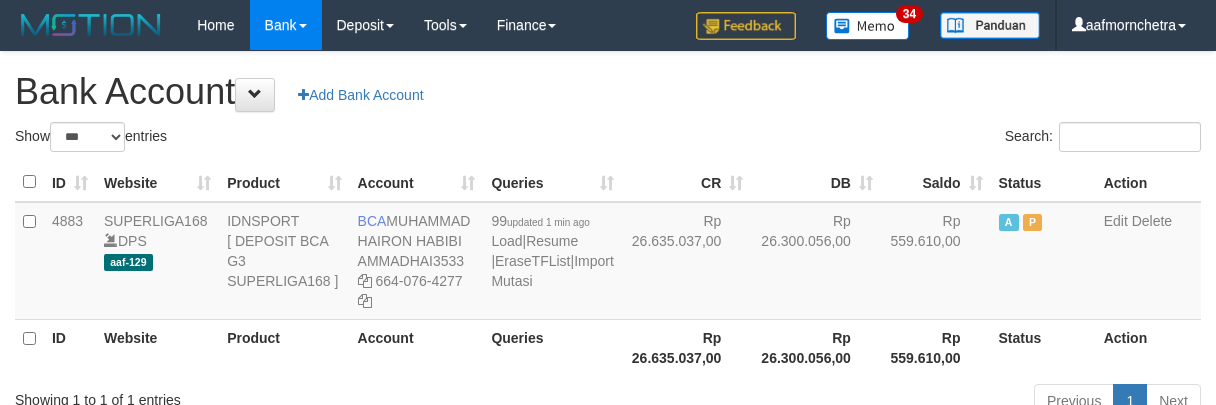 scroll, scrollTop: 0, scrollLeft: 0, axis: both 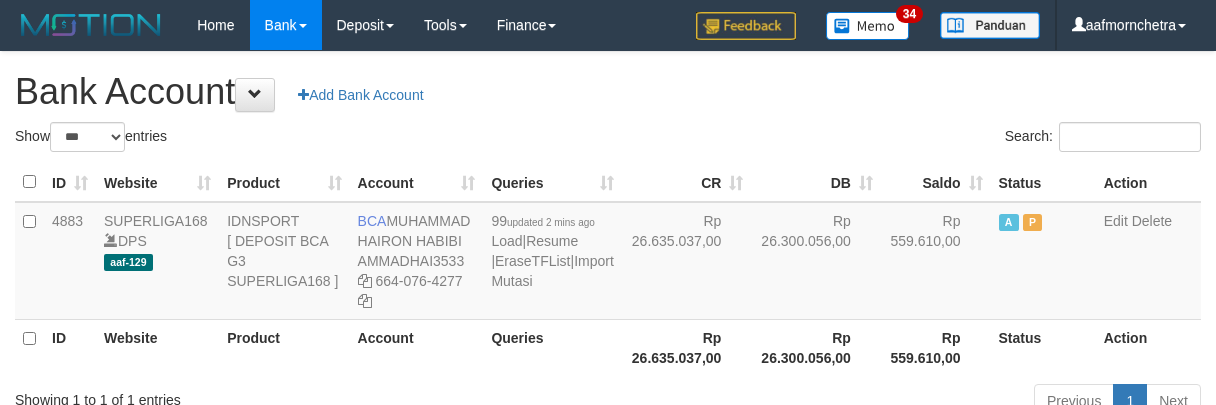 select on "***" 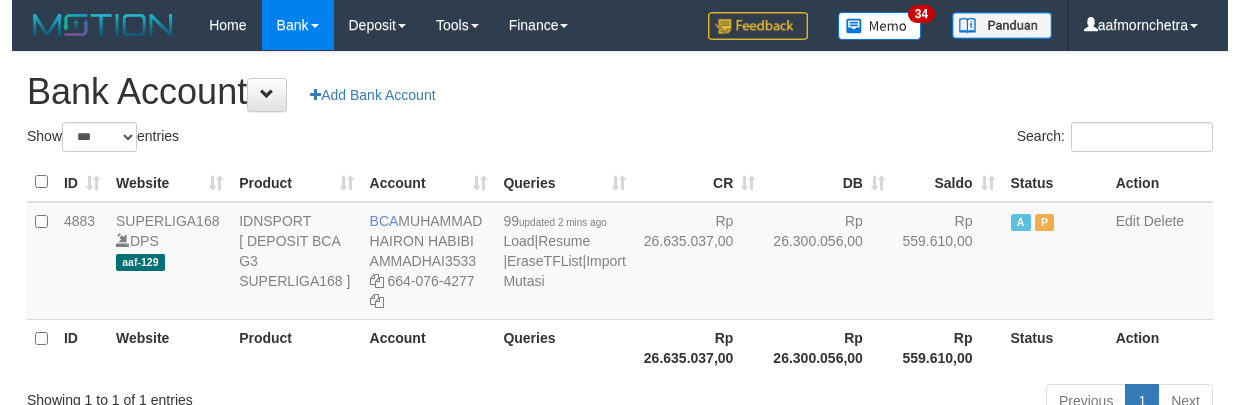 scroll, scrollTop: 0, scrollLeft: 0, axis: both 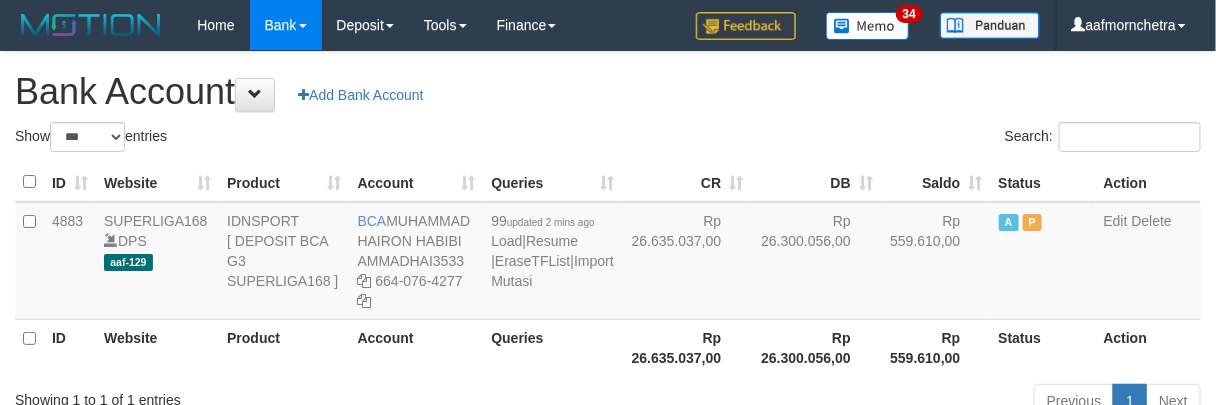 click on "Queries" at bounding box center [552, 347] 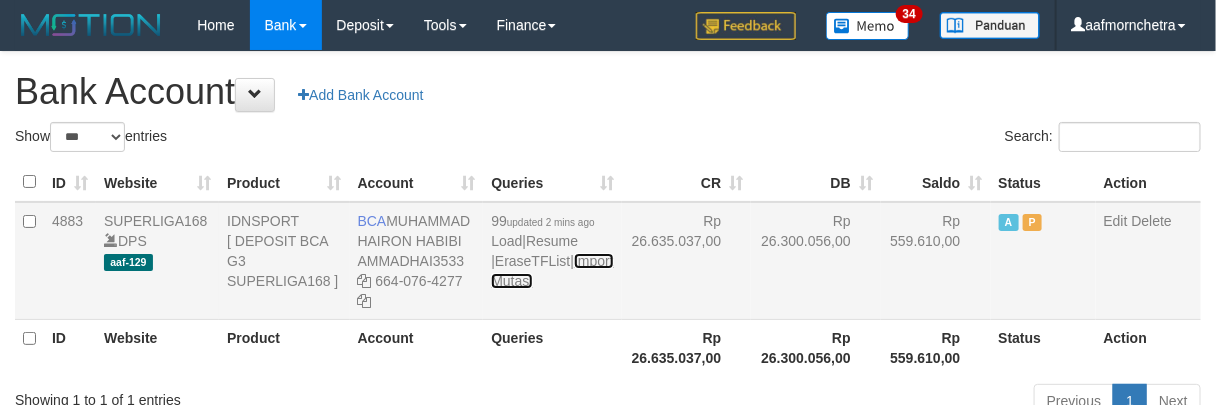 click on "Import Mutasi" at bounding box center [552, 271] 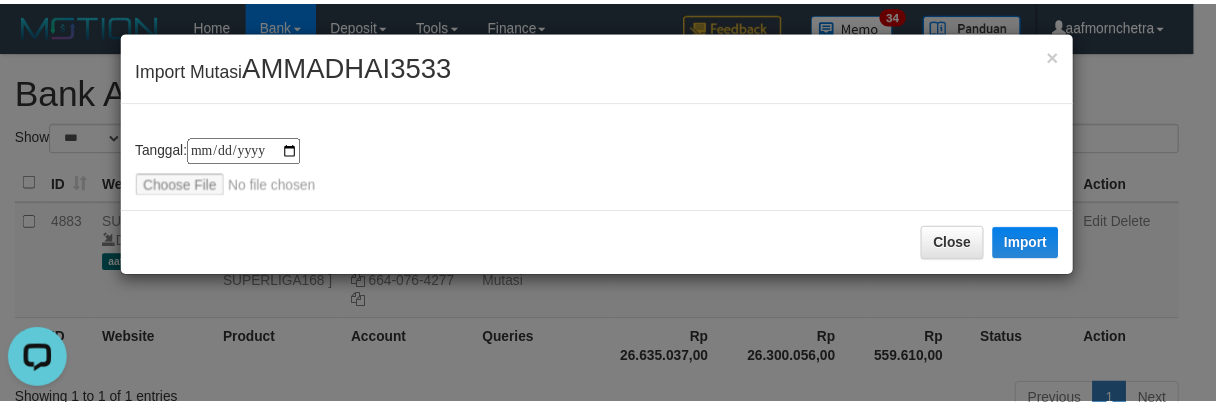 scroll, scrollTop: 0, scrollLeft: 0, axis: both 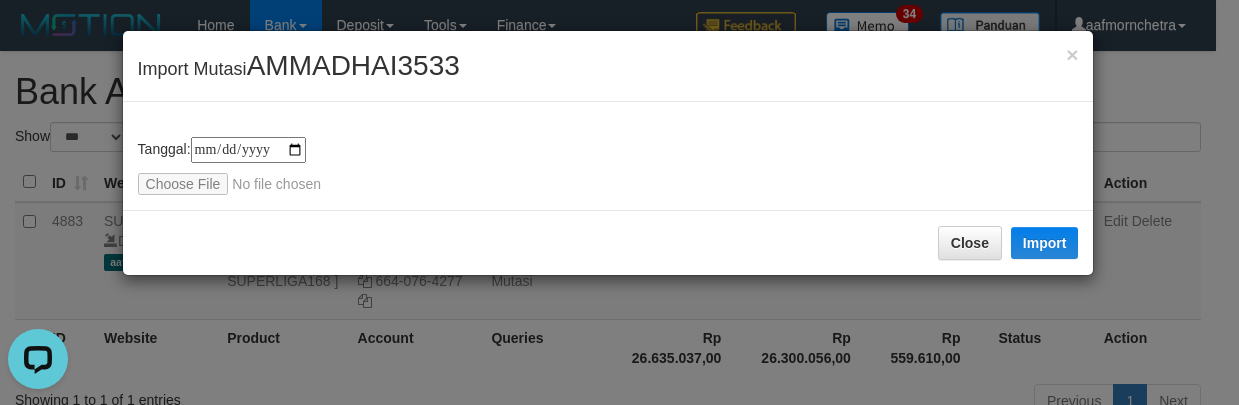 type on "**********" 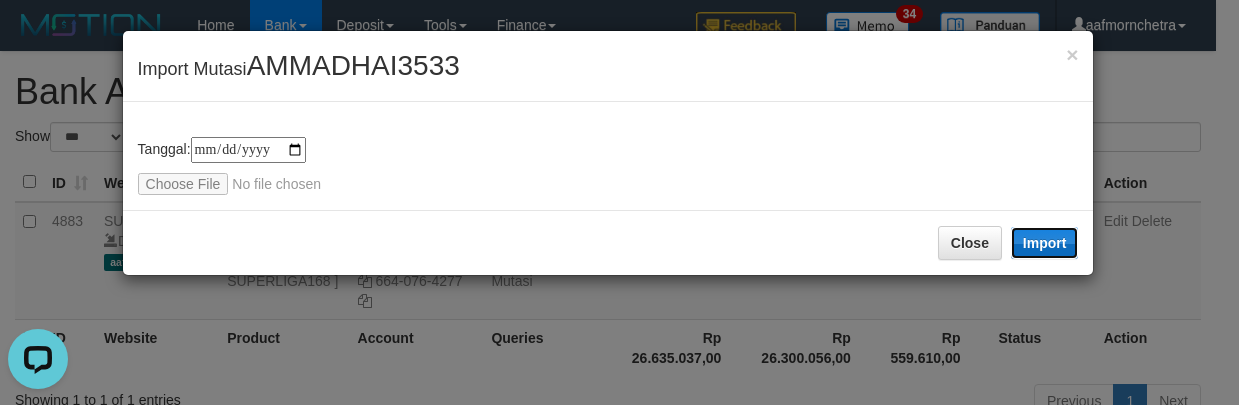 click on "Import" at bounding box center [1045, 243] 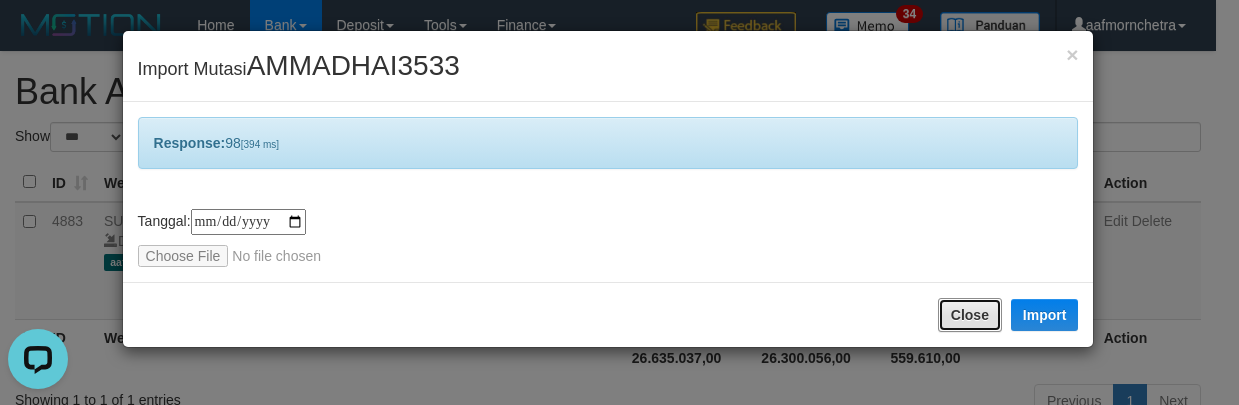 click on "Close" at bounding box center (970, 315) 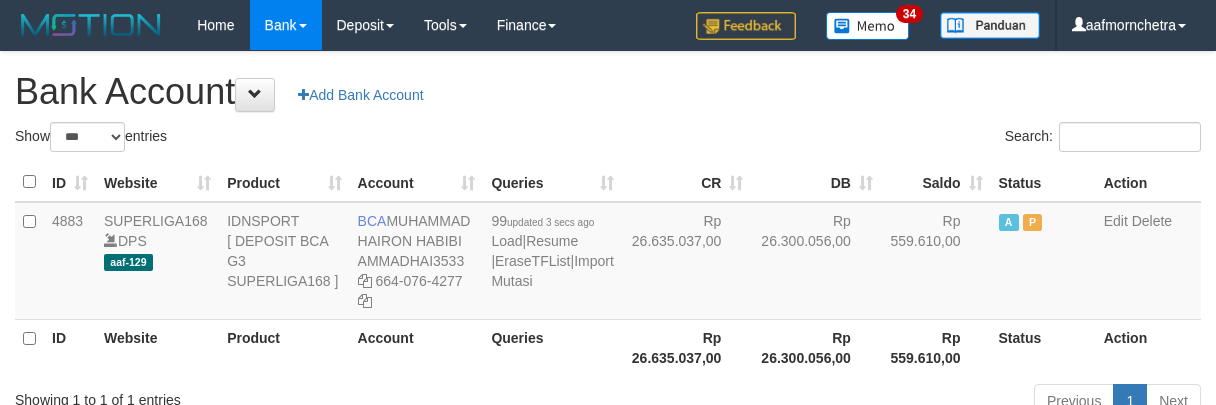 select on "***" 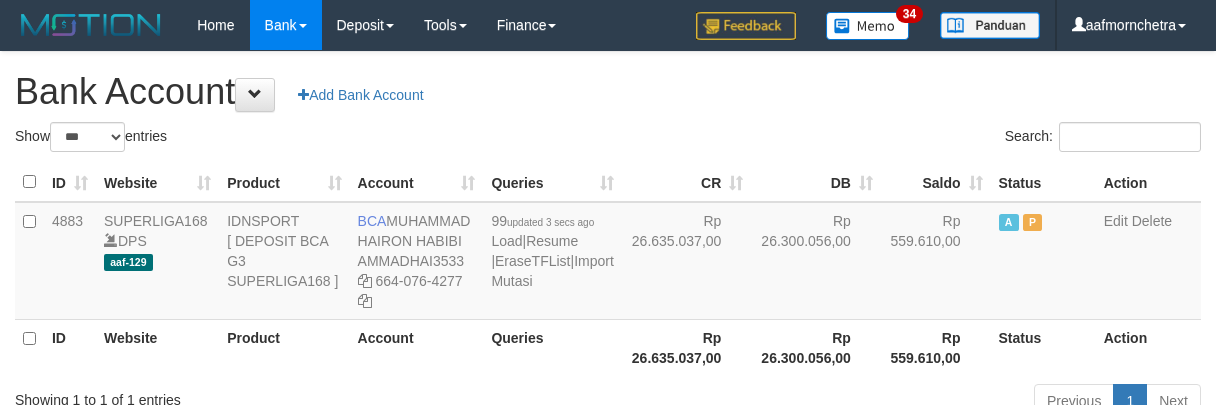 scroll, scrollTop: 0, scrollLeft: 0, axis: both 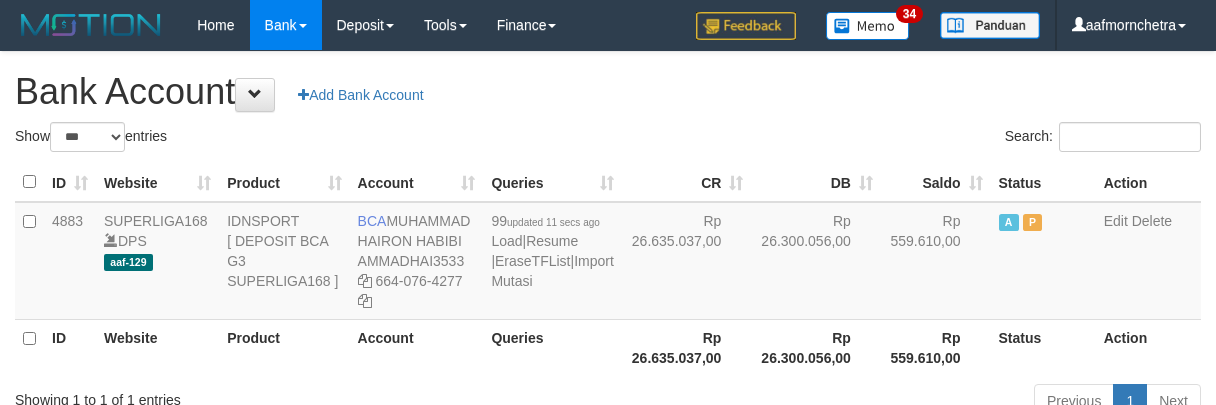 select on "***" 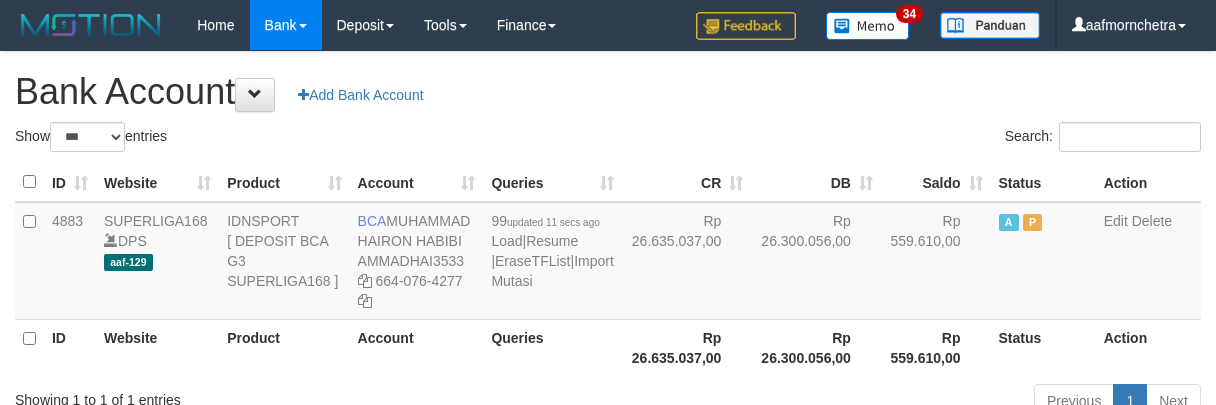 scroll, scrollTop: 0, scrollLeft: 0, axis: both 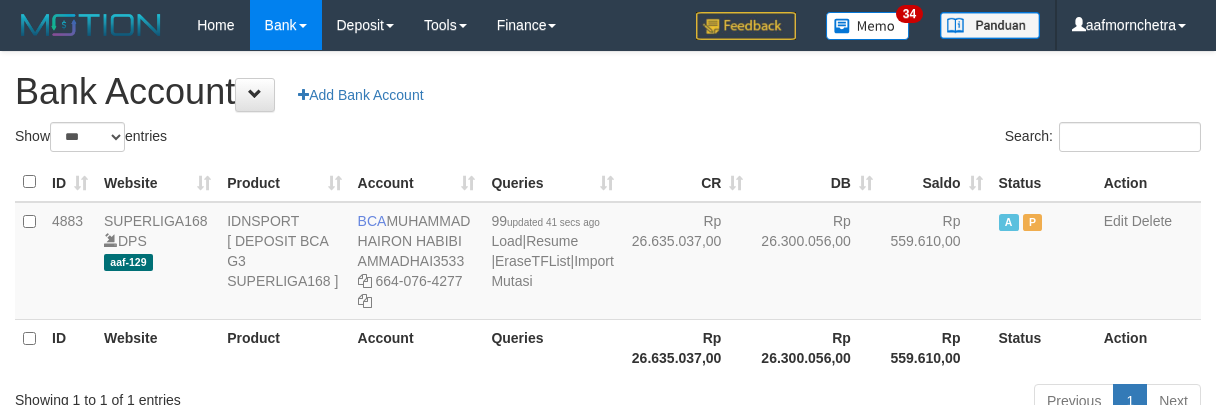 select on "***" 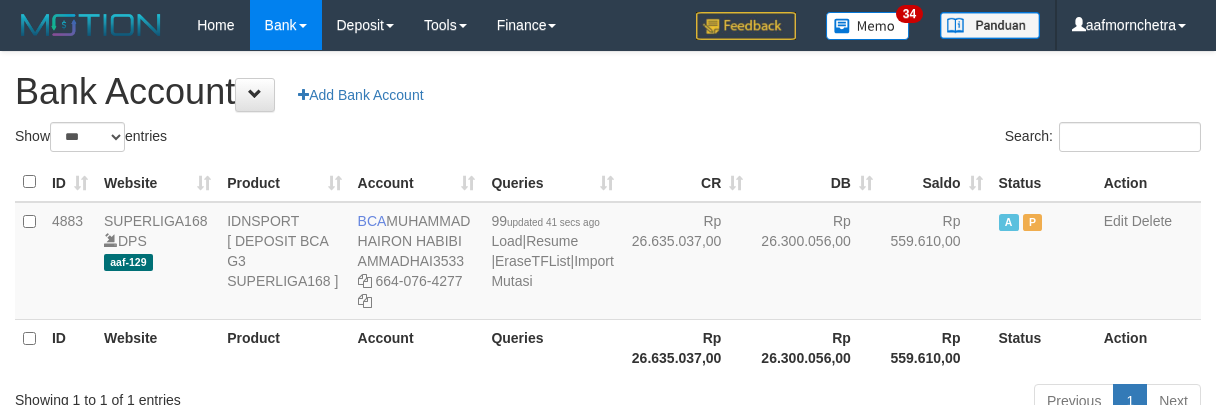 scroll, scrollTop: 0, scrollLeft: 0, axis: both 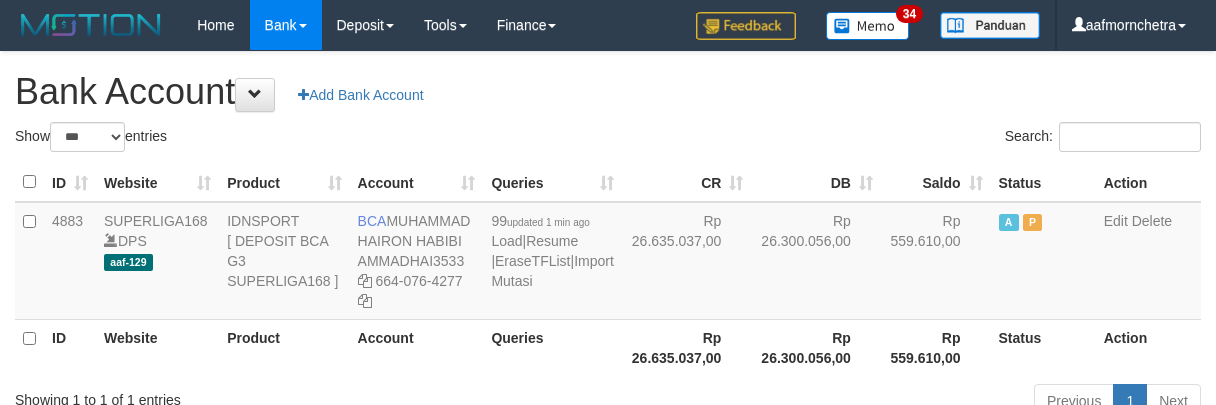 select on "***" 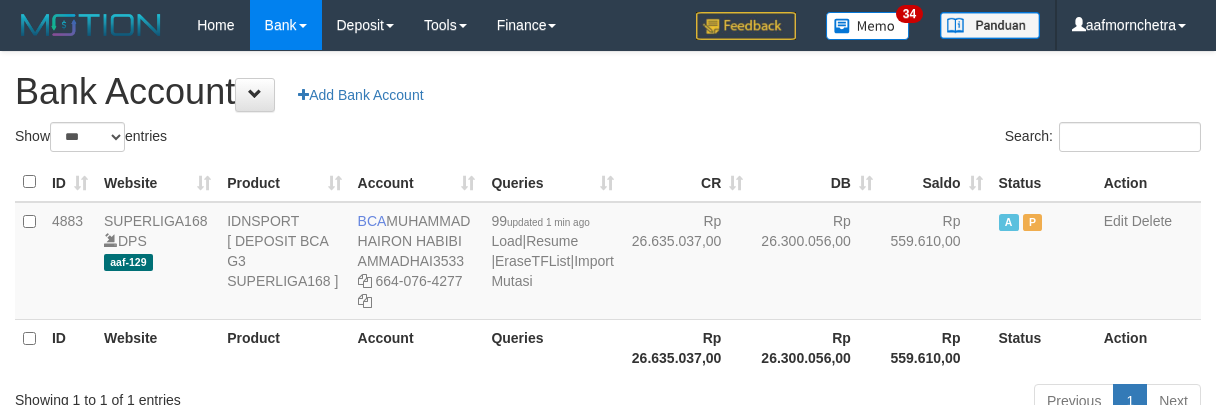 scroll, scrollTop: 0, scrollLeft: 0, axis: both 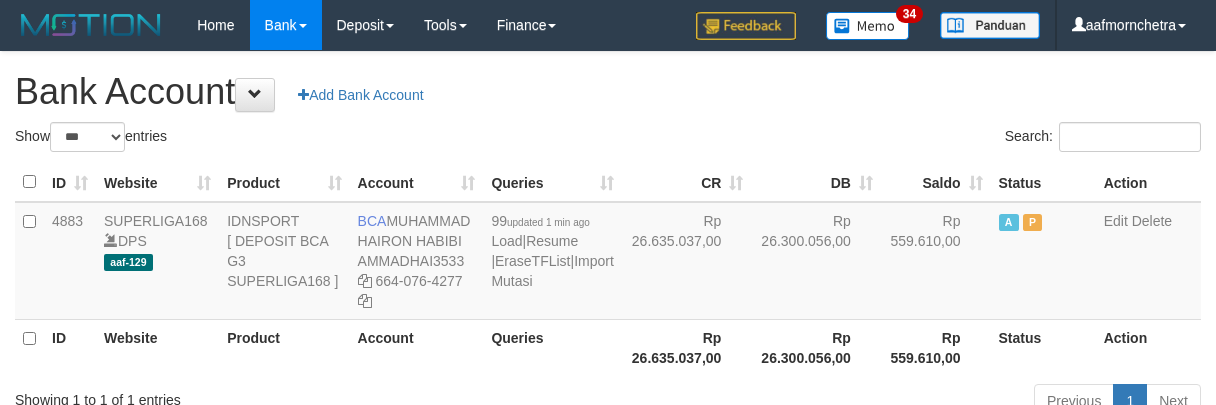select on "***" 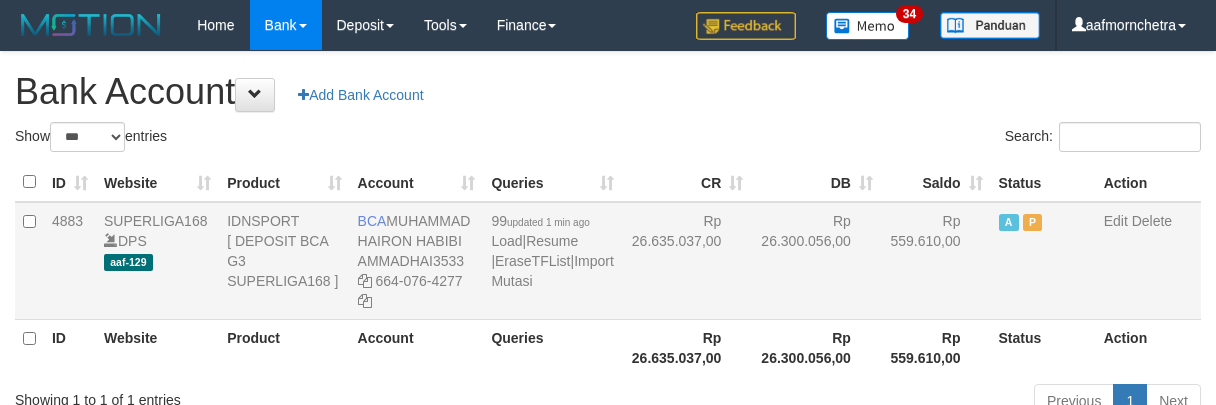 scroll, scrollTop: 0, scrollLeft: 0, axis: both 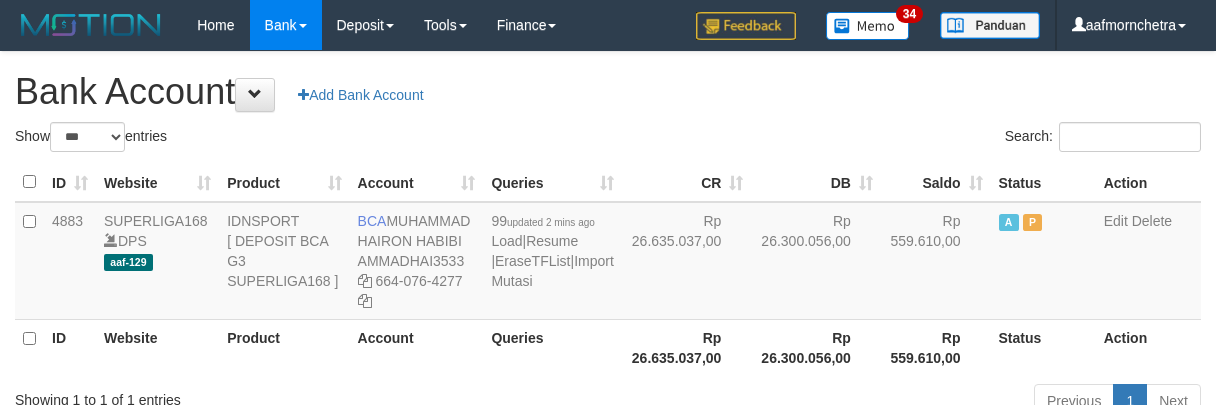select on "***" 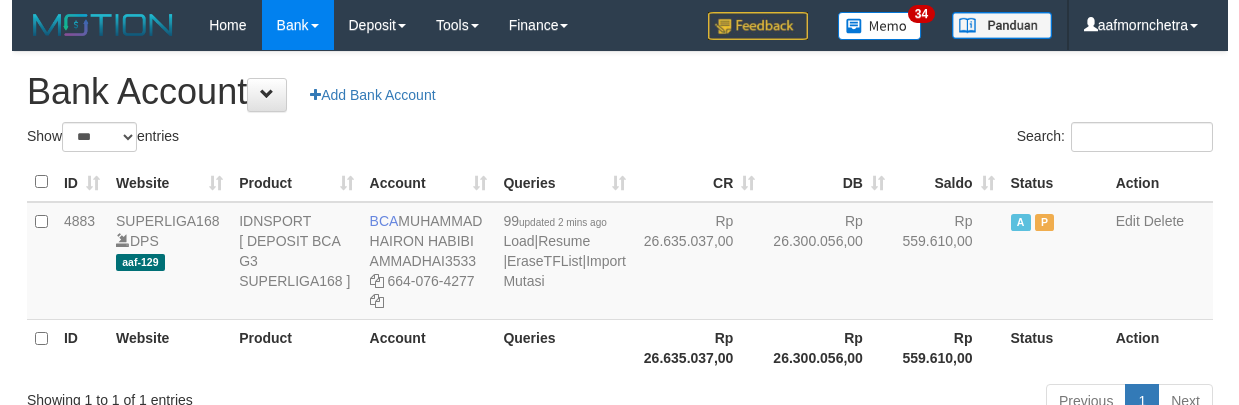 scroll, scrollTop: 0, scrollLeft: 0, axis: both 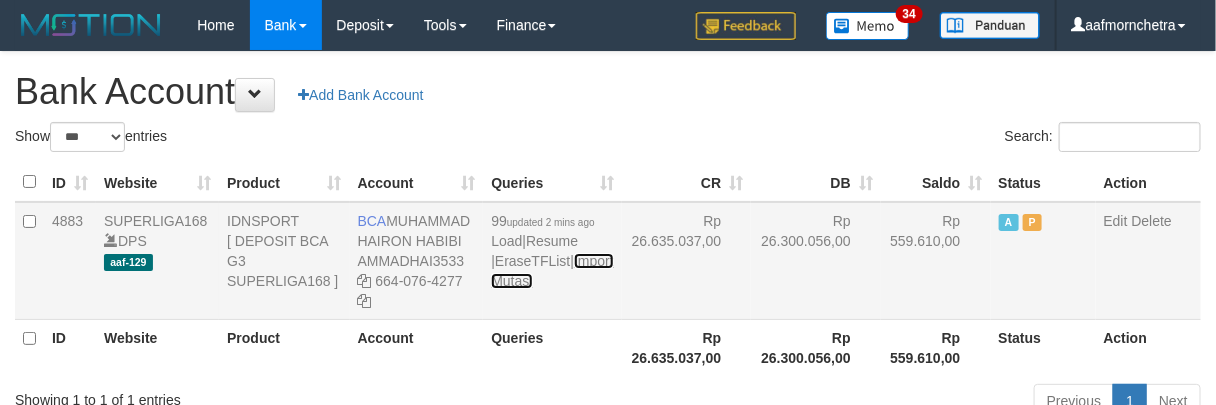 click on "Import Mutasi" at bounding box center [552, 271] 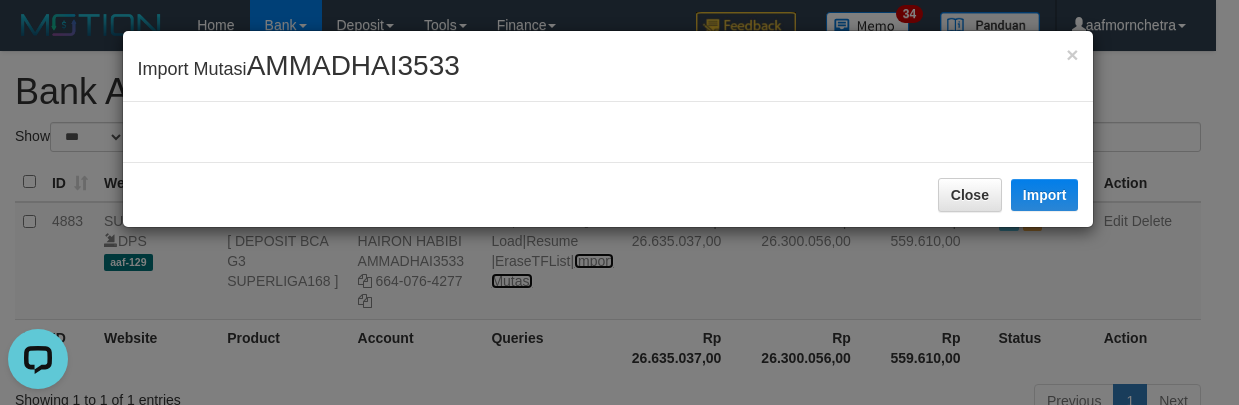 scroll, scrollTop: 0, scrollLeft: 0, axis: both 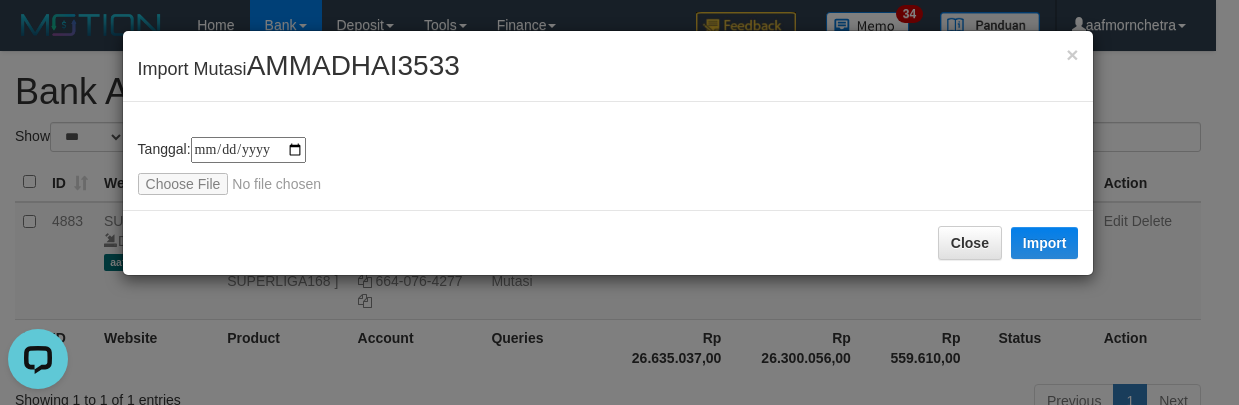 type on "**********" 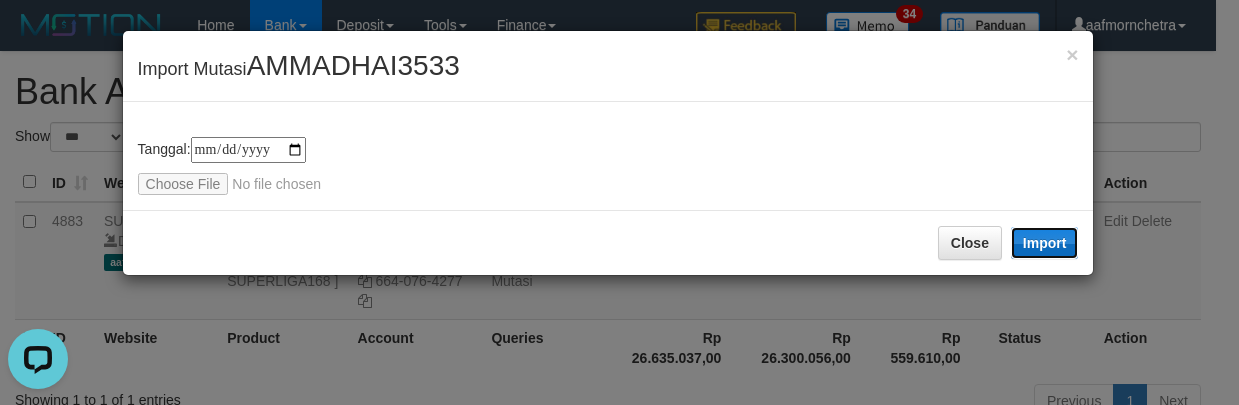 click on "Import" at bounding box center (1045, 243) 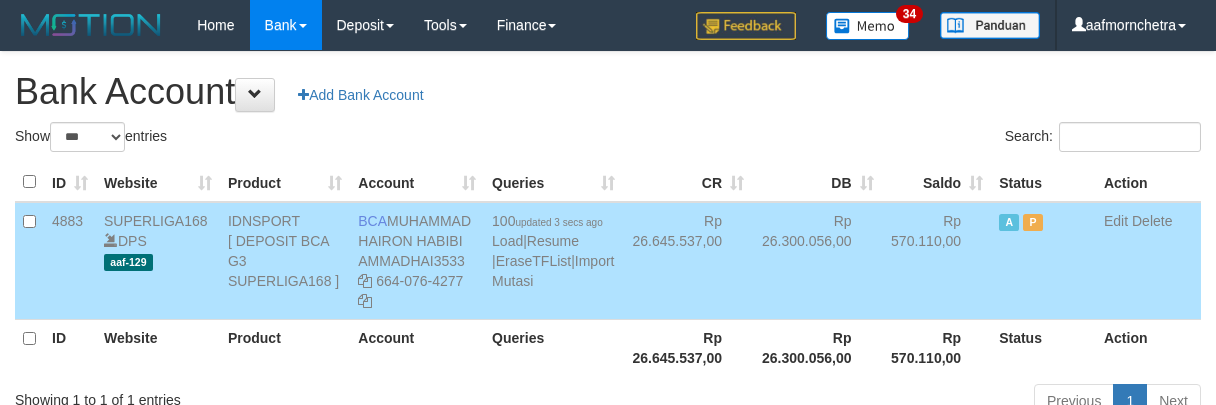 select on "***" 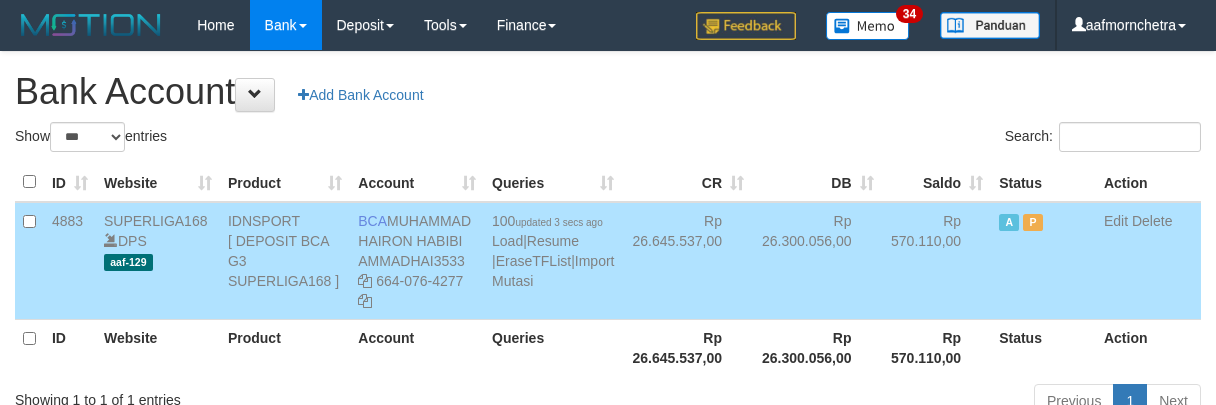 scroll, scrollTop: 0, scrollLeft: 0, axis: both 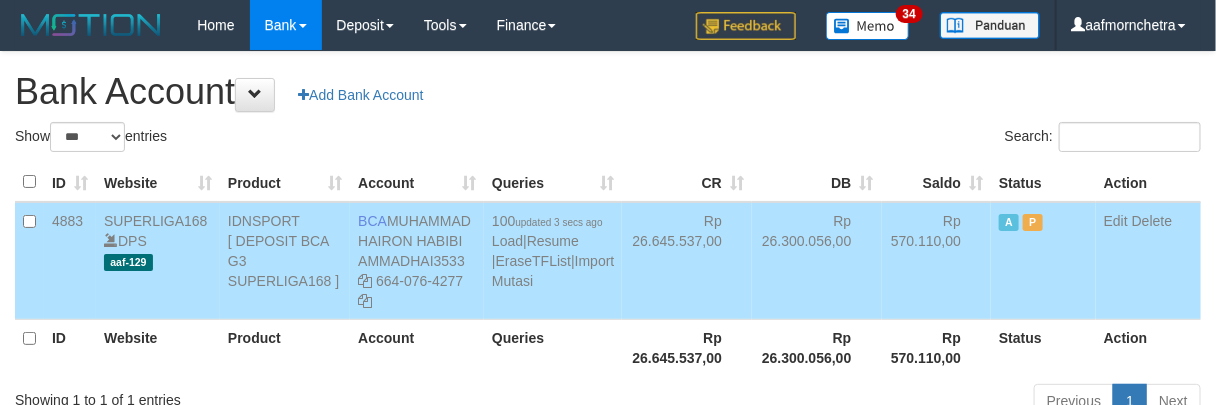 click on "Queries" at bounding box center [553, 347] 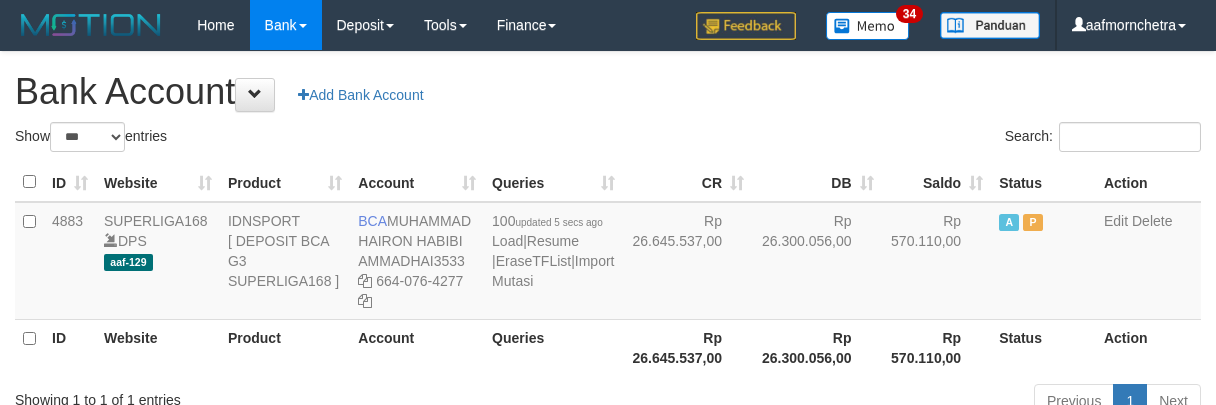 select on "***" 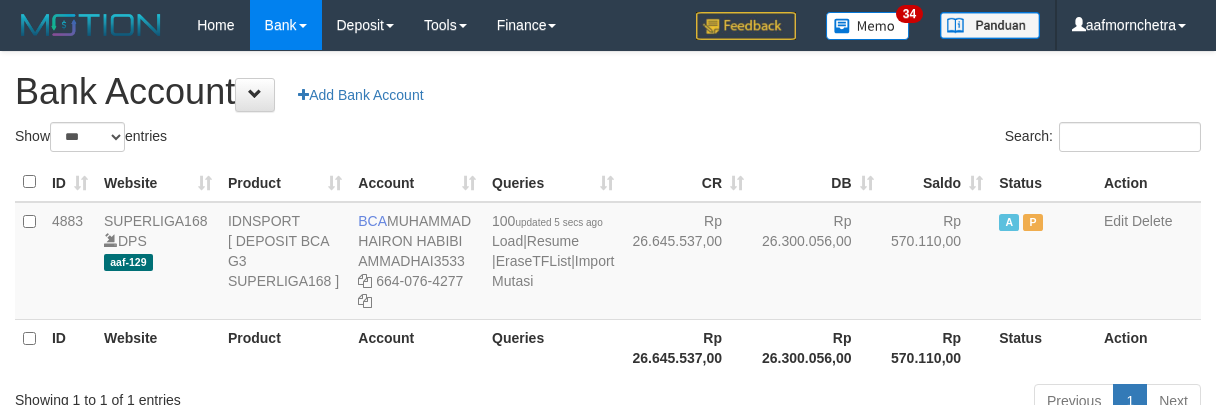 scroll, scrollTop: 0, scrollLeft: 0, axis: both 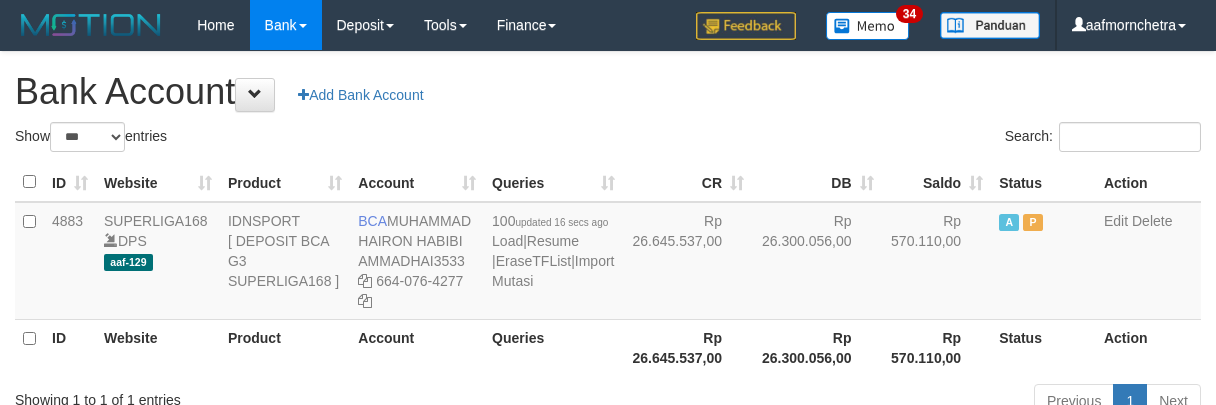 select on "***" 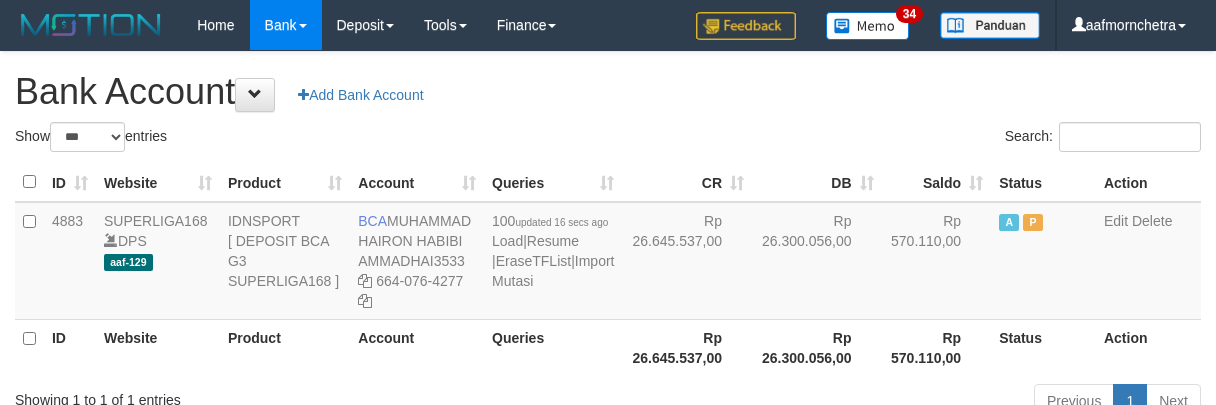 scroll, scrollTop: 0, scrollLeft: 0, axis: both 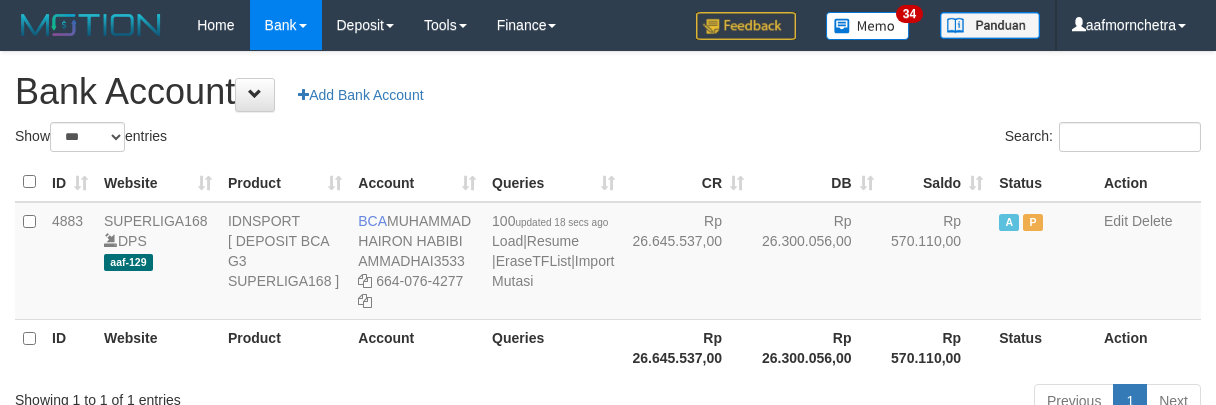 select on "***" 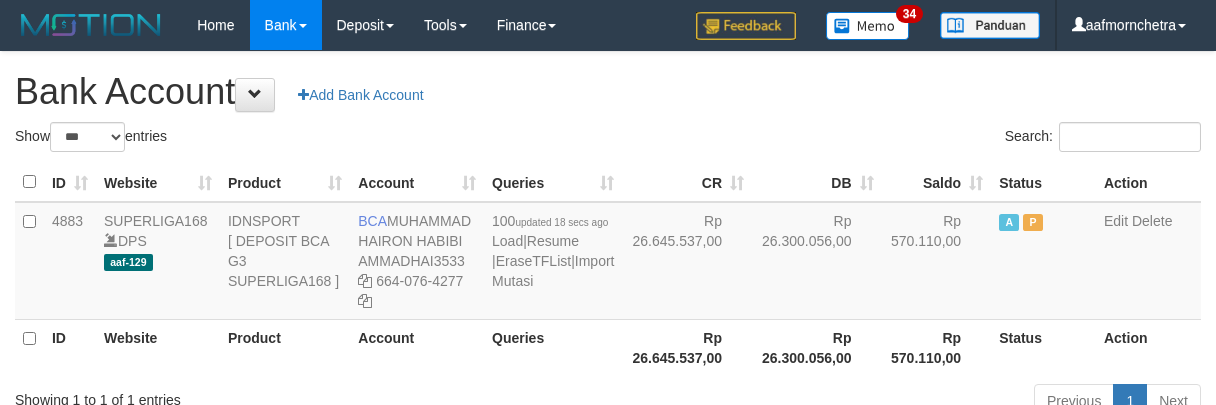 scroll, scrollTop: 0, scrollLeft: 0, axis: both 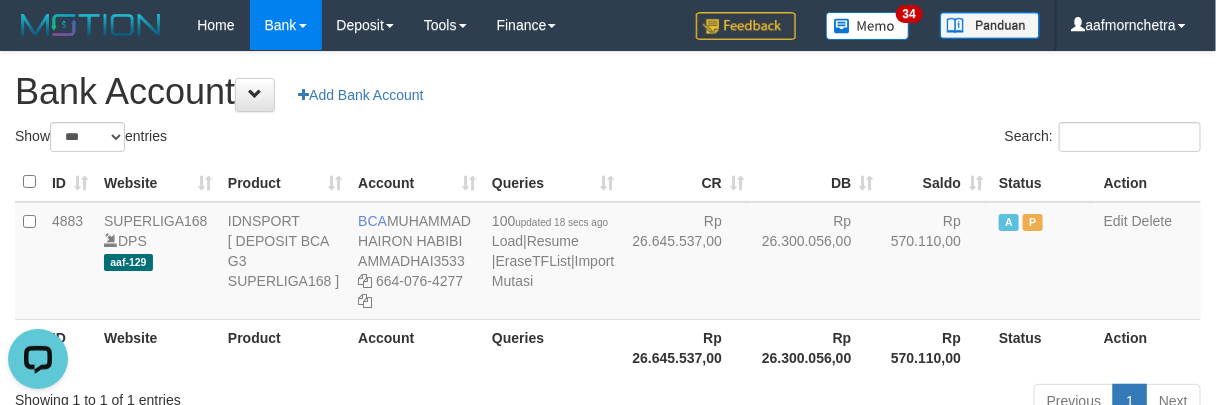 click on "Queries" at bounding box center (553, 347) 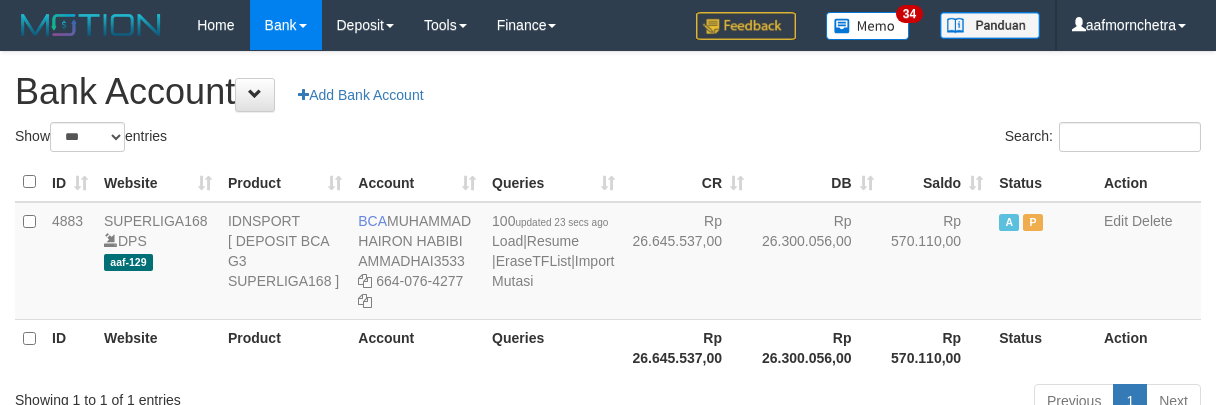 select on "***" 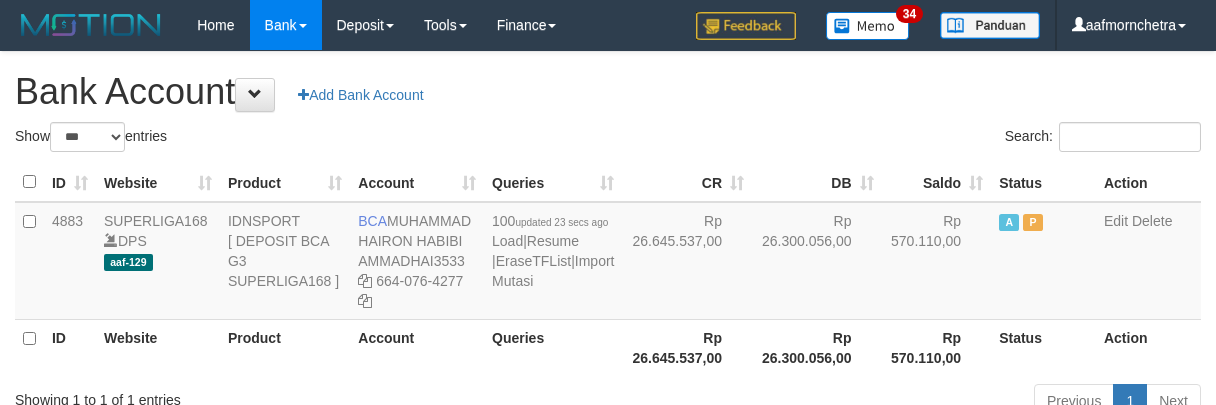 scroll, scrollTop: 0, scrollLeft: 0, axis: both 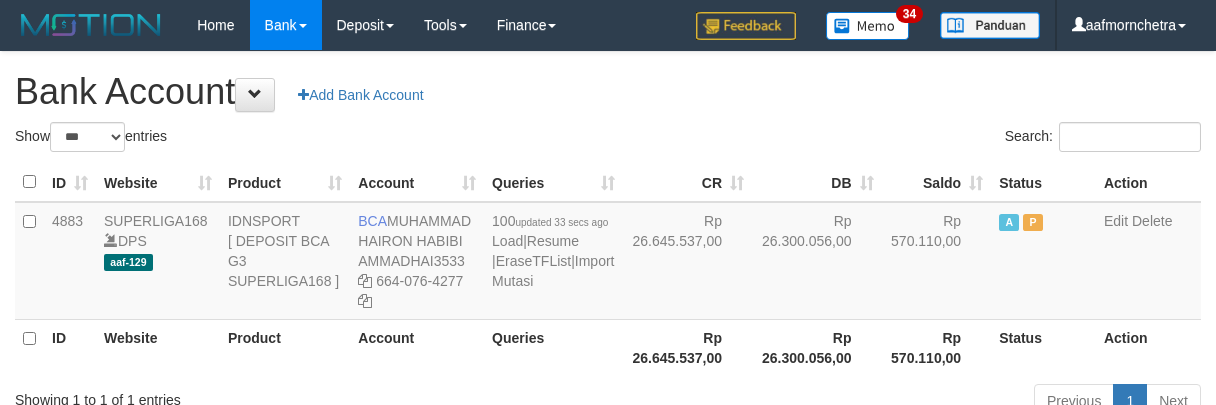 select on "***" 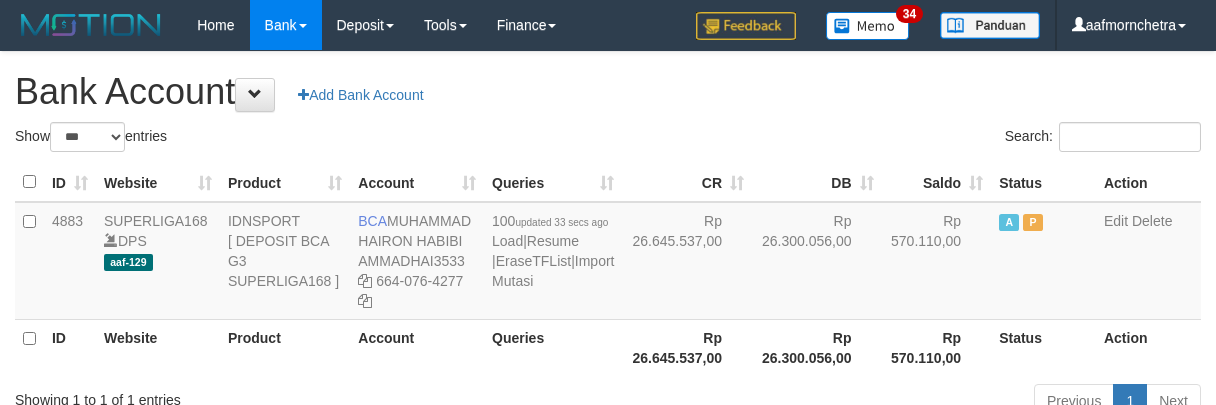 scroll, scrollTop: 0, scrollLeft: 0, axis: both 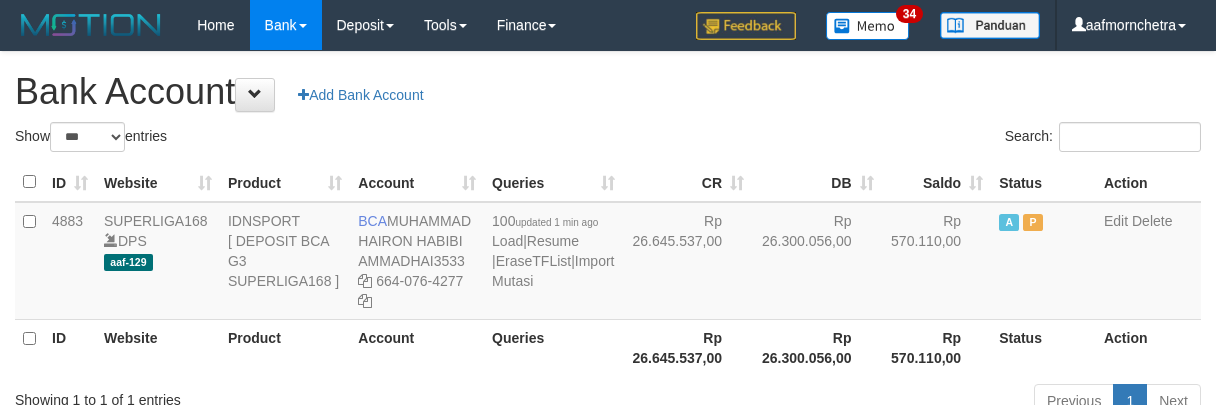 select on "***" 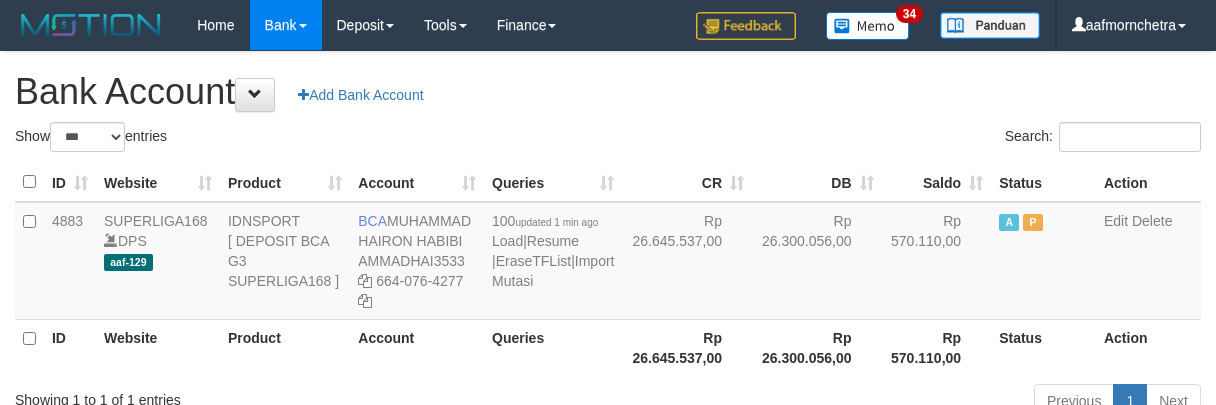 scroll, scrollTop: 0, scrollLeft: 0, axis: both 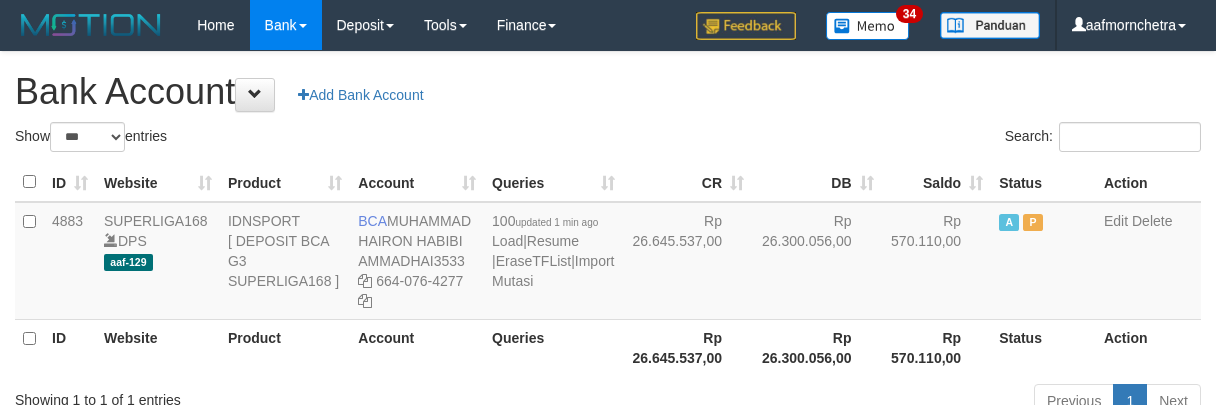 select on "***" 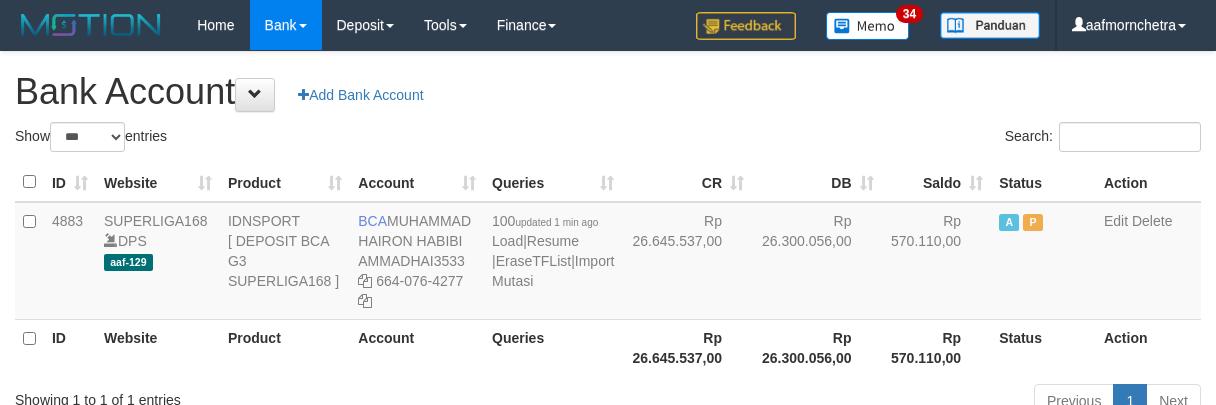 scroll, scrollTop: 0, scrollLeft: 0, axis: both 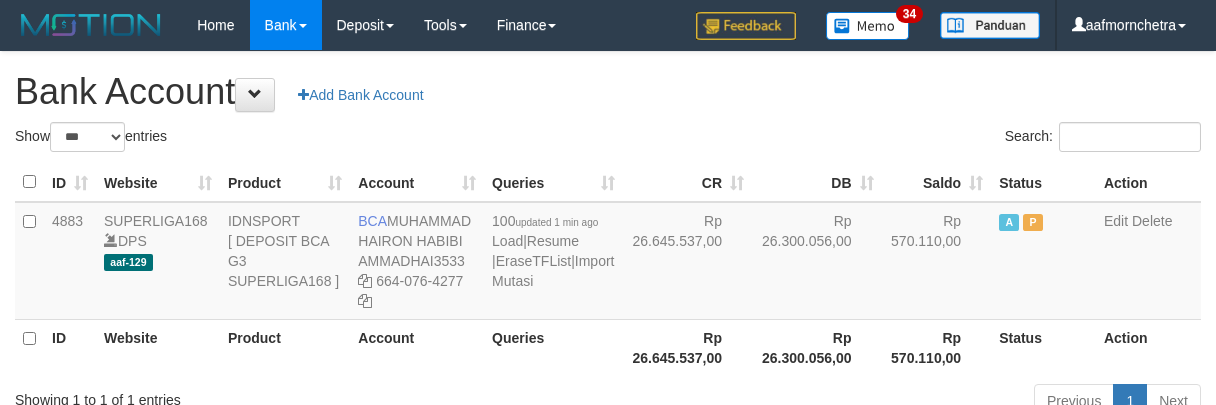 select on "***" 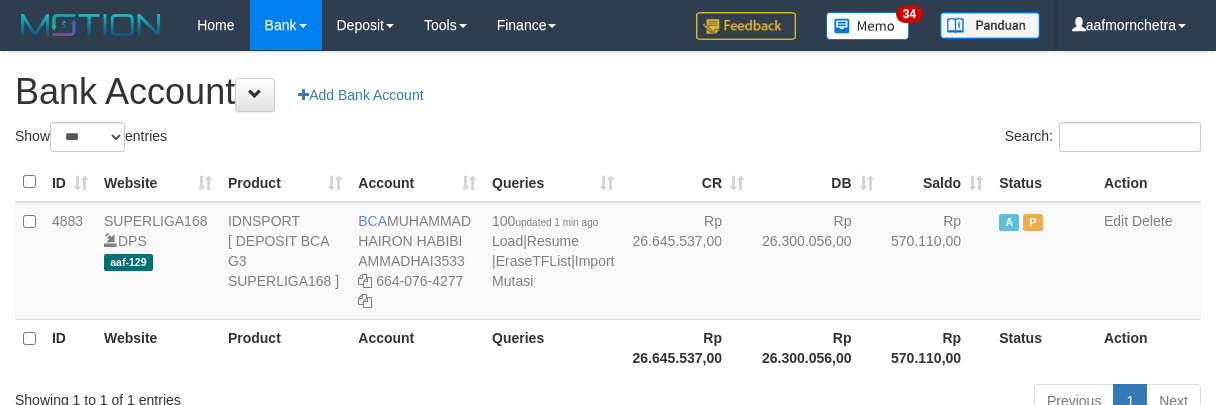scroll, scrollTop: 0, scrollLeft: 0, axis: both 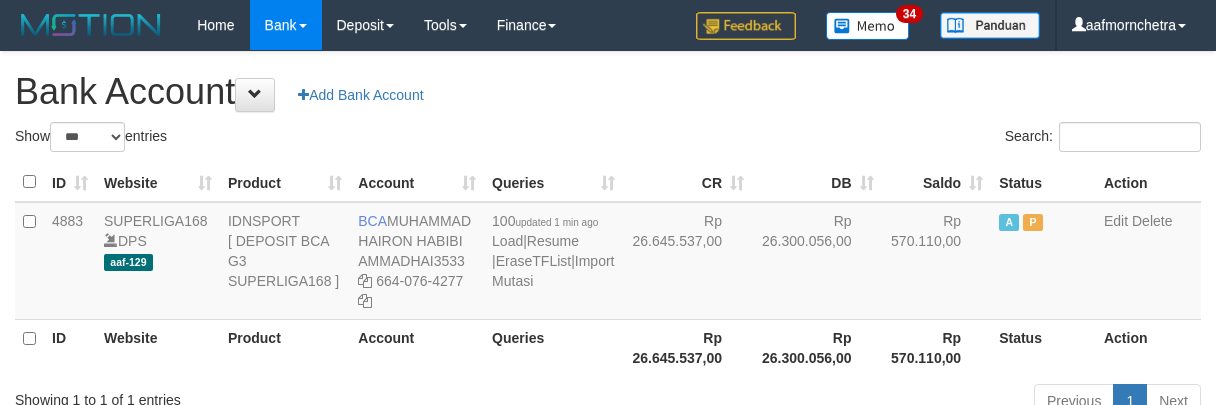 select on "***" 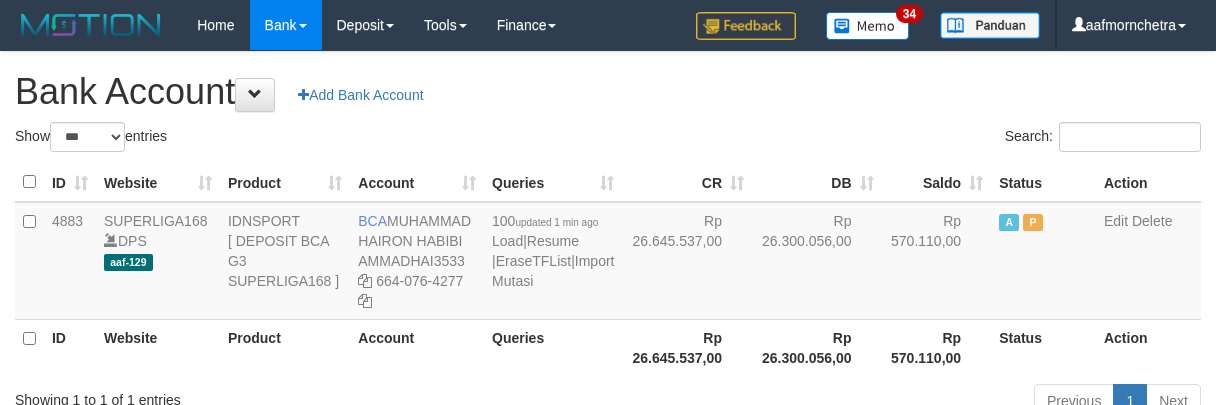 scroll, scrollTop: 0, scrollLeft: 0, axis: both 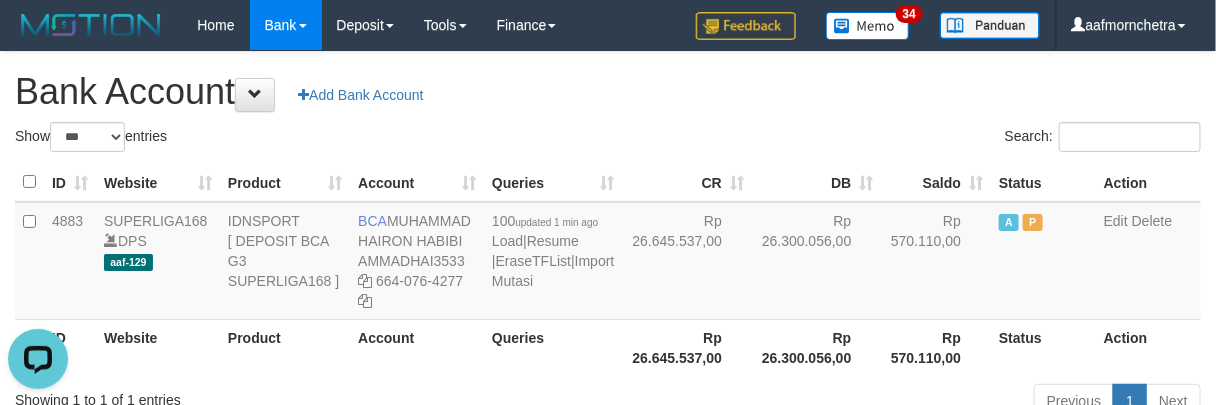 click on "Queries" at bounding box center [553, 347] 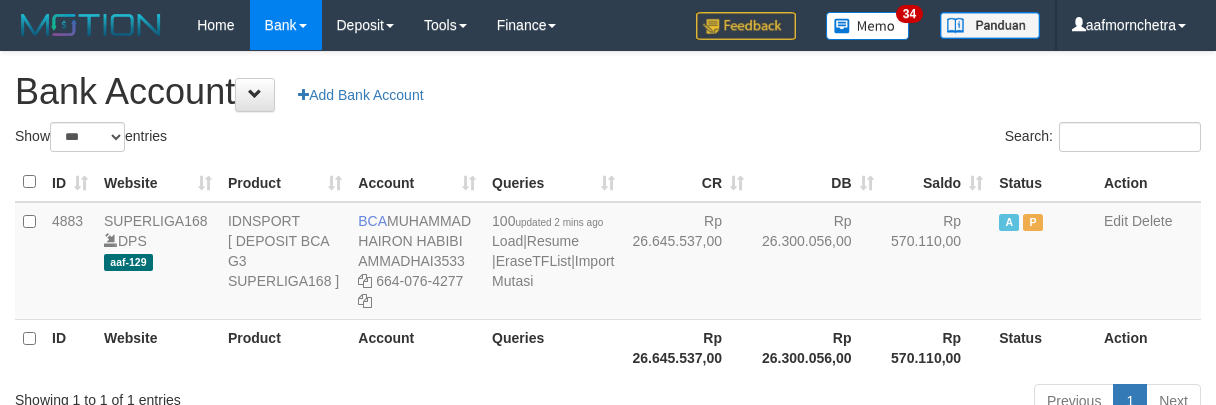 select on "***" 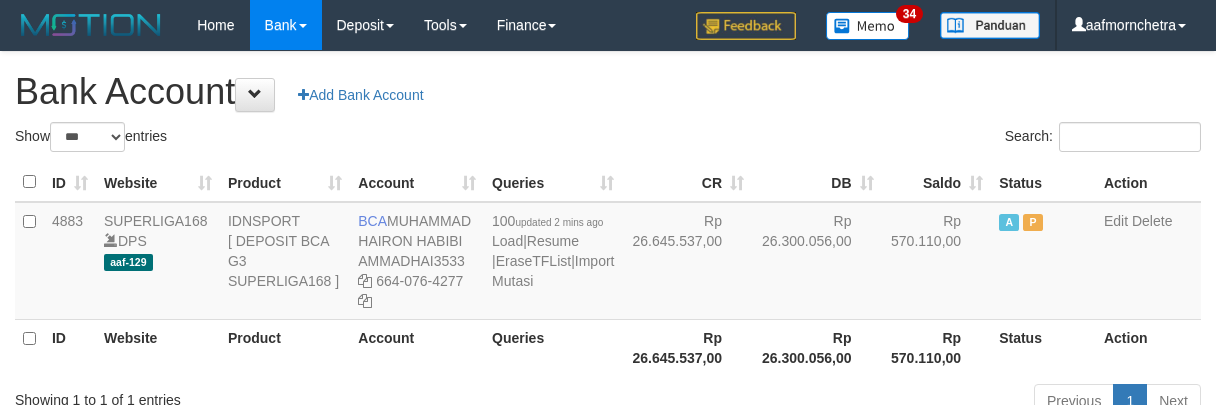 scroll, scrollTop: 0, scrollLeft: 0, axis: both 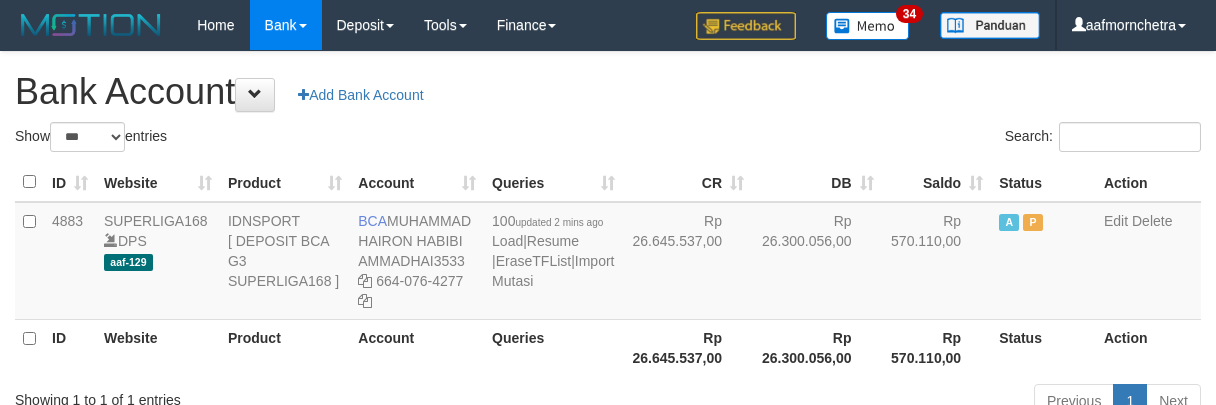 select on "***" 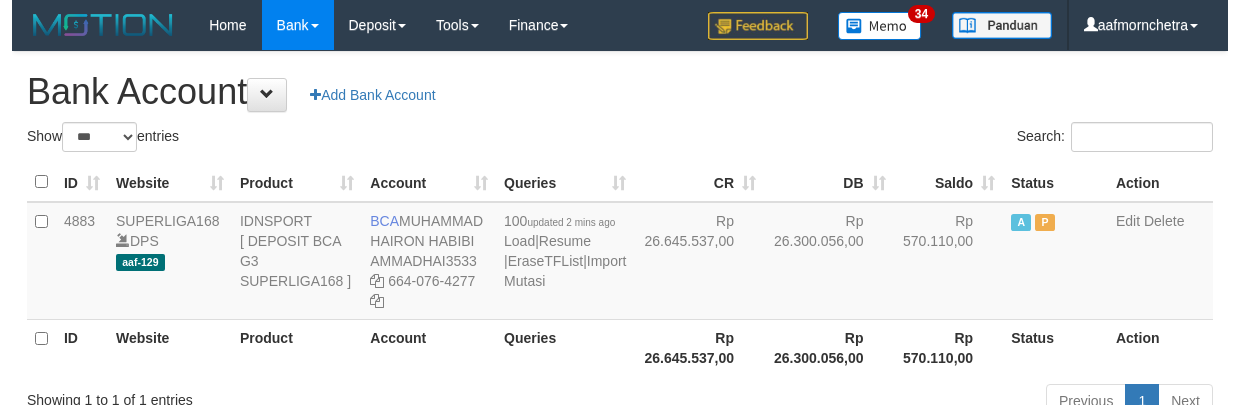 scroll, scrollTop: 0, scrollLeft: 0, axis: both 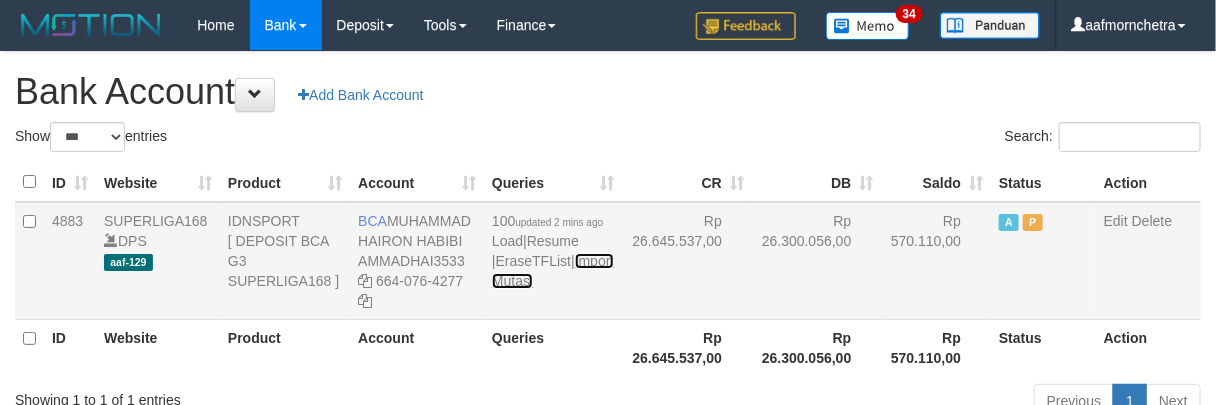 click on "Import Mutasi" at bounding box center [553, 271] 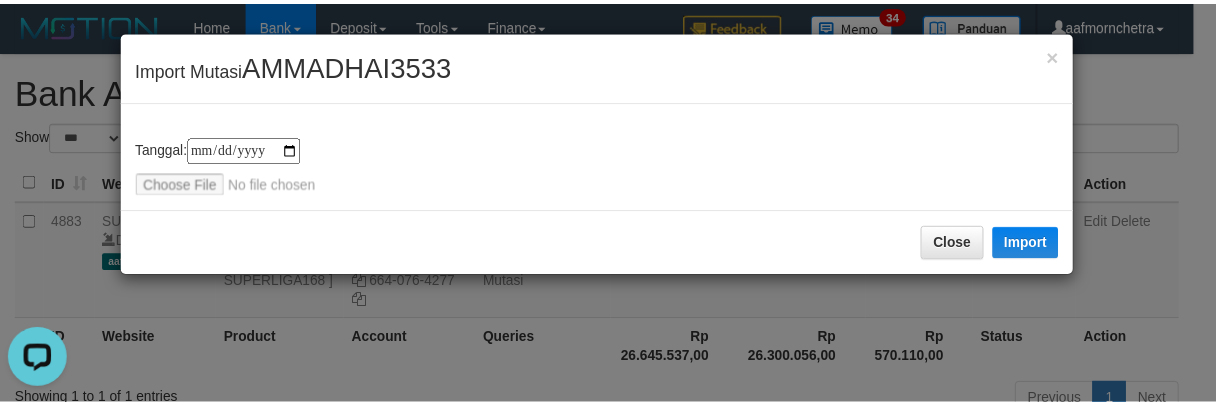 scroll, scrollTop: 0, scrollLeft: 0, axis: both 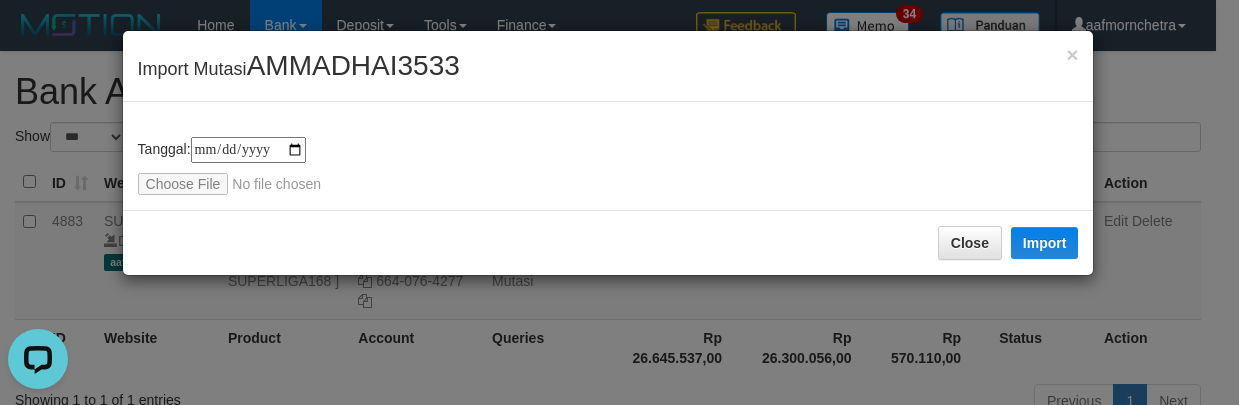 type on "**********" 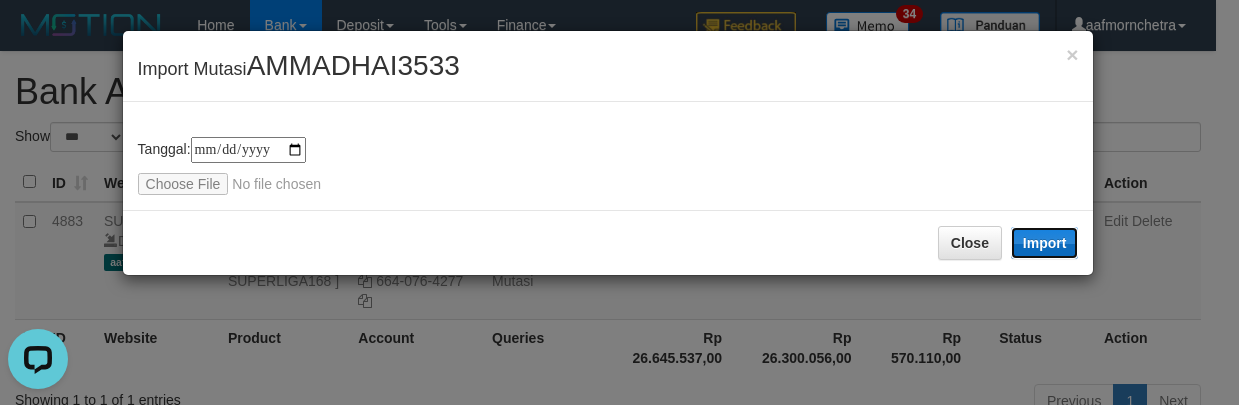 click on "Import" at bounding box center (1045, 243) 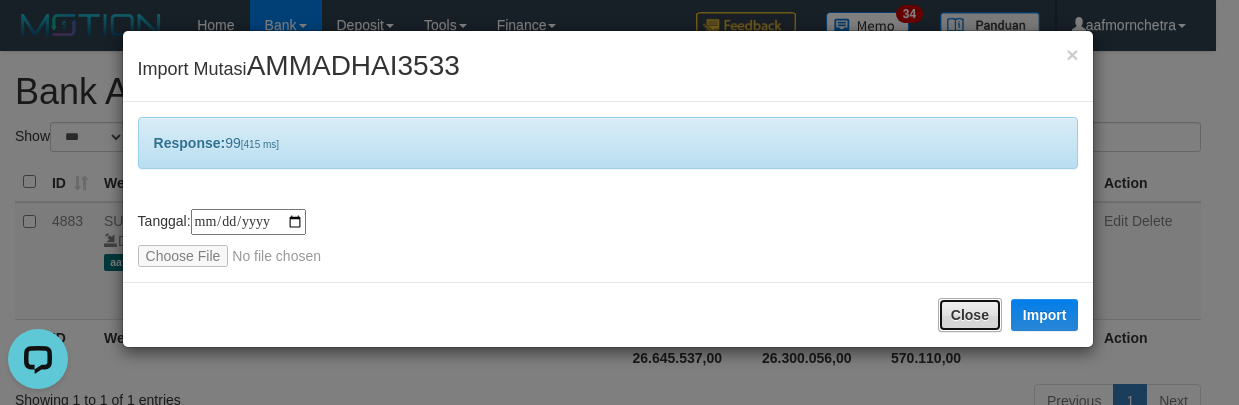 click on "Close" at bounding box center [970, 315] 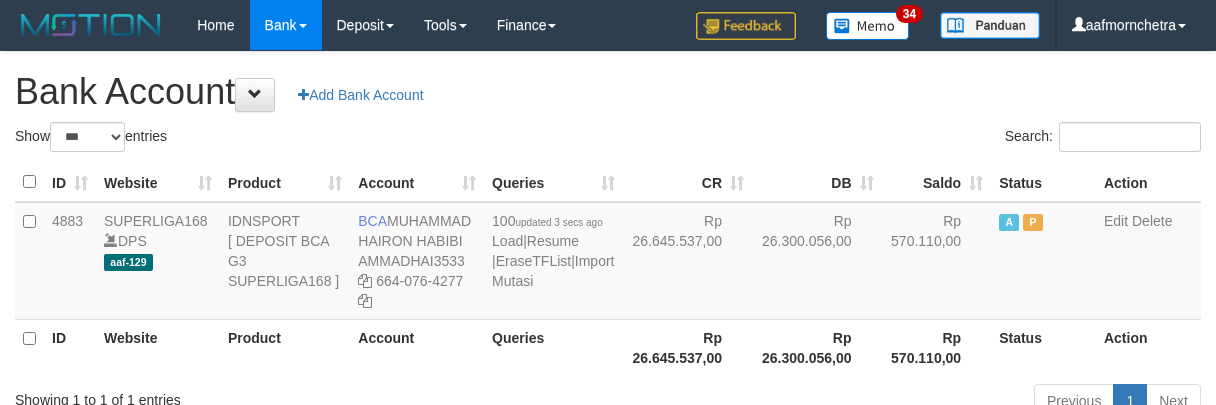 select on "***" 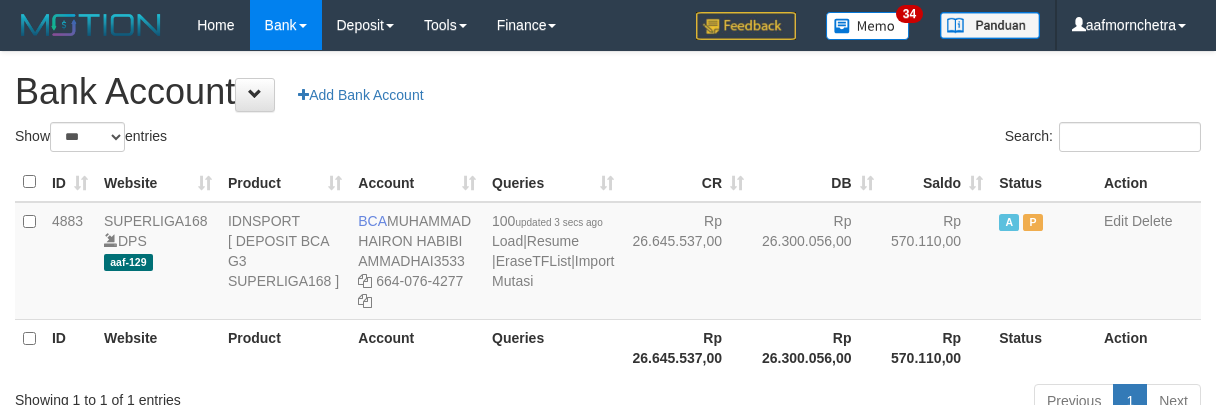 scroll, scrollTop: 0, scrollLeft: 0, axis: both 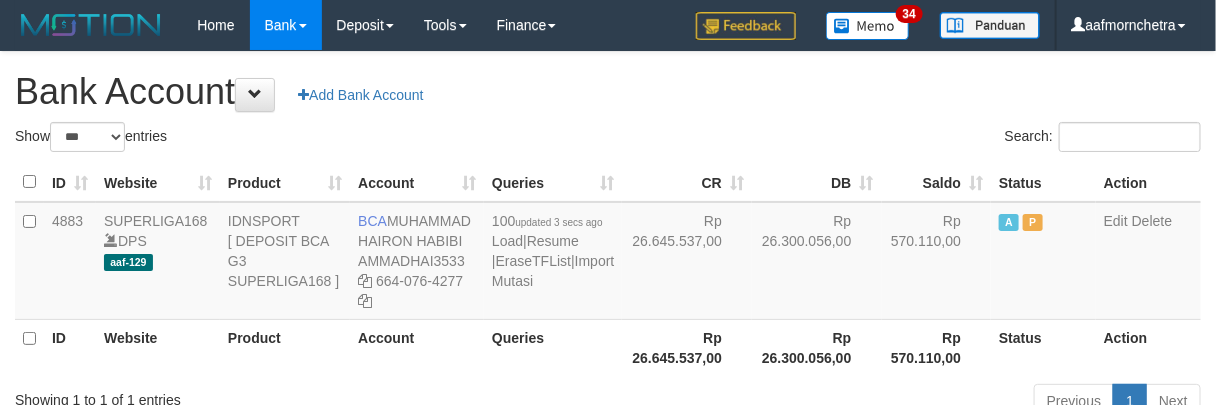 click on "Queries" at bounding box center (553, 347) 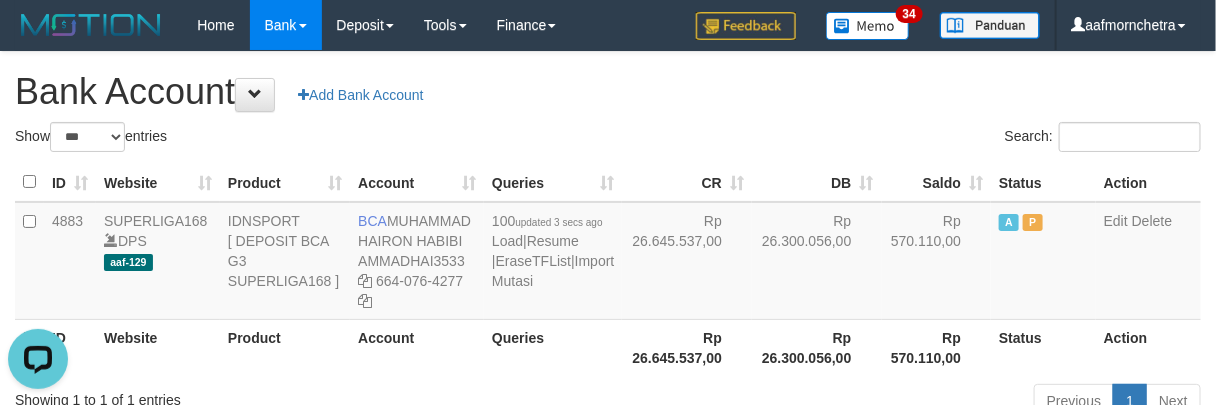 scroll, scrollTop: 0, scrollLeft: 0, axis: both 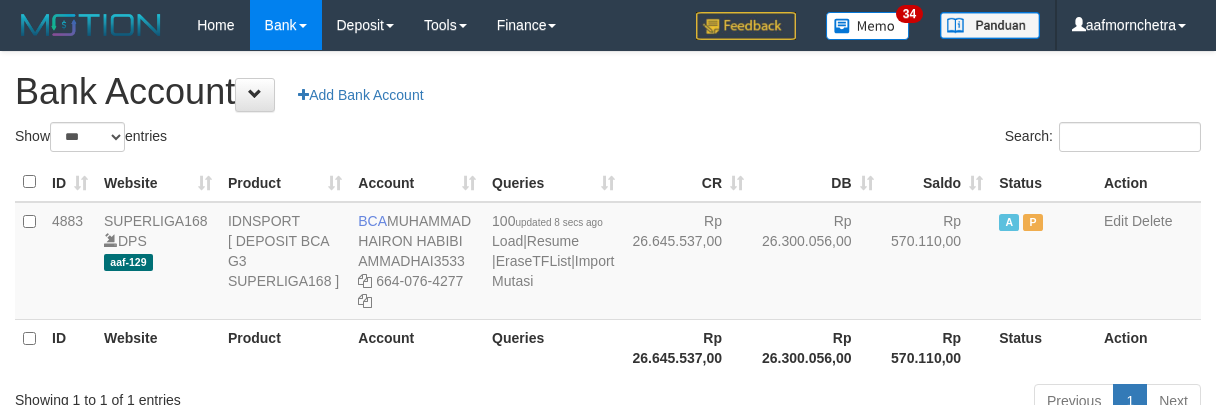 select on "***" 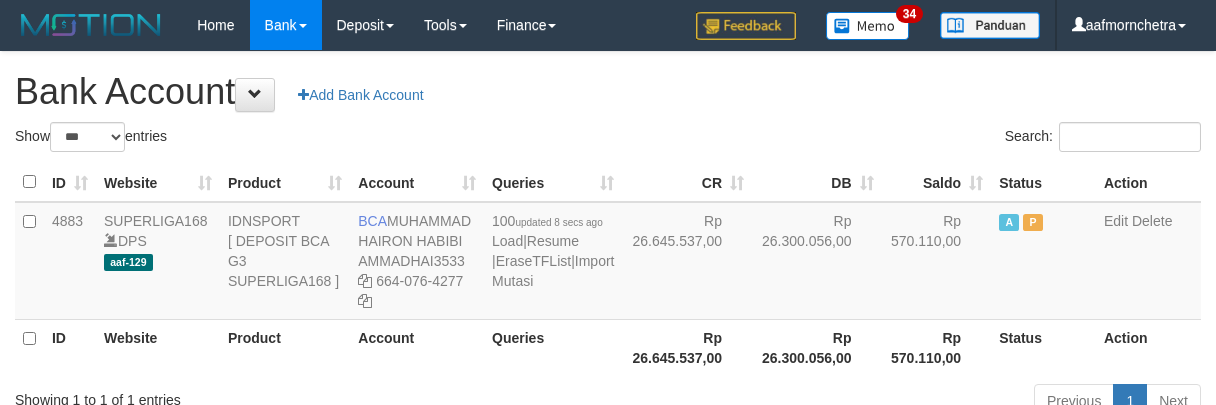 scroll, scrollTop: 0, scrollLeft: 0, axis: both 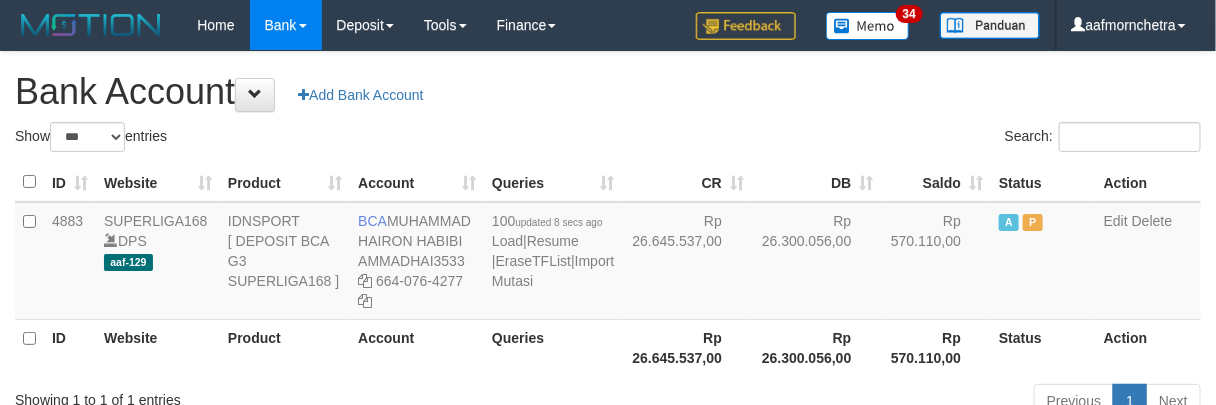 click on "Queries" at bounding box center (553, 347) 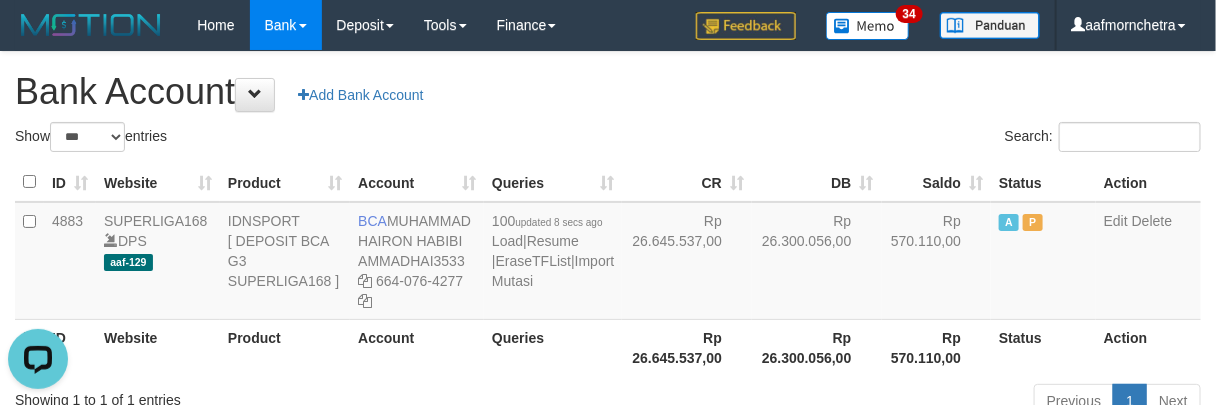 scroll, scrollTop: 0, scrollLeft: 0, axis: both 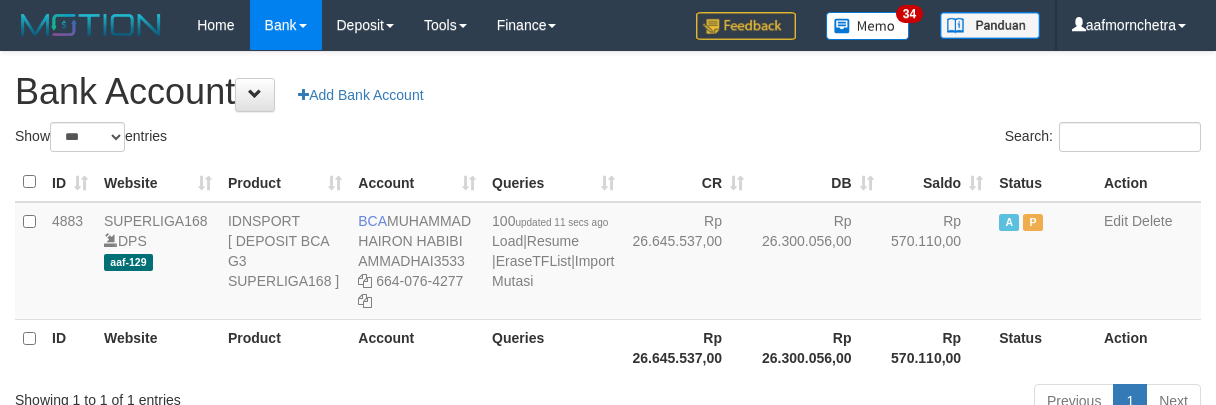 select on "***" 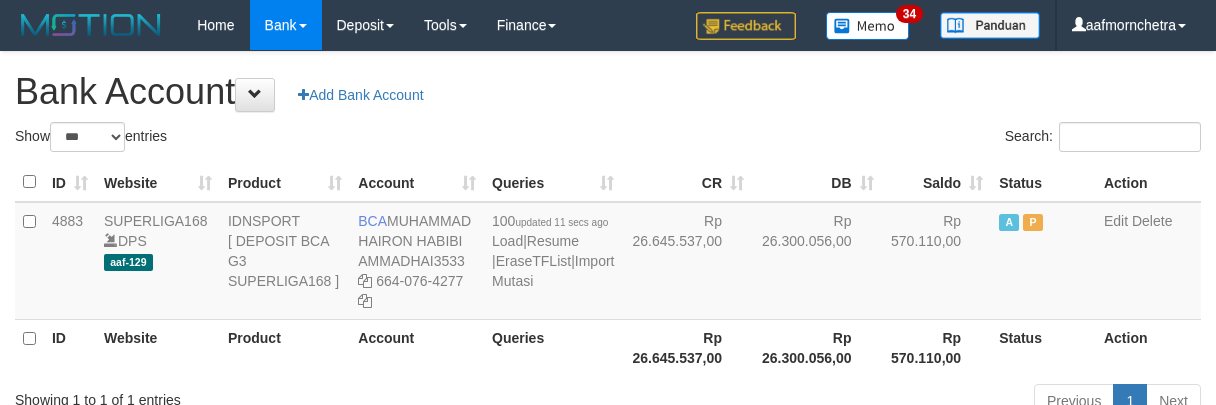 scroll, scrollTop: 0, scrollLeft: 0, axis: both 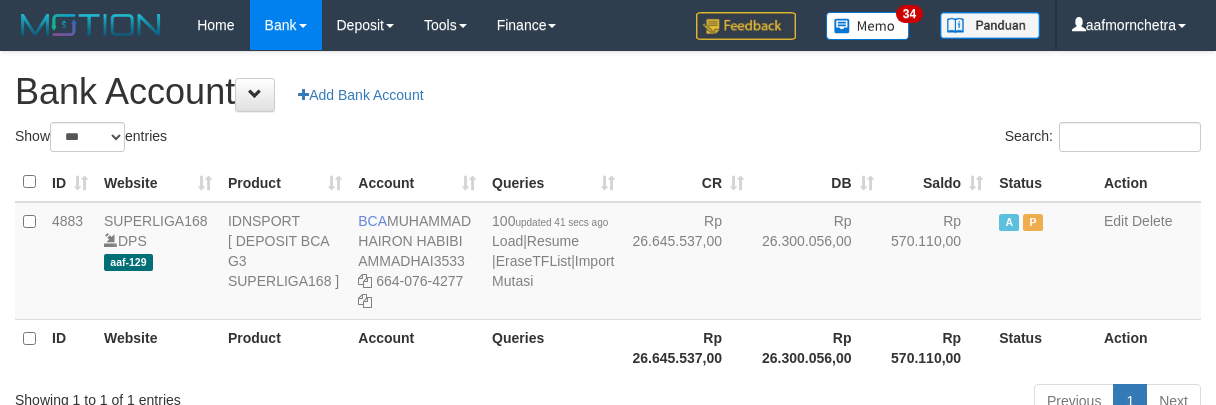 select on "***" 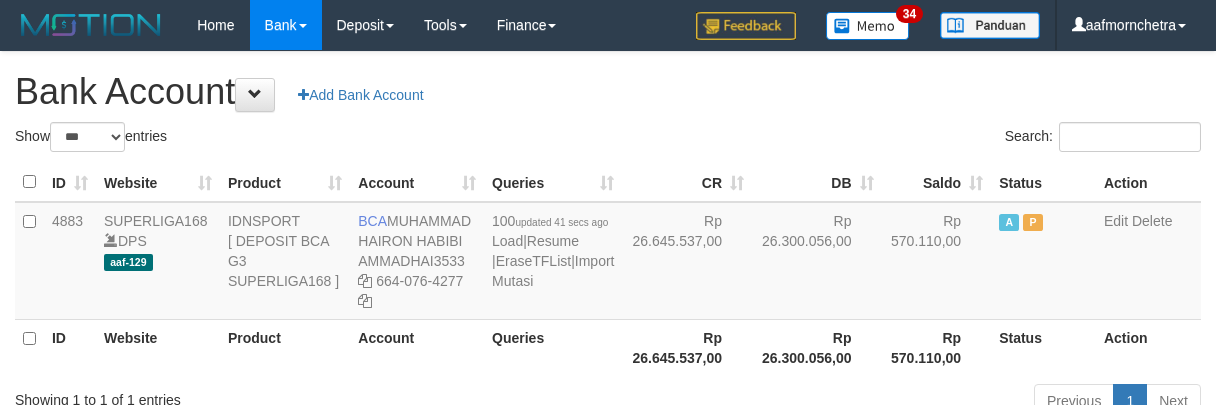 scroll, scrollTop: 0, scrollLeft: 0, axis: both 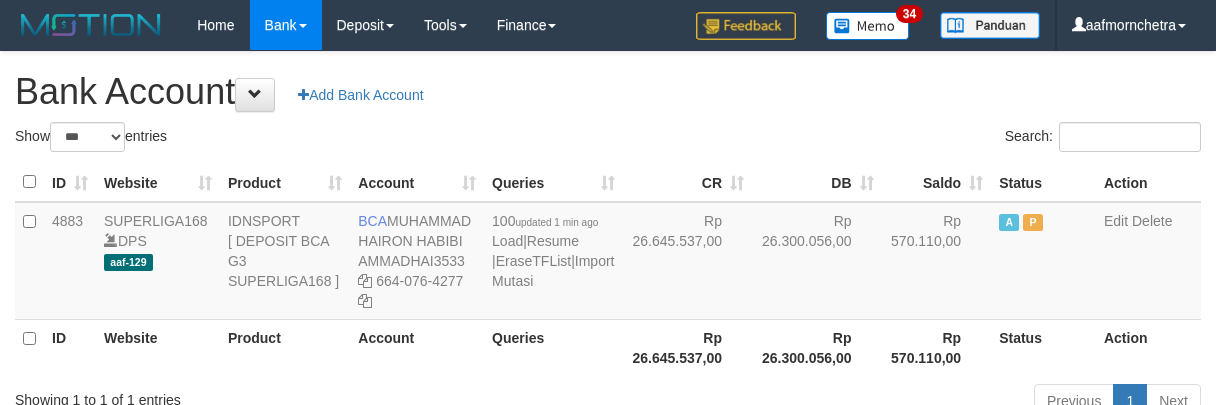 select on "***" 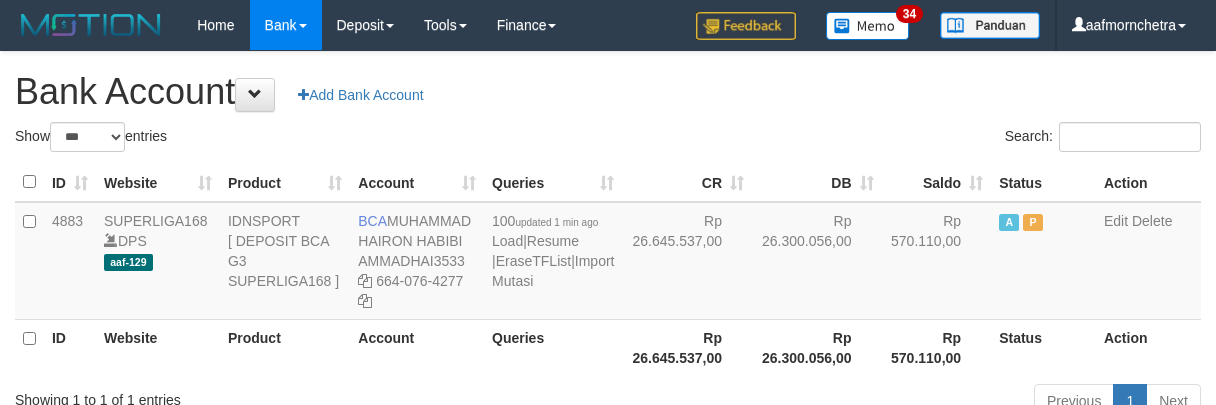 scroll, scrollTop: 0, scrollLeft: 0, axis: both 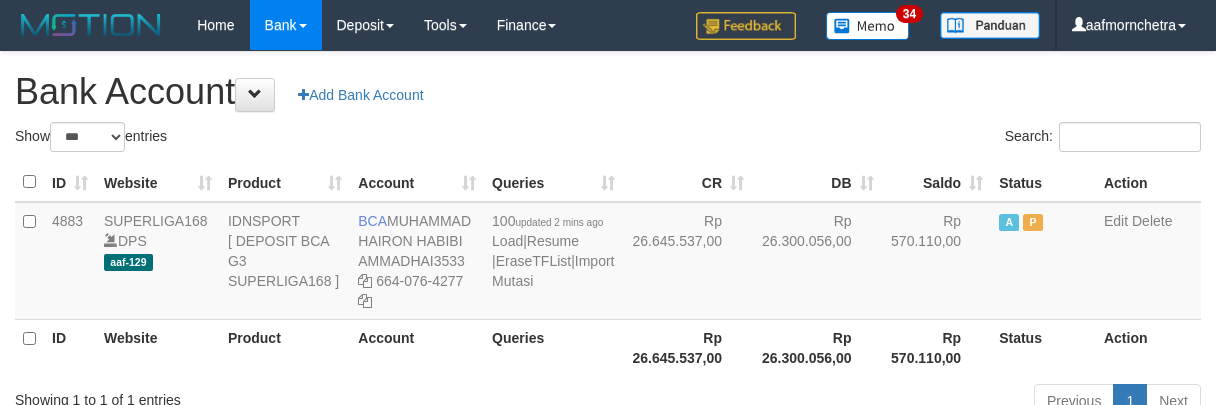 select on "***" 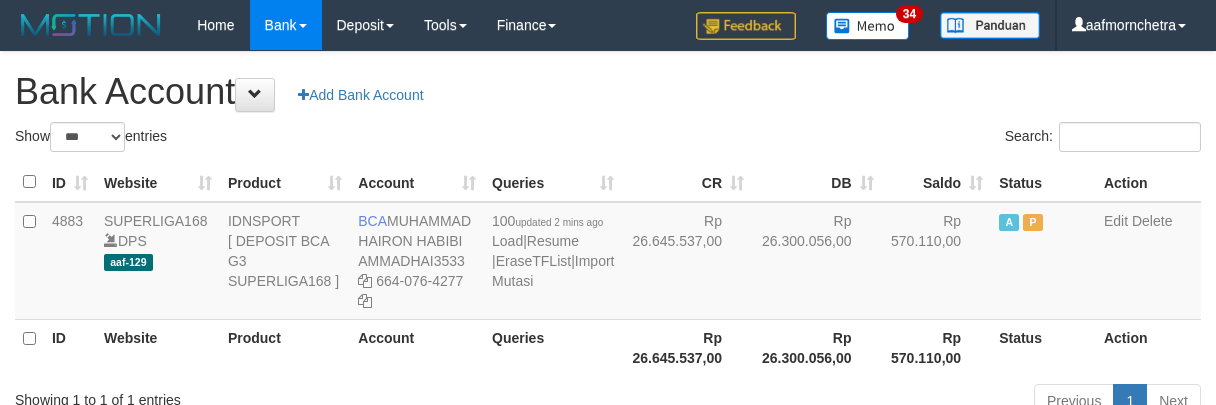 scroll, scrollTop: 0, scrollLeft: 0, axis: both 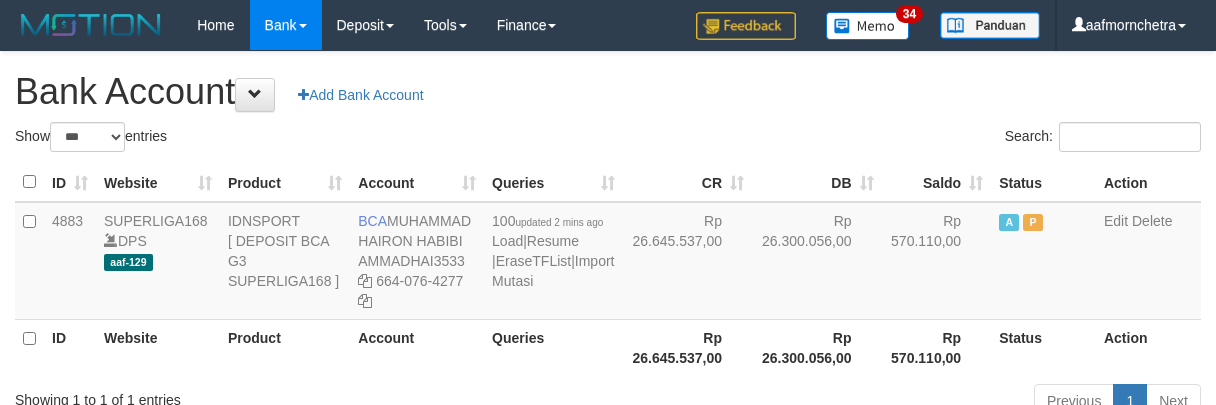 select on "***" 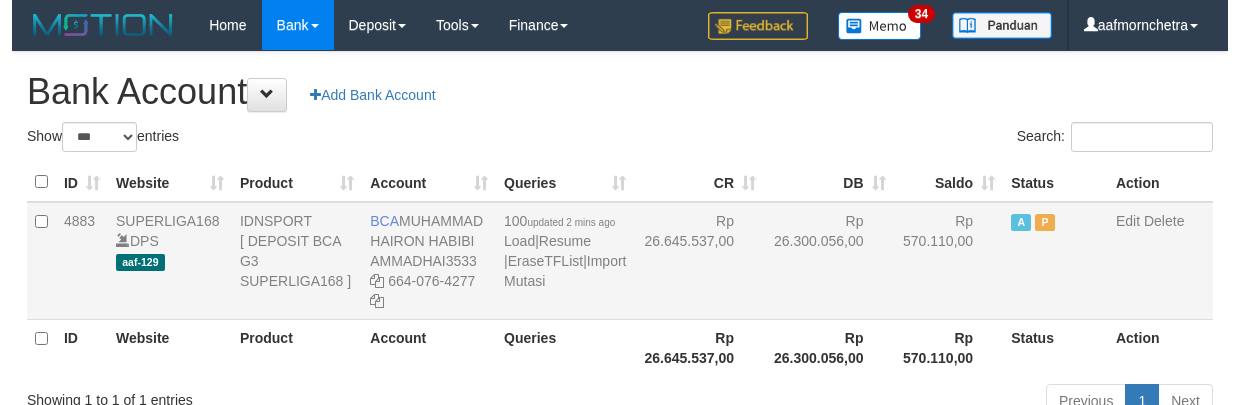 scroll, scrollTop: 0, scrollLeft: 0, axis: both 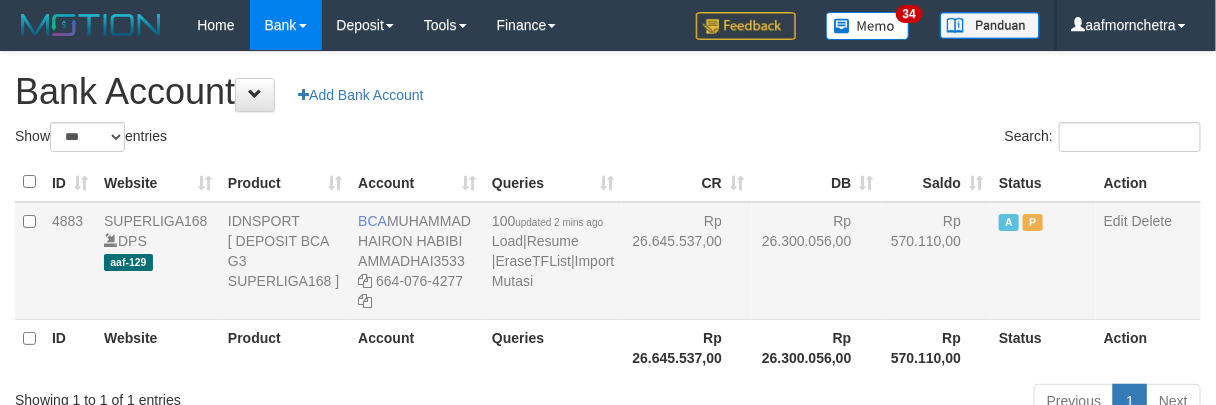 click on "100 updated 2 mins ago Load | Resume | EraseTFList | Import Mutasi" at bounding box center [553, 261] 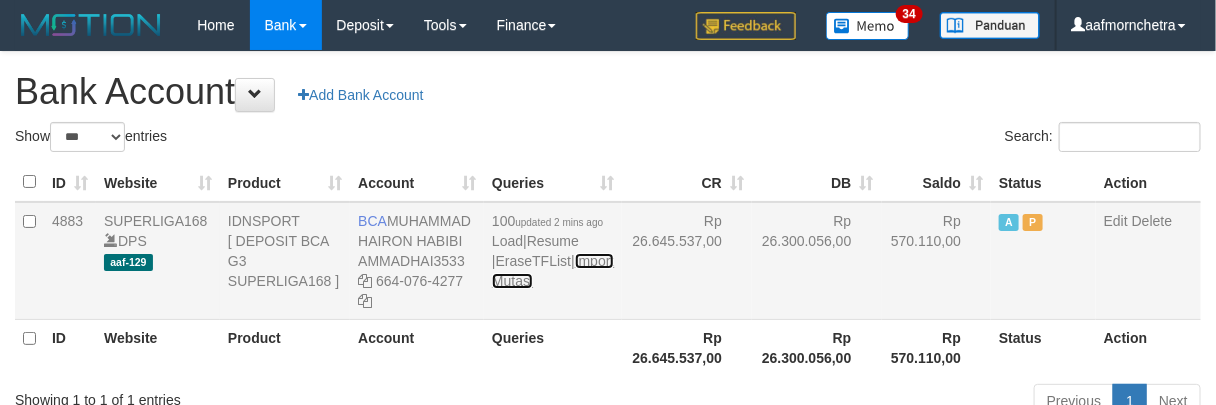 click on "Import Mutasi" at bounding box center (553, 271) 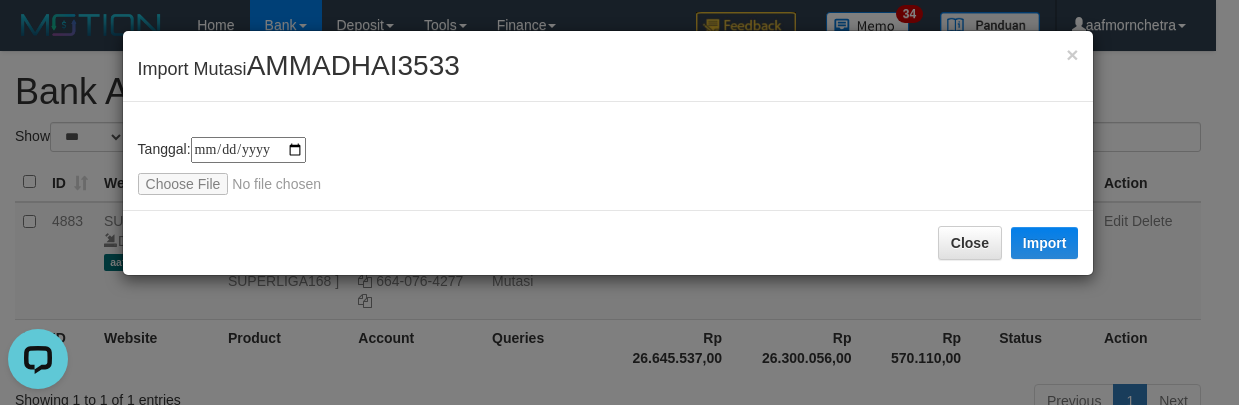 scroll, scrollTop: 0, scrollLeft: 0, axis: both 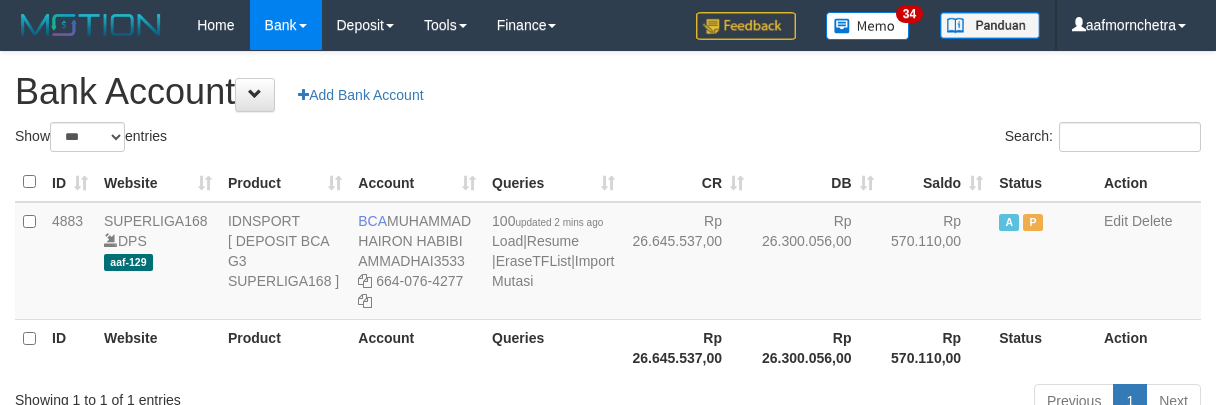 select on "***" 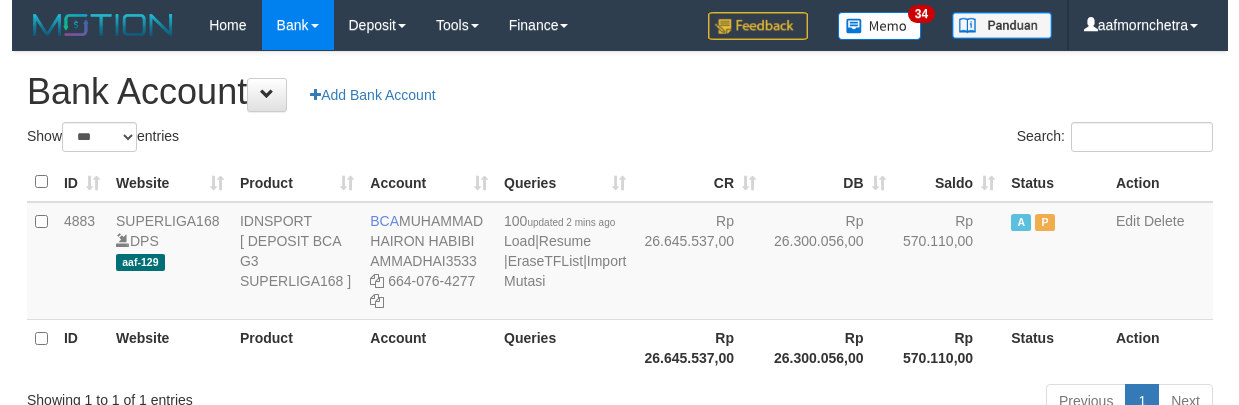 scroll, scrollTop: 0, scrollLeft: 0, axis: both 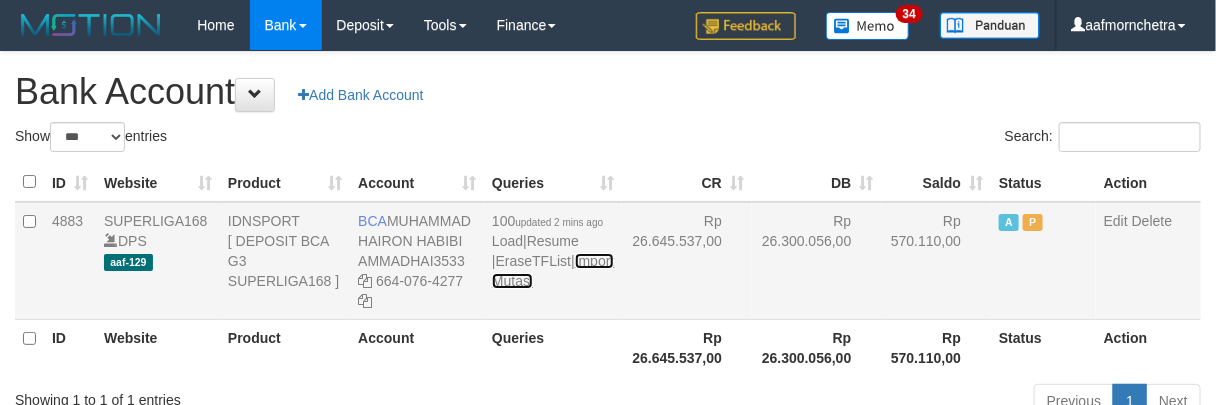 click on "Import Mutasi" at bounding box center (553, 271) 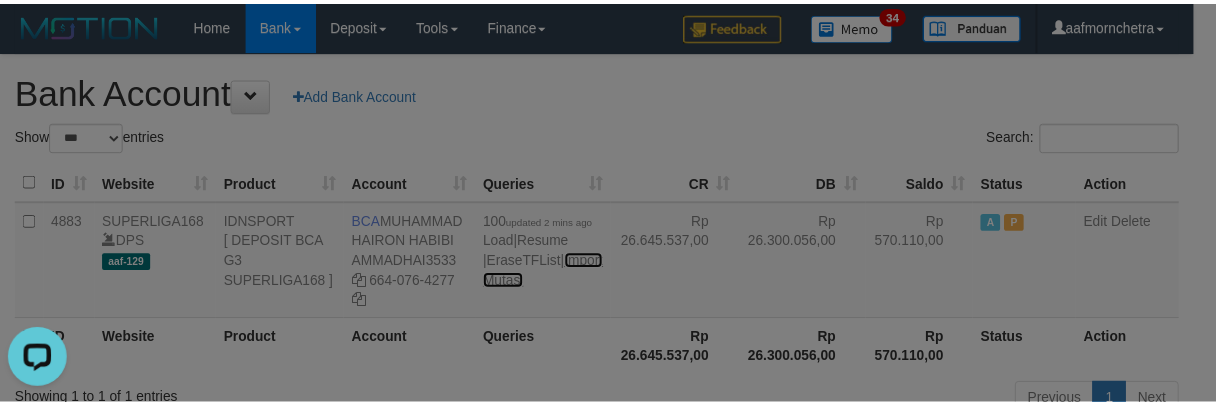 scroll, scrollTop: 0, scrollLeft: 0, axis: both 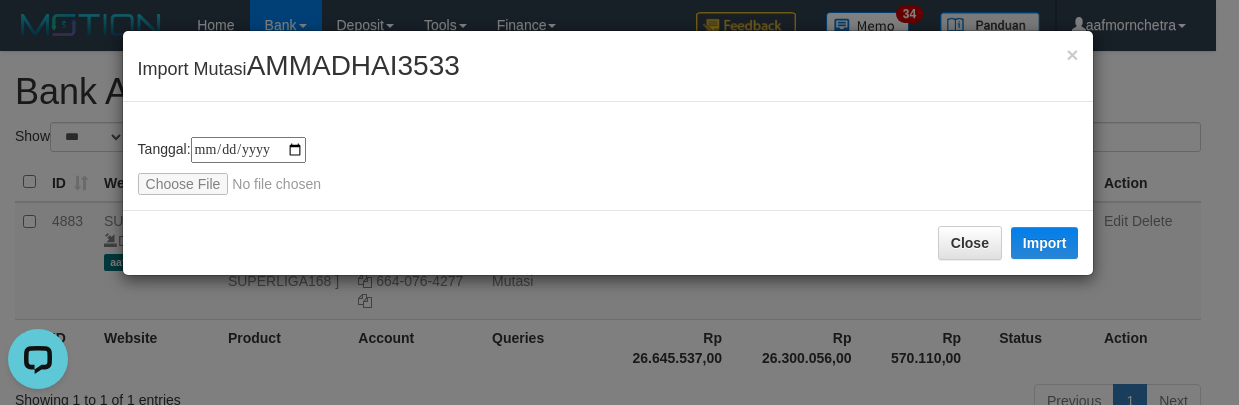 type on "**********" 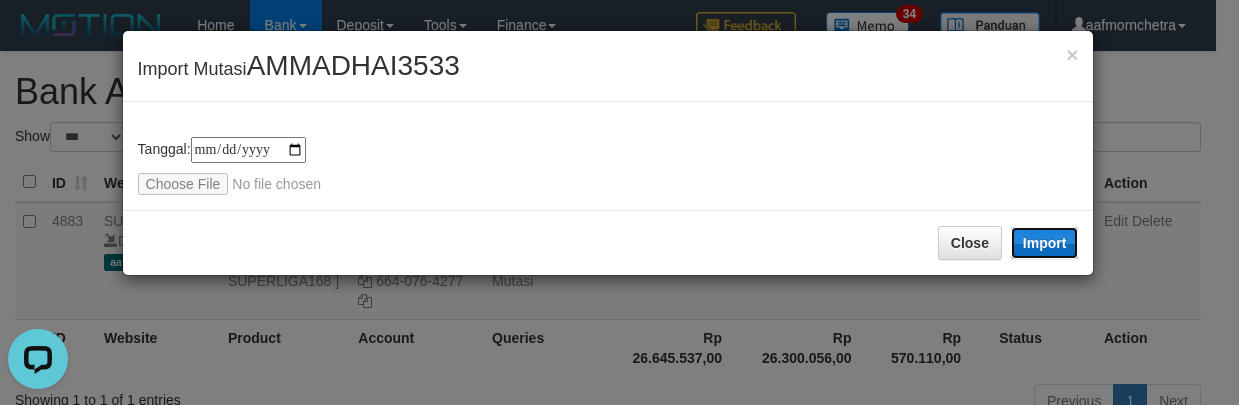 click on "Import" at bounding box center [1045, 243] 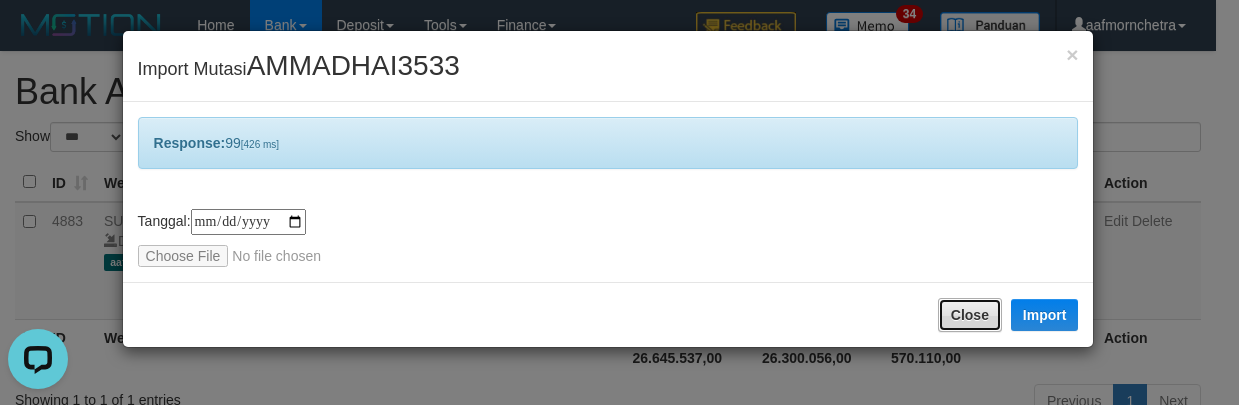 click on "Close" at bounding box center (970, 315) 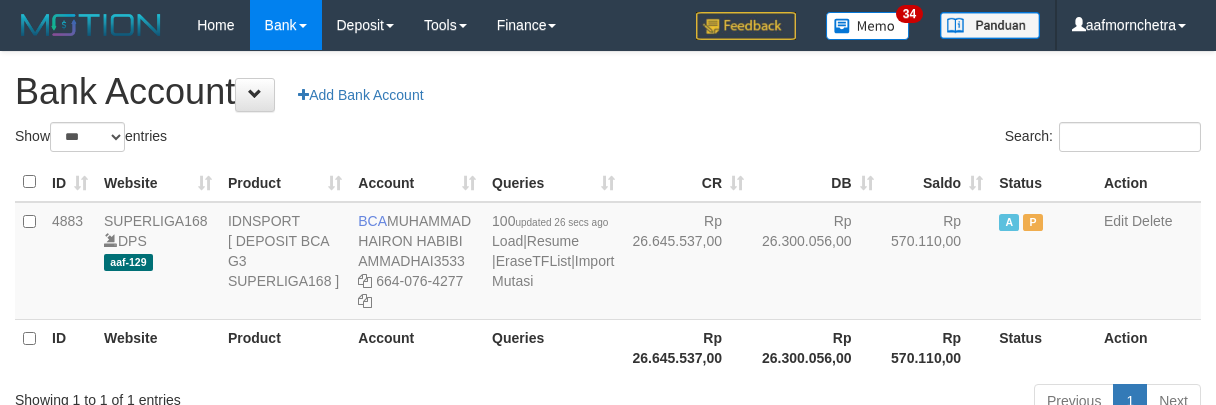 select on "***" 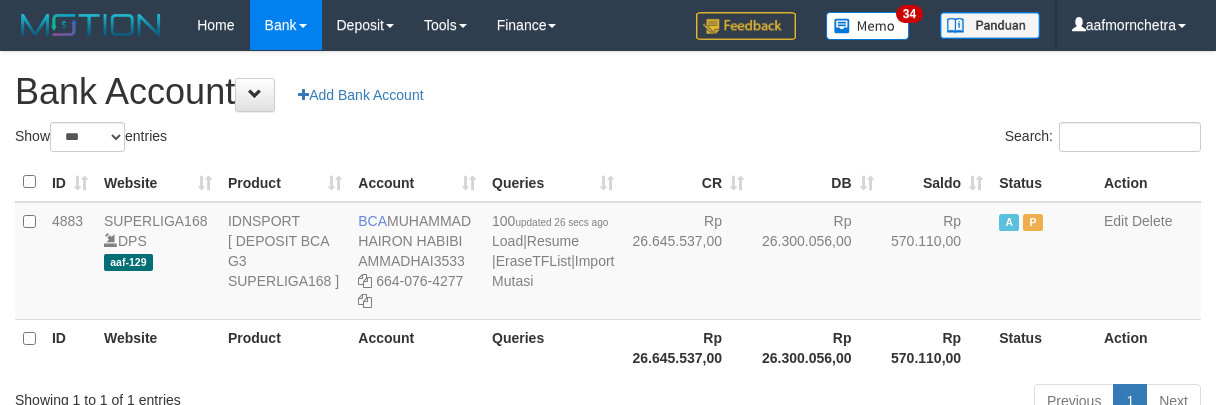scroll, scrollTop: 0, scrollLeft: 0, axis: both 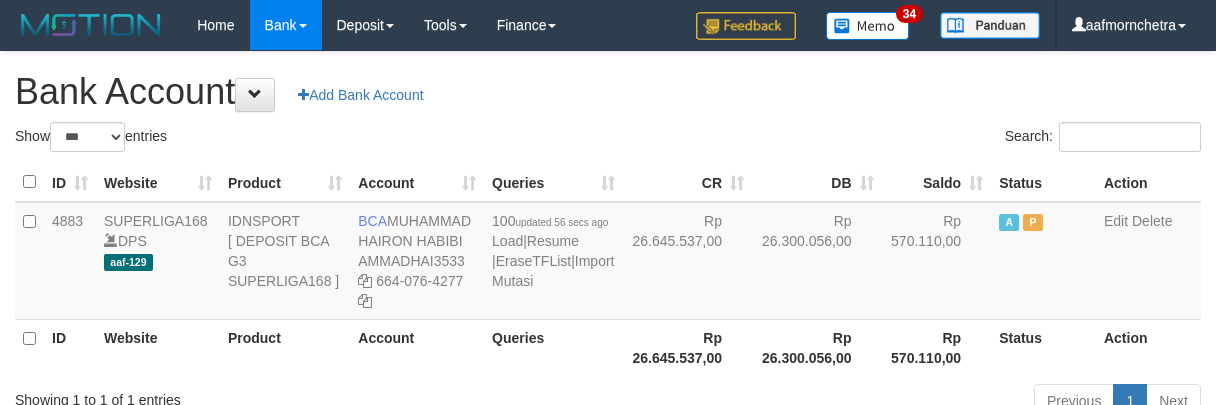 select on "***" 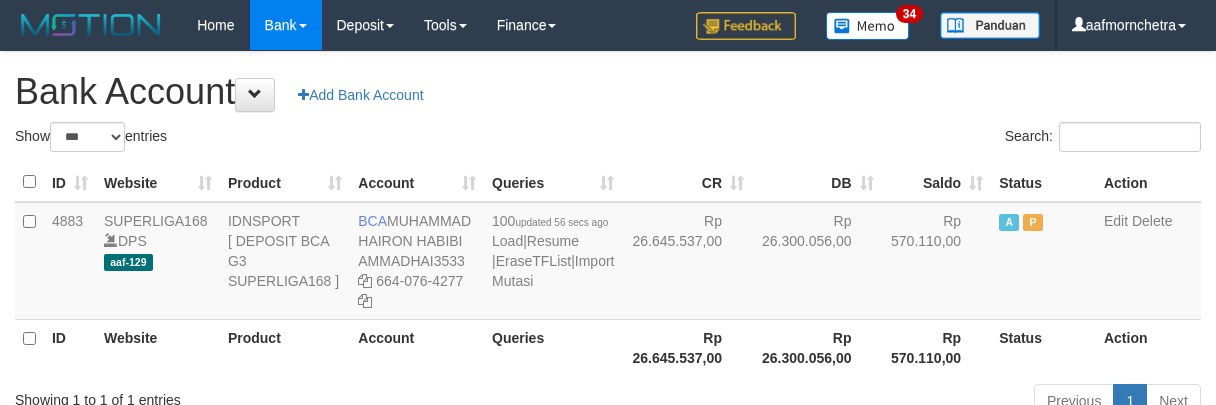 scroll, scrollTop: 0, scrollLeft: 0, axis: both 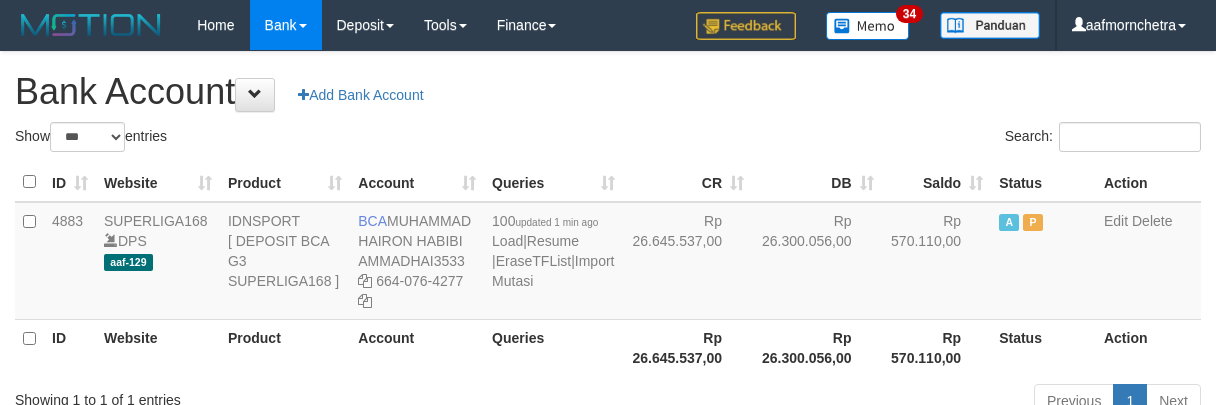 select on "***" 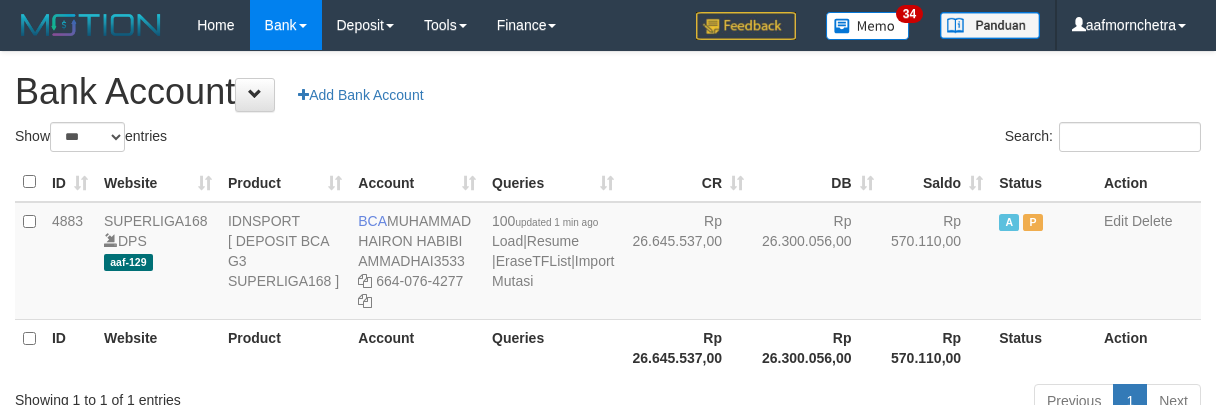 scroll, scrollTop: 0, scrollLeft: 0, axis: both 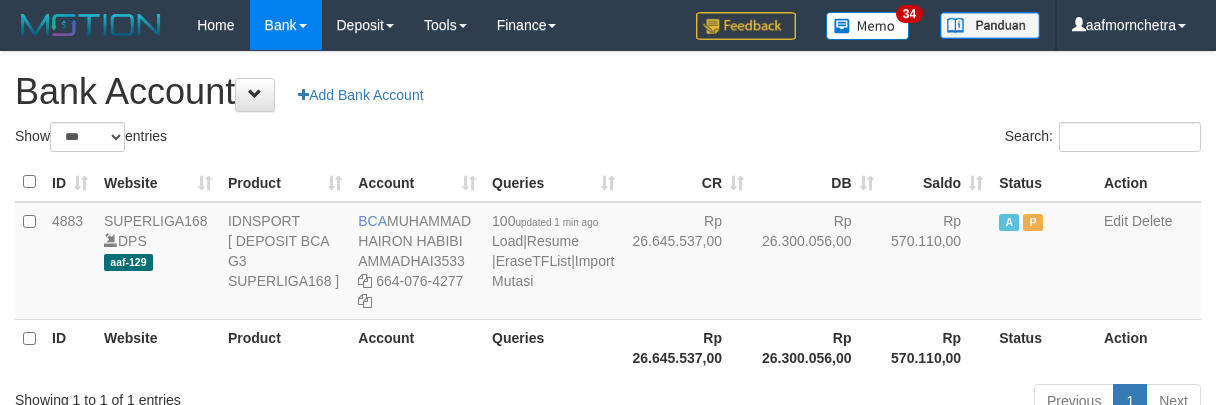 select on "***" 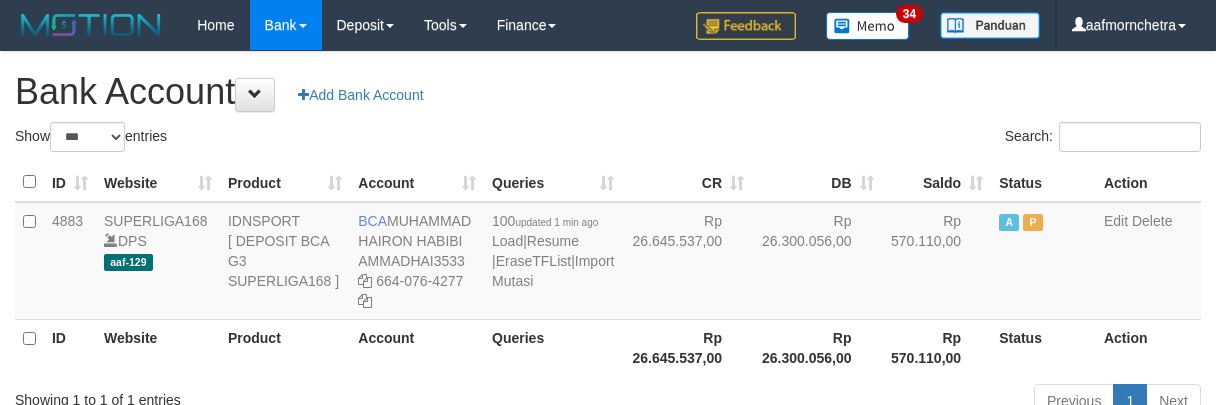 scroll, scrollTop: 0, scrollLeft: 0, axis: both 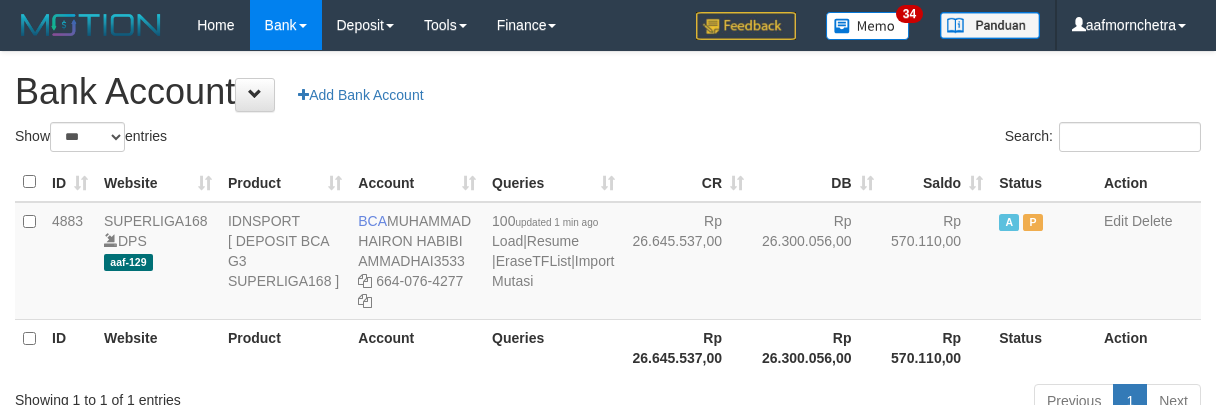 select on "***" 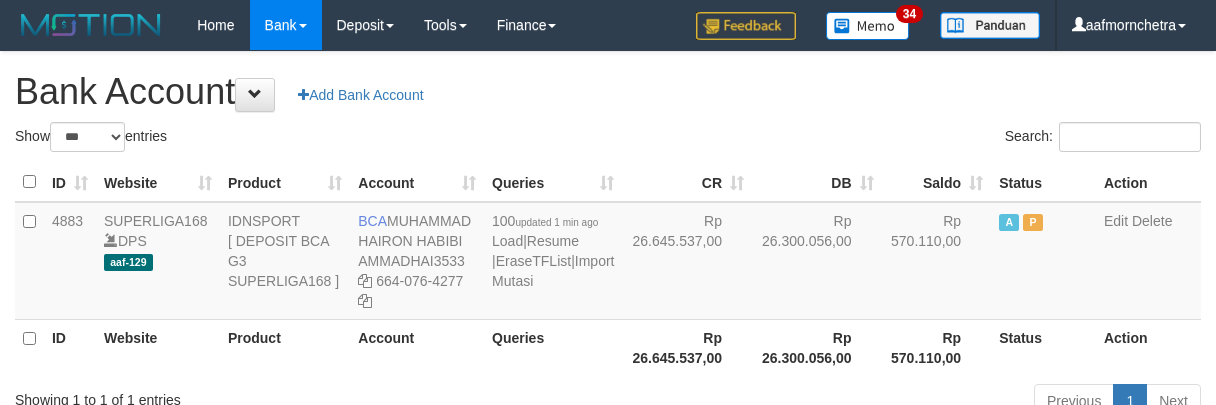 scroll, scrollTop: 0, scrollLeft: 0, axis: both 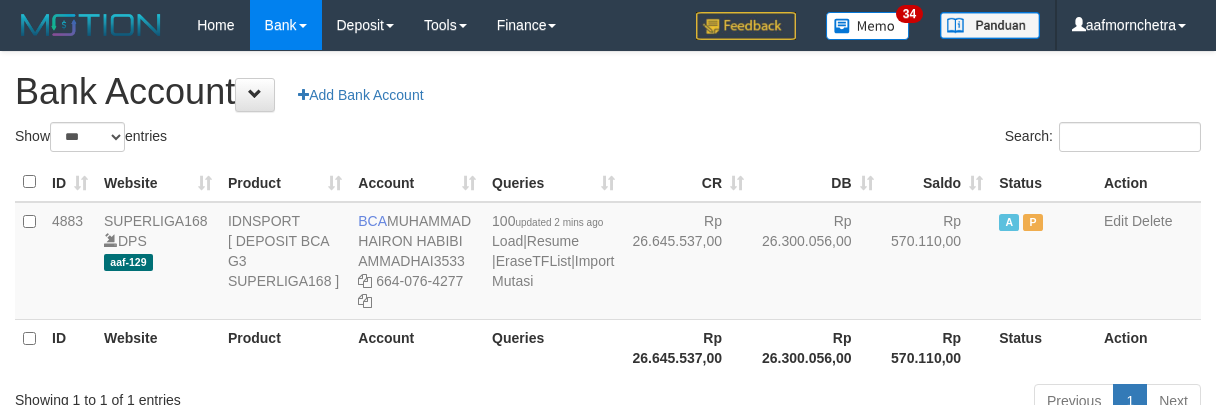 select on "***" 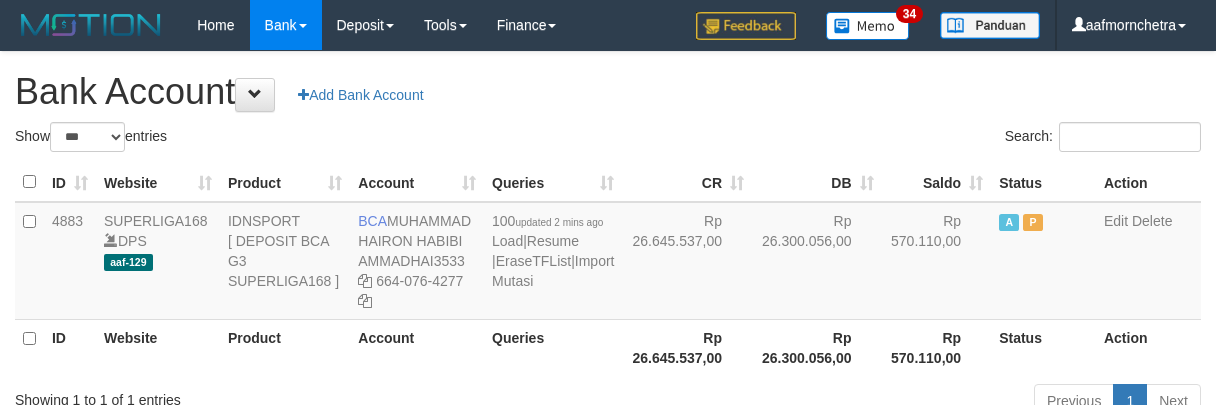 scroll, scrollTop: 0, scrollLeft: 0, axis: both 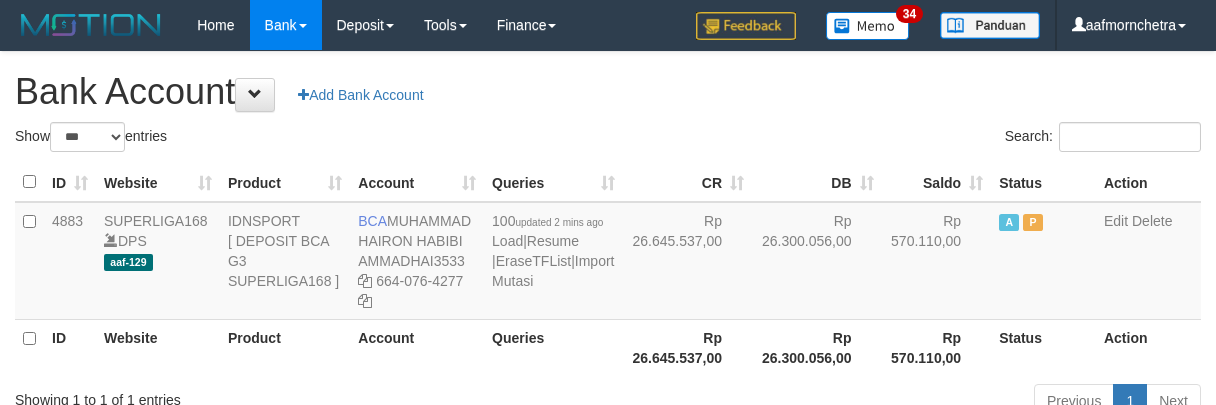 select on "***" 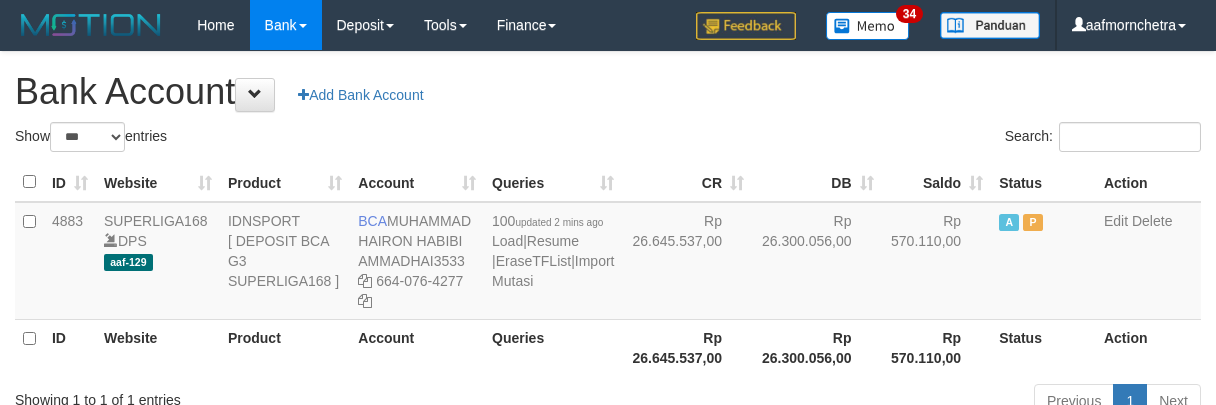 scroll, scrollTop: 0, scrollLeft: 0, axis: both 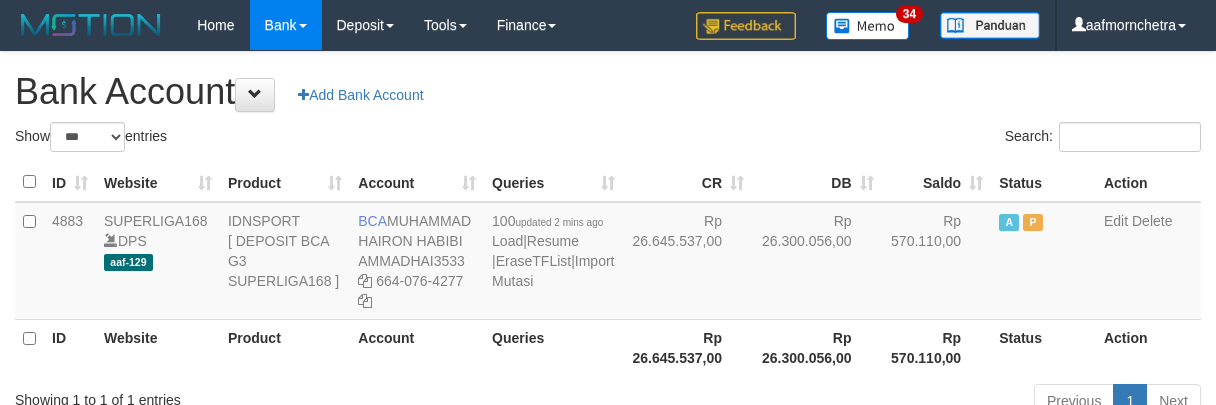 select on "***" 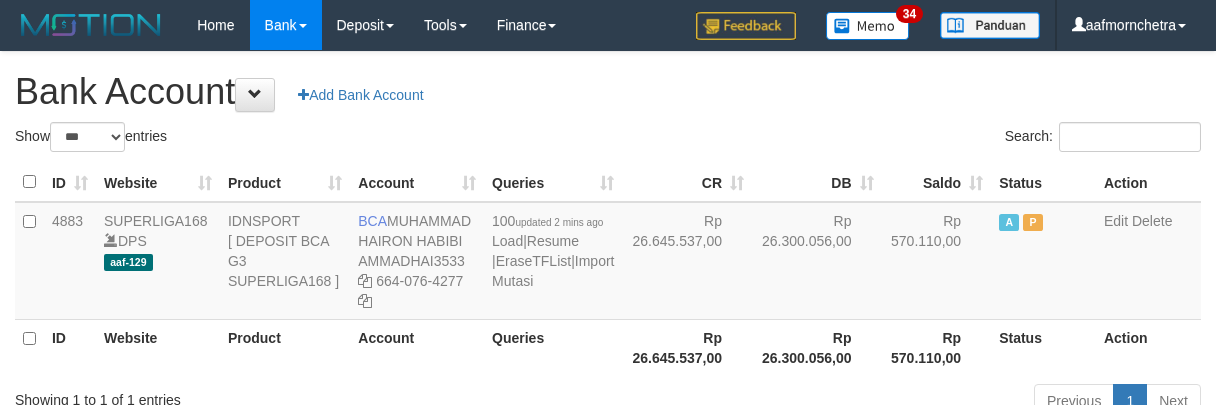 scroll, scrollTop: 0, scrollLeft: 0, axis: both 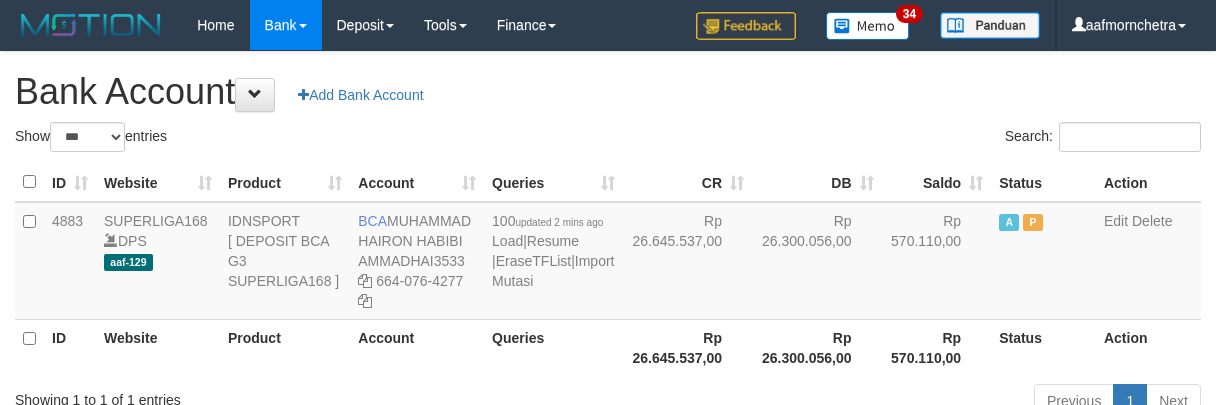 select on "***" 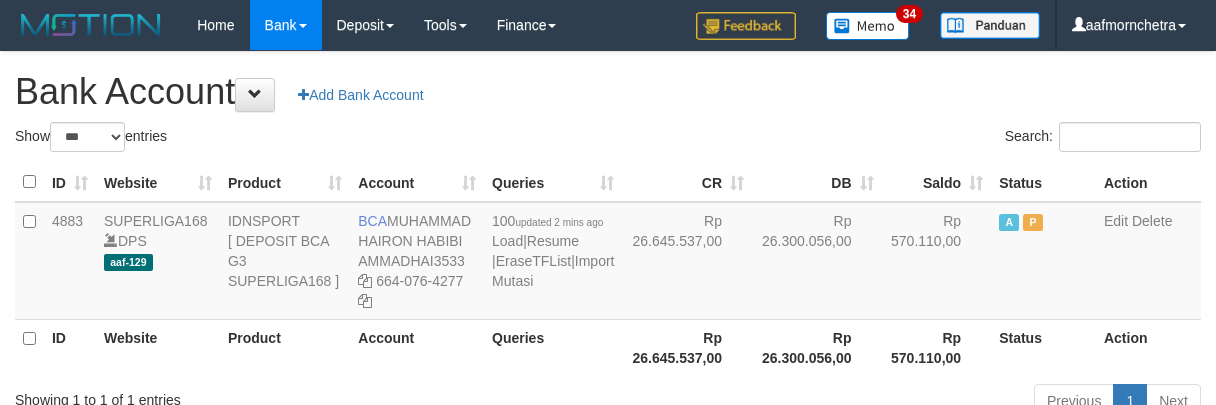 scroll, scrollTop: 0, scrollLeft: 0, axis: both 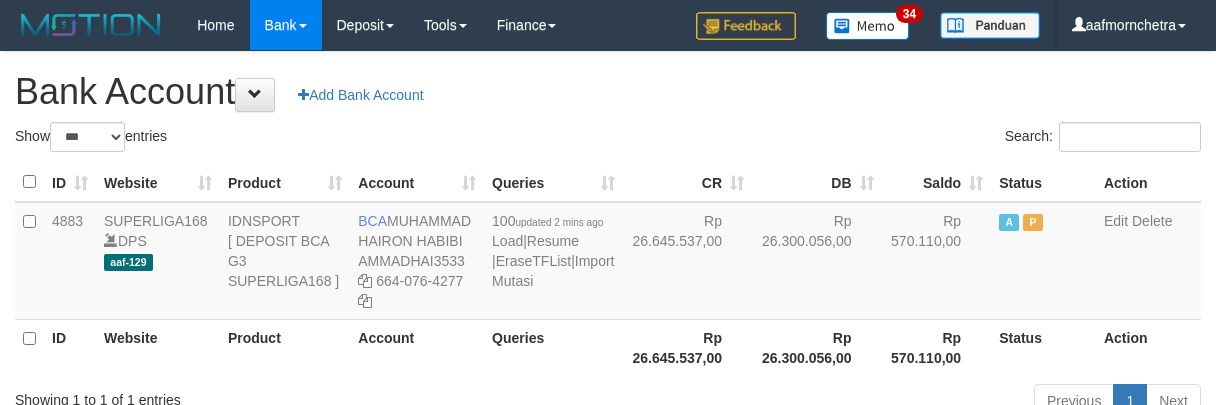 select on "***" 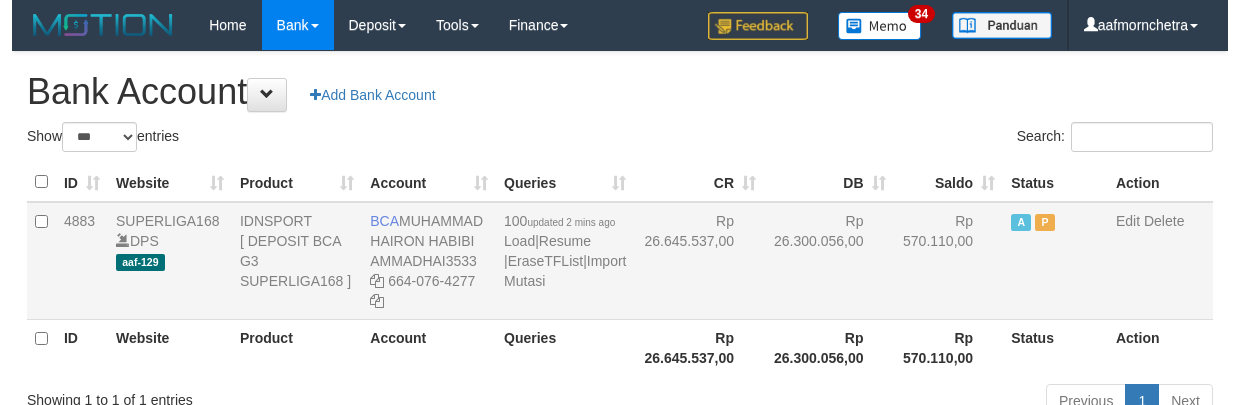scroll, scrollTop: 0, scrollLeft: 0, axis: both 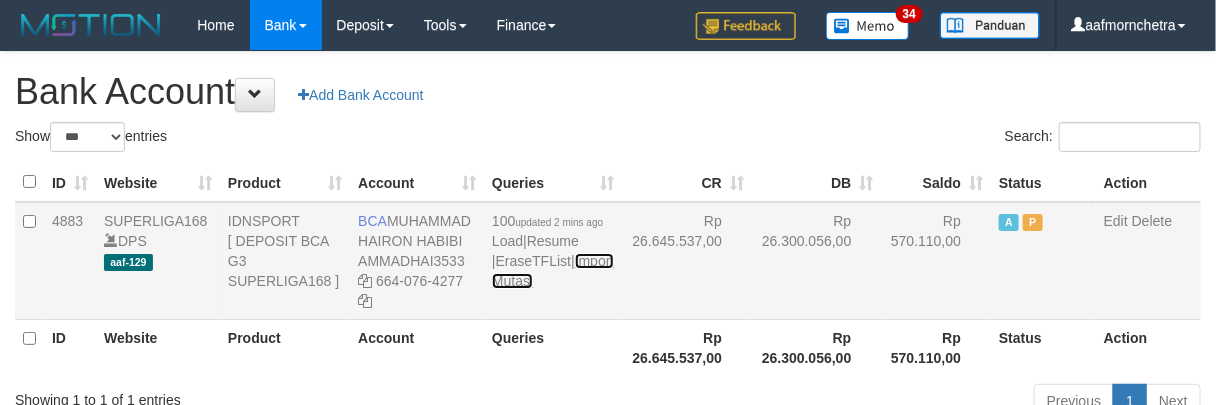 click on "Import Mutasi" at bounding box center (553, 271) 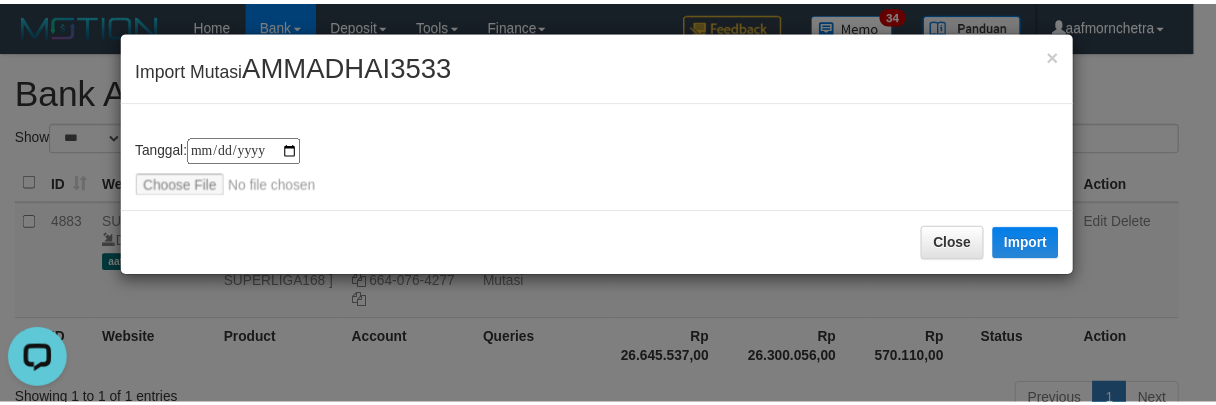 scroll, scrollTop: 0, scrollLeft: 0, axis: both 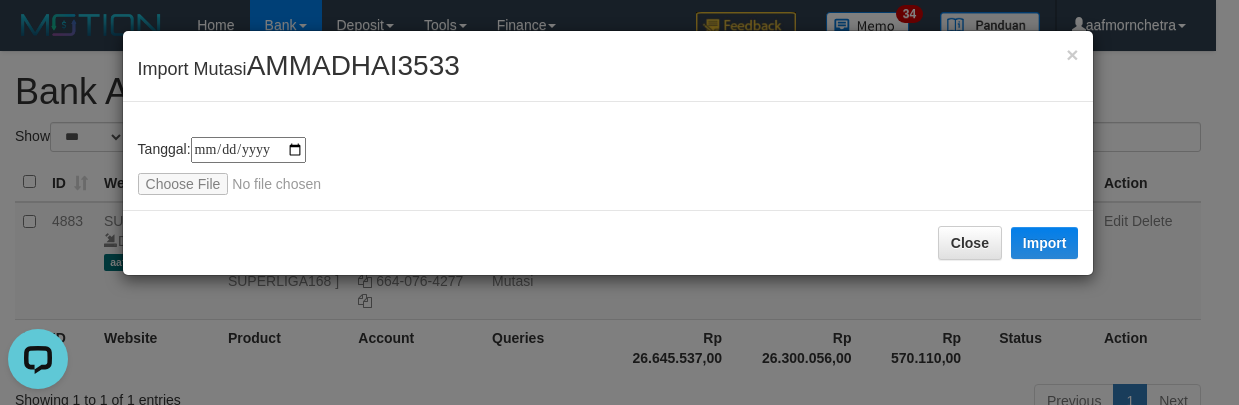 type on "**********" 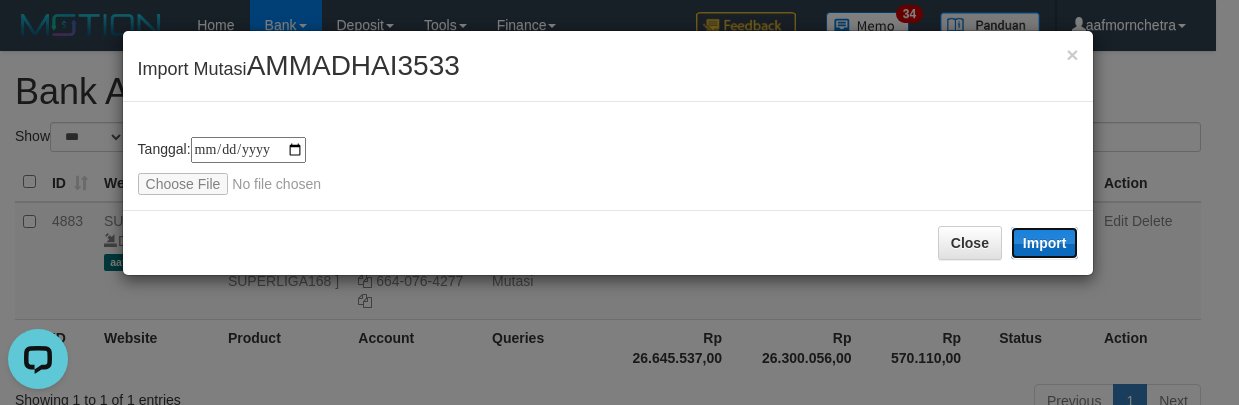 click on "Import" at bounding box center [1045, 243] 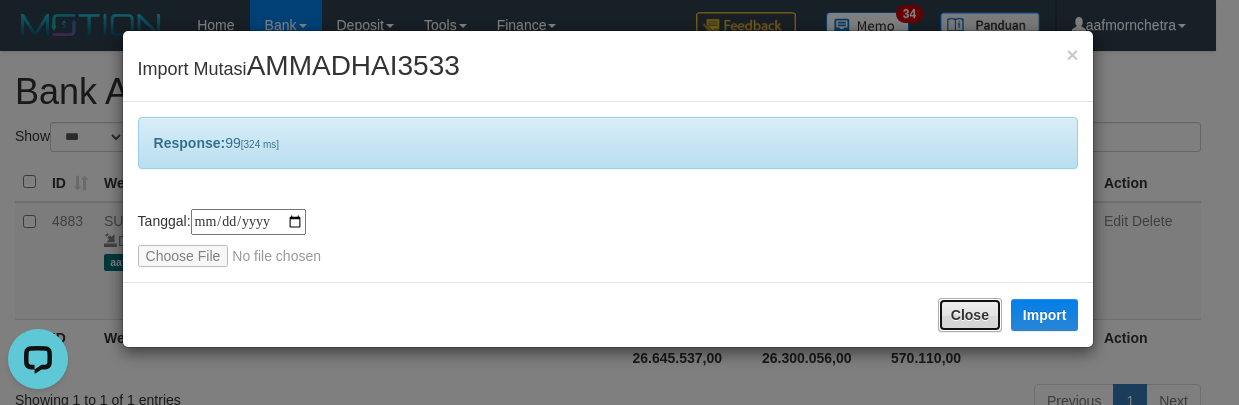 click on "Close" at bounding box center [970, 315] 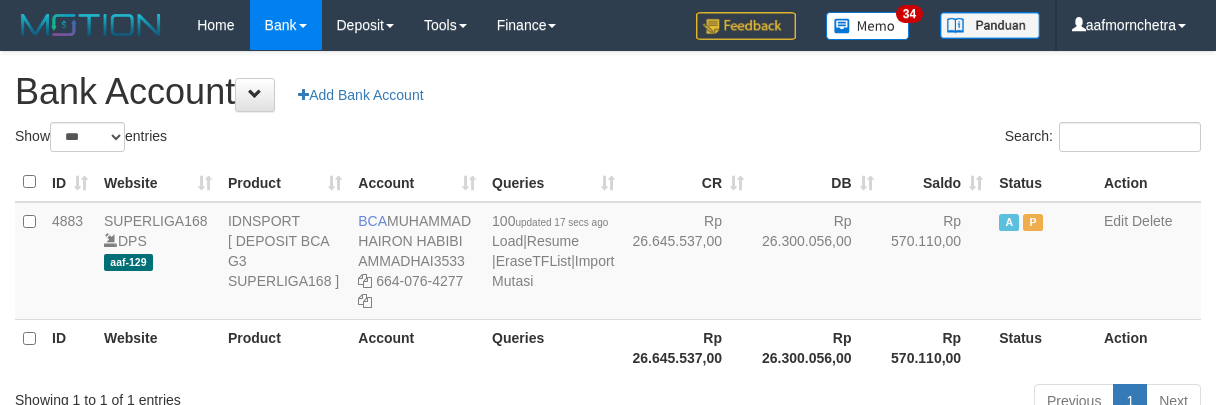 select on "***" 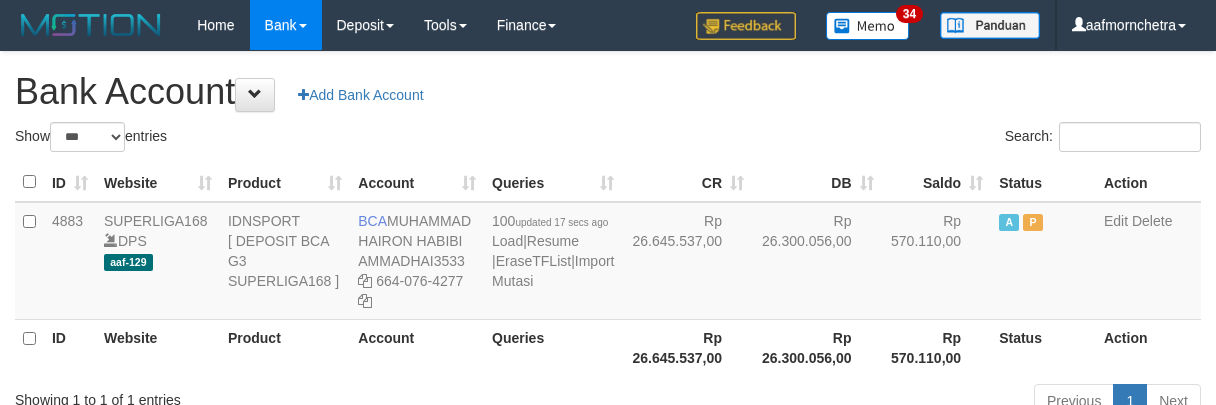 scroll, scrollTop: 0, scrollLeft: 0, axis: both 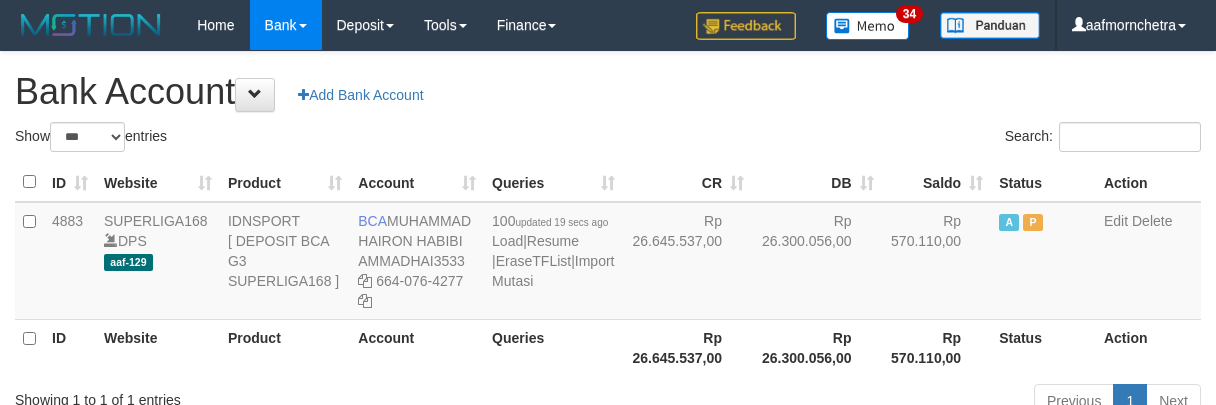 select on "***" 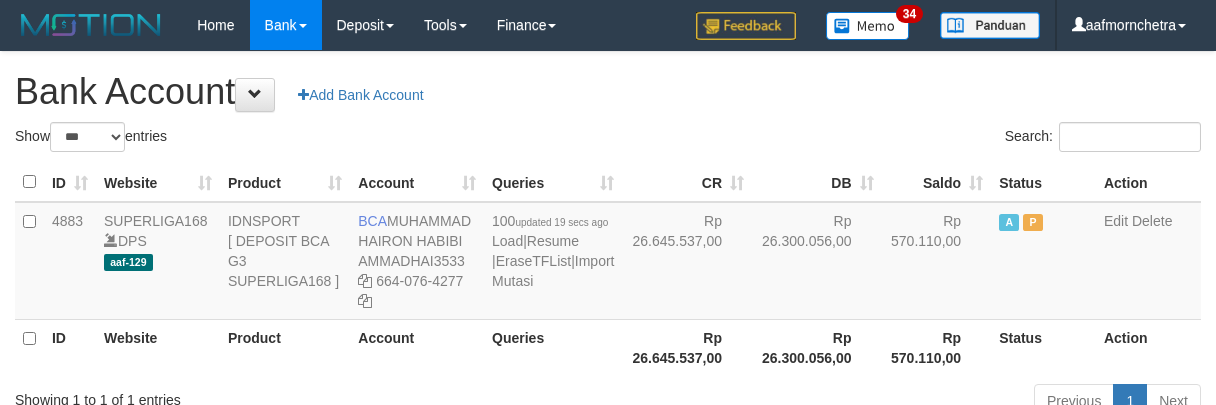 scroll, scrollTop: 0, scrollLeft: 0, axis: both 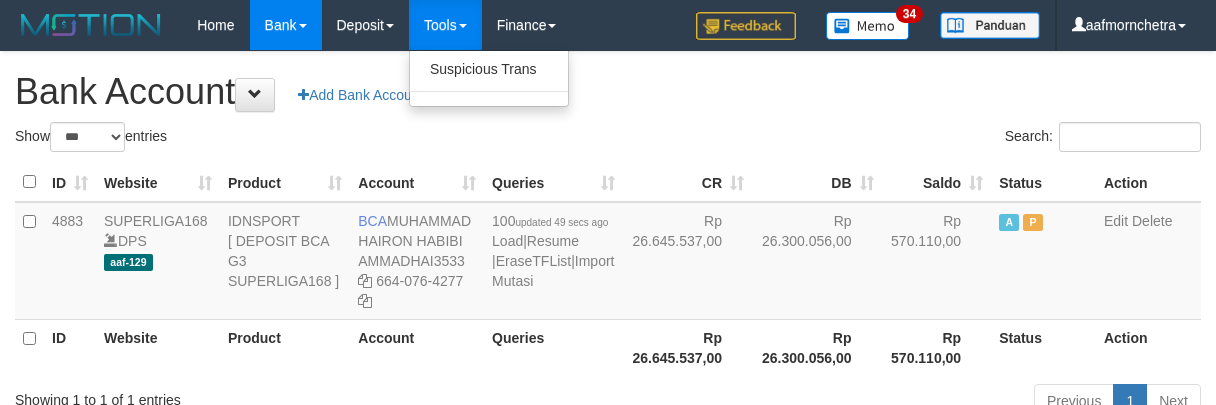 select on "***" 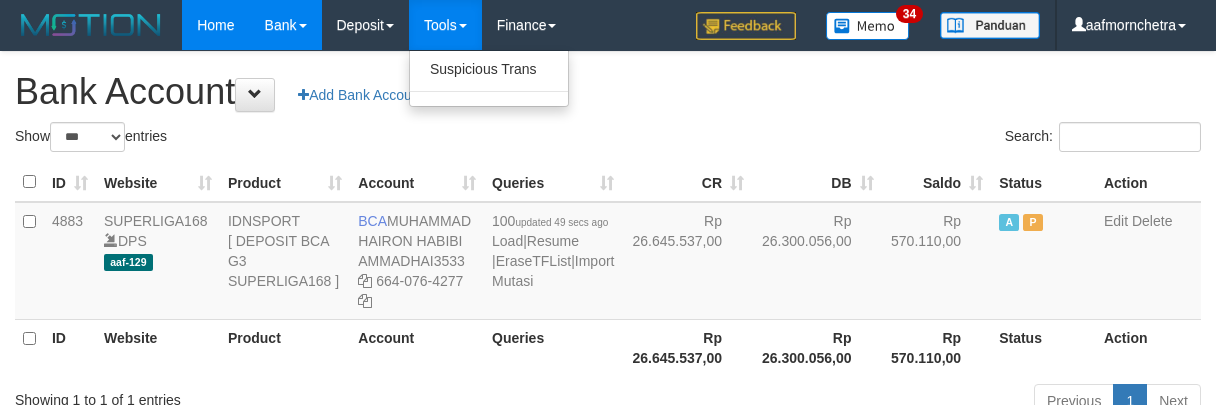scroll, scrollTop: 0, scrollLeft: 0, axis: both 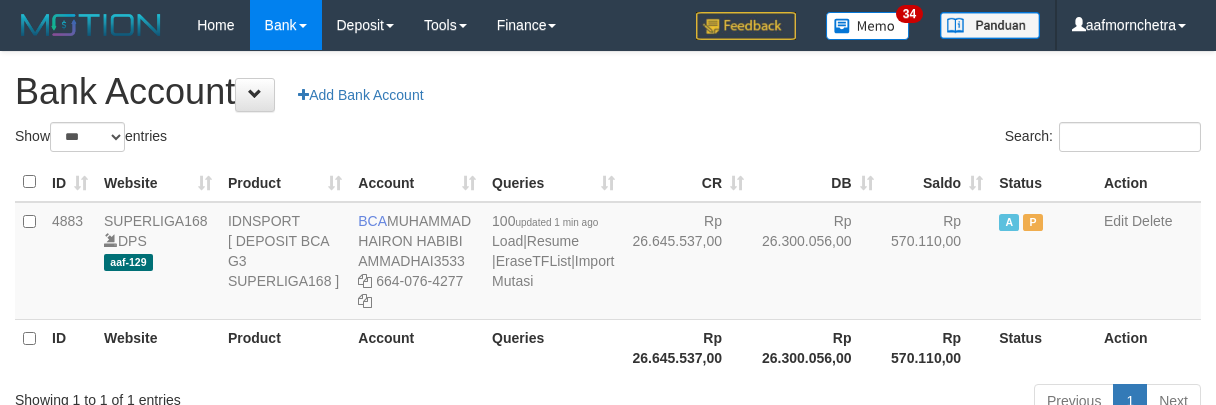 select on "***" 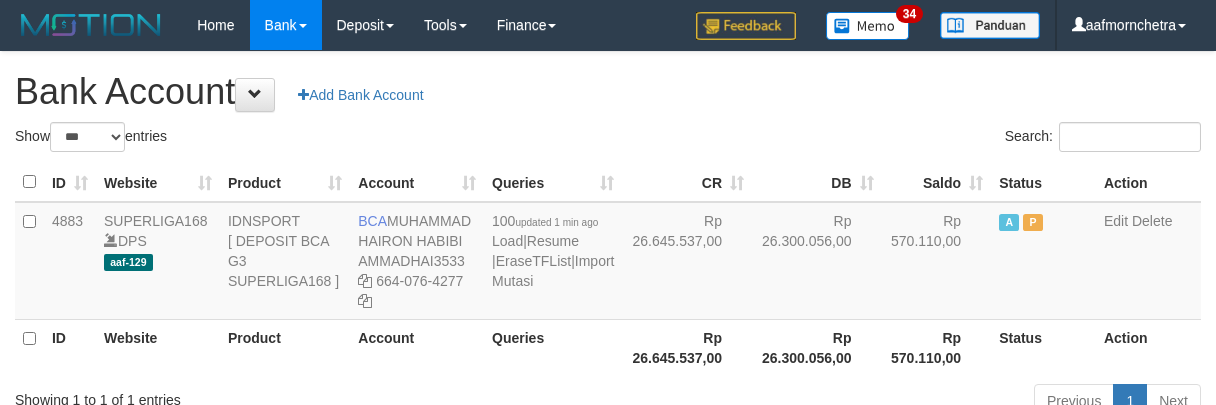 scroll, scrollTop: 0, scrollLeft: 0, axis: both 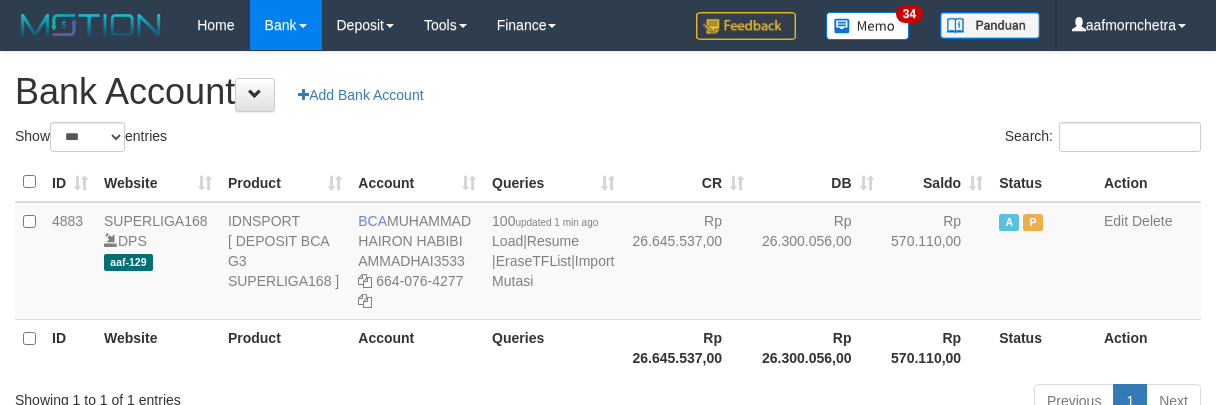 select on "***" 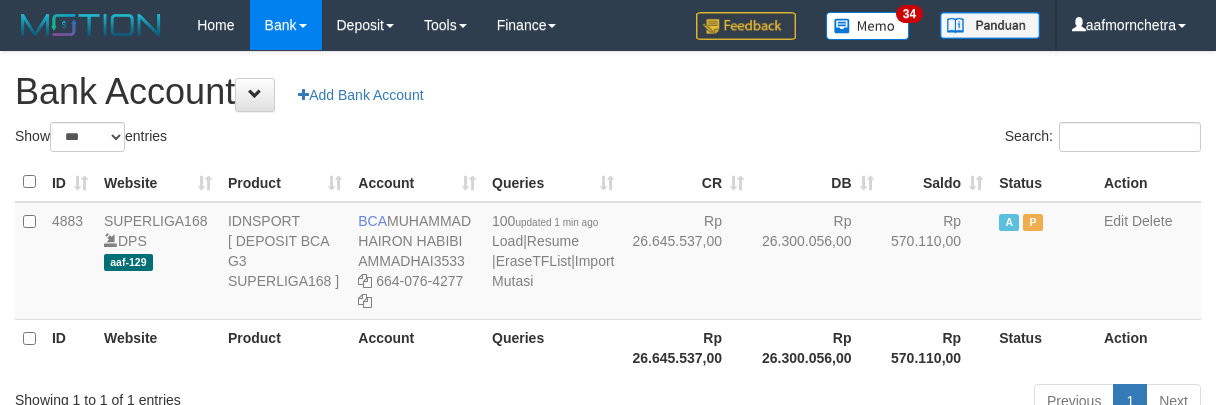 scroll, scrollTop: 0, scrollLeft: 0, axis: both 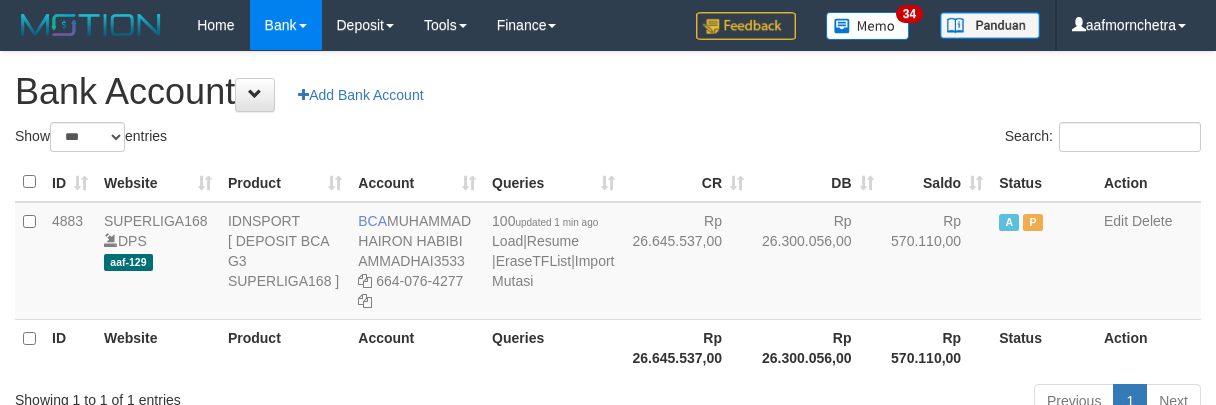 select on "***" 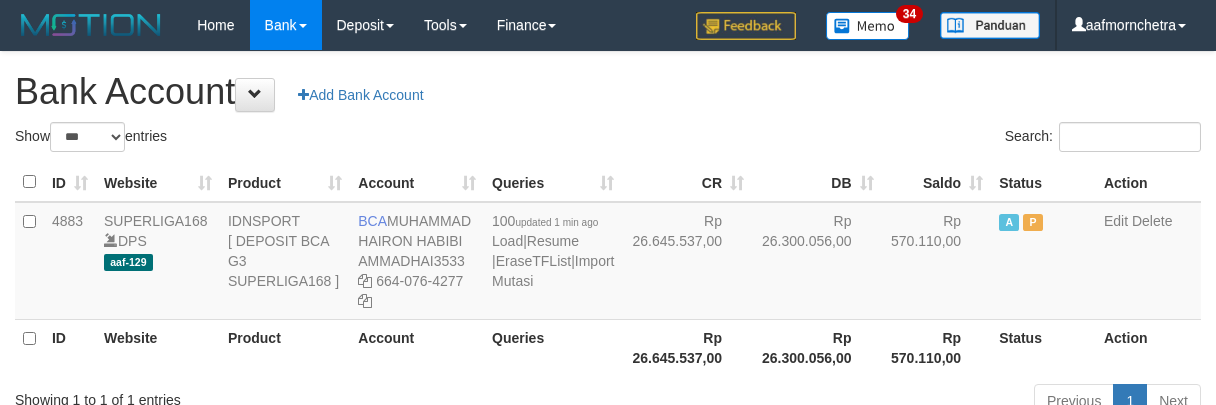 scroll, scrollTop: 0, scrollLeft: 0, axis: both 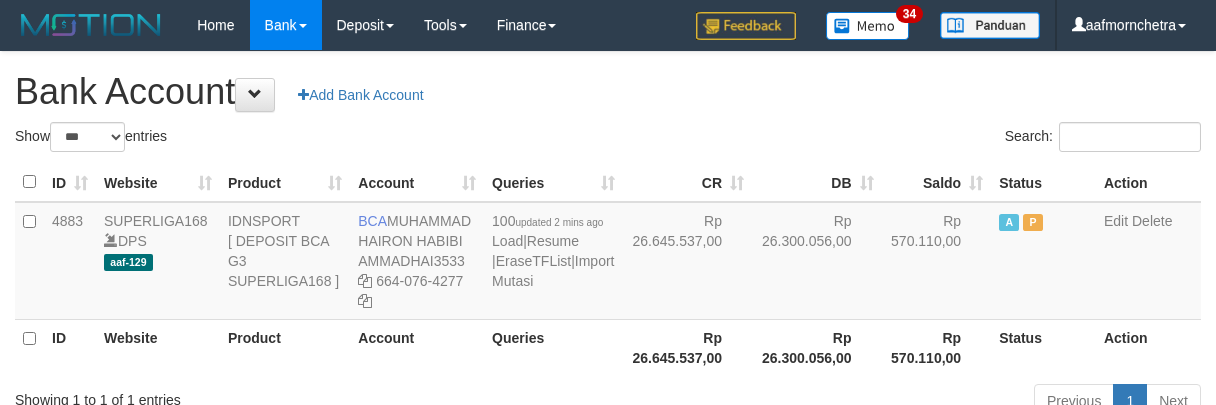 select on "***" 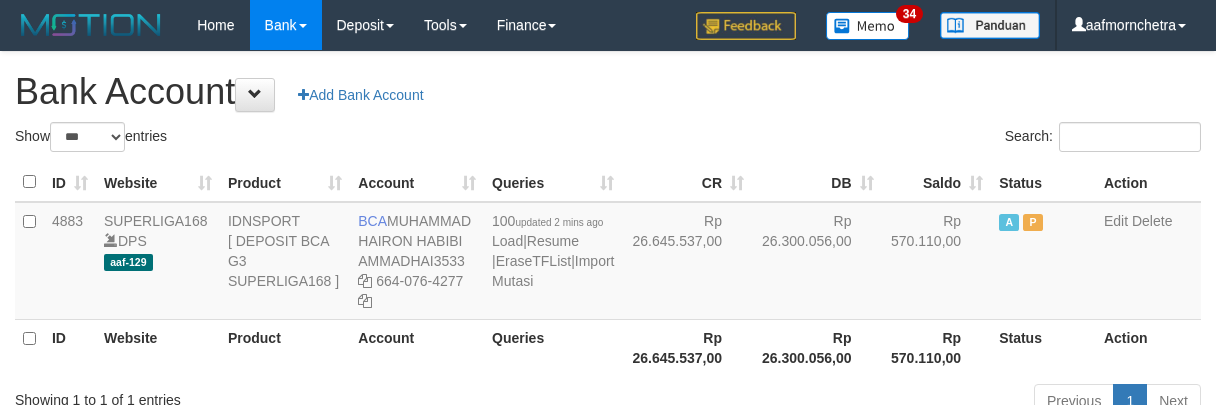 scroll, scrollTop: 0, scrollLeft: 0, axis: both 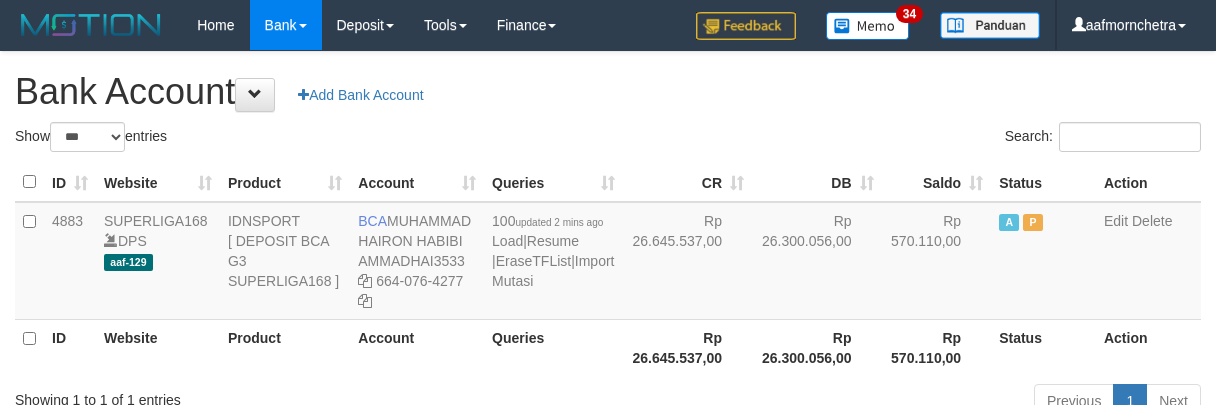 select on "***" 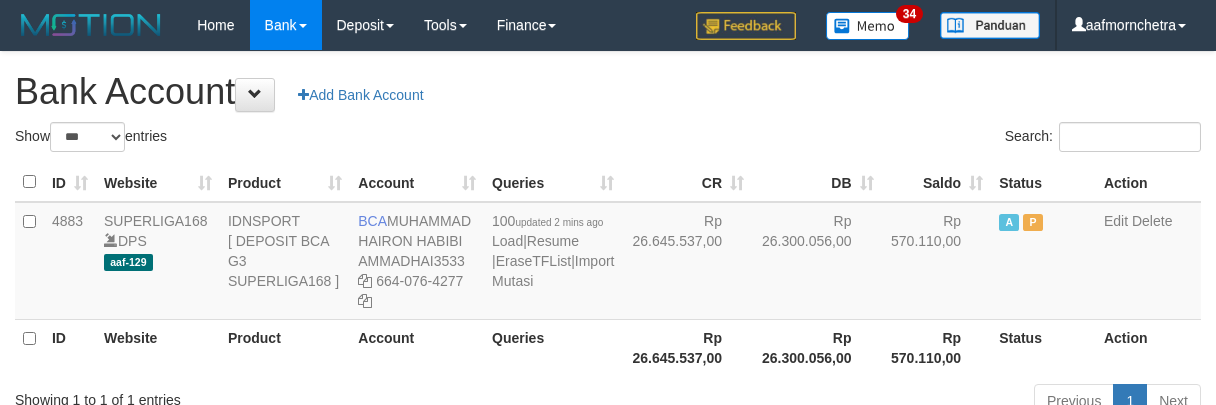 scroll, scrollTop: 0, scrollLeft: 0, axis: both 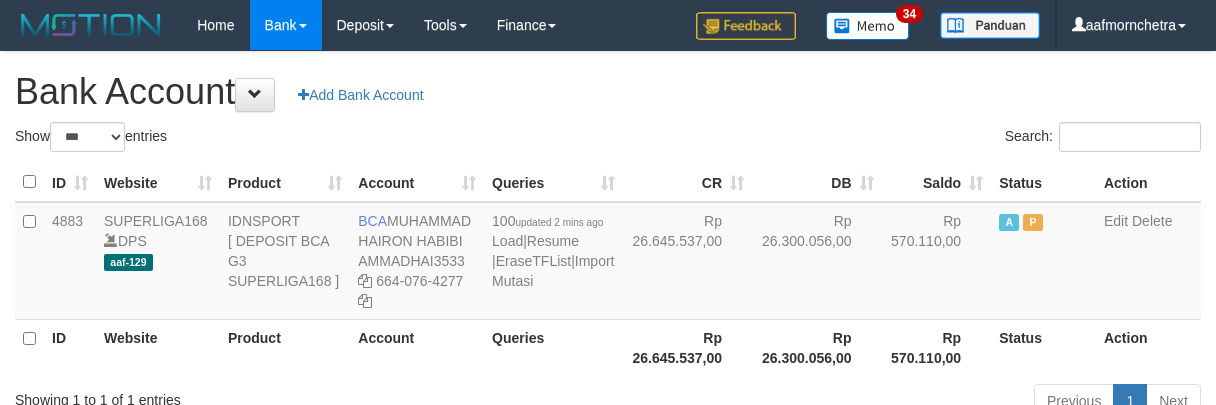 select on "***" 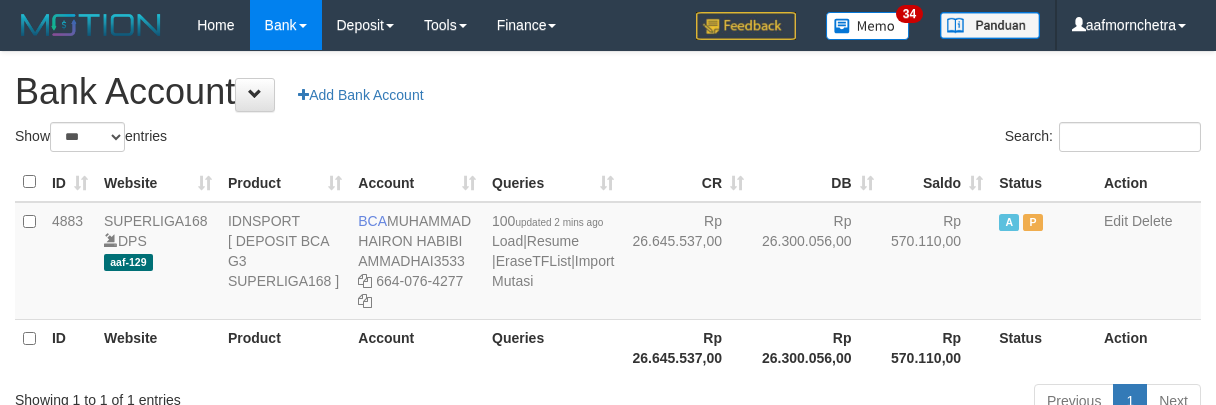 scroll, scrollTop: 0, scrollLeft: 0, axis: both 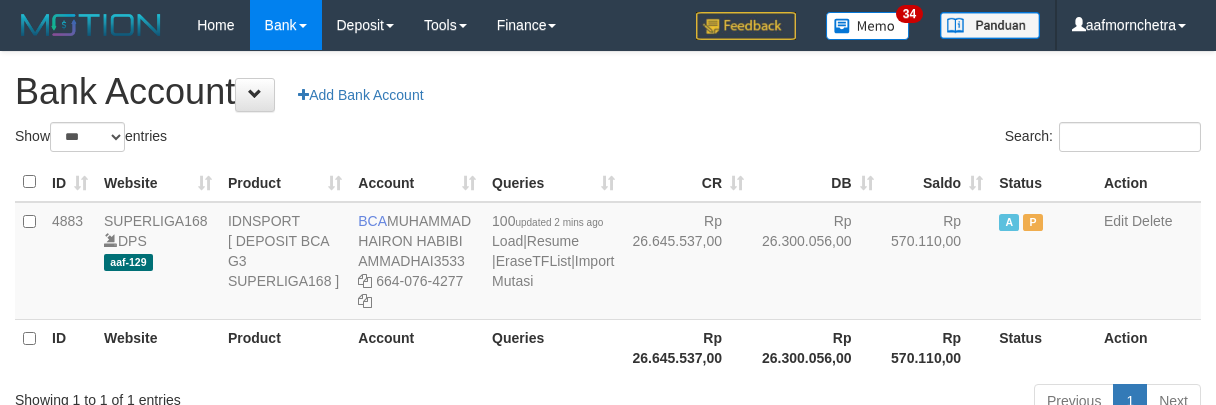 select on "***" 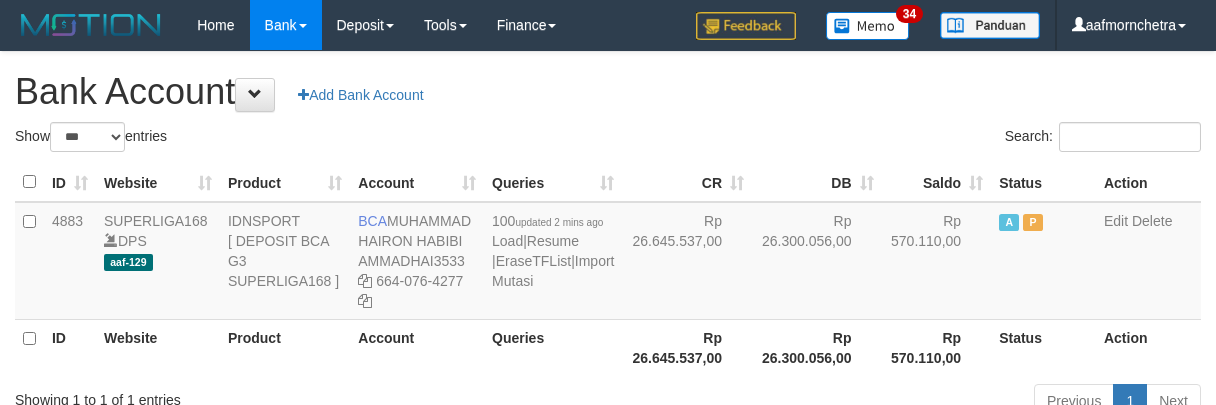 scroll, scrollTop: 0, scrollLeft: 0, axis: both 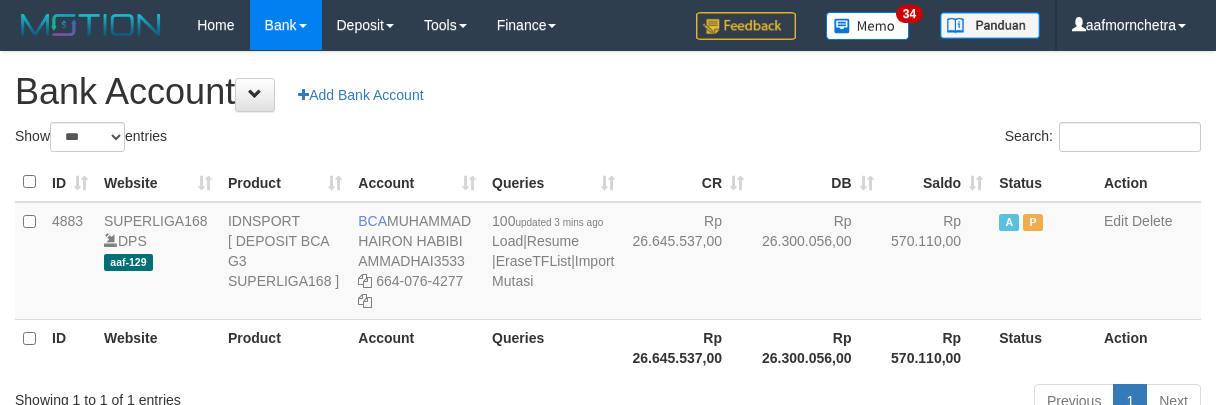 select on "***" 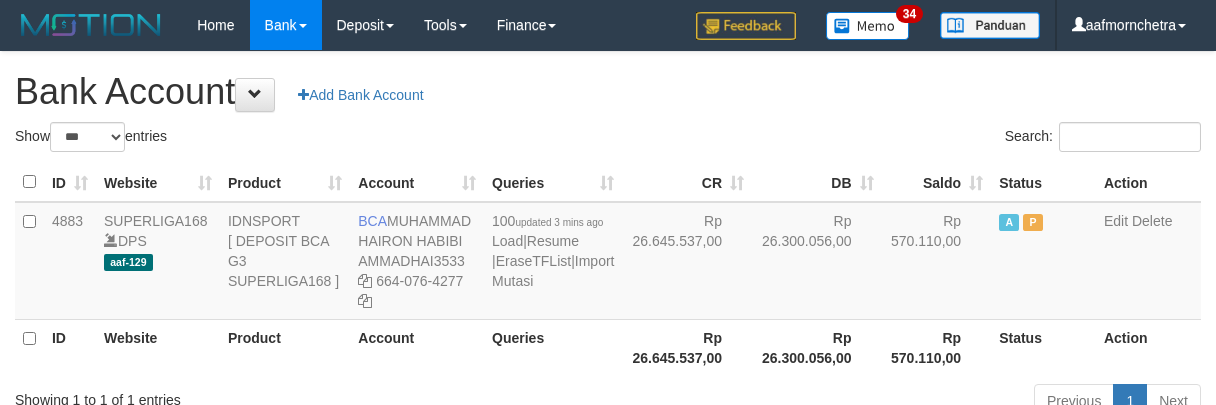 scroll, scrollTop: 0, scrollLeft: 0, axis: both 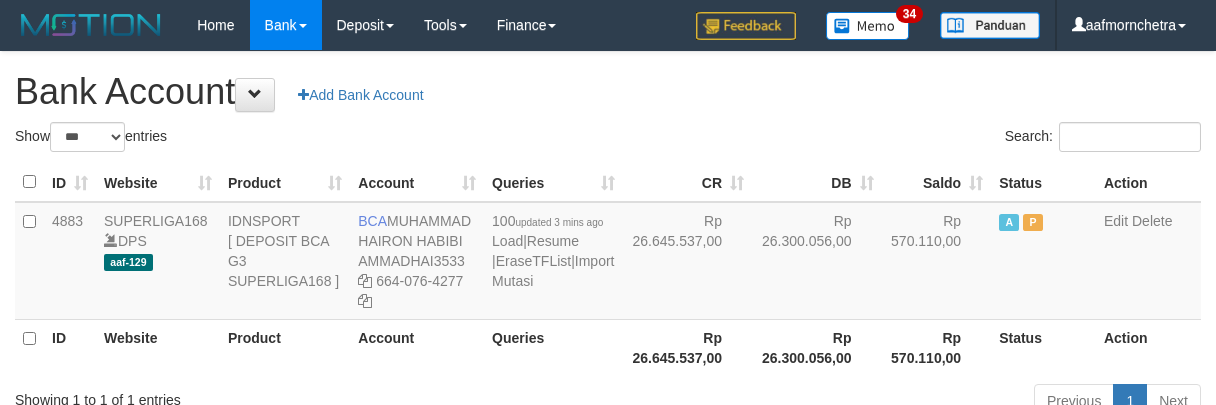 select on "***" 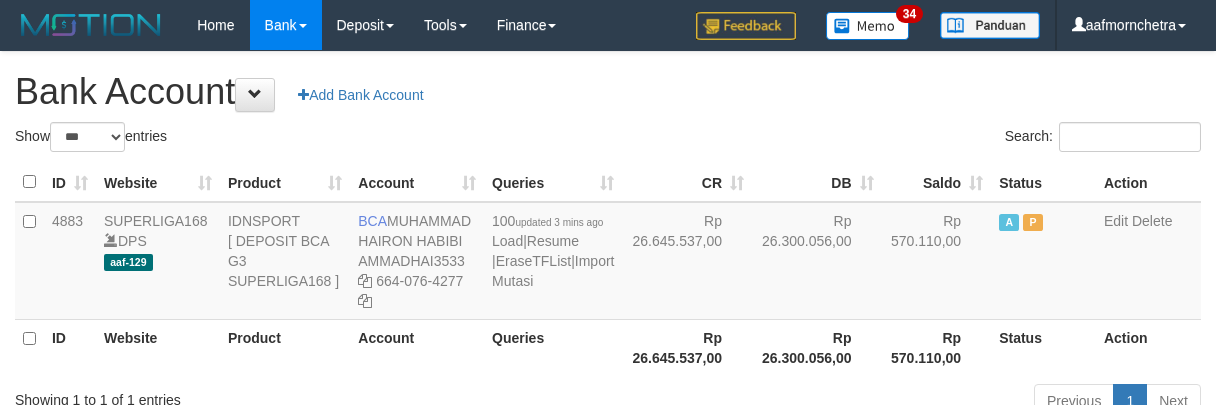scroll, scrollTop: 0, scrollLeft: 0, axis: both 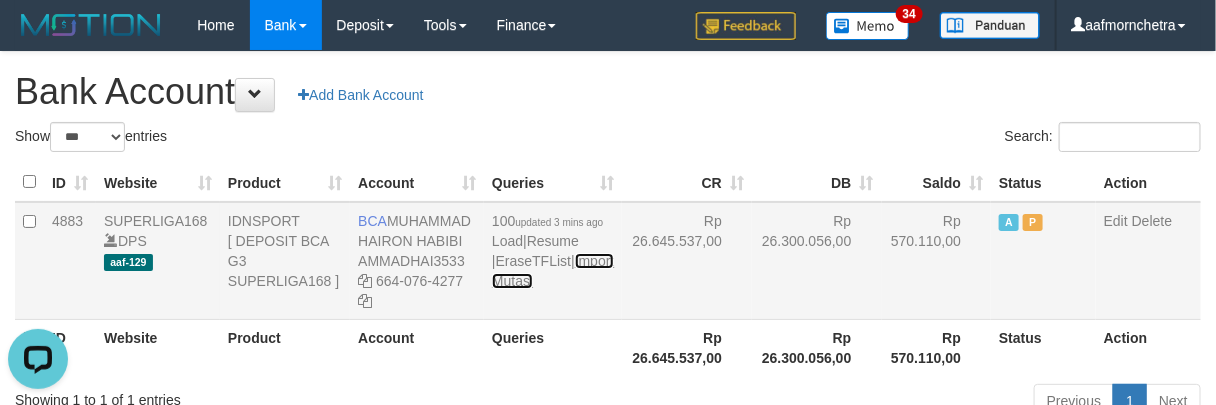 click on "Import Mutasi" at bounding box center (553, 271) 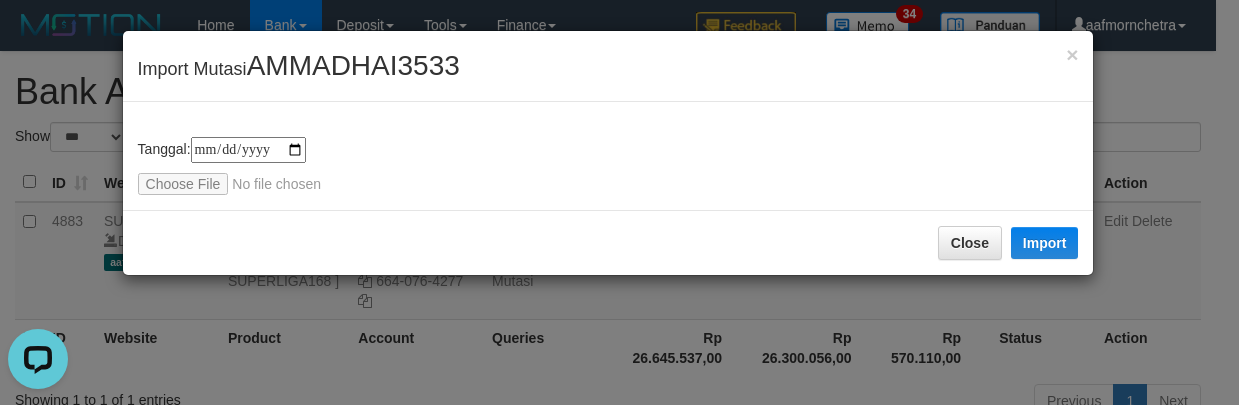 type on "**********" 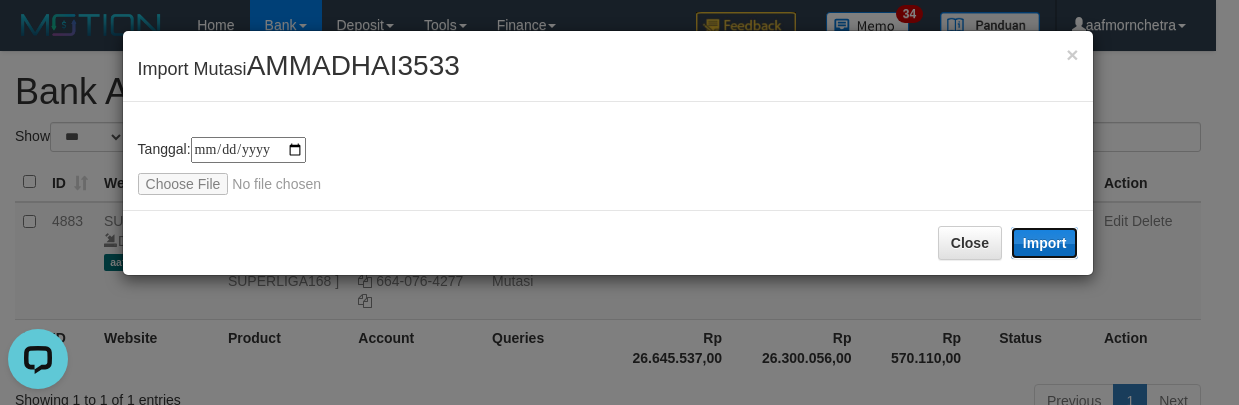 click on "Import" at bounding box center [1045, 243] 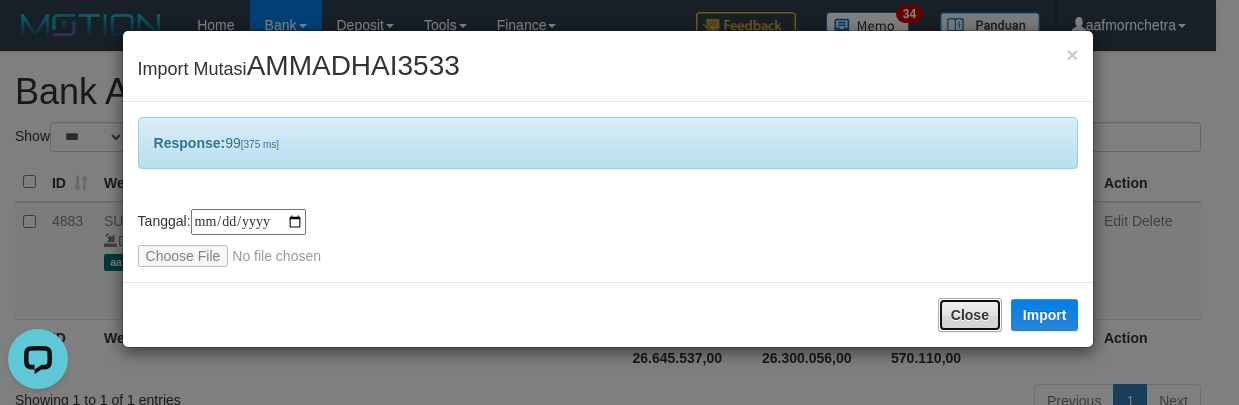 click on "Close" at bounding box center (970, 315) 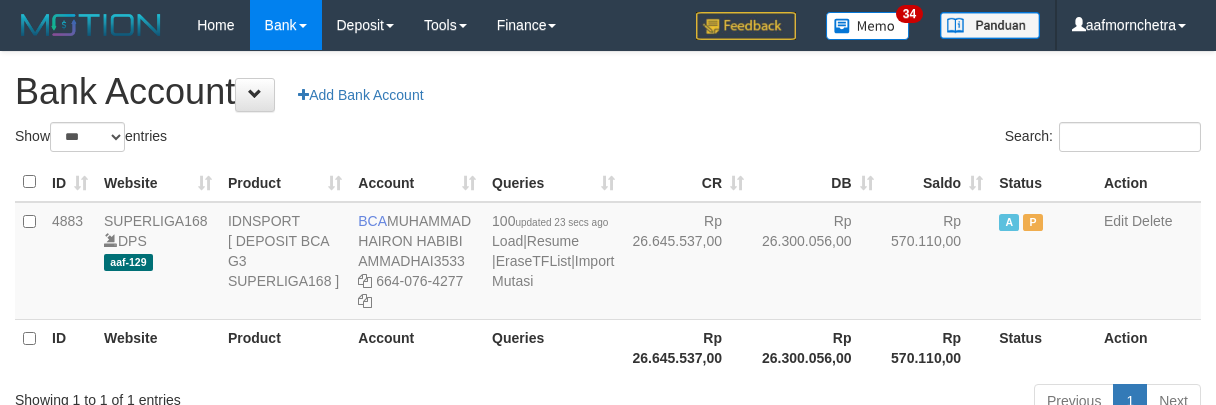 select on "***" 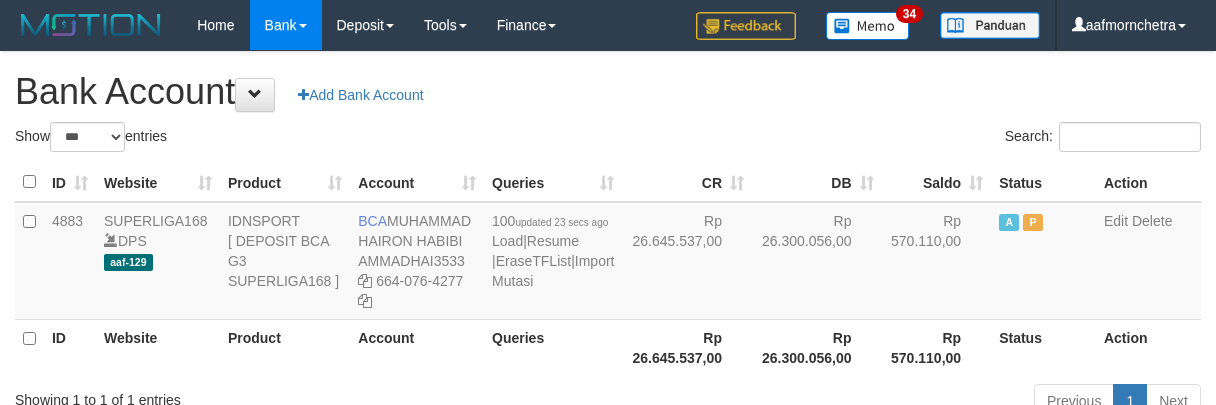scroll, scrollTop: 0, scrollLeft: 0, axis: both 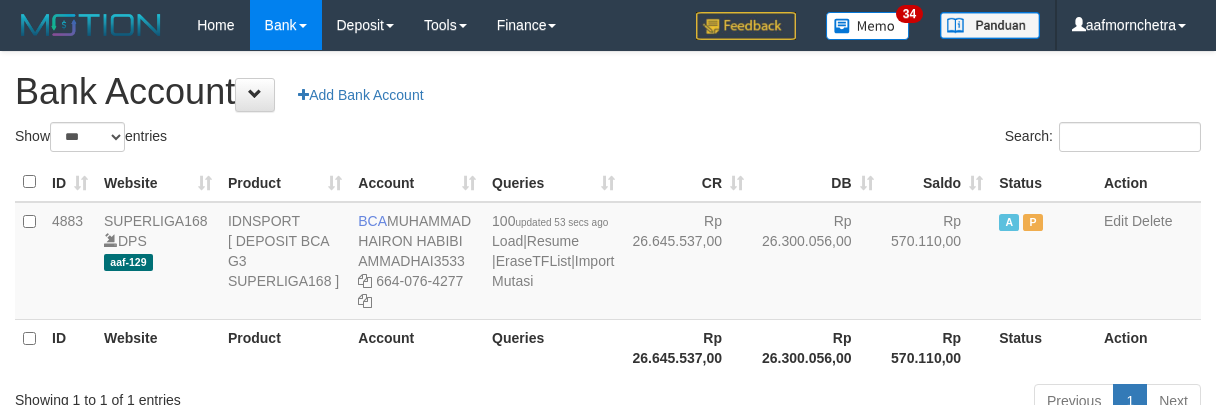 select on "***" 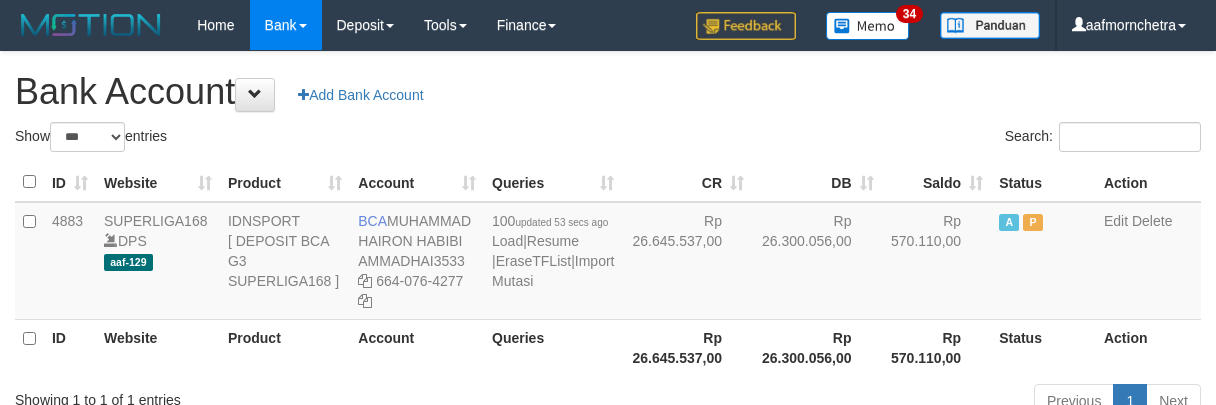 scroll, scrollTop: 0, scrollLeft: 0, axis: both 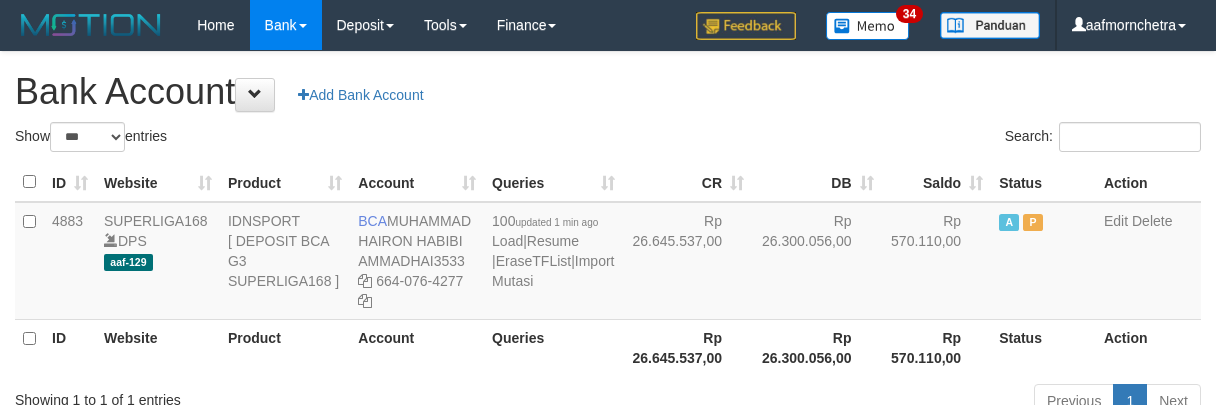 select on "***" 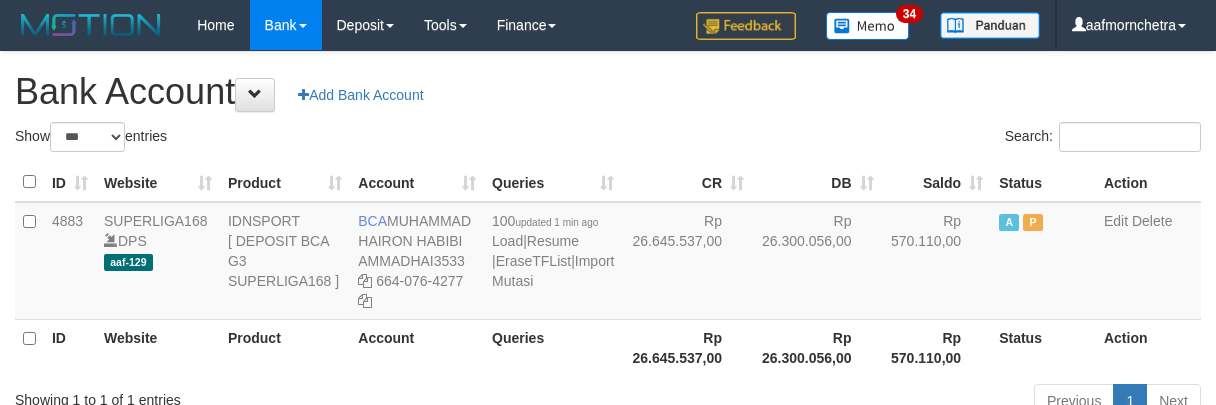 scroll, scrollTop: 0, scrollLeft: 0, axis: both 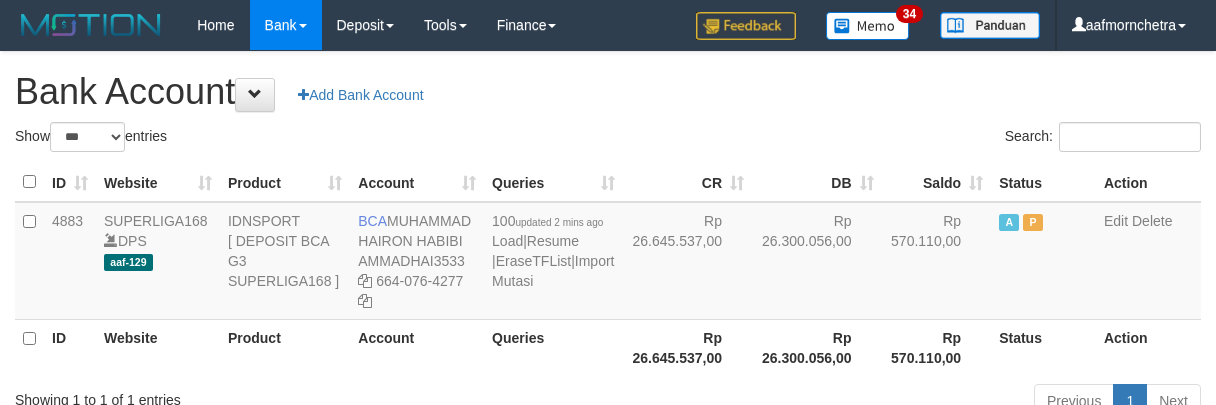 select on "***" 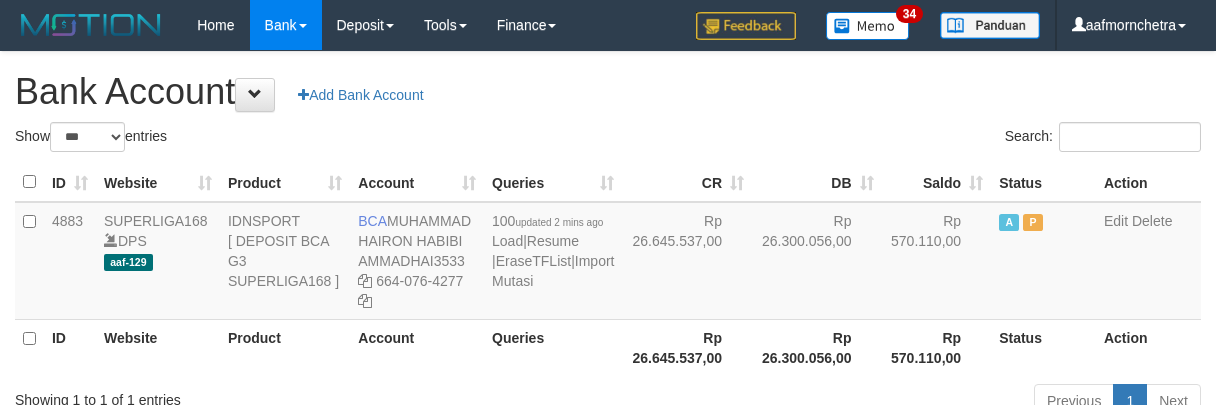 scroll, scrollTop: 0, scrollLeft: 0, axis: both 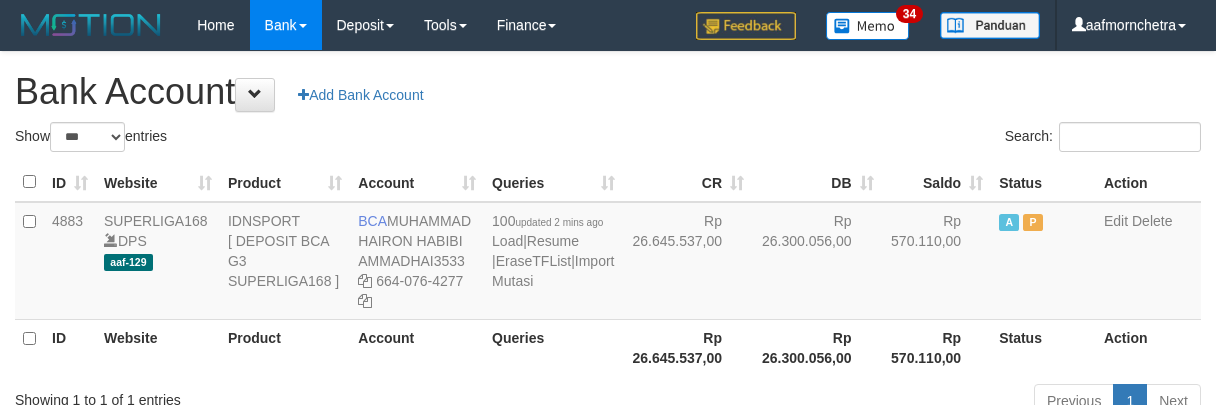 select on "***" 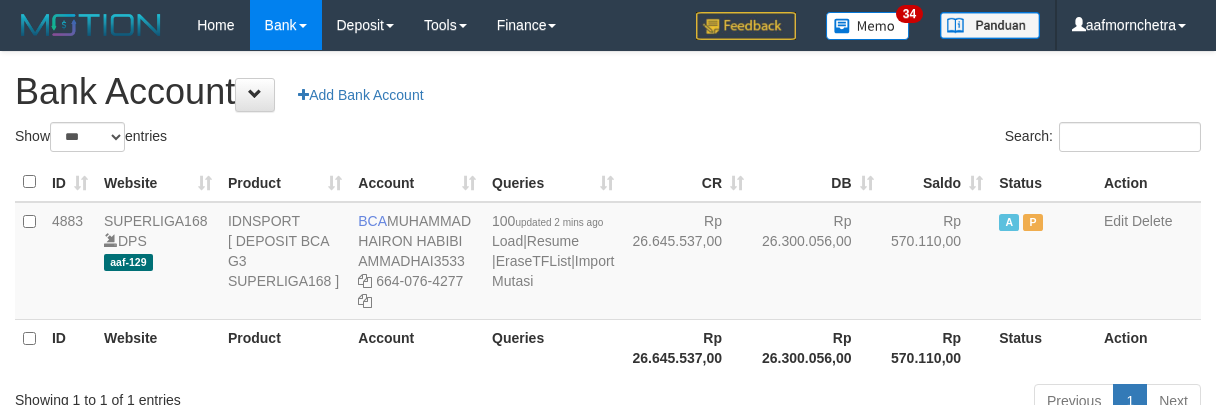 scroll, scrollTop: 0, scrollLeft: 0, axis: both 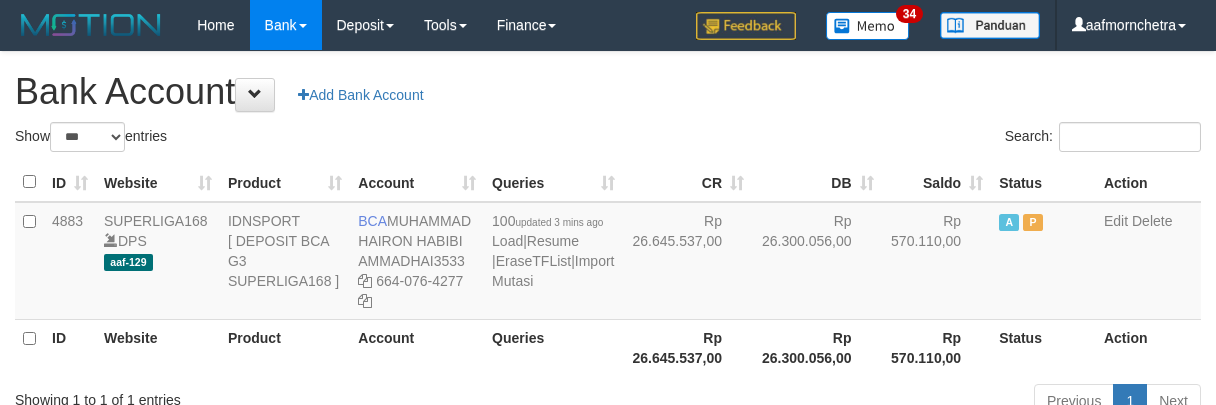 select on "***" 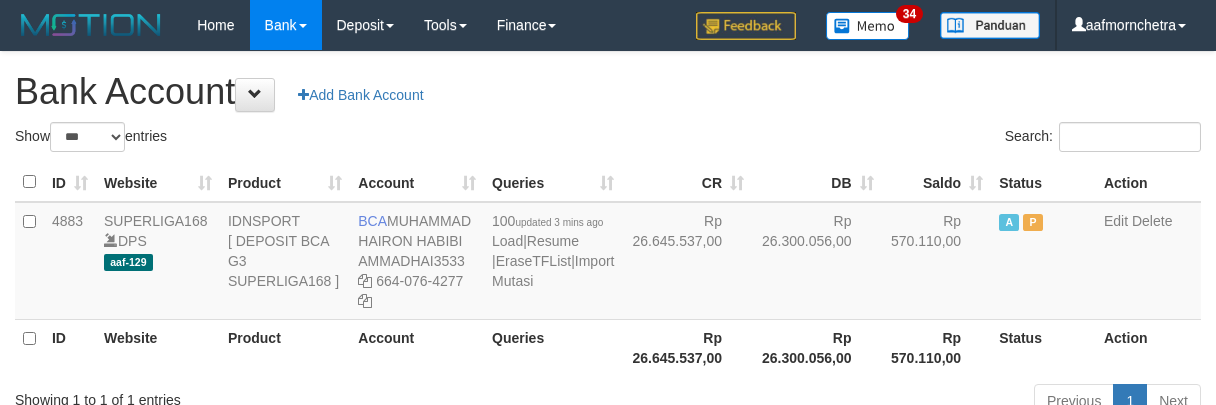 scroll, scrollTop: 0, scrollLeft: 0, axis: both 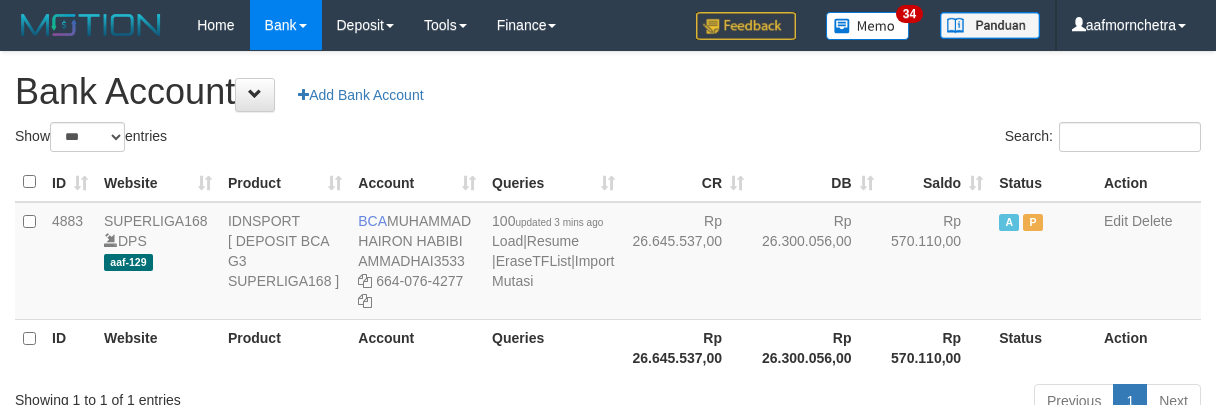 select on "***" 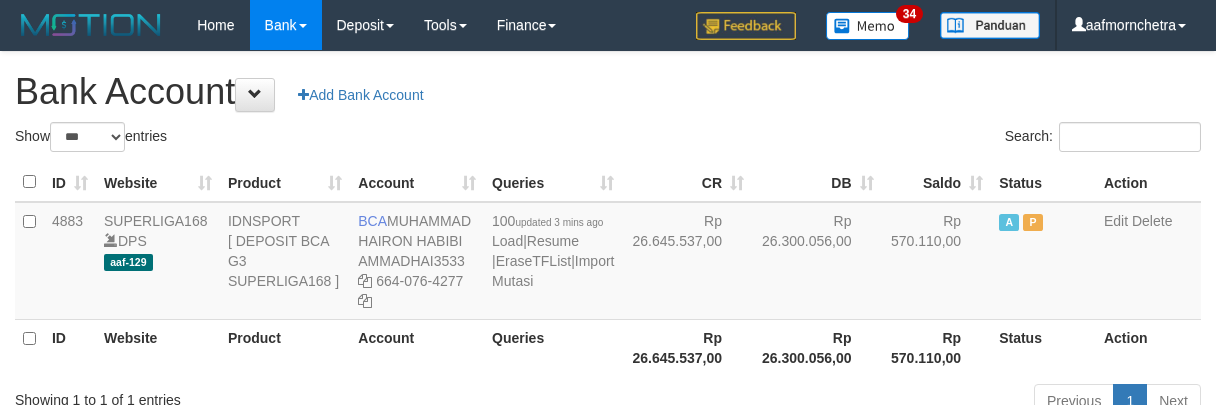 scroll, scrollTop: 0, scrollLeft: 0, axis: both 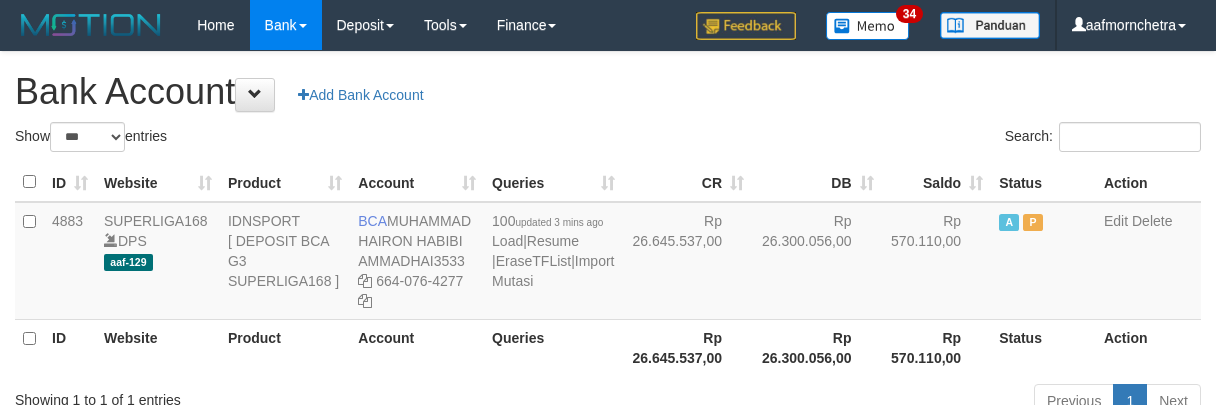 select on "***" 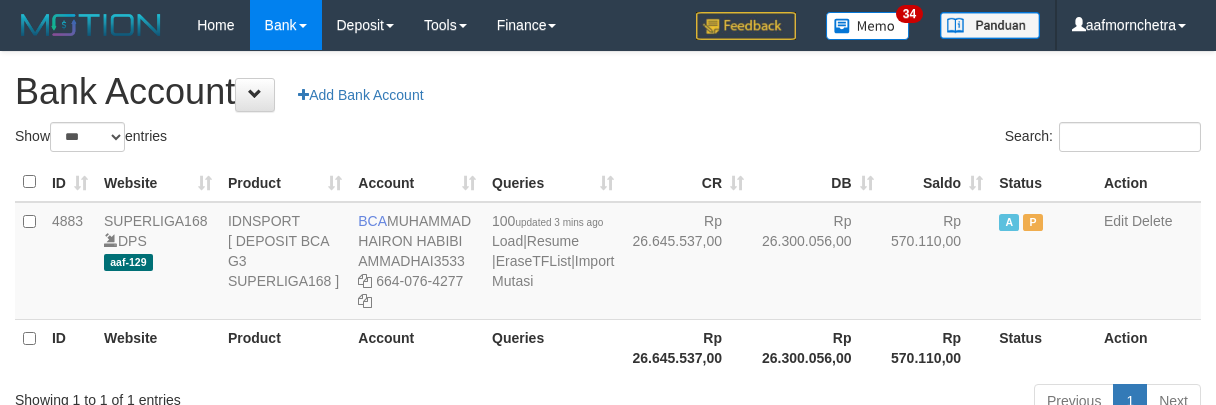 scroll, scrollTop: 0, scrollLeft: 0, axis: both 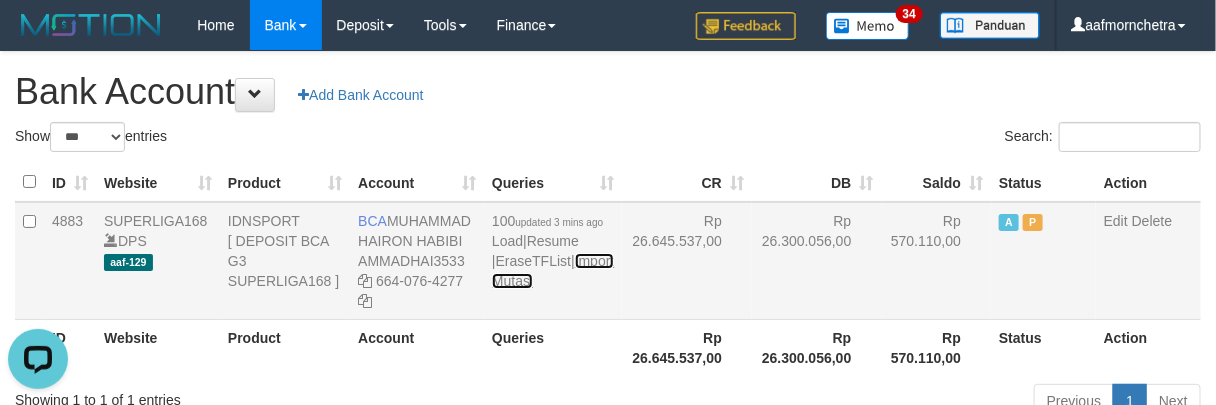 click on "Import Mutasi" at bounding box center (553, 271) 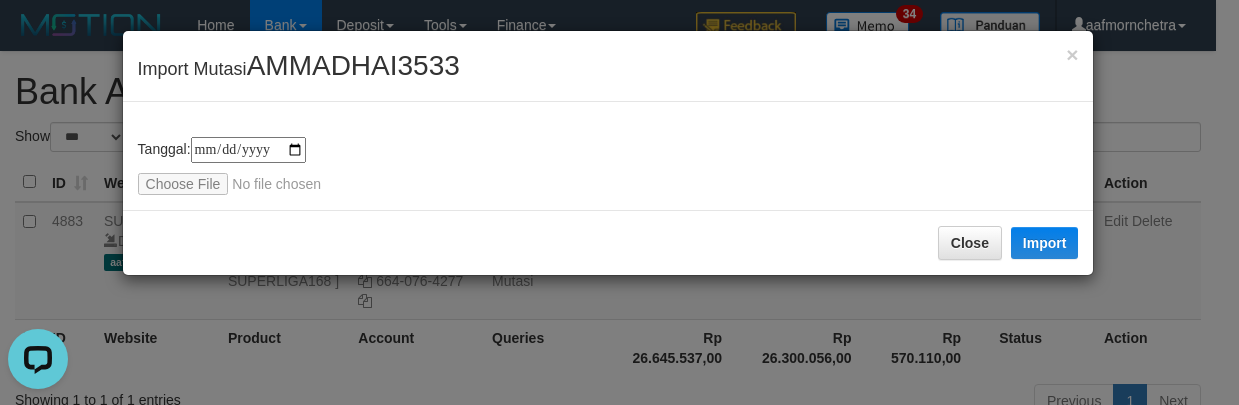 type on "**********" 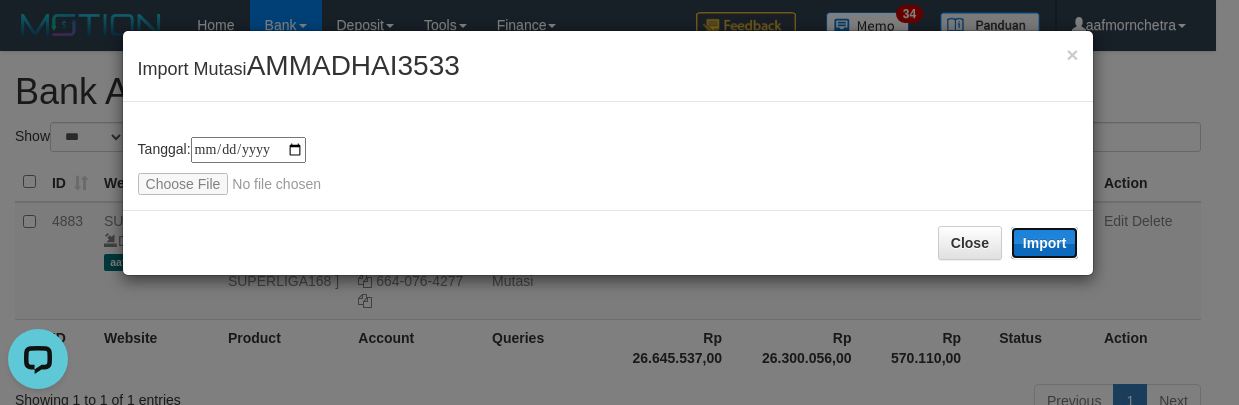 click on "Import" at bounding box center (1045, 243) 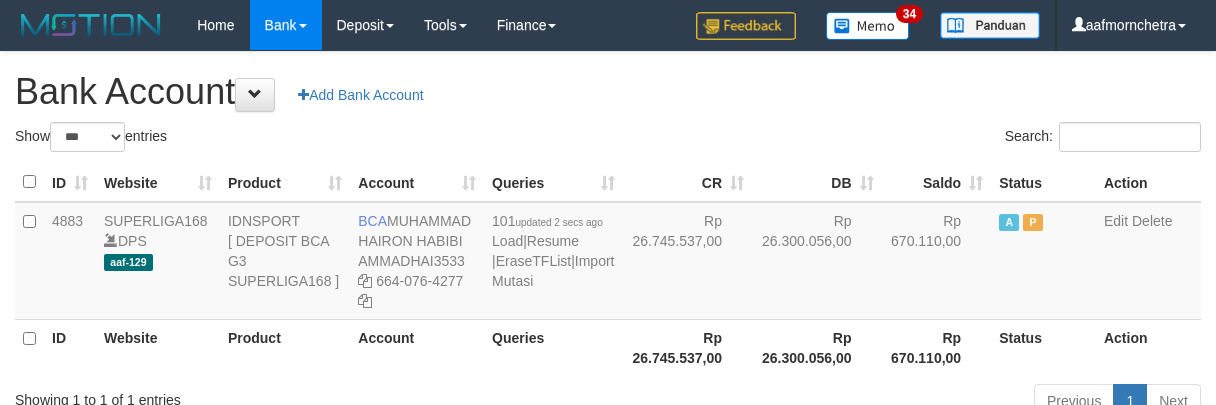 select on "***" 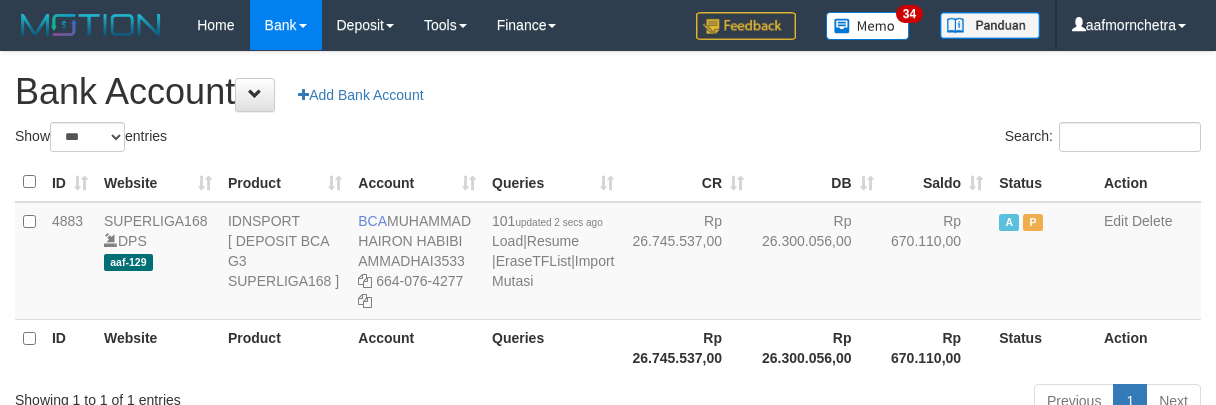 scroll, scrollTop: 0, scrollLeft: 0, axis: both 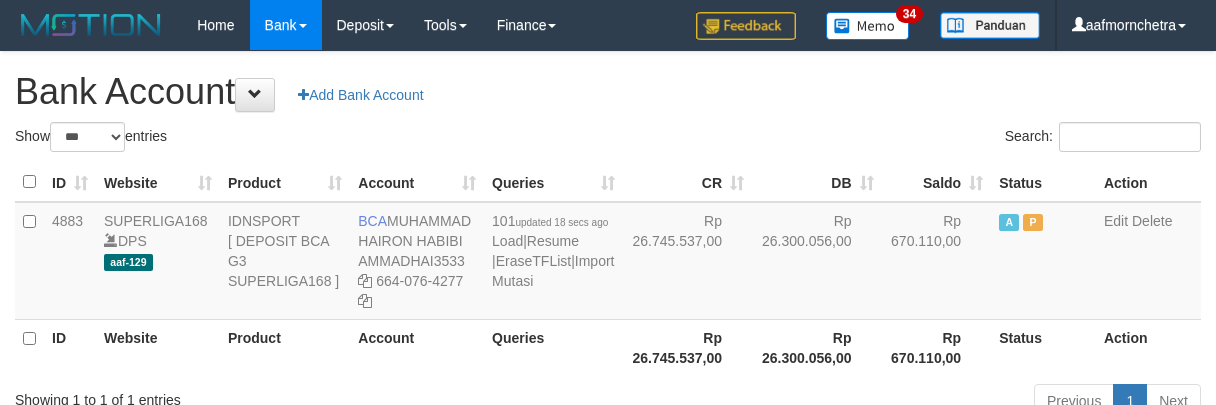 select on "***" 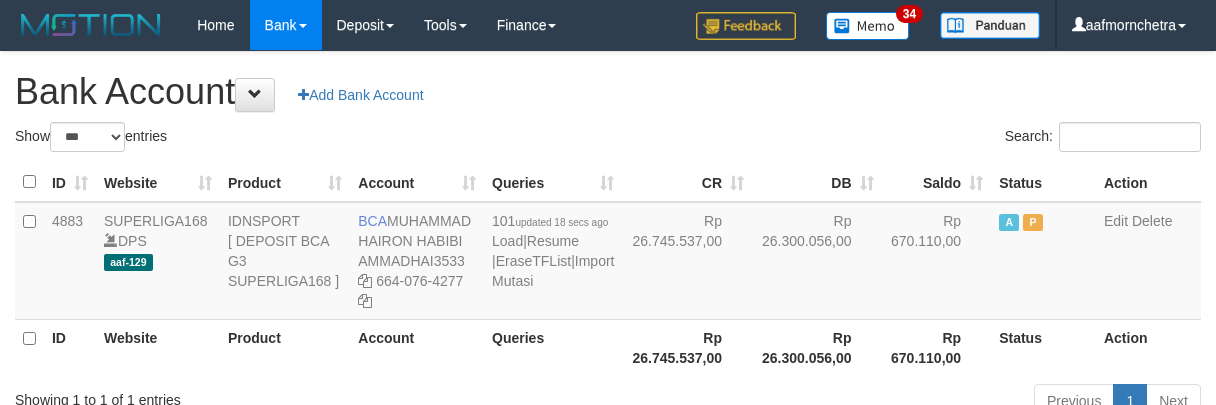 scroll, scrollTop: 0, scrollLeft: 0, axis: both 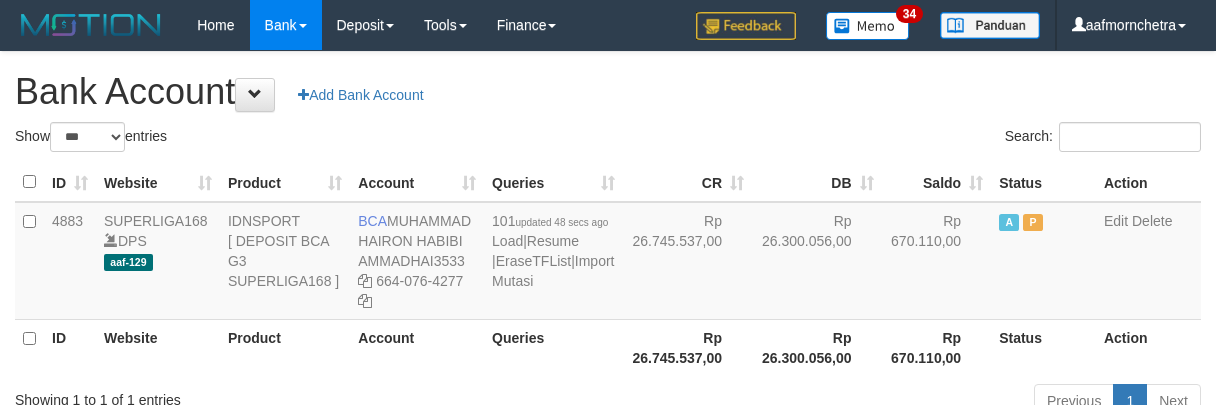 select on "***" 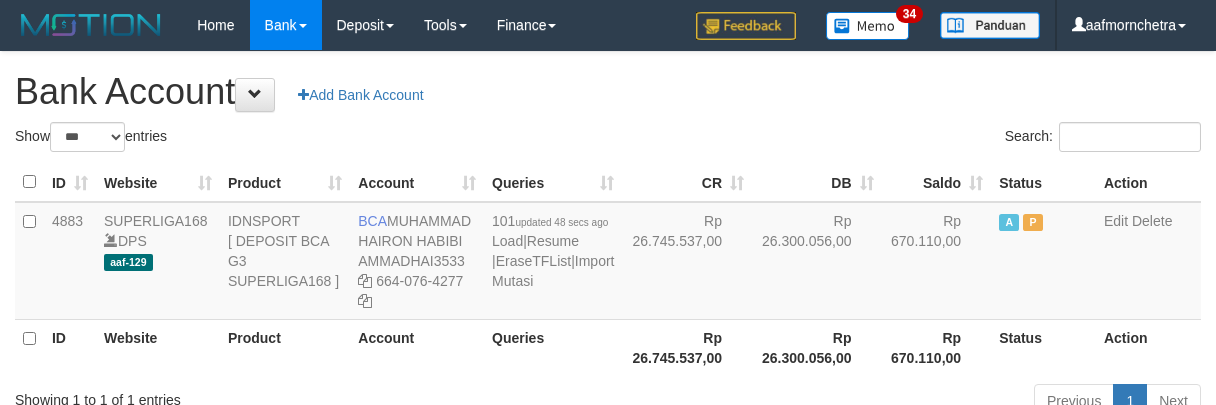 scroll, scrollTop: 0, scrollLeft: 0, axis: both 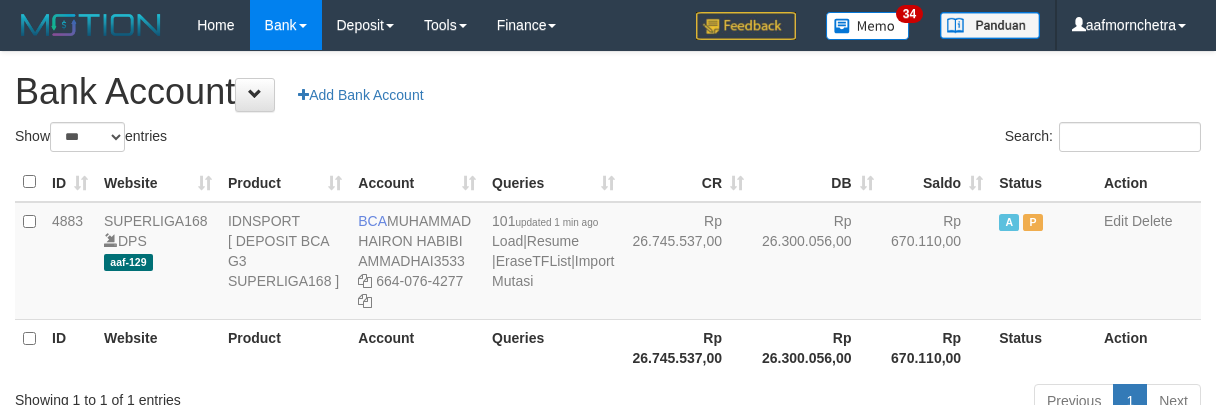 select on "***" 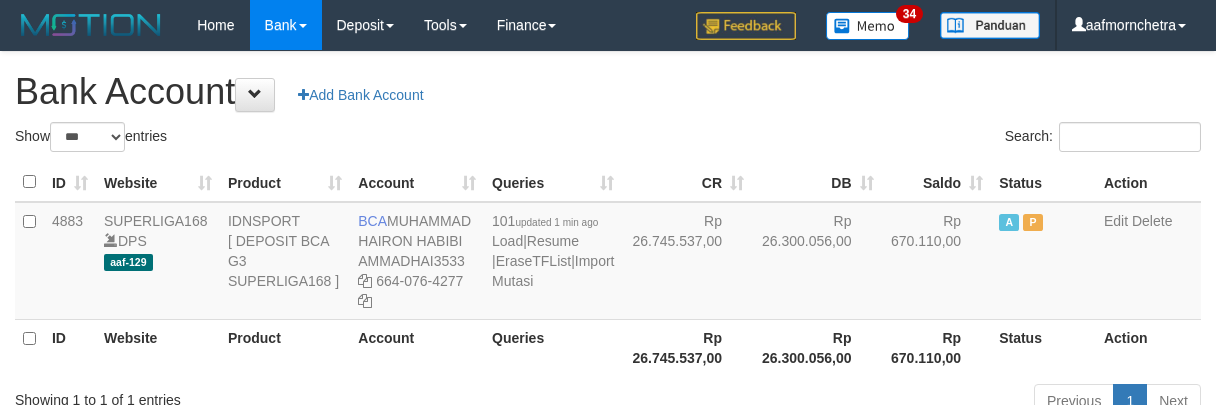 scroll, scrollTop: 0, scrollLeft: 0, axis: both 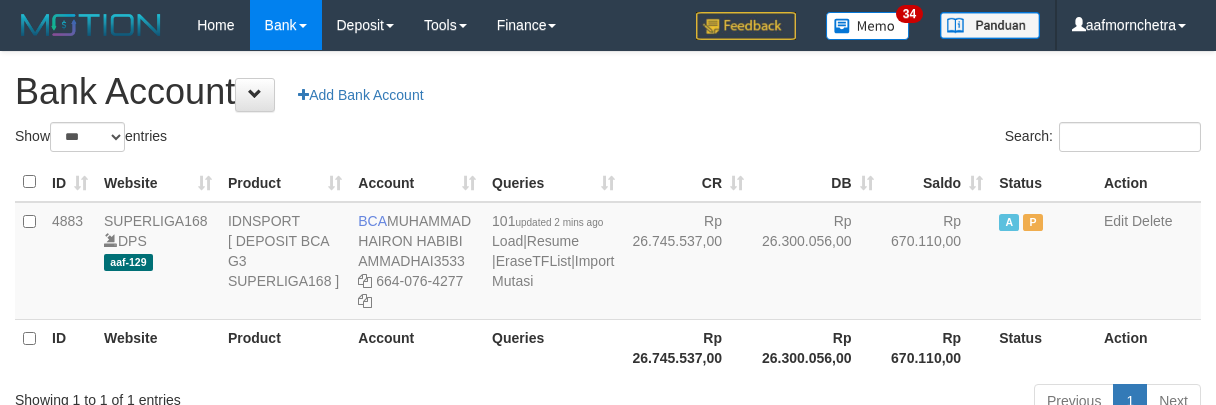 select on "***" 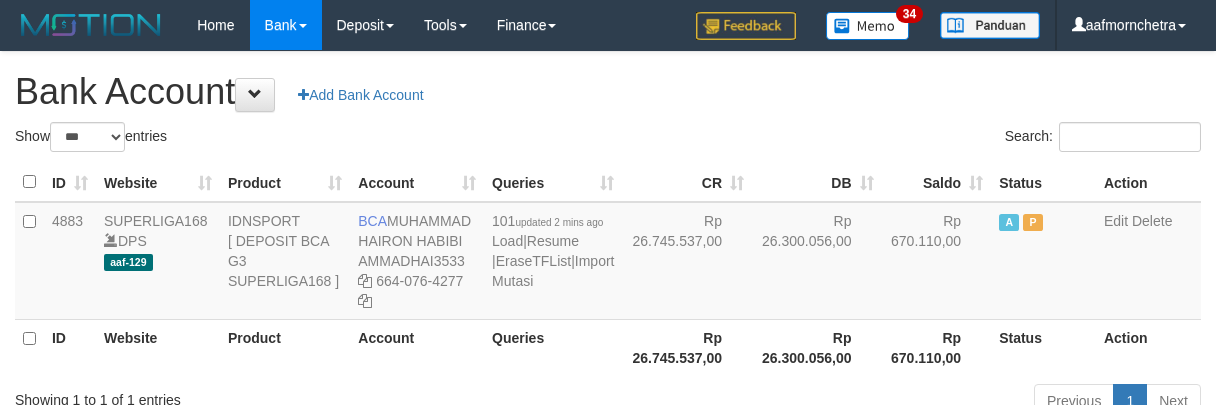 scroll, scrollTop: 0, scrollLeft: 0, axis: both 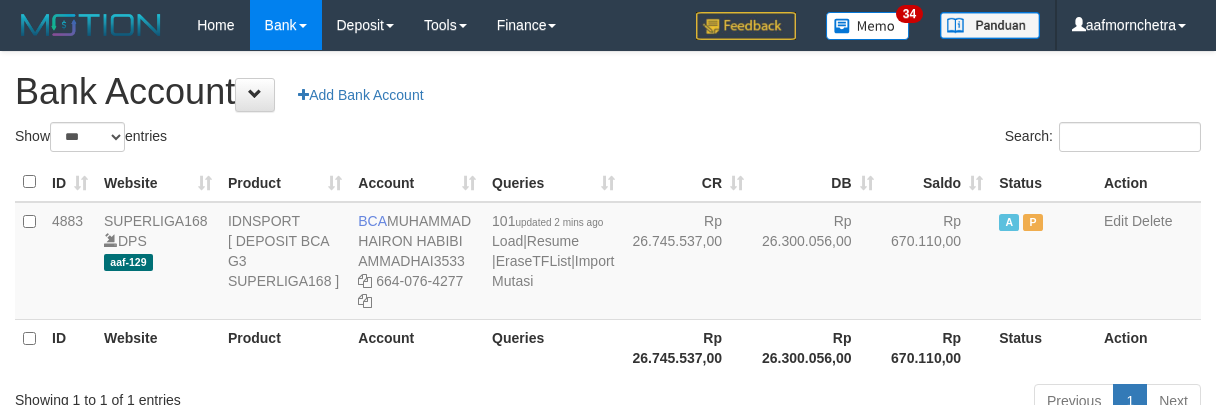 select on "***" 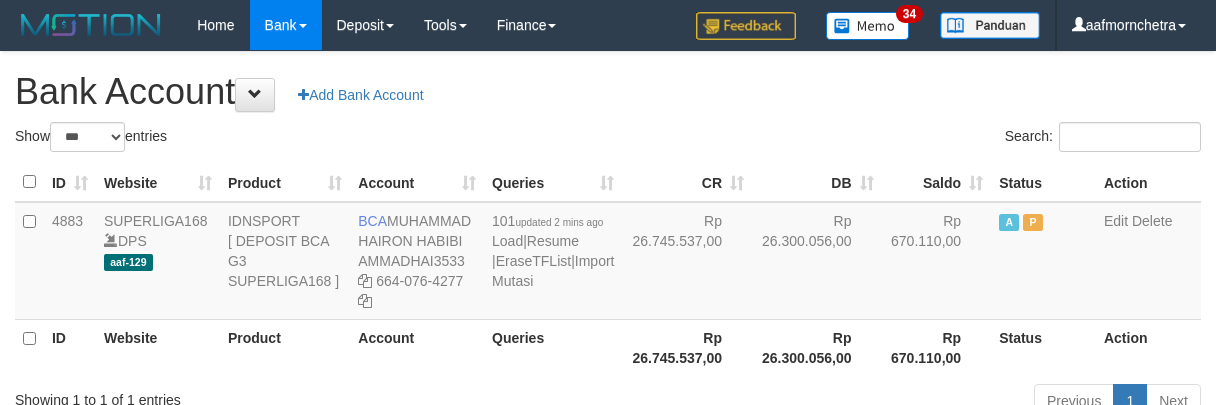 scroll, scrollTop: 0, scrollLeft: 0, axis: both 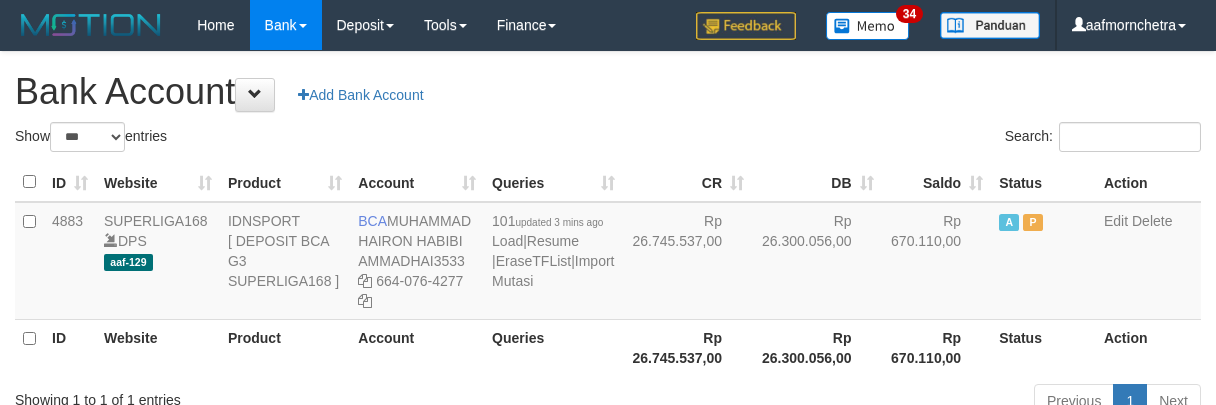 select on "***" 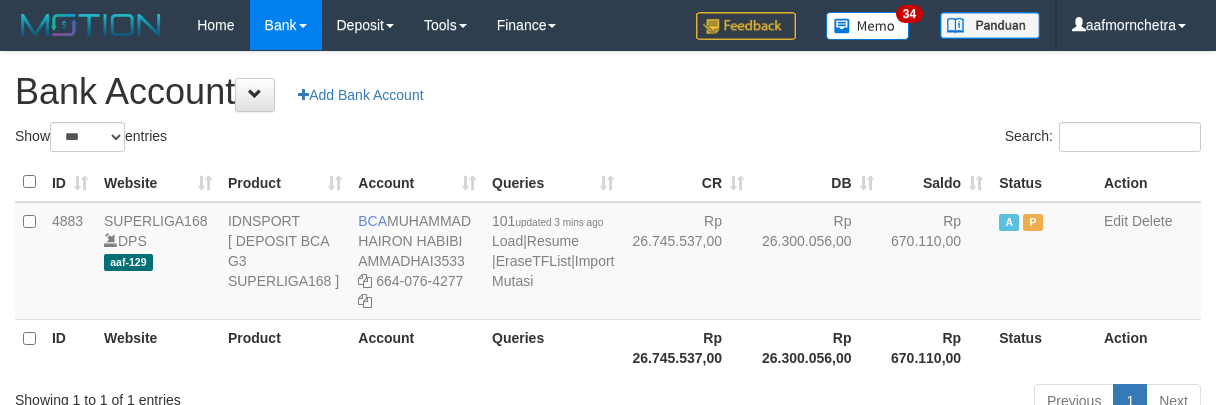 scroll, scrollTop: 0, scrollLeft: 0, axis: both 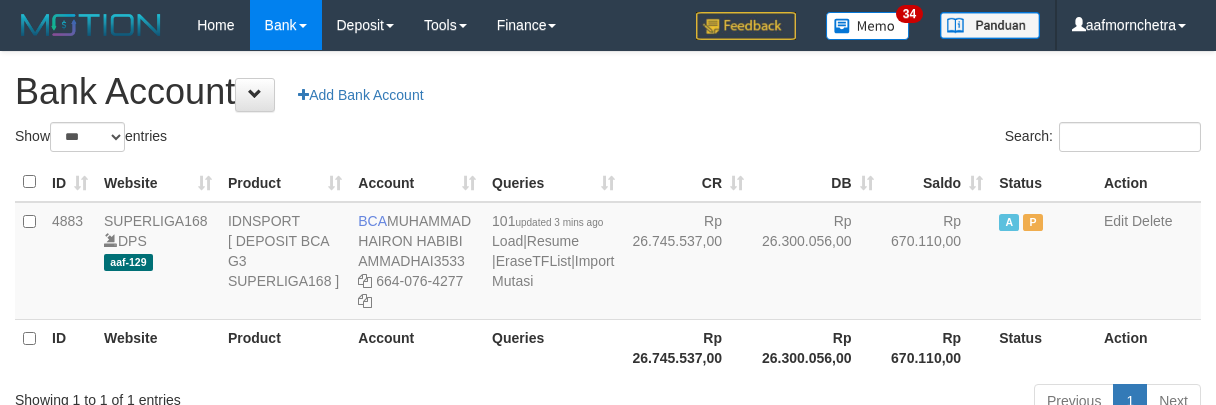 select on "***" 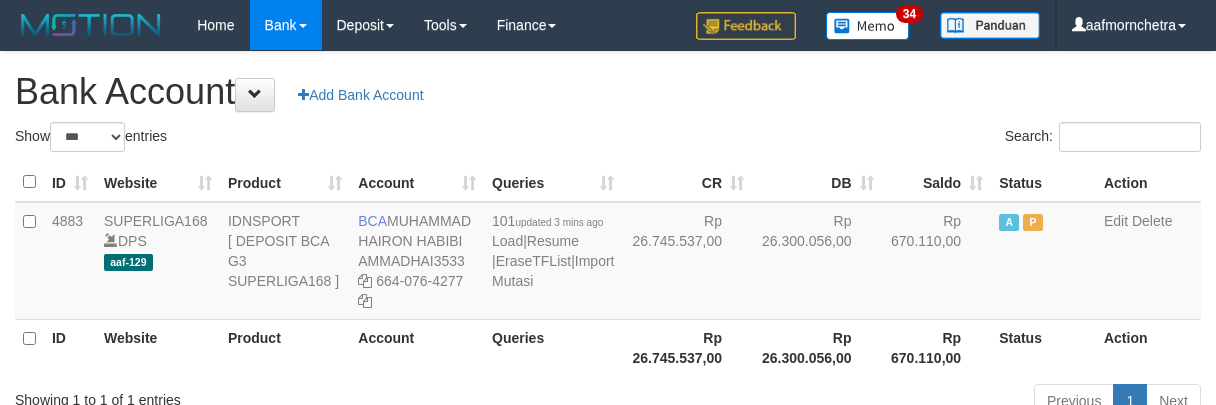 scroll, scrollTop: 0, scrollLeft: 0, axis: both 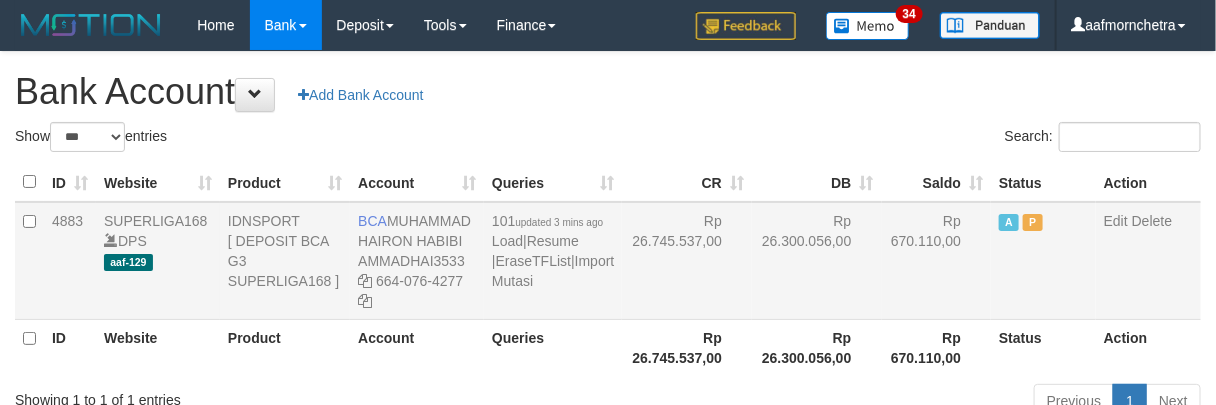 click on "101  updated 3 mins ago
Load
|
Resume
|
EraseTFList
|
Import Mutasi" at bounding box center (553, 261) 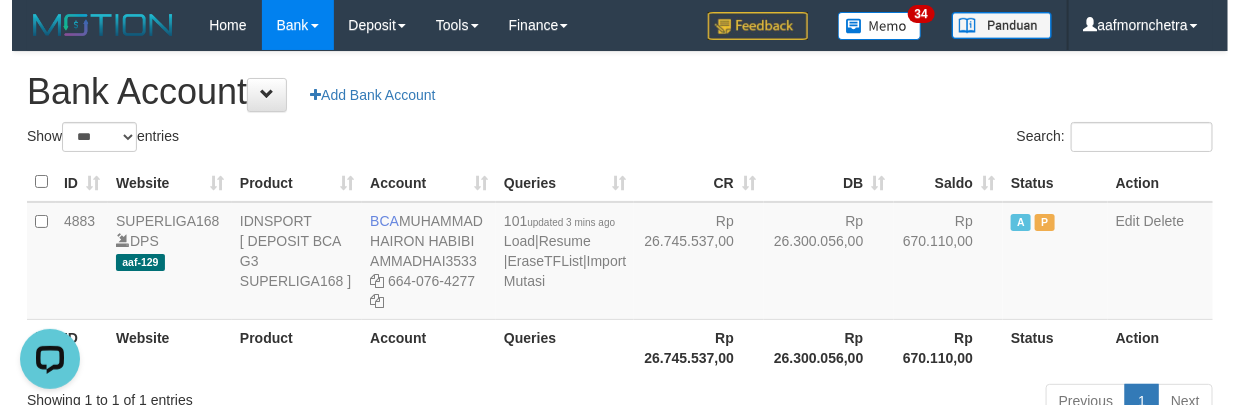 scroll, scrollTop: 0, scrollLeft: 0, axis: both 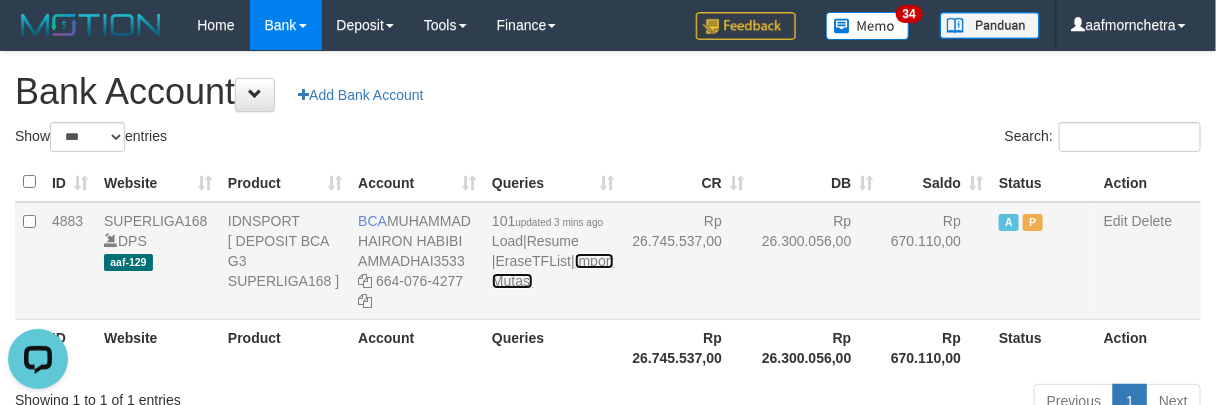 click on "Import Mutasi" at bounding box center (553, 271) 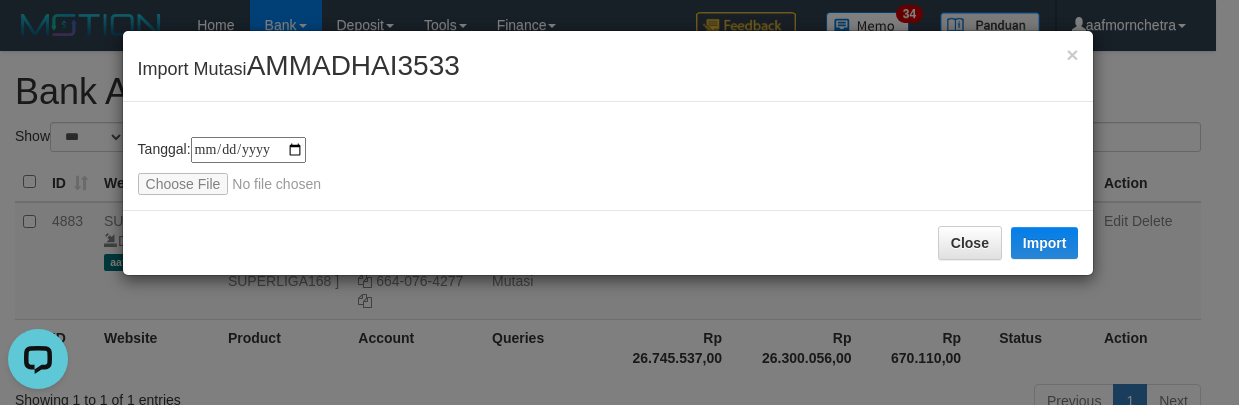 type on "**********" 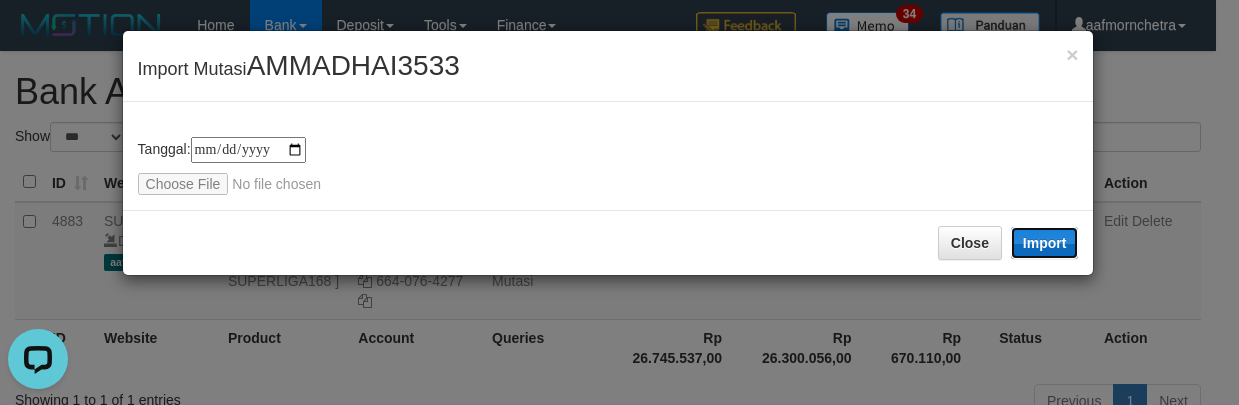 click on "Import" at bounding box center (1045, 243) 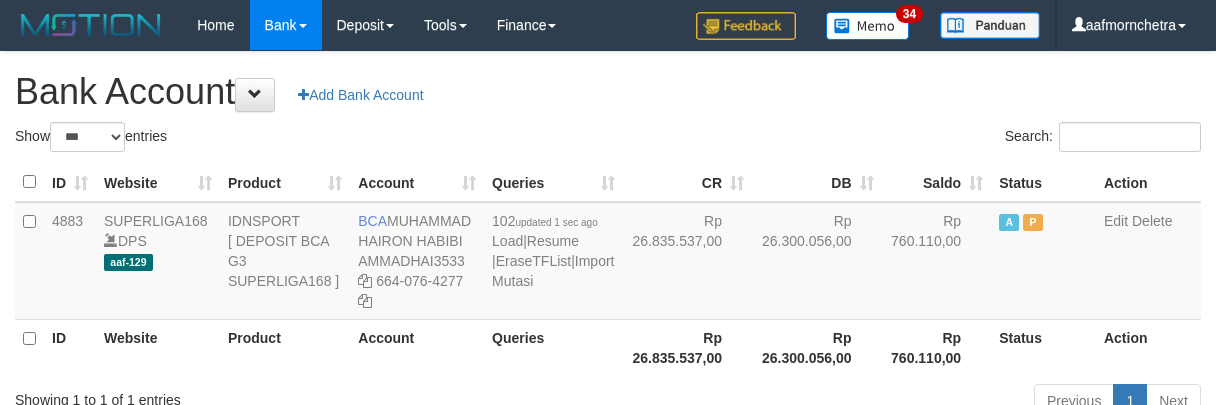 select on "***" 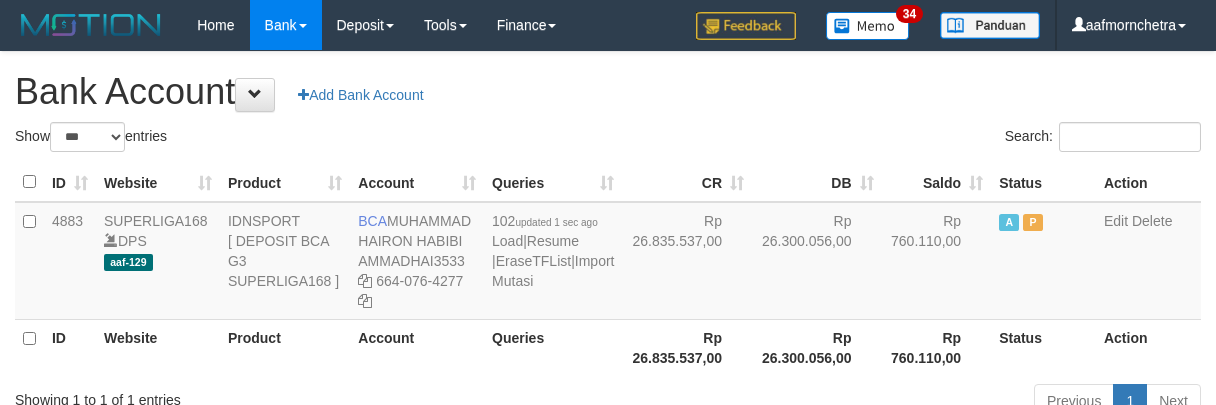 scroll, scrollTop: 0, scrollLeft: 0, axis: both 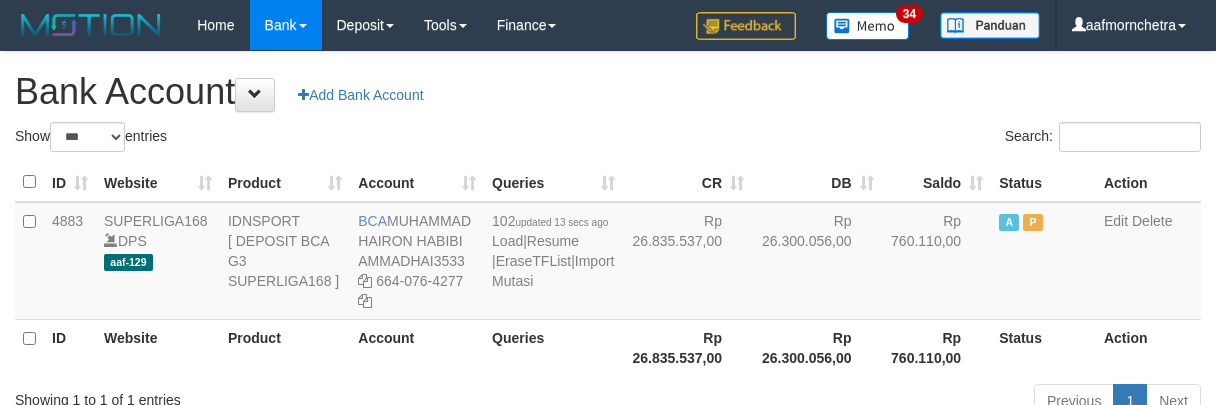 select on "***" 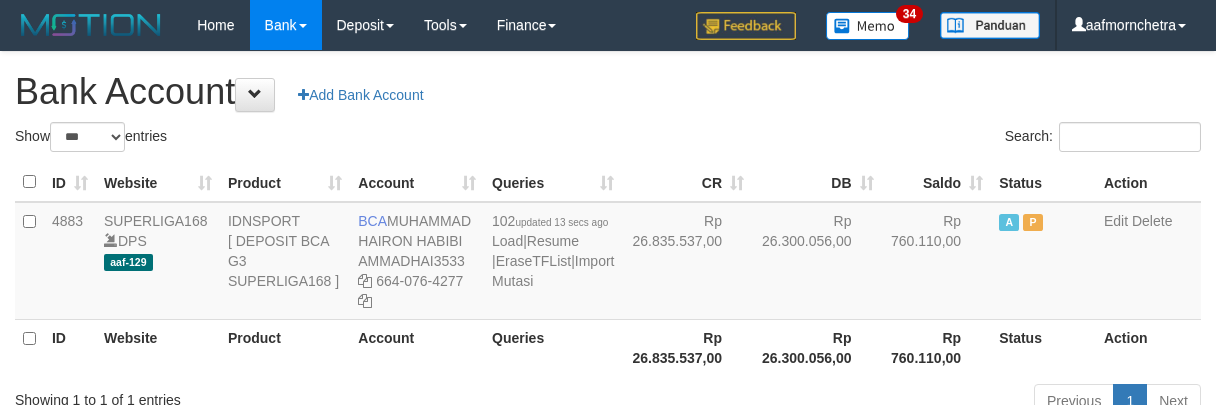 scroll, scrollTop: 0, scrollLeft: 0, axis: both 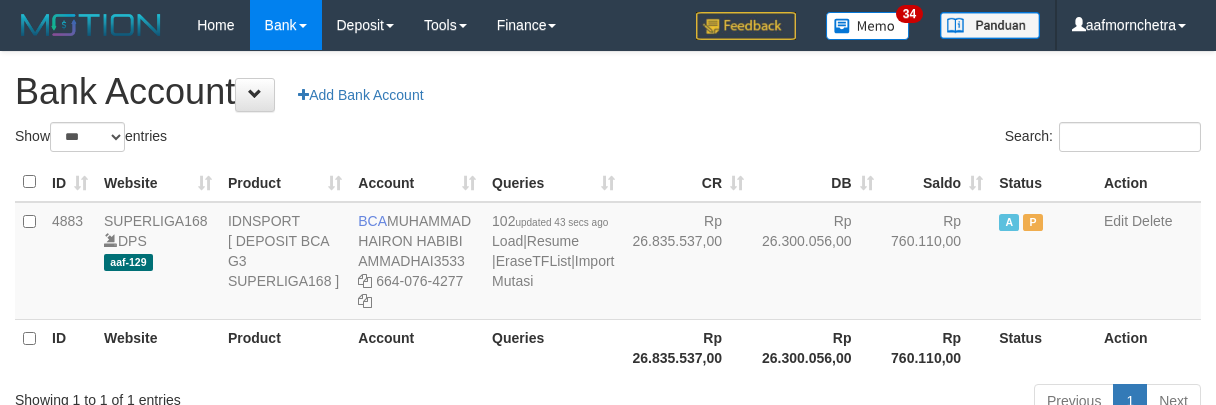select on "***" 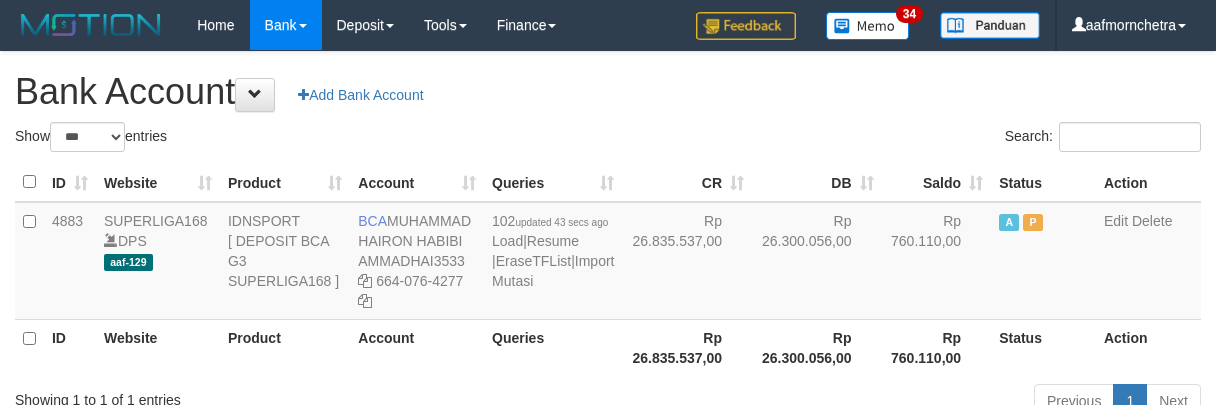 scroll, scrollTop: 0, scrollLeft: 0, axis: both 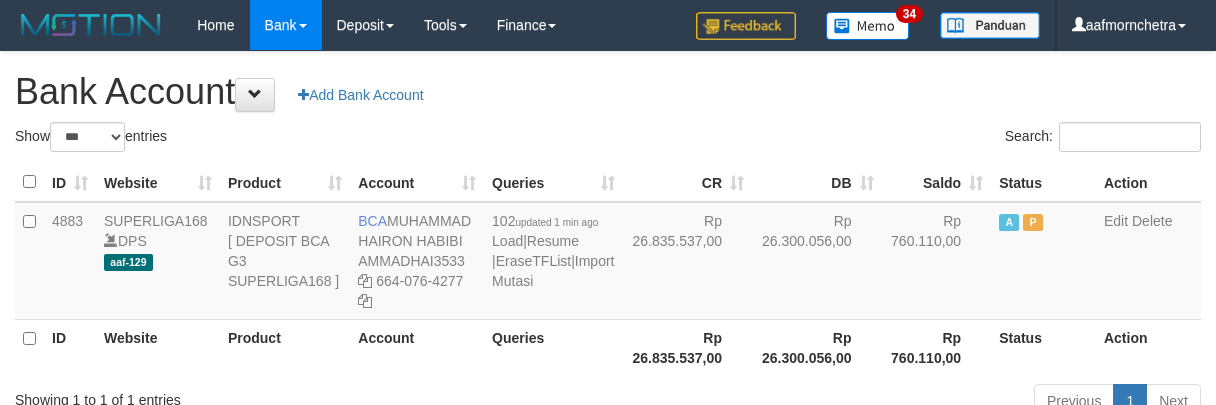 select on "***" 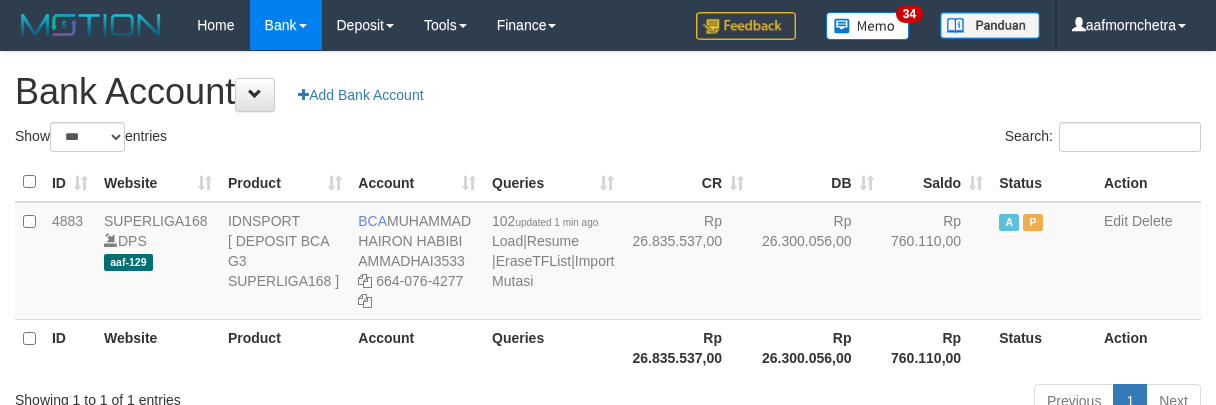 scroll, scrollTop: 0, scrollLeft: 0, axis: both 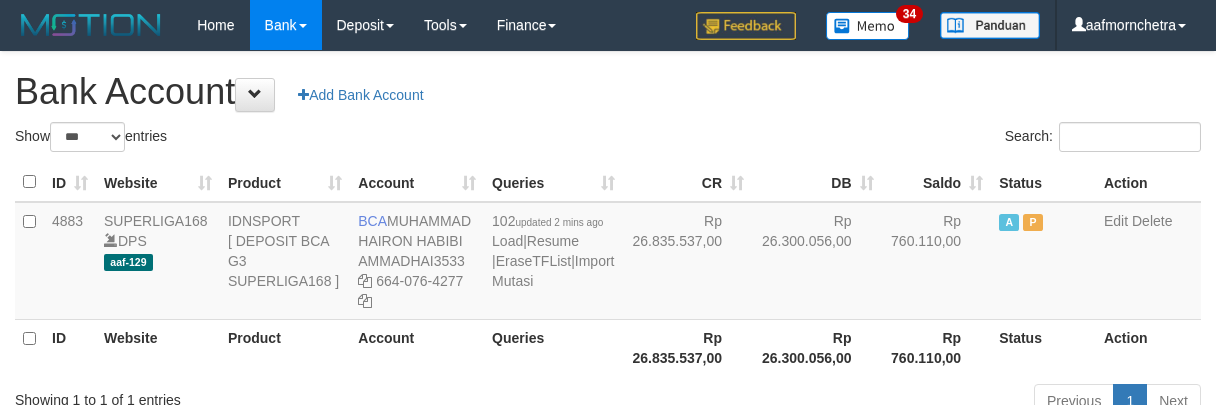 select on "***" 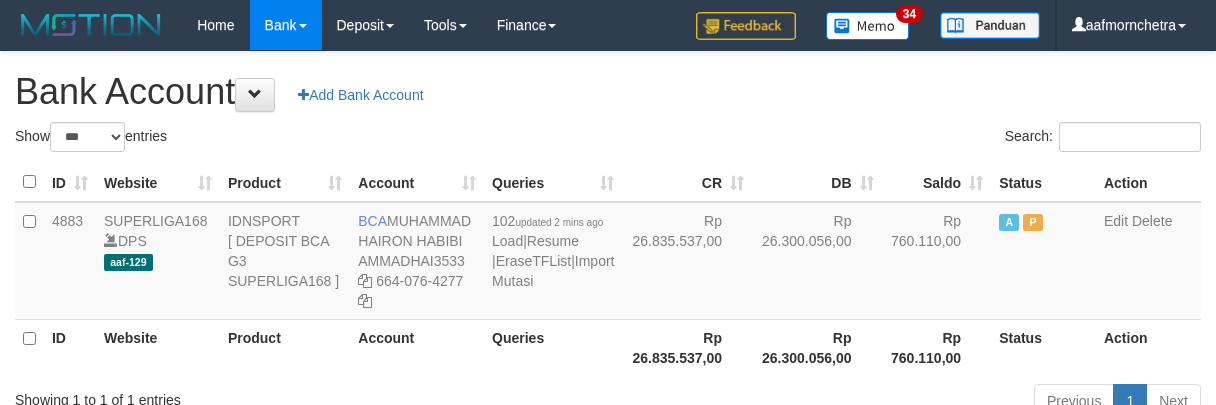scroll, scrollTop: 0, scrollLeft: 0, axis: both 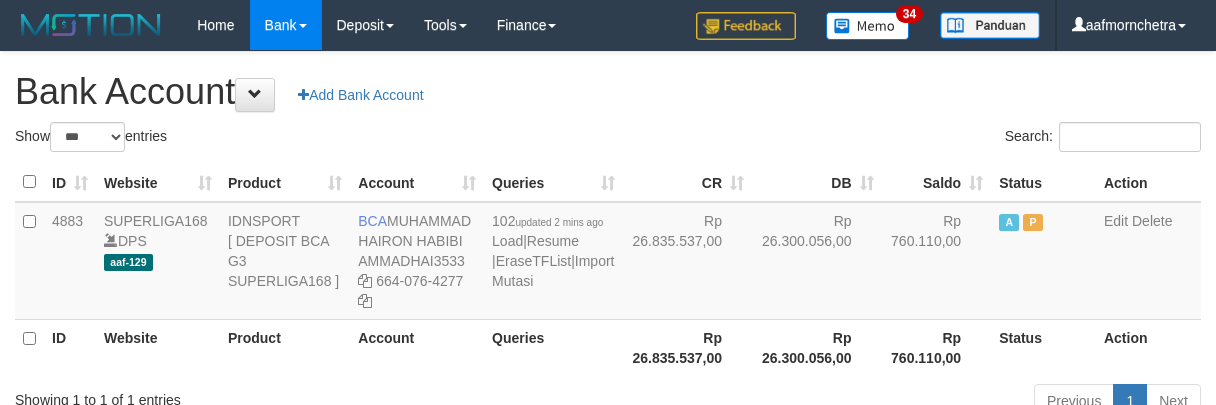 select on "***" 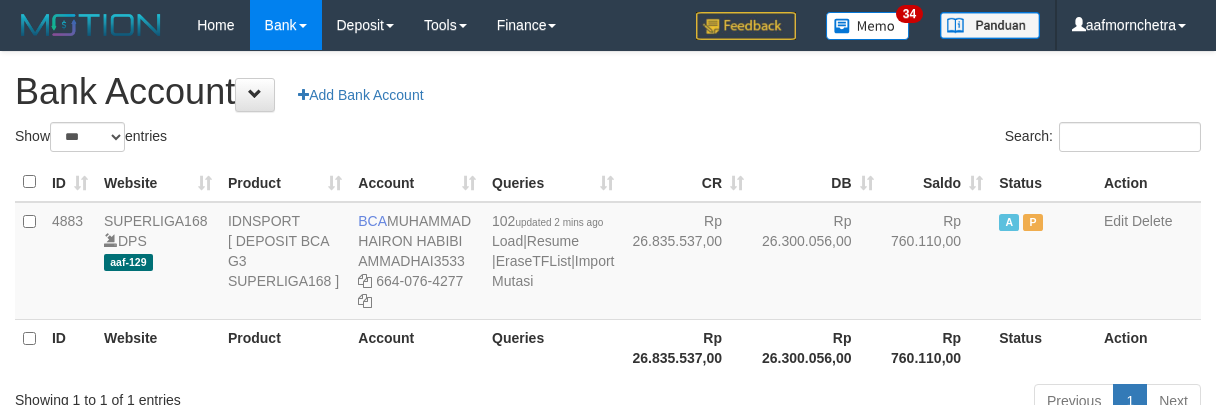 scroll, scrollTop: 0, scrollLeft: 0, axis: both 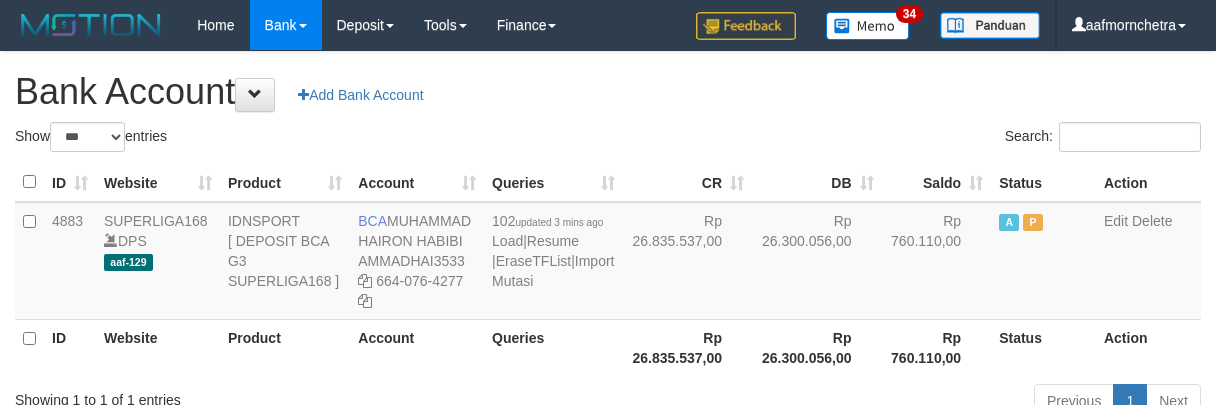 select on "***" 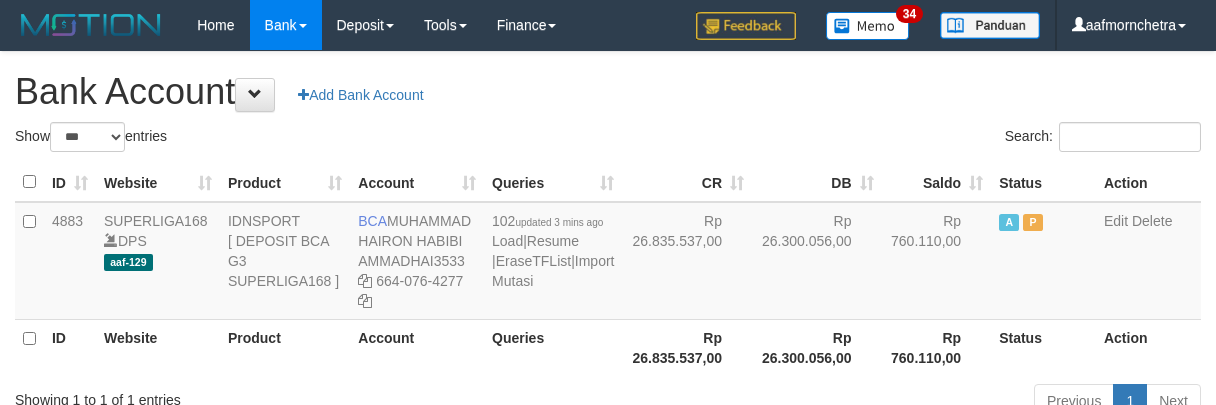 scroll, scrollTop: 0, scrollLeft: 0, axis: both 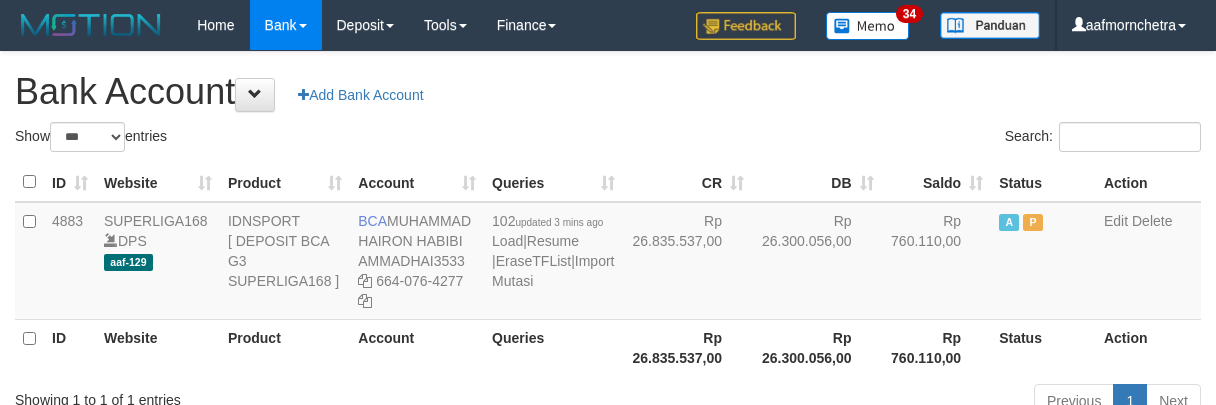 select on "***" 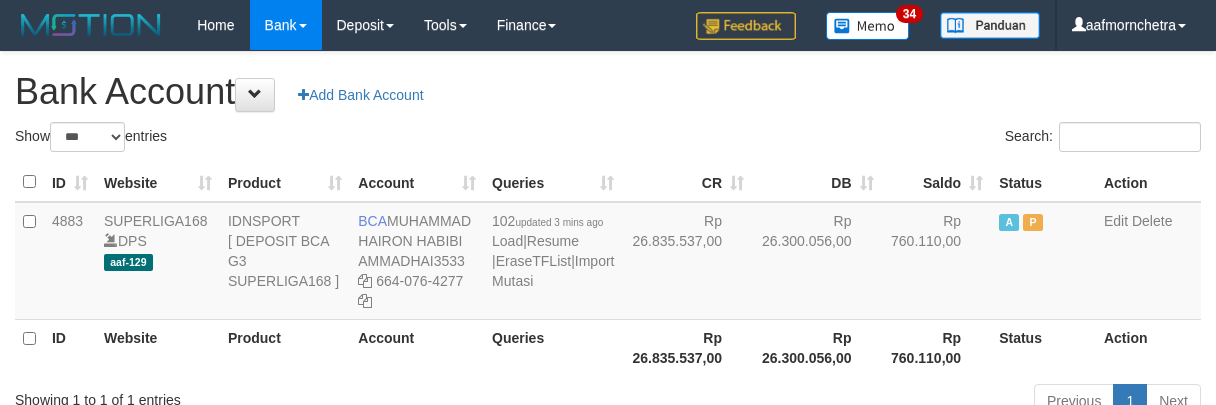 scroll, scrollTop: 0, scrollLeft: 0, axis: both 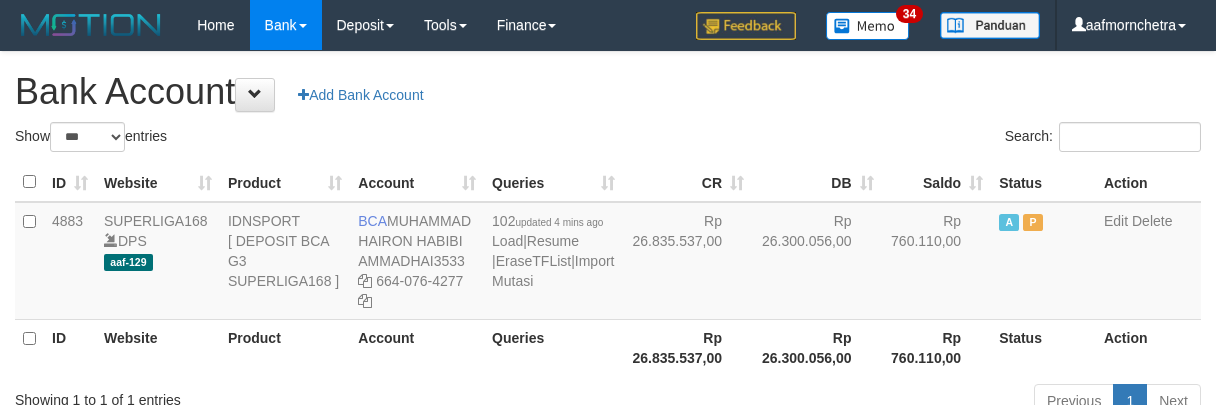 select on "***" 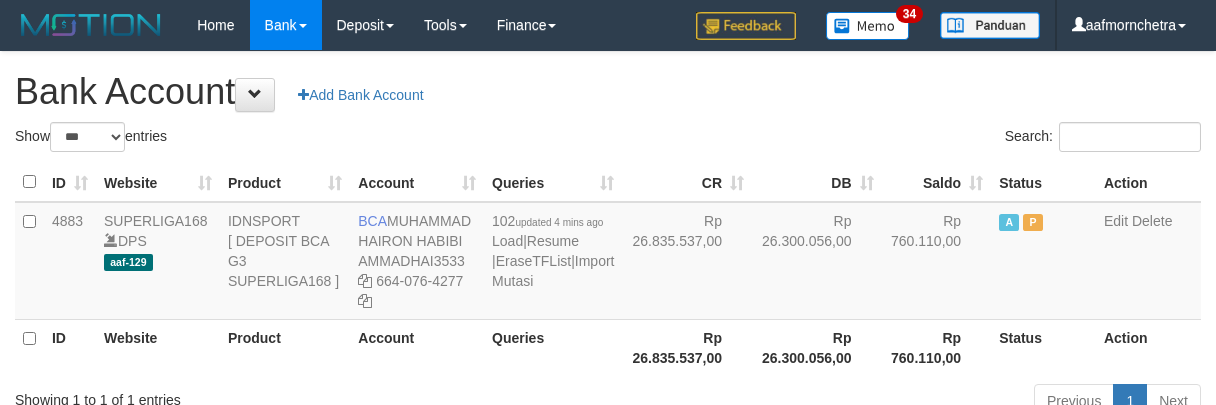 scroll, scrollTop: 0, scrollLeft: 0, axis: both 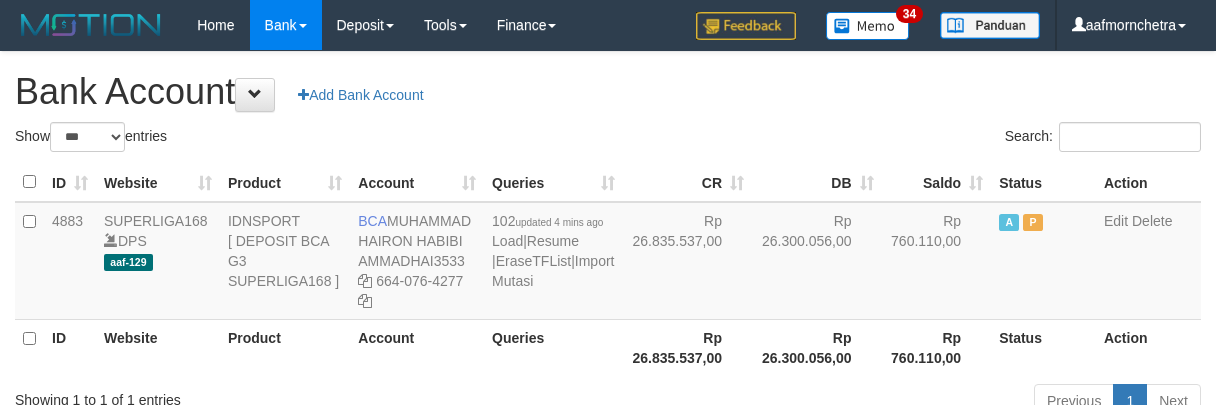 select on "***" 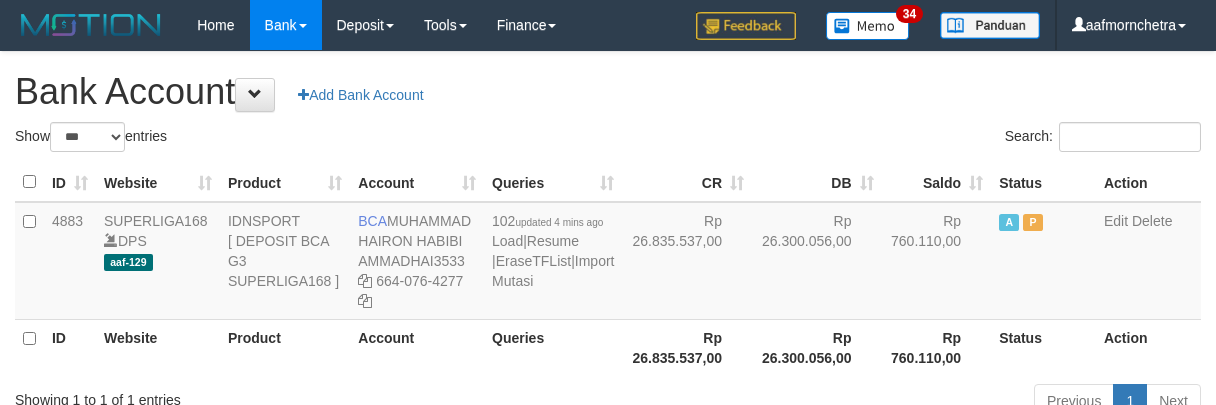scroll, scrollTop: 0, scrollLeft: 0, axis: both 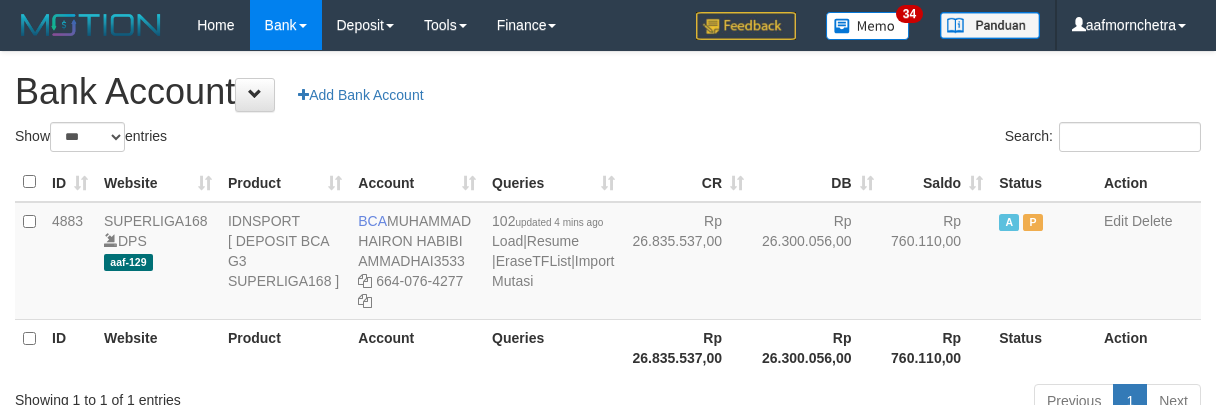 select on "***" 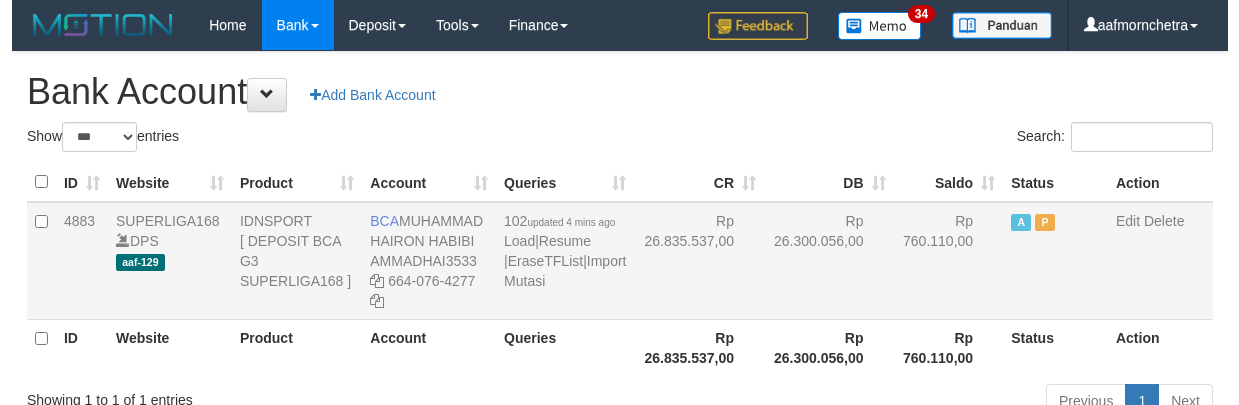 scroll, scrollTop: 0, scrollLeft: 0, axis: both 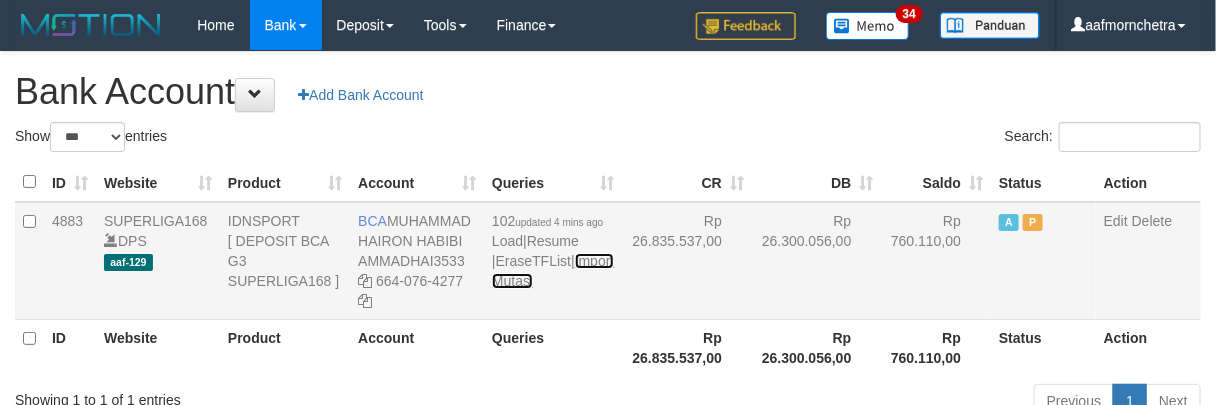 click on "Import Mutasi" at bounding box center (553, 271) 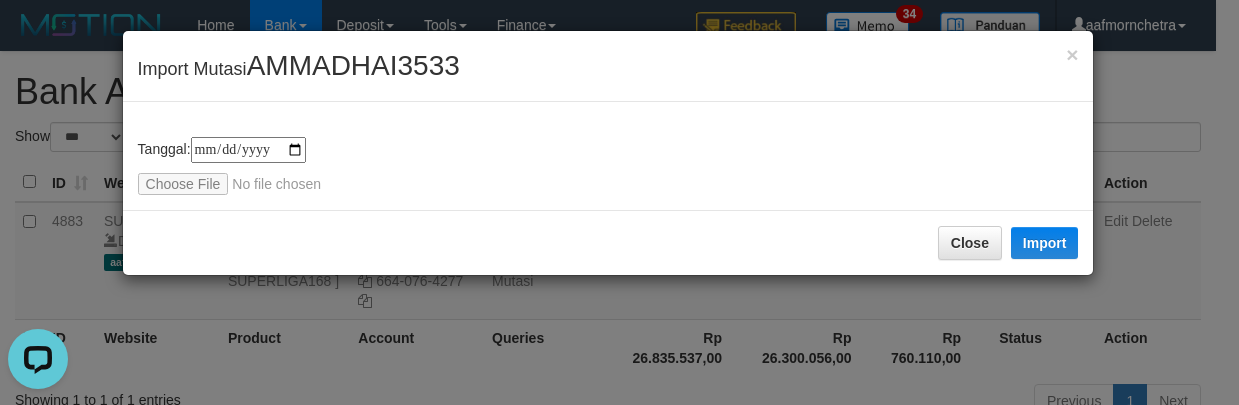 scroll, scrollTop: 0, scrollLeft: 0, axis: both 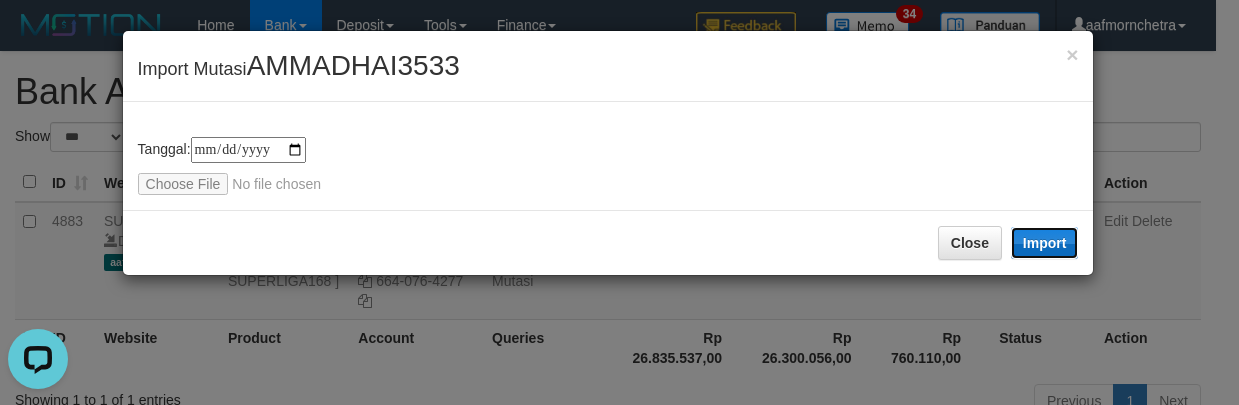 click on "Import" at bounding box center (1045, 243) 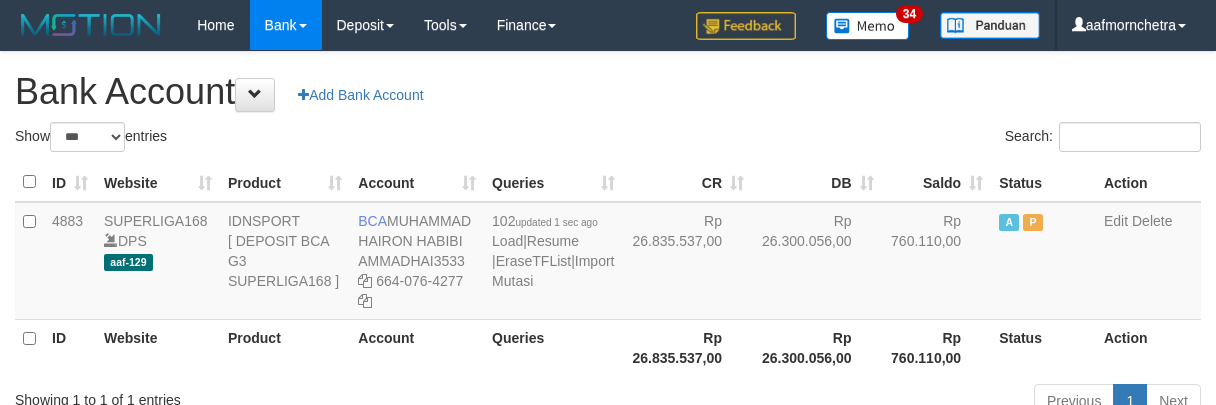 select on "***" 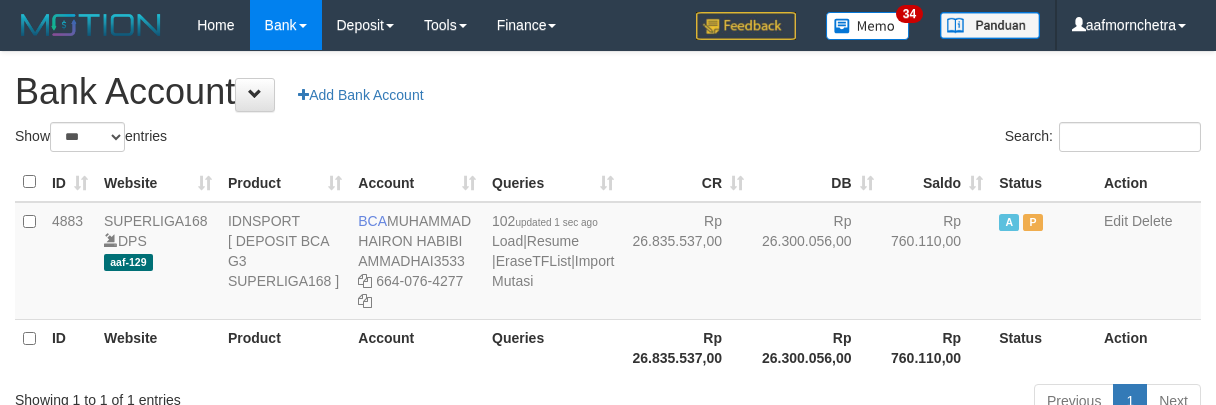 scroll, scrollTop: 0, scrollLeft: 0, axis: both 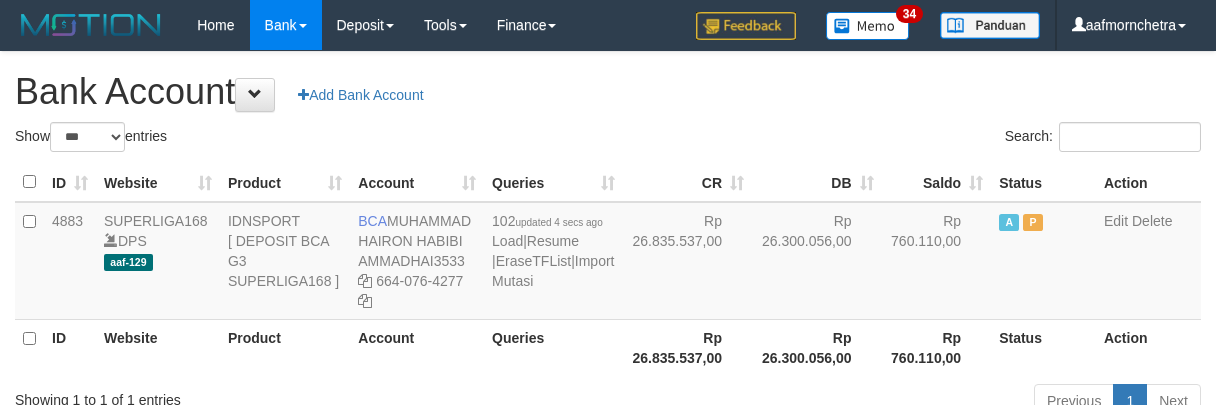 select on "***" 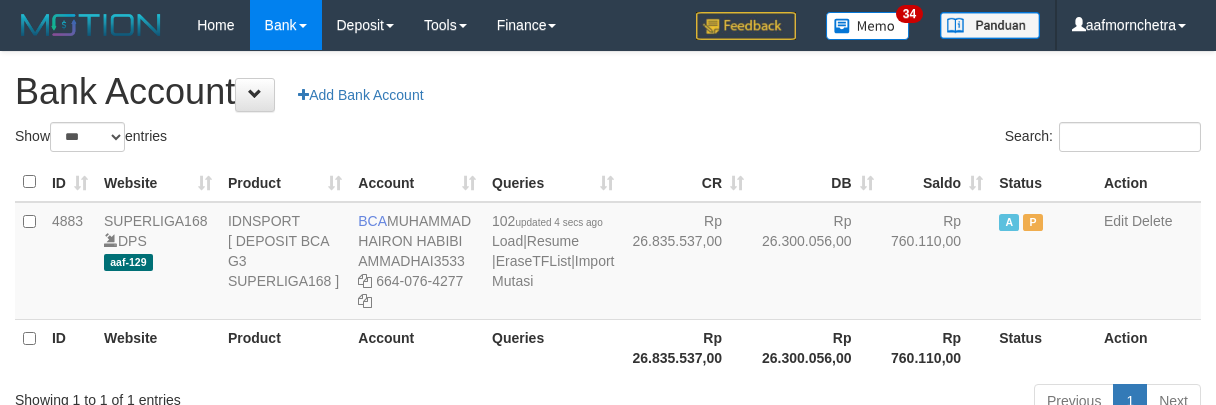 scroll, scrollTop: 0, scrollLeft: 0, axis: both 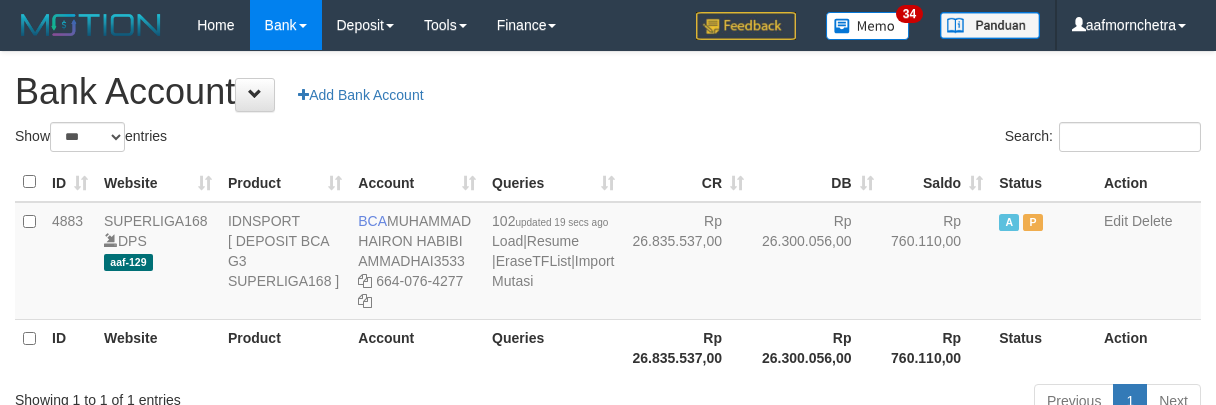 select on "***" 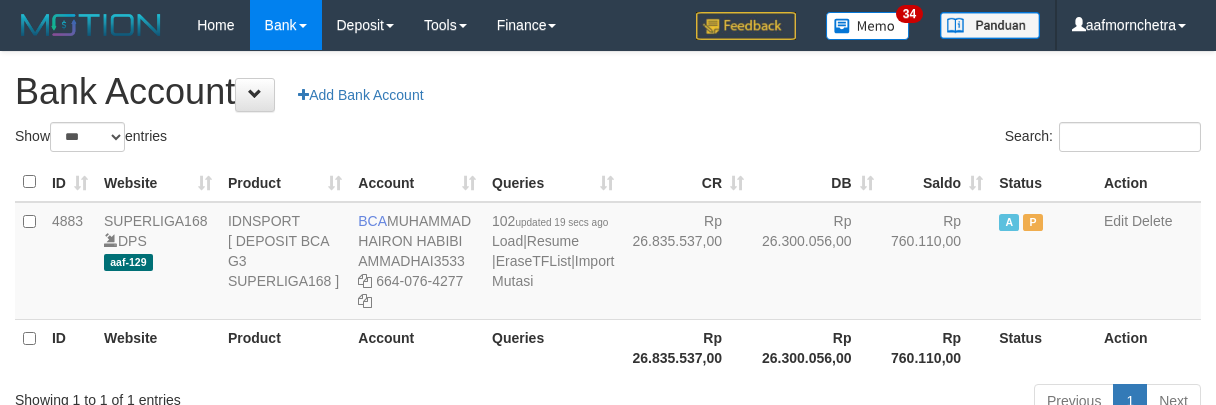 scroll, scrollTop: 0, scrollLeft: 0, axis: both 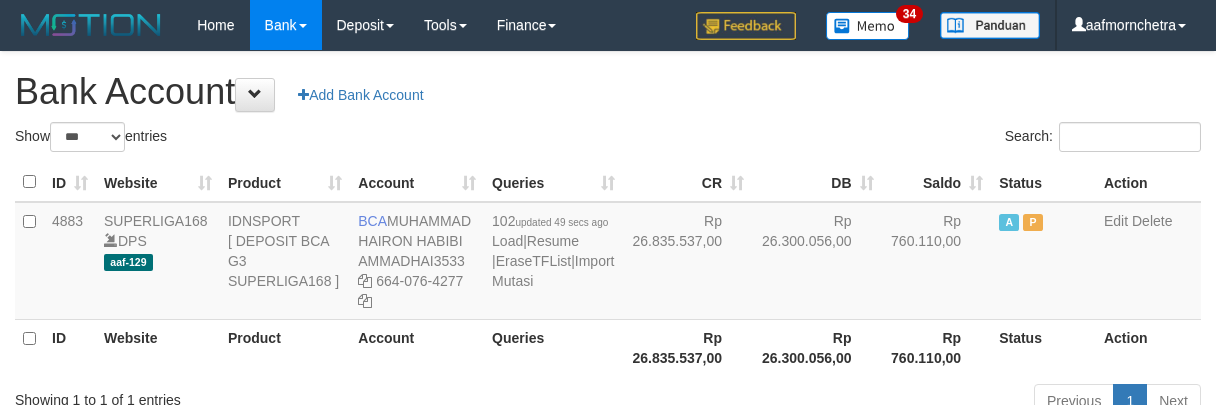 select on "***" 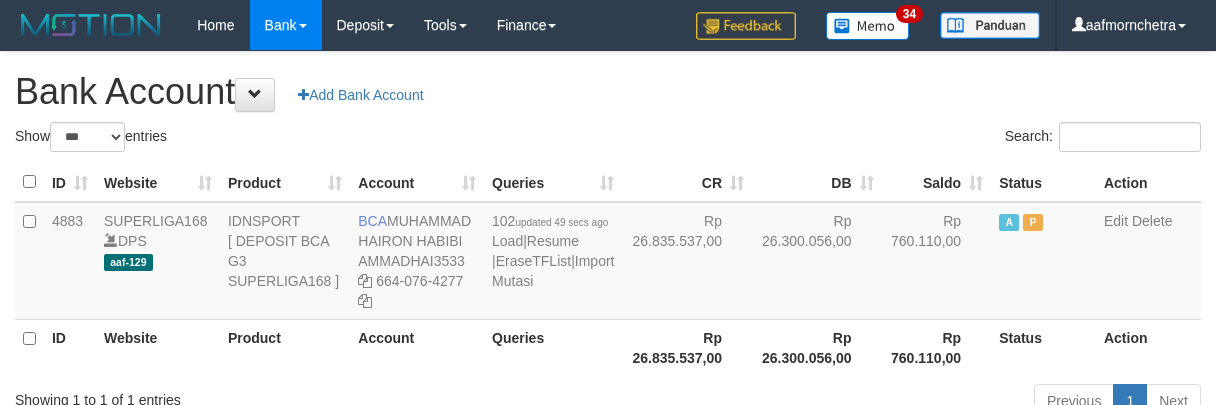 scroll, scrollTop: 0, scrollLeft: 0, axis: both 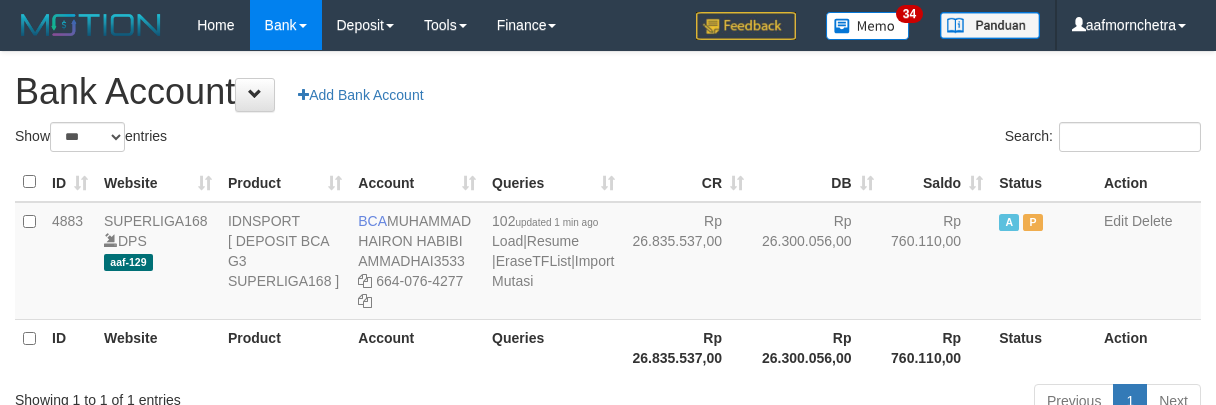 select on "***" 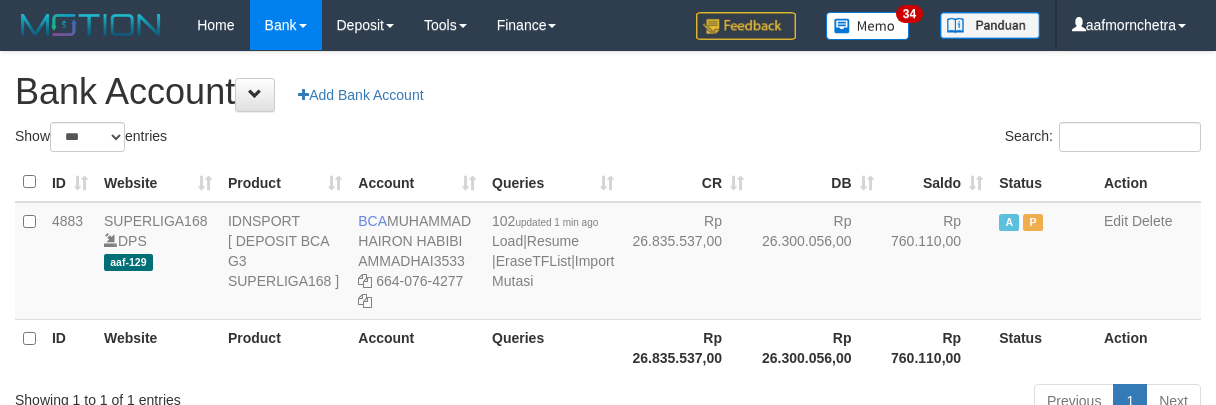 scroll, scrollTop: 0, scrollLeft: 0, axis: both 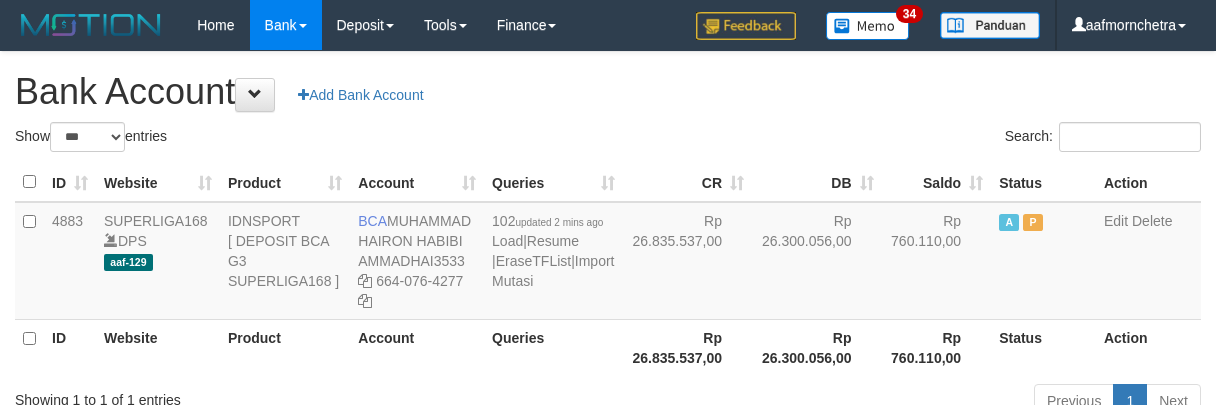 select on "***" 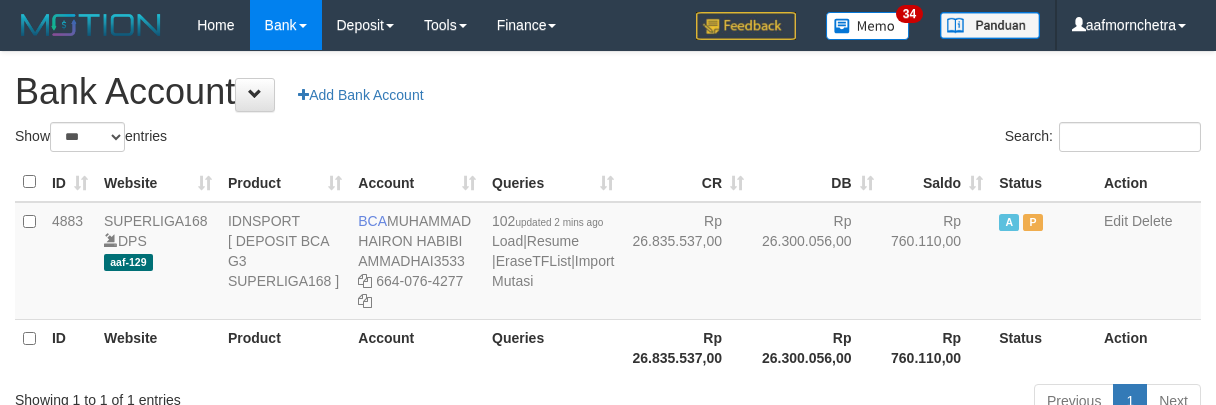 scroll, scrollTop: 0, scrollLeft: 0, axis: both 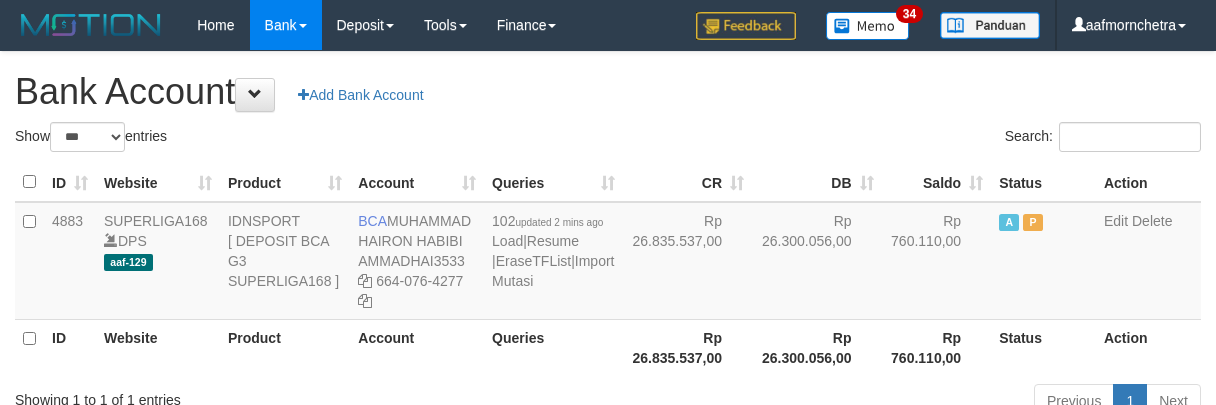 select on "***" 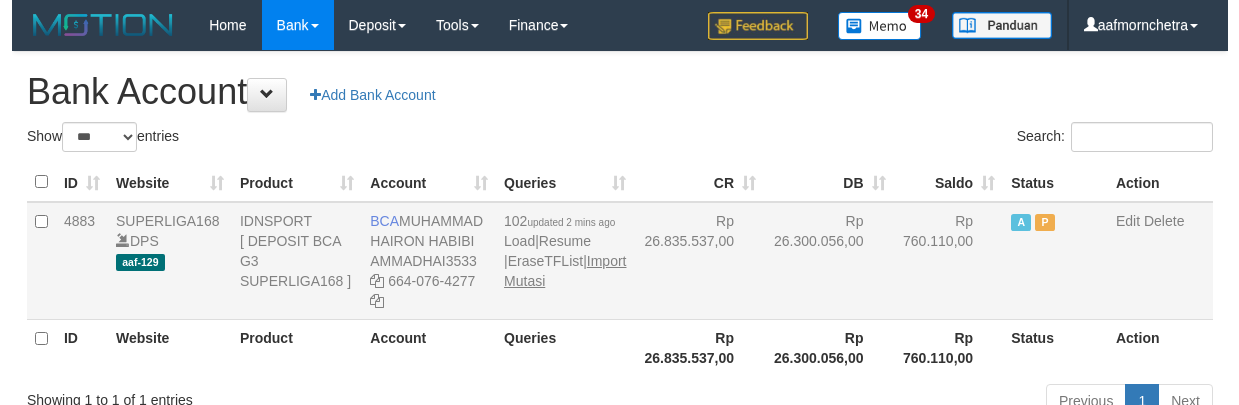 scroll, scrollTop: 0, scrollLeft: 0, axis: both 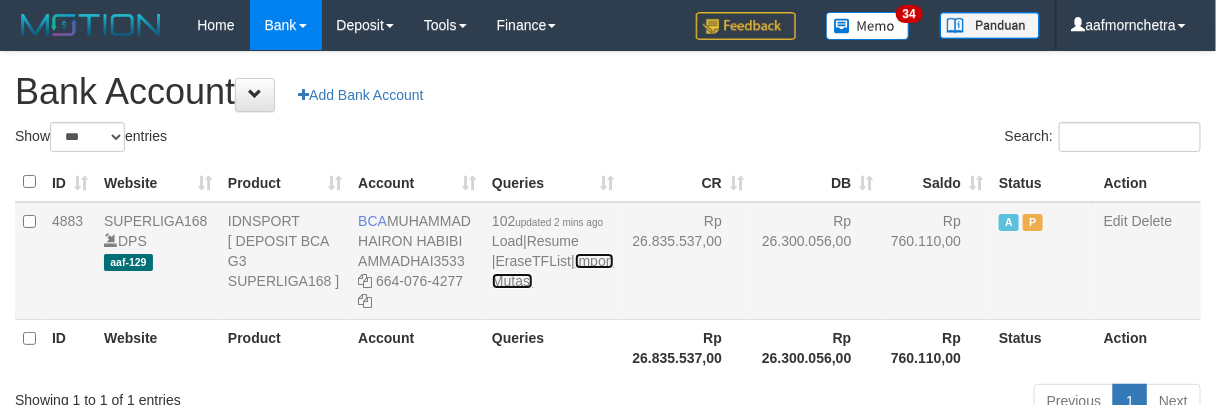 click on "Import Mutasi" at bounding box center (553, 271) 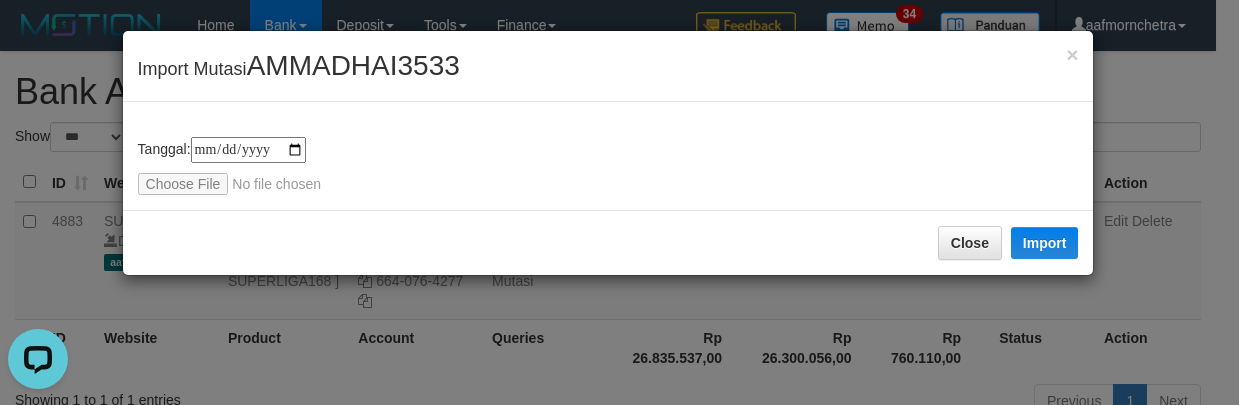 scroll, scrollTop: 0, scrollLeft: 0, axis: both 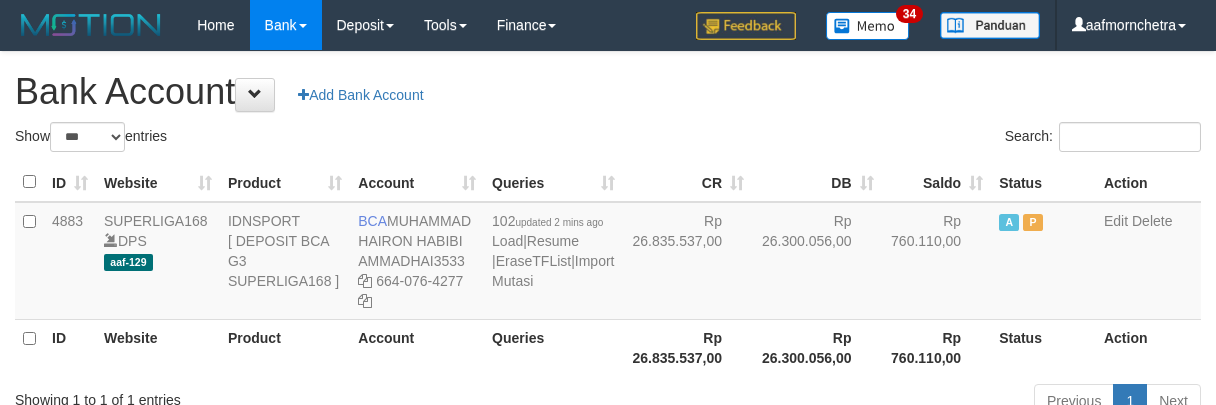 select on "***" 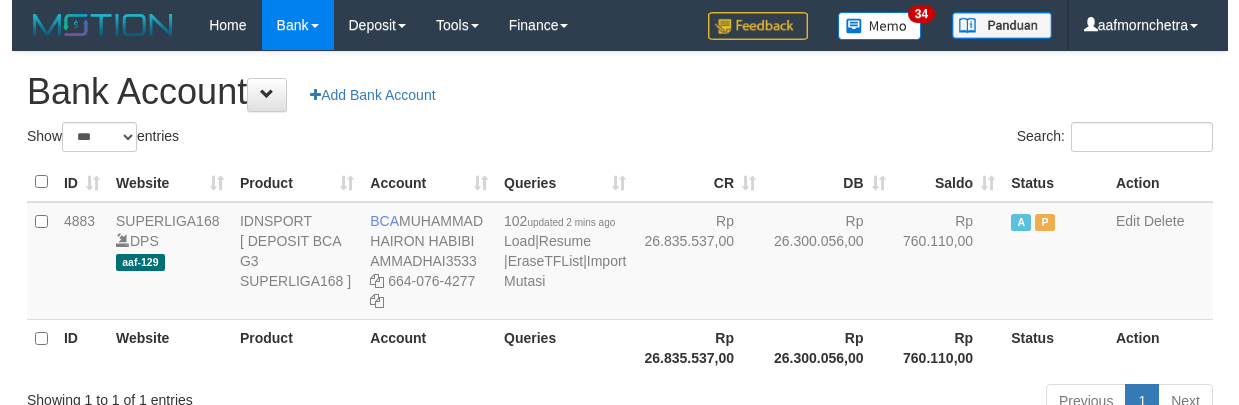 scroll, scrollTop: 0, scrollLeft: 0, axis: both 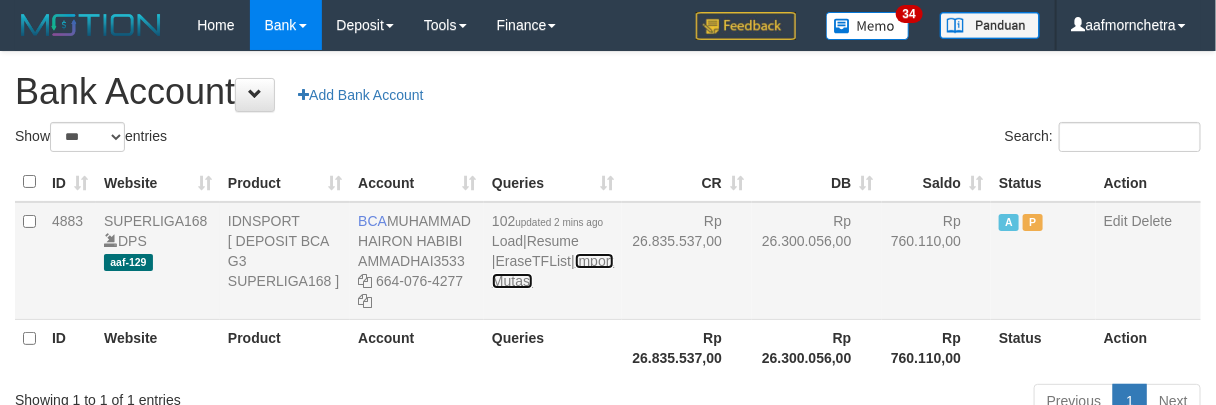 click on "Import Mutasi" at bounding box center [553, 271] 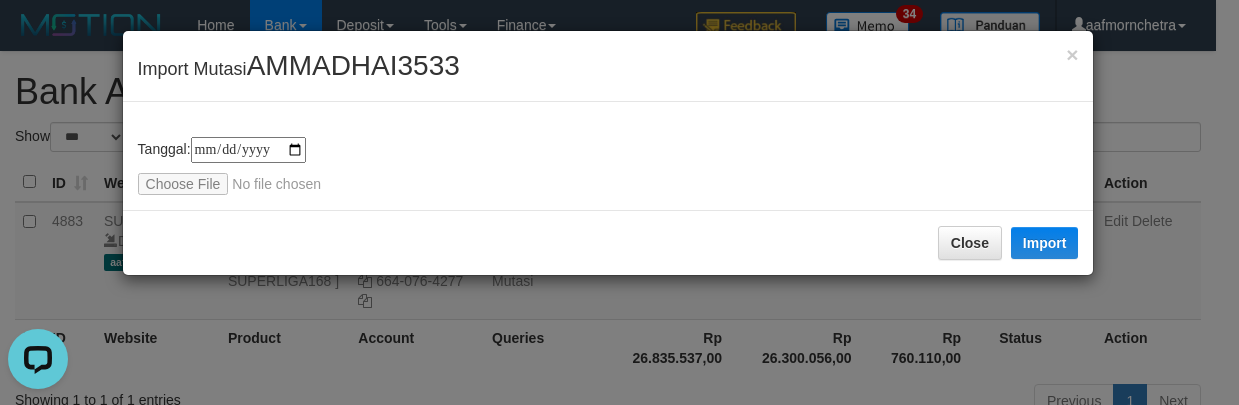 scroll, scrollTop: 0, scrollLeft: 0, axis: both 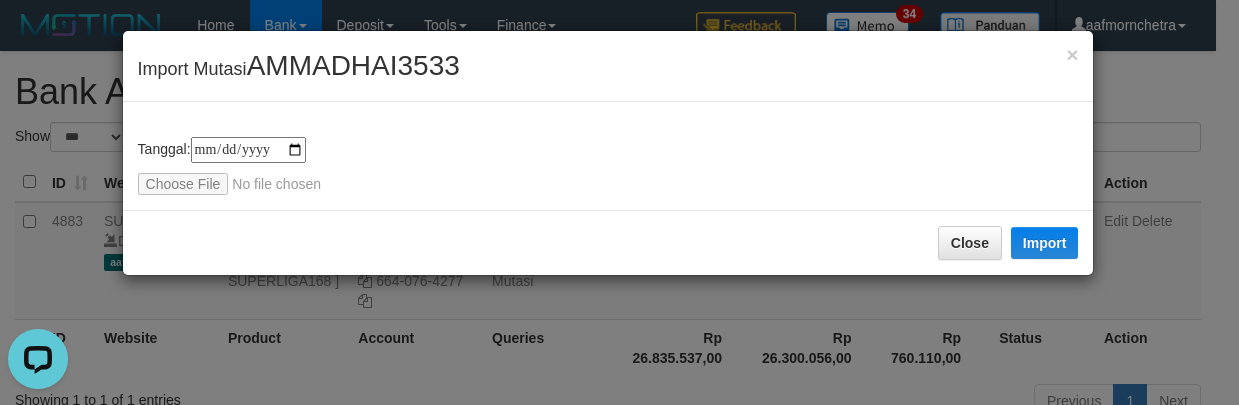 type on "**********" 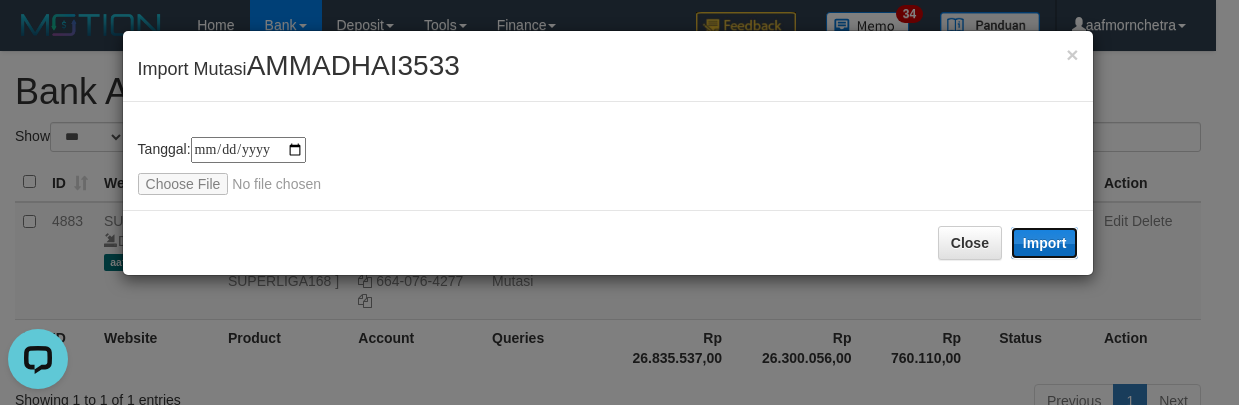 click on "Import" at bounding box center [1045, 243] 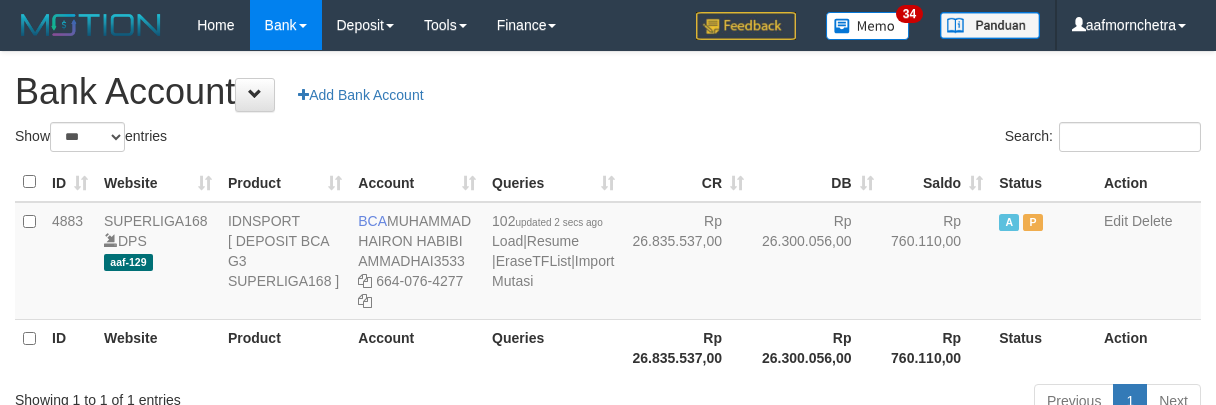 select on "***" 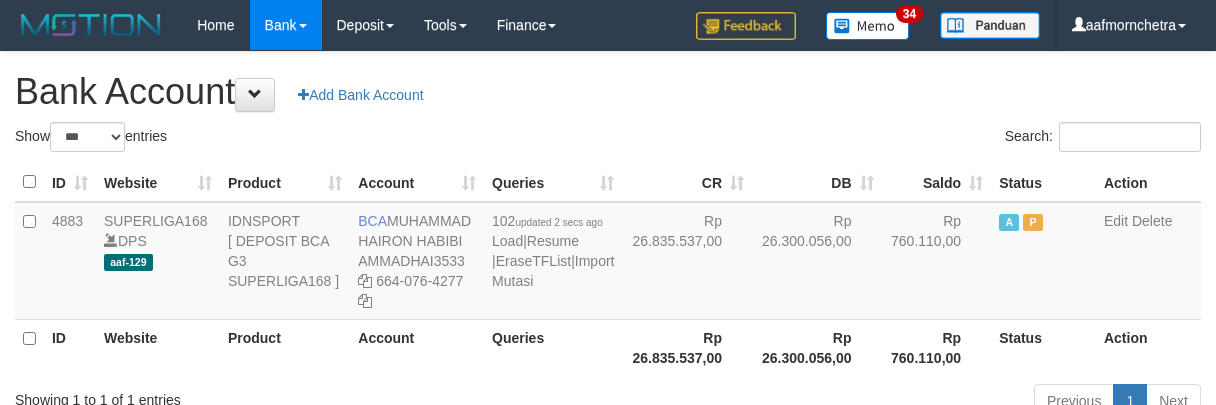 scroll, scrollTop: 0, scrollLeft: 0, axis: both 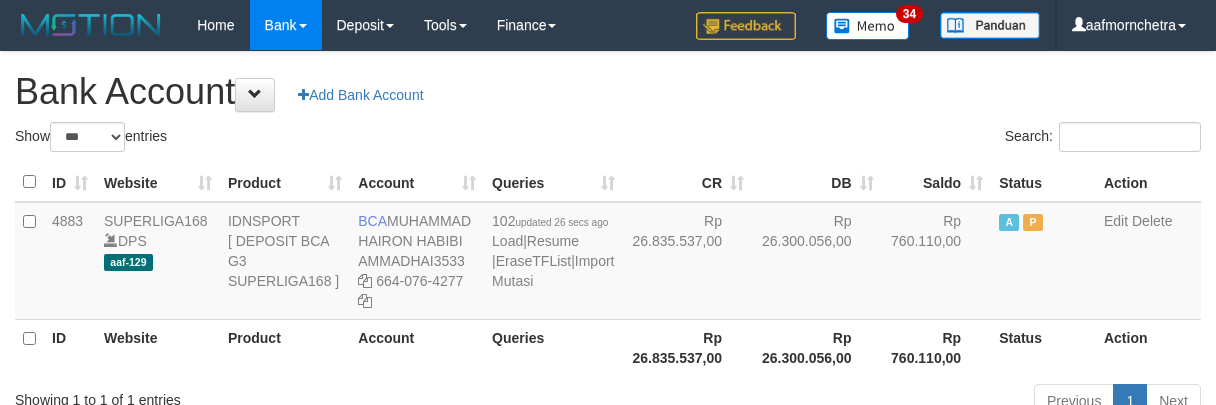 select on "***" 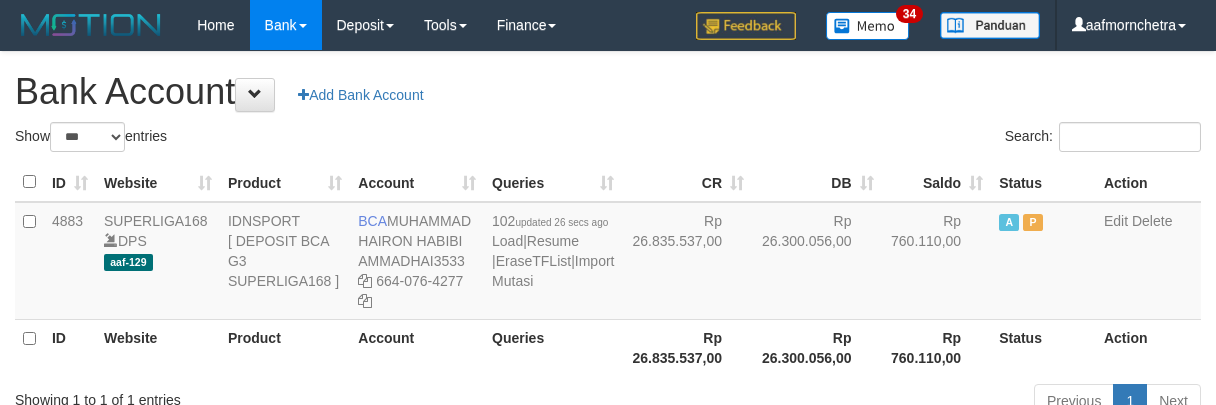 scroll, scrollTop: 0, scrollLeft: 0, axis: both 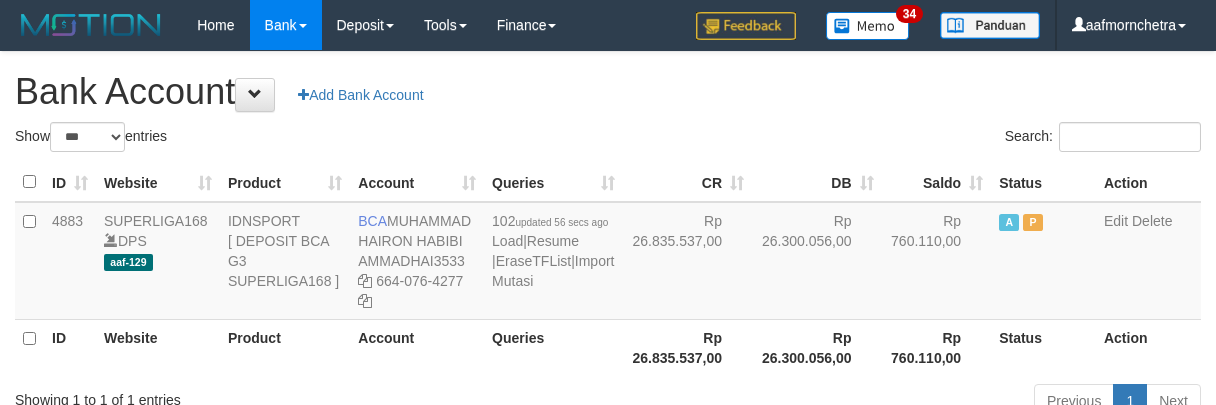 select on "***" 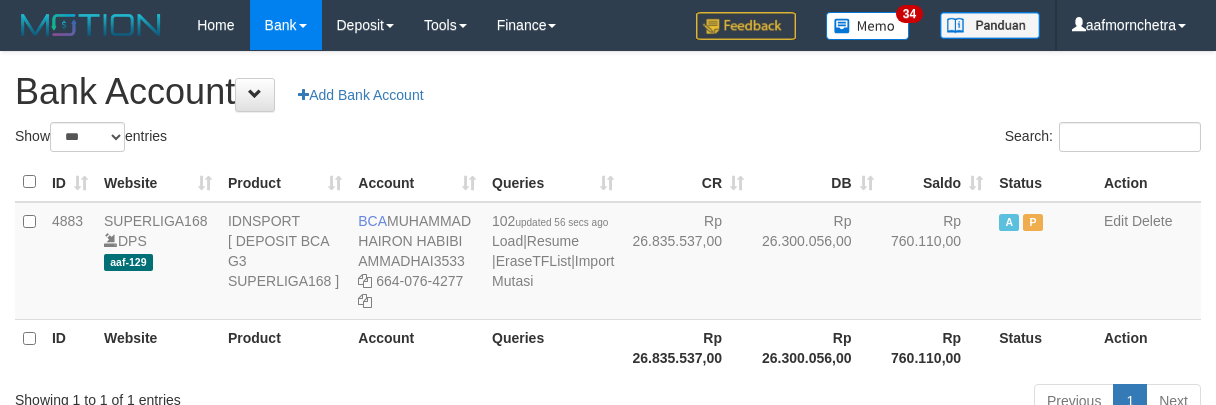 scroll, scrollTop: 0, scrollLeft: 0, axis: both 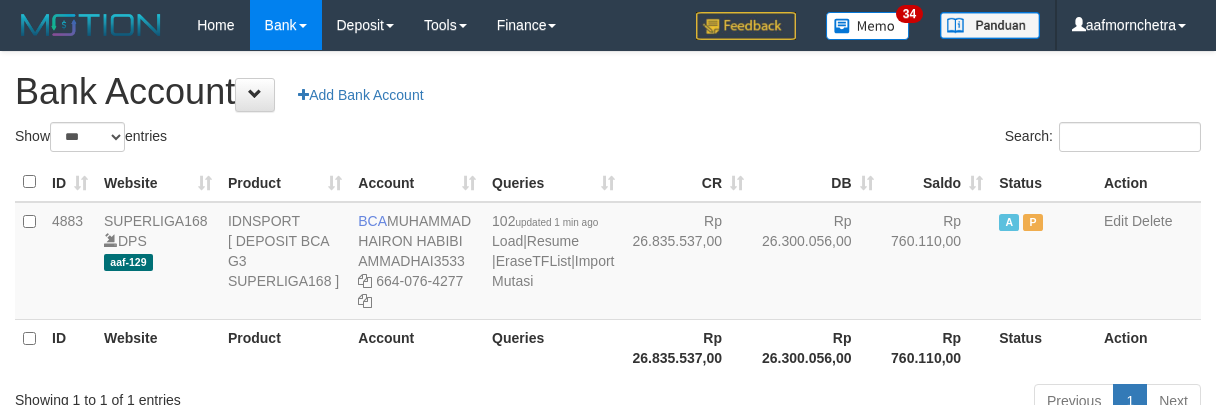 select on "***" 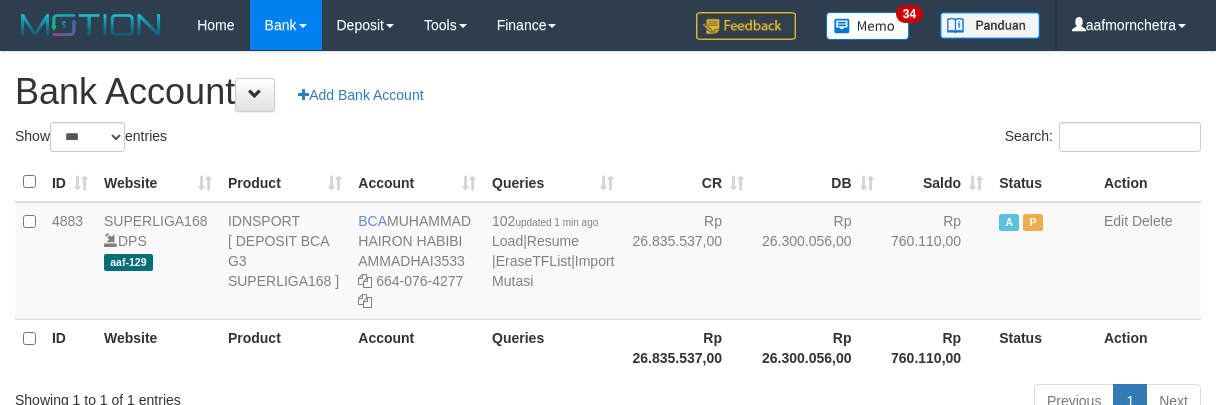 scroll, scrollTop: 0, scrollLeft: 0, axis: both 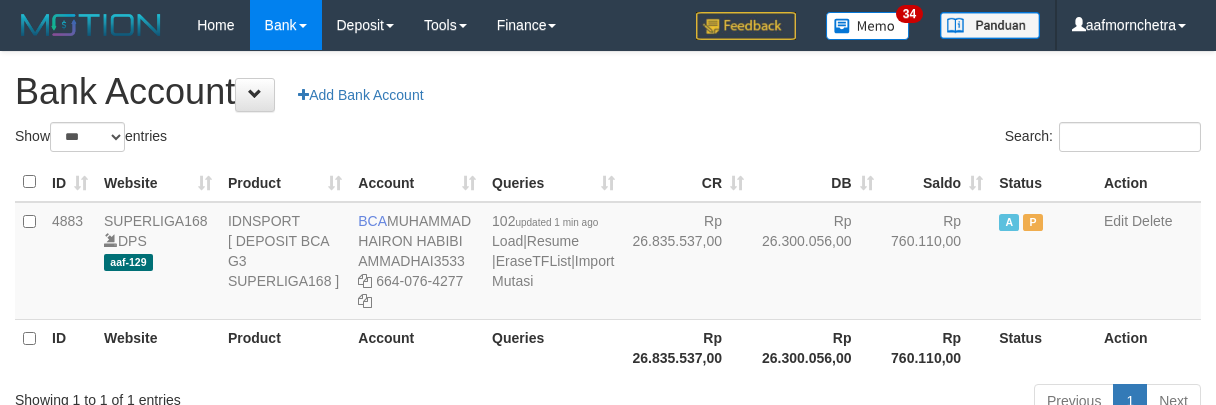 select on "***" 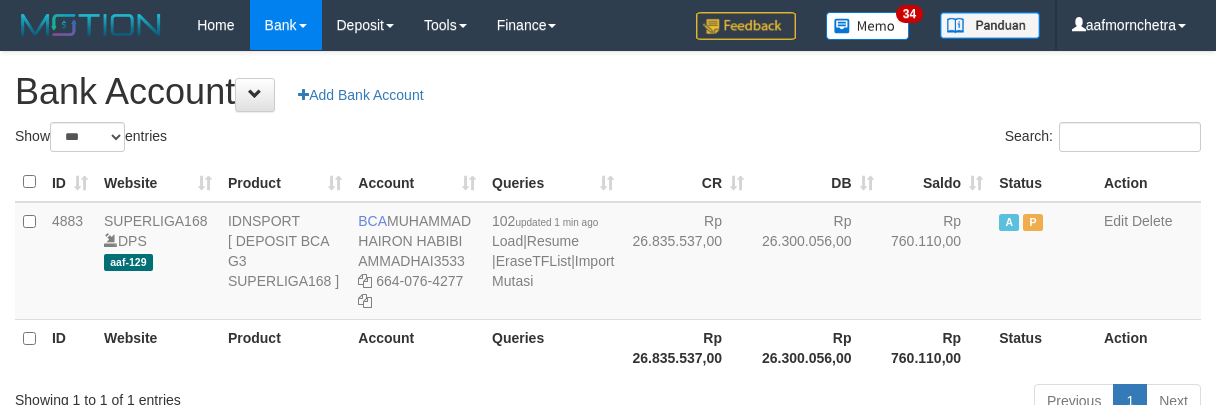 scroll, scrollTop: 0, scrollLeft: 0, axis: both 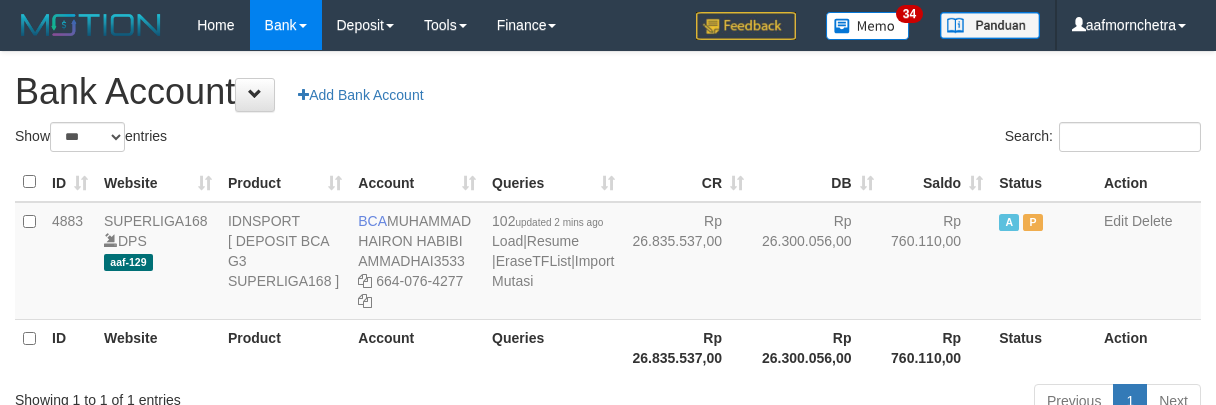 select on "***" 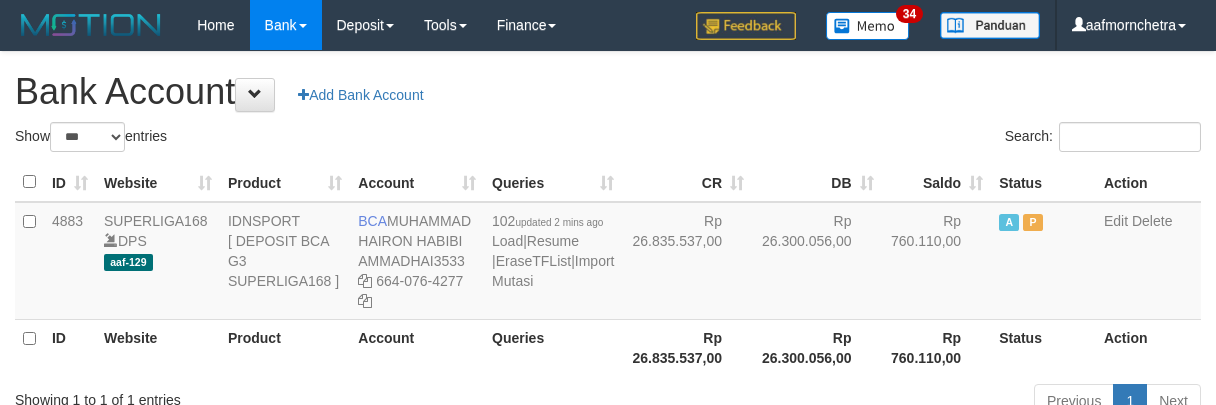 scroll, scrollTop: 0, scrollLeft: 0, axis: both 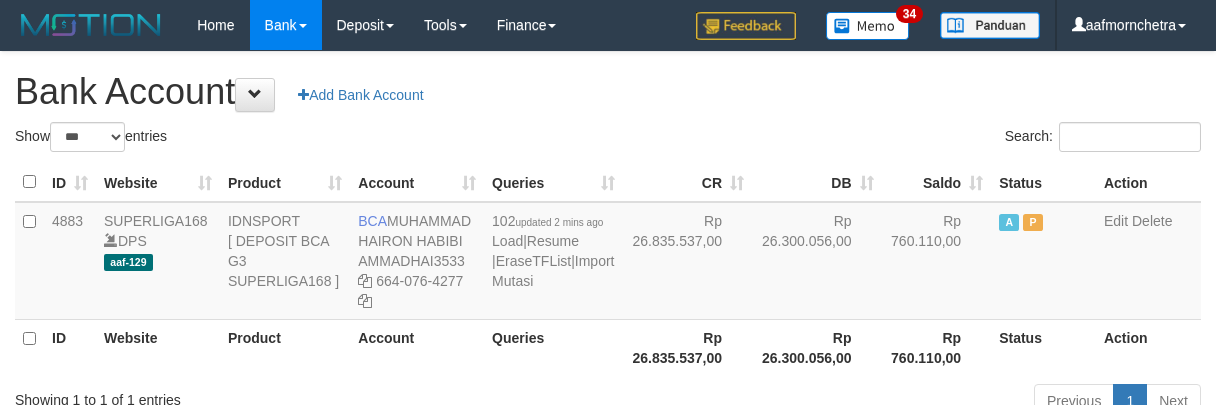 select on "***" 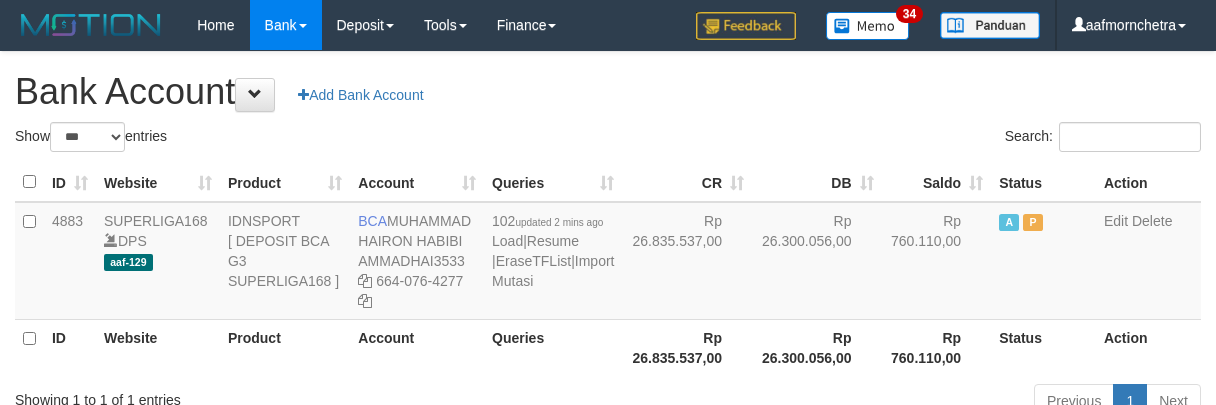 scroll, scrollTop: 0, scrollLeft: 0, axis: both 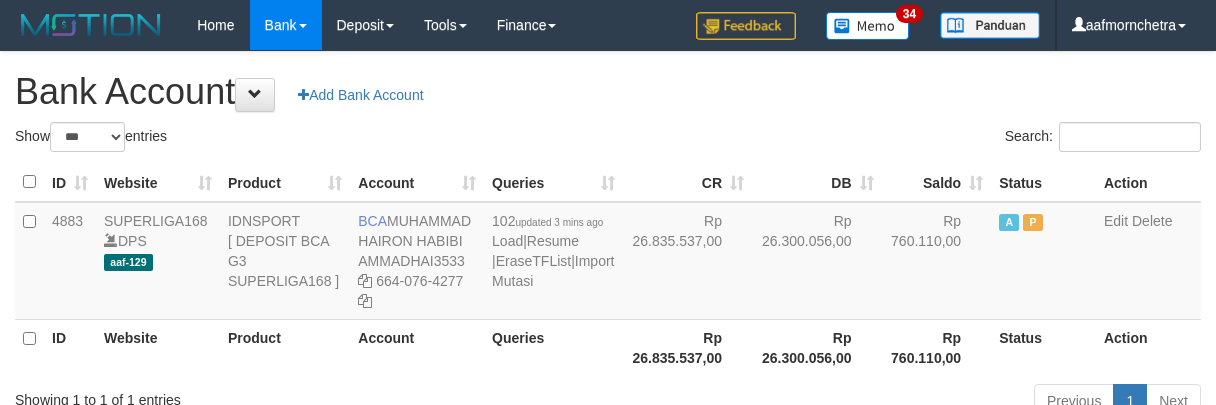 select on "***" 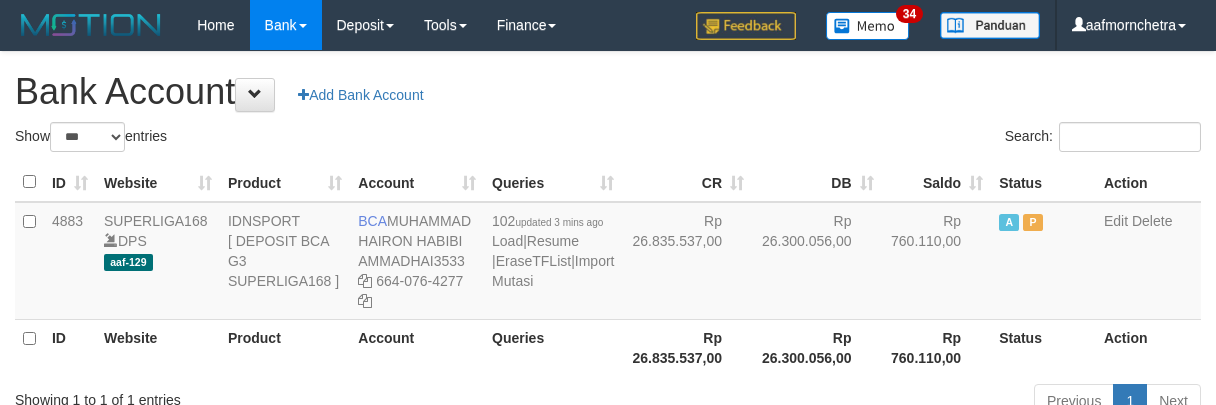 scroll, scrollTop: 0, scrollLeft: 0, axis: both 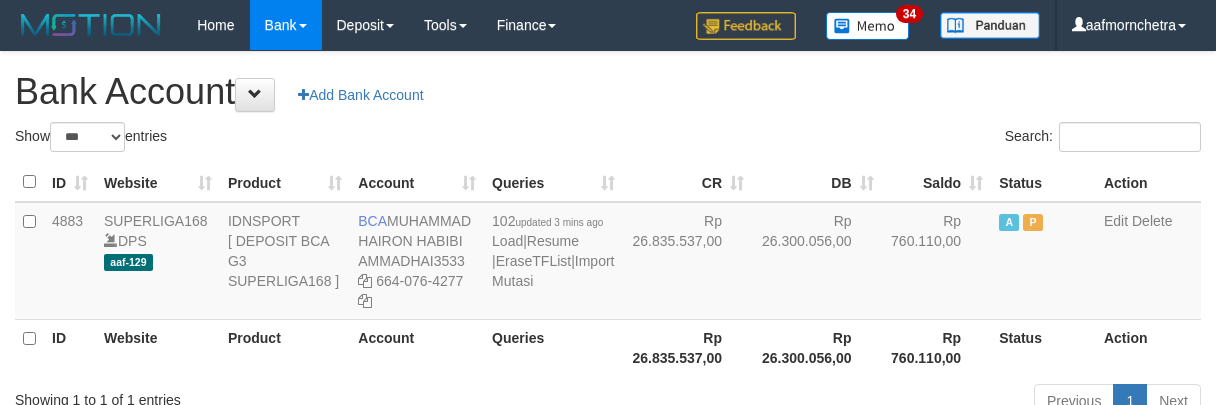select on "***" 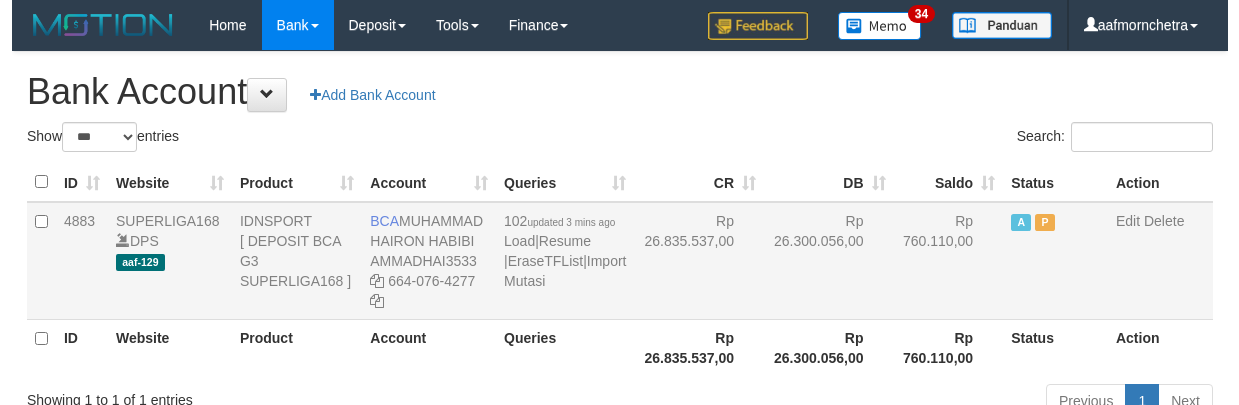 scroll, scrollTop: 0, scrollLeft: 0, axis: both 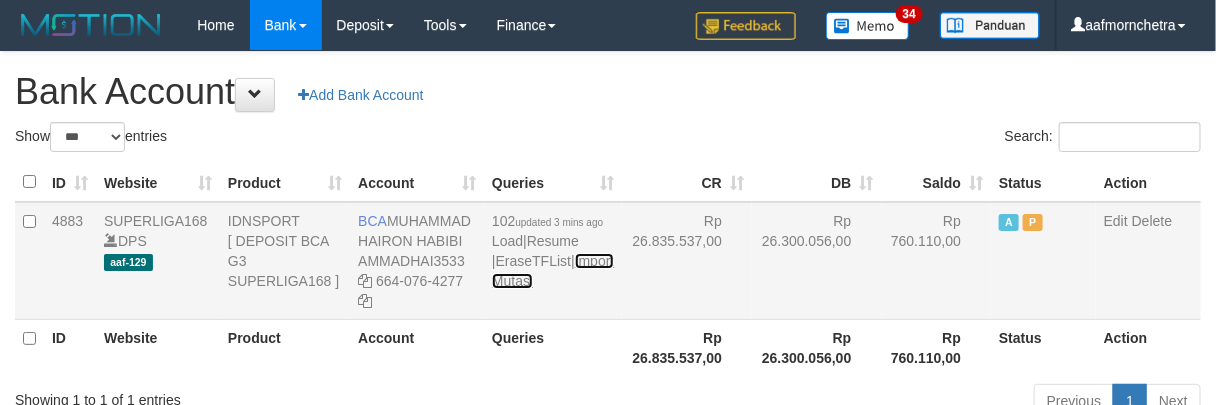 click on "Import Mutasi" at bounding box center [553, 271] 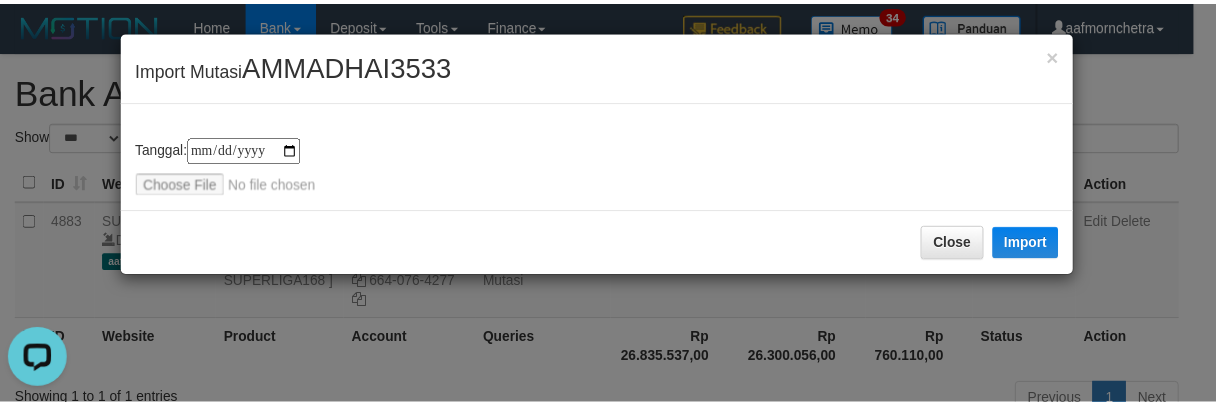 scroll, scrollTop: 0, scrollLeft: 0, axis: both 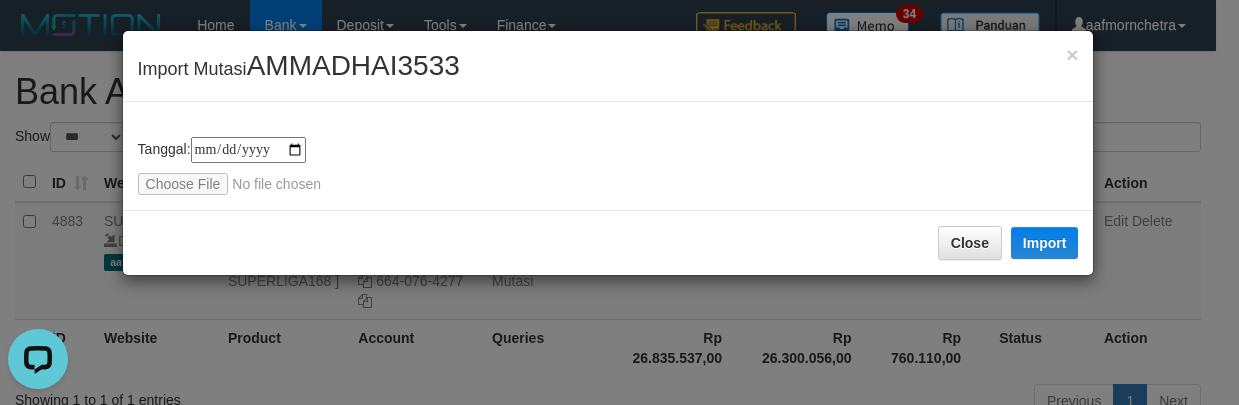 type on "**********" 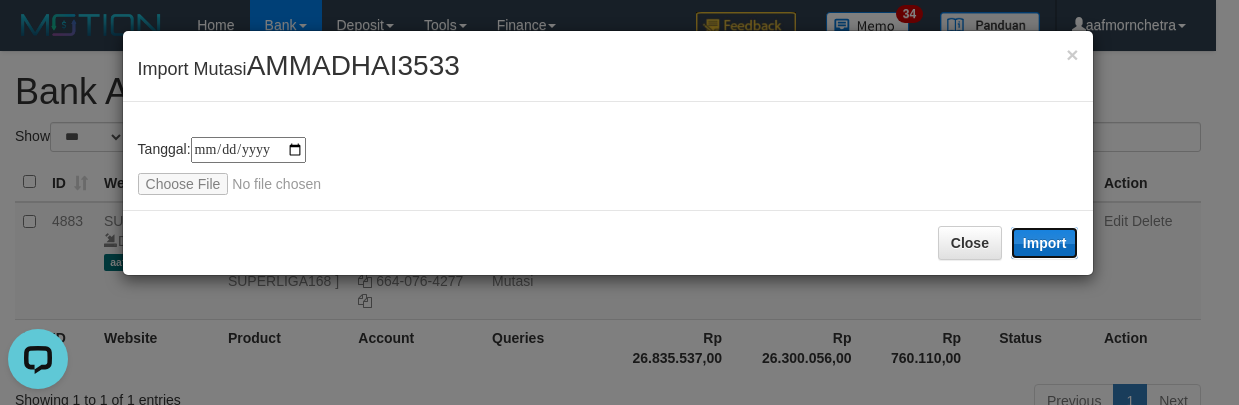 click on "Import" at bounding box center (1045, 243) 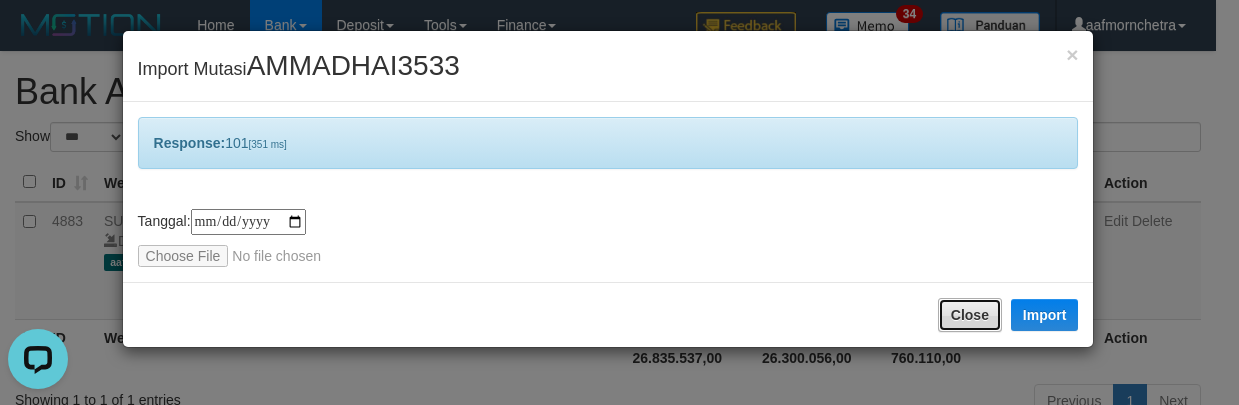 click on "Close" at bounding box center [970, 315] 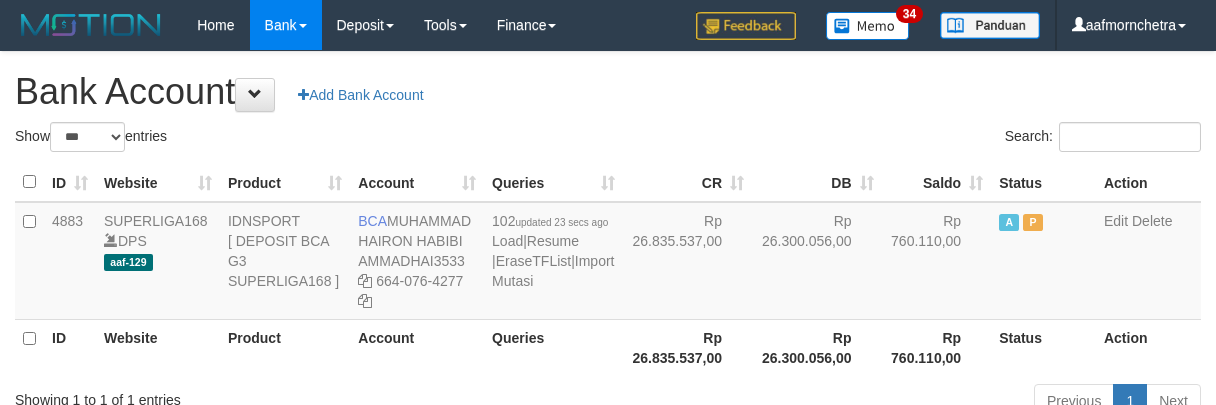 select on "***" 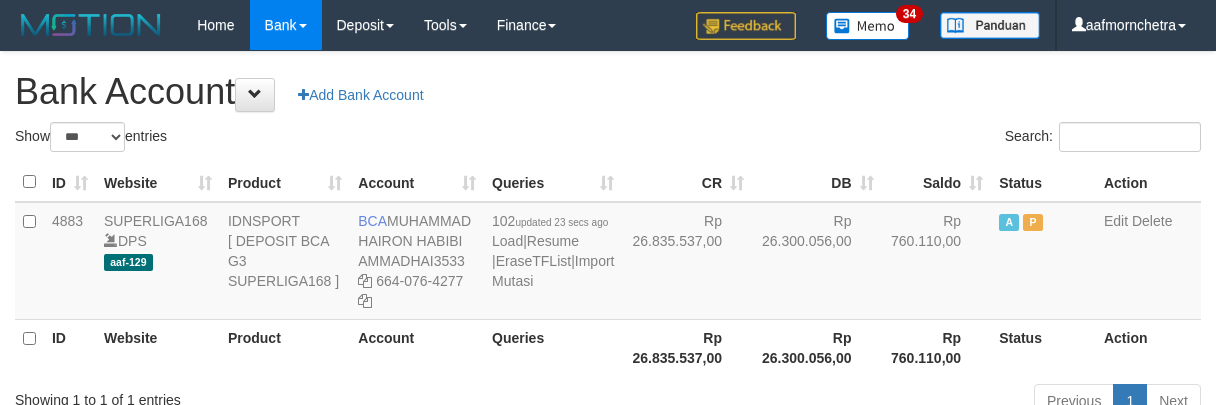 scroll, scrollTop: 0, scrollLeft: 0, axis: both 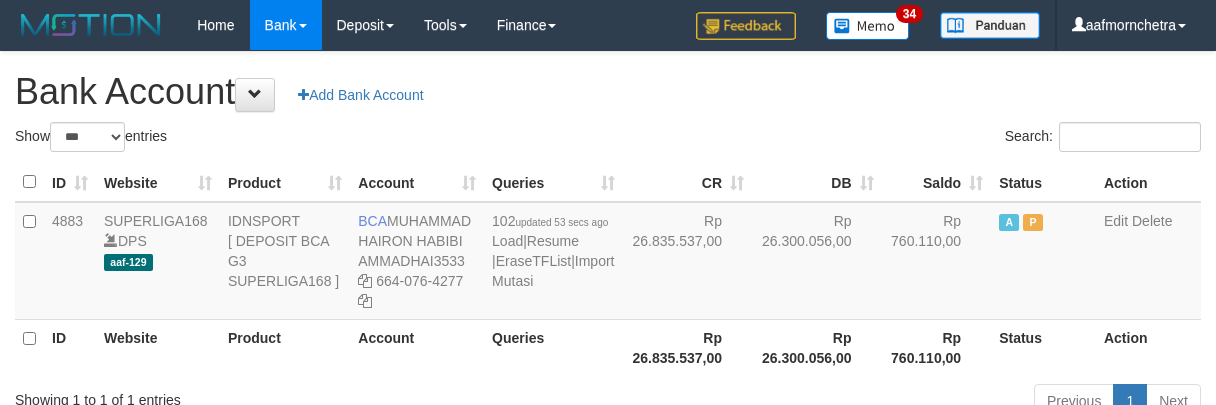 select on "***" 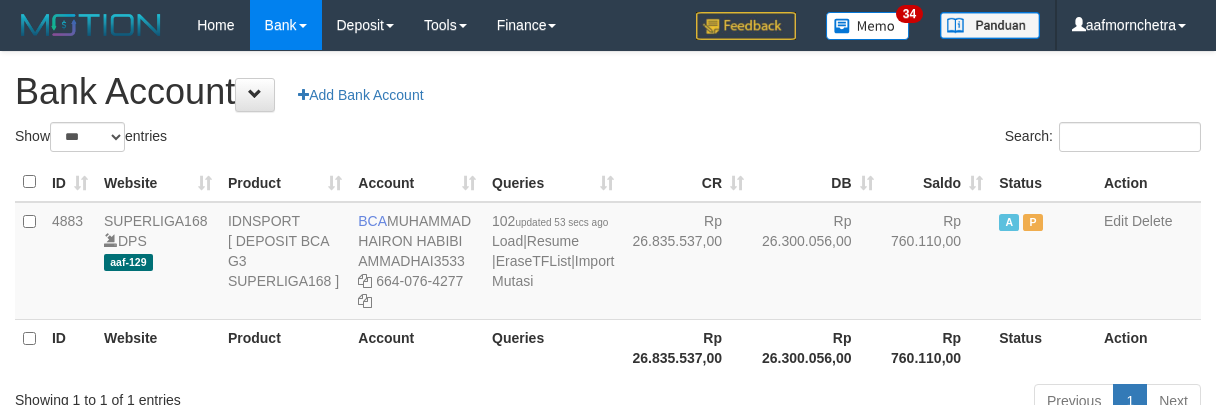 scroll, scrollTop: 0, scrollLeft: 0, axis: both 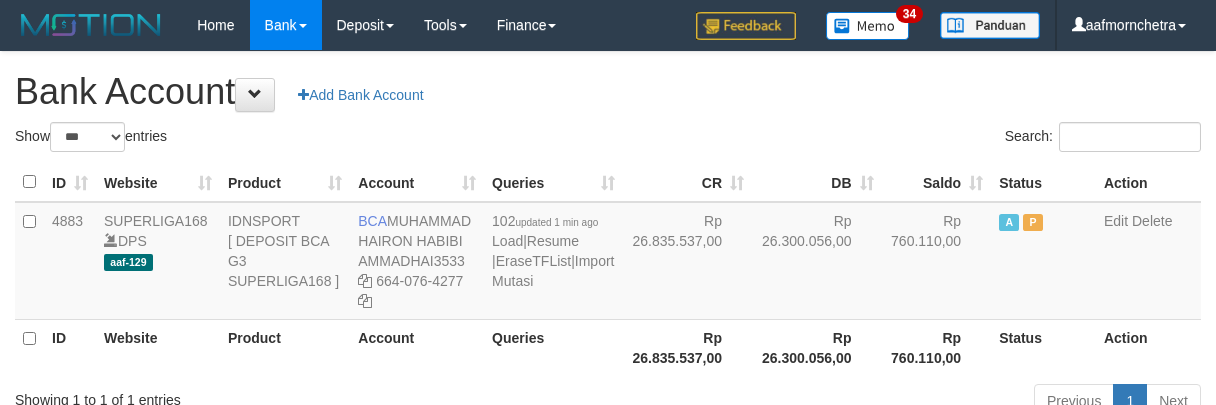 select on "***" 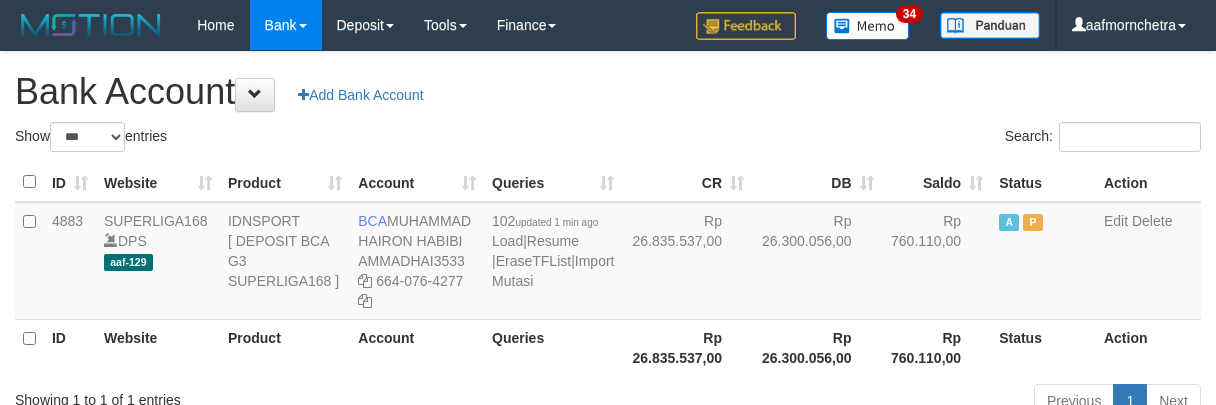 scroll, scrollTop: 0, scrollLeft: 0, axis: both 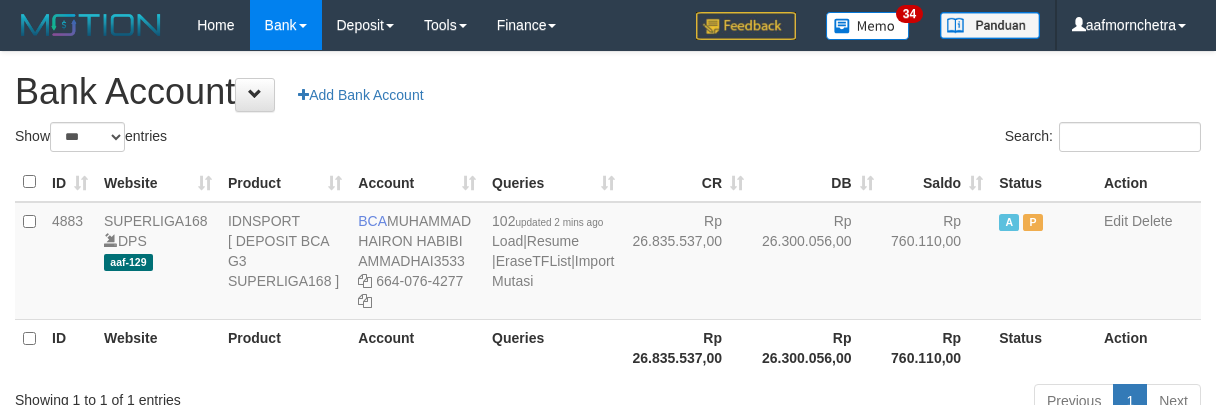 select on "***" 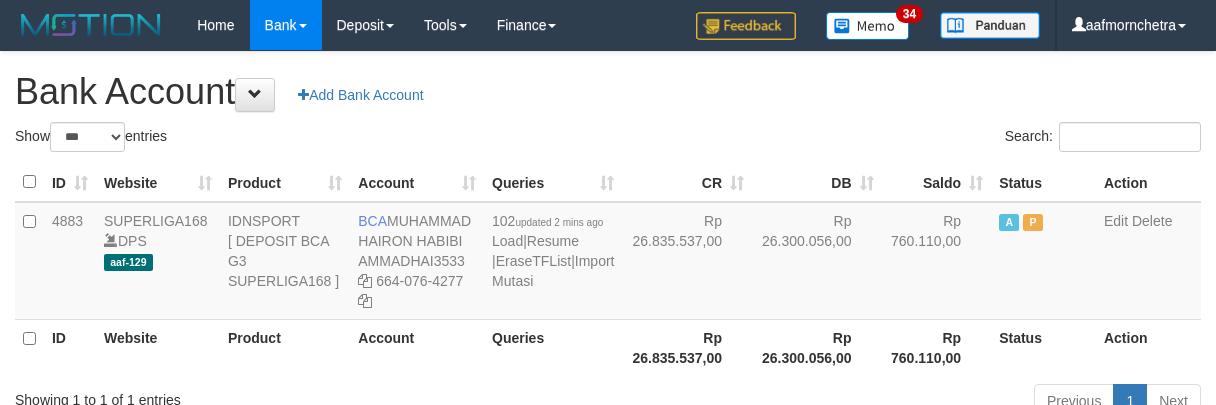 scroll, scrollTop: 0, scrollLeft: 0, axis: both 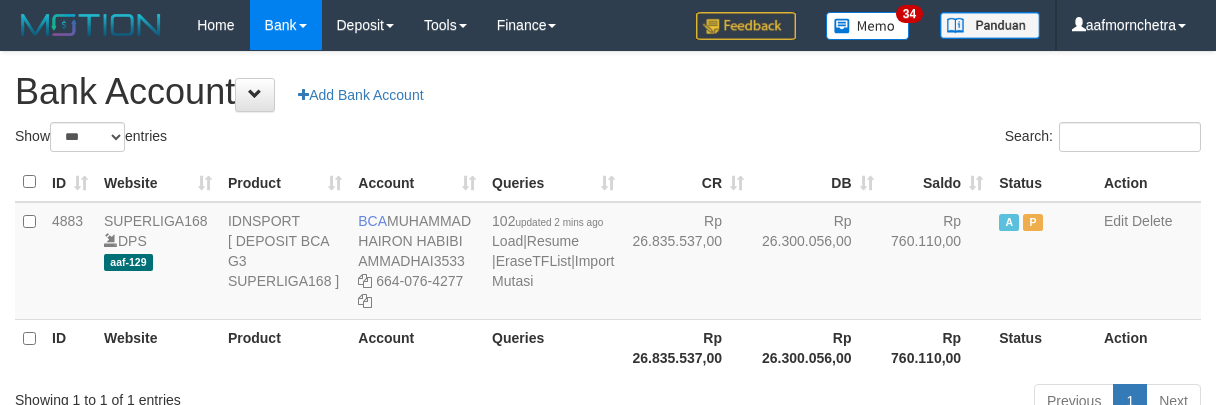 select on "***" 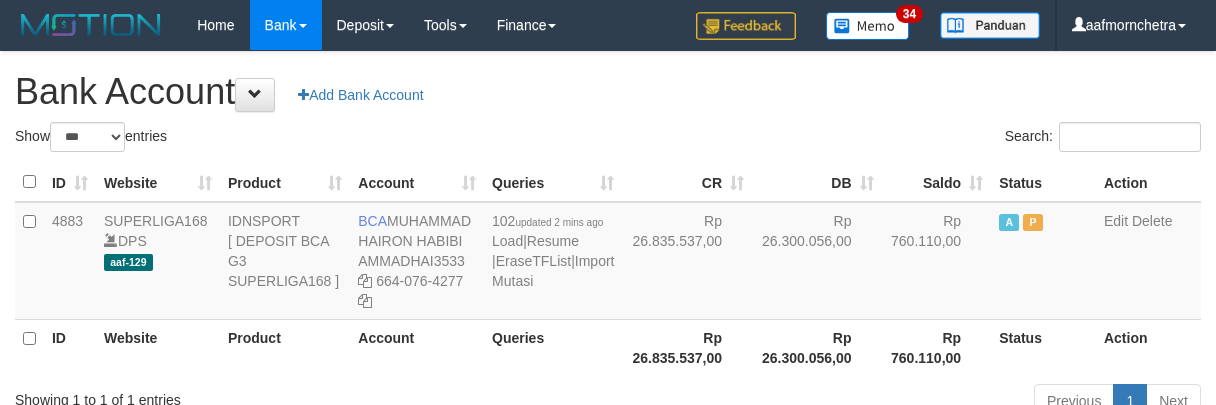 scroll, scrollTop: 0, scrollLeft: 0, axis: both 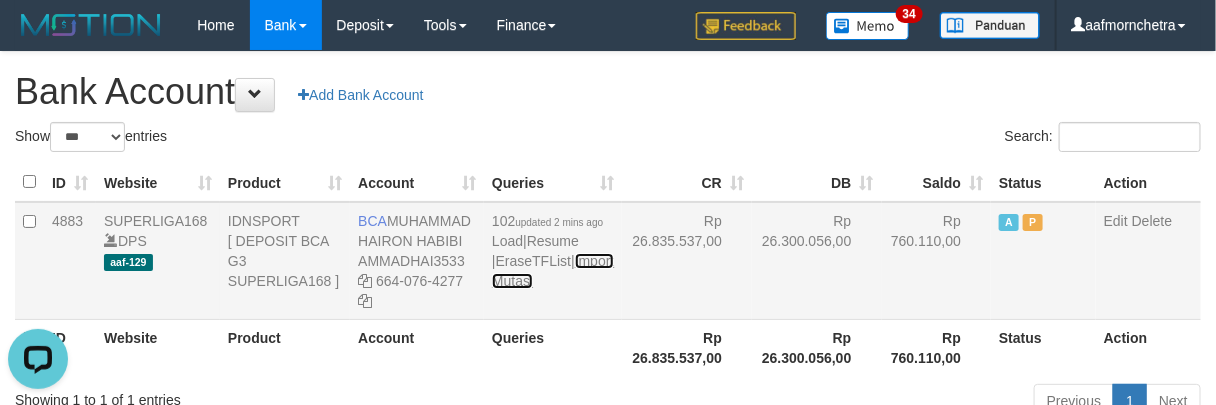 click on "Import Mutasi" at bounding box center (553, 271) 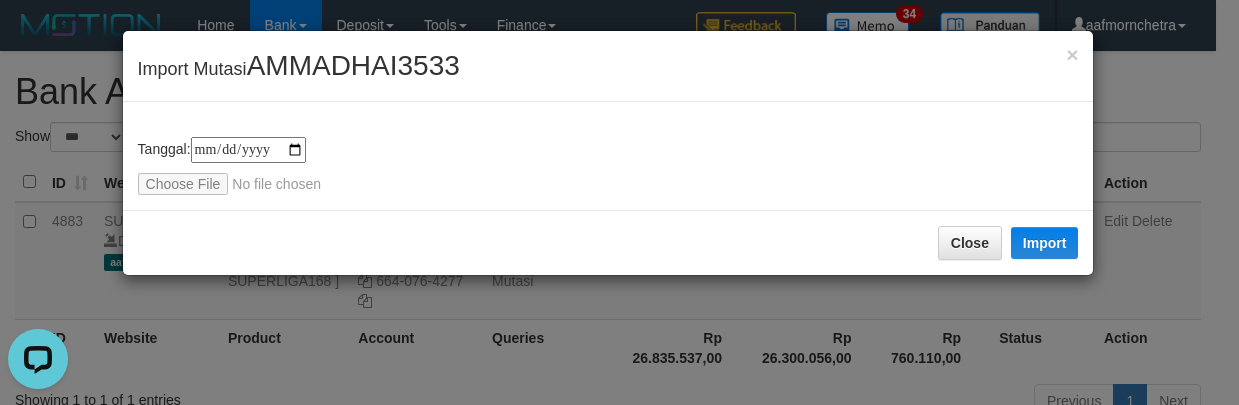 type on "**********" 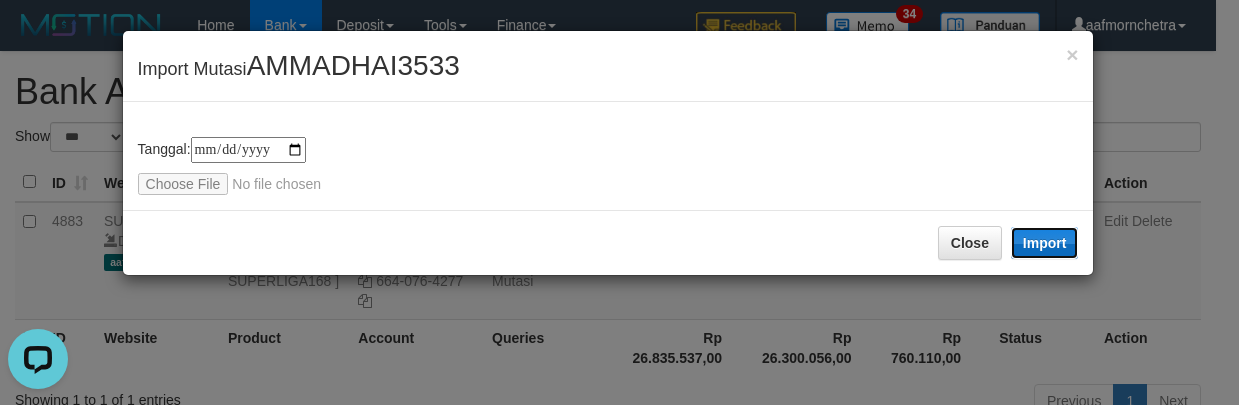 click on "Import" at bounding box center (1045, 243) 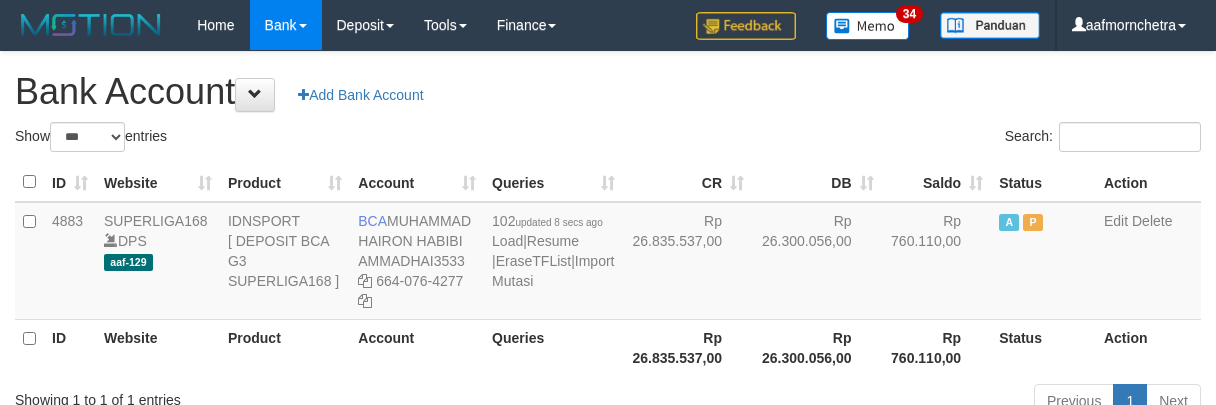 select on "***" 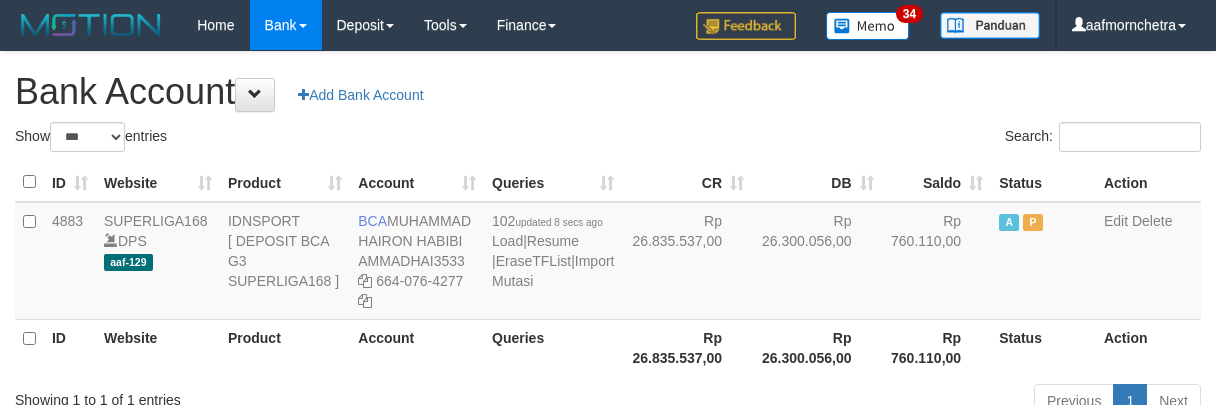 scroll, scrollTop: 0, scrollLeft: 0, axis: both 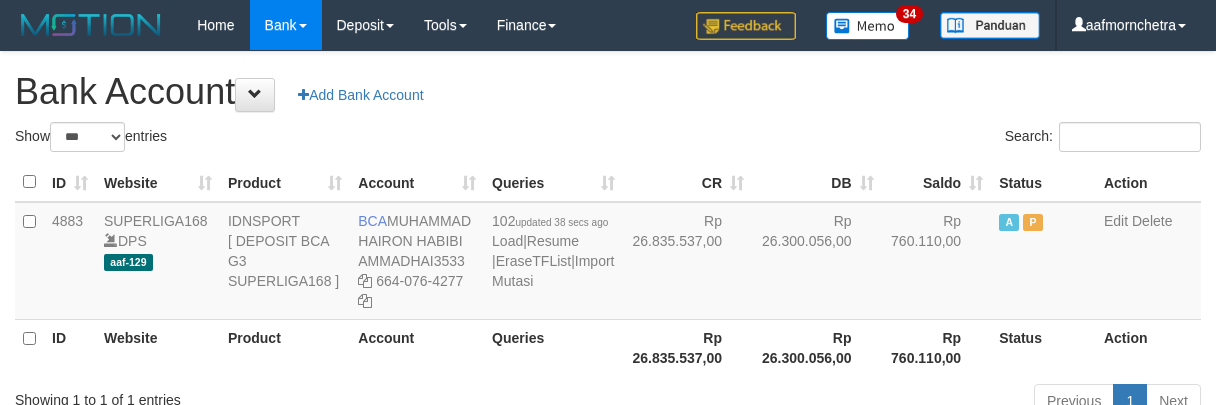 select on "***" 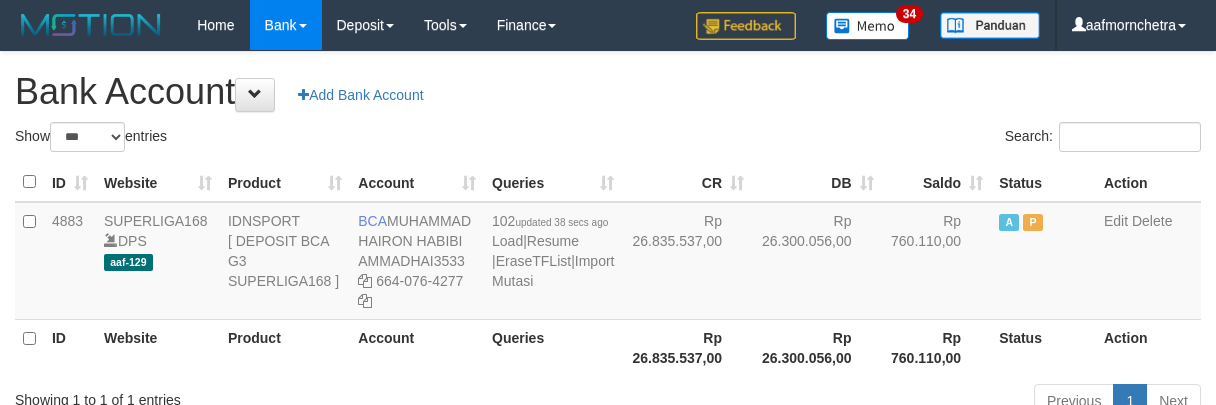 scroll, scrollTop: 0, scrollLeft: 0, axis: both 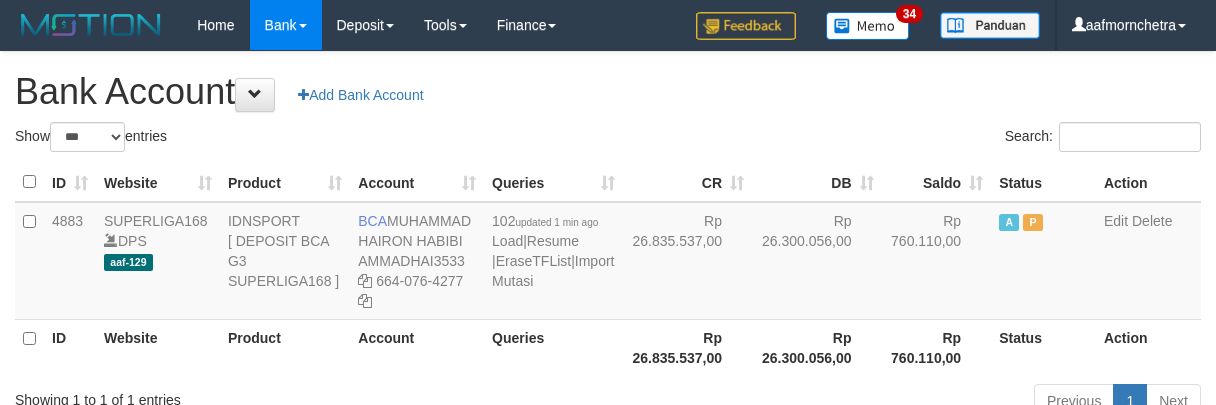 select on "***" 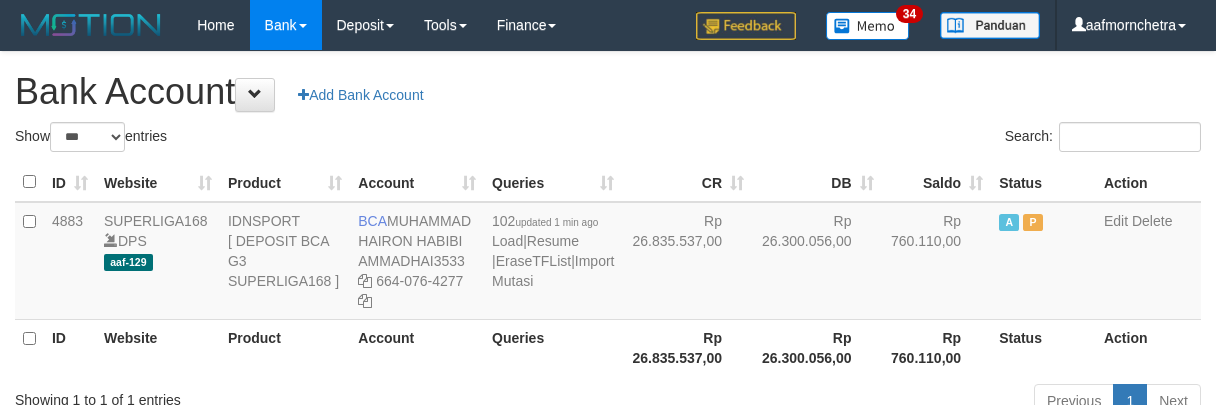scroll, scrollTop: 0, scrollLeft: 0, axis: both 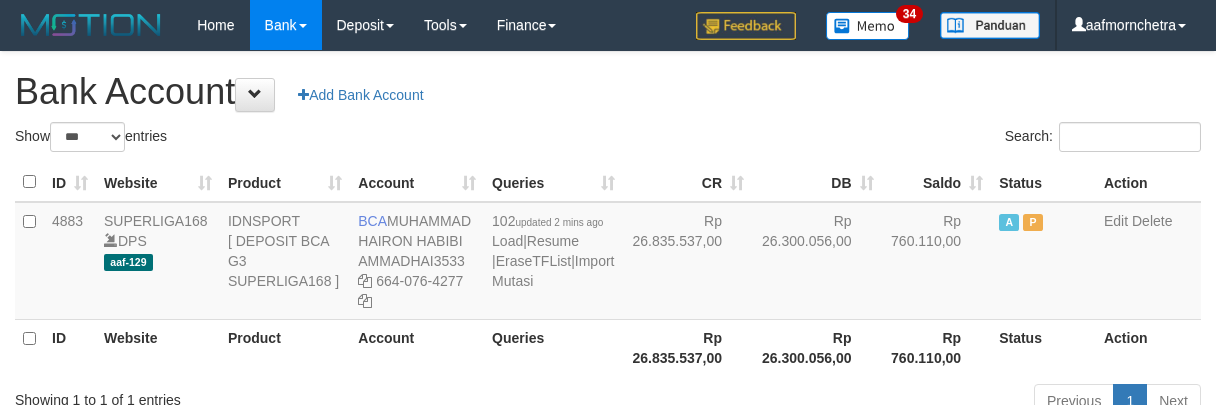 select on "***" 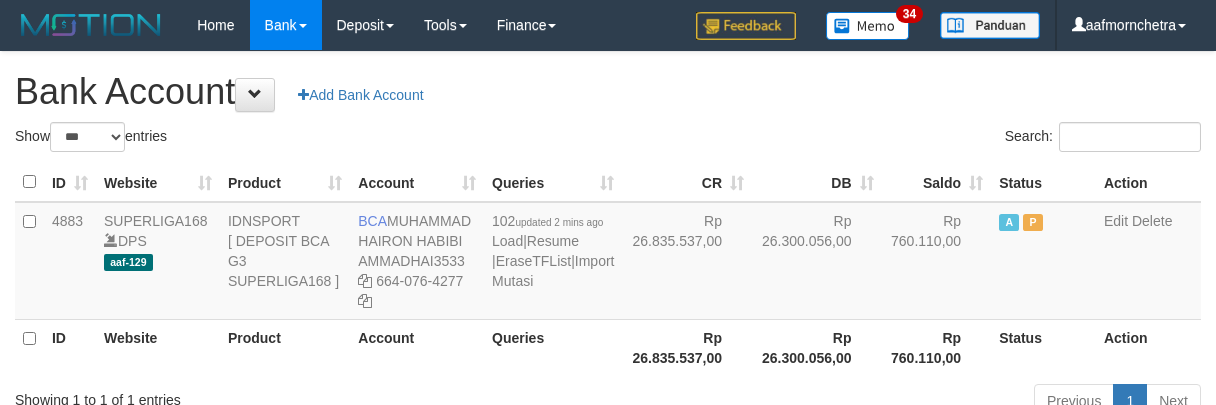 scroll, scrollTop: 0, scrollLeft: 0, axis: both 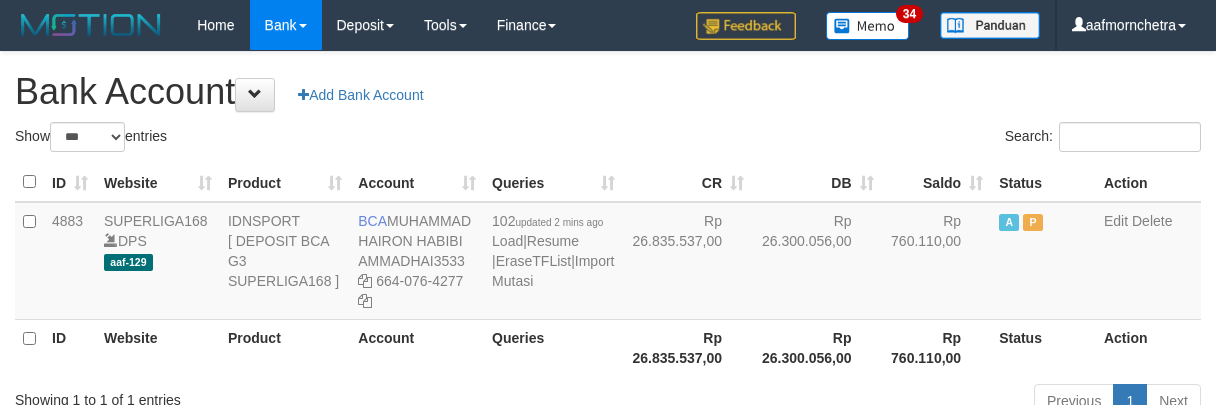 select on "***" 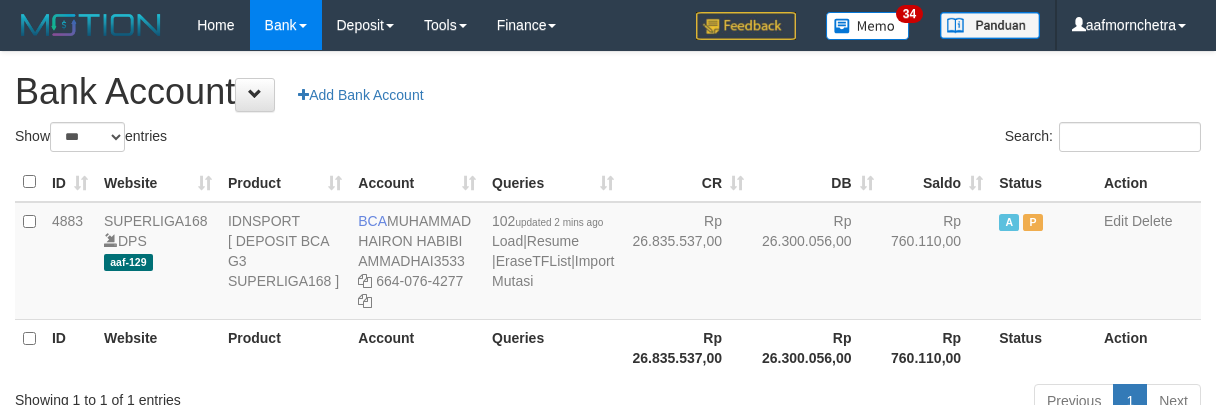 scroll, scrollTop: 0, scrollLeft: 0, axis: both 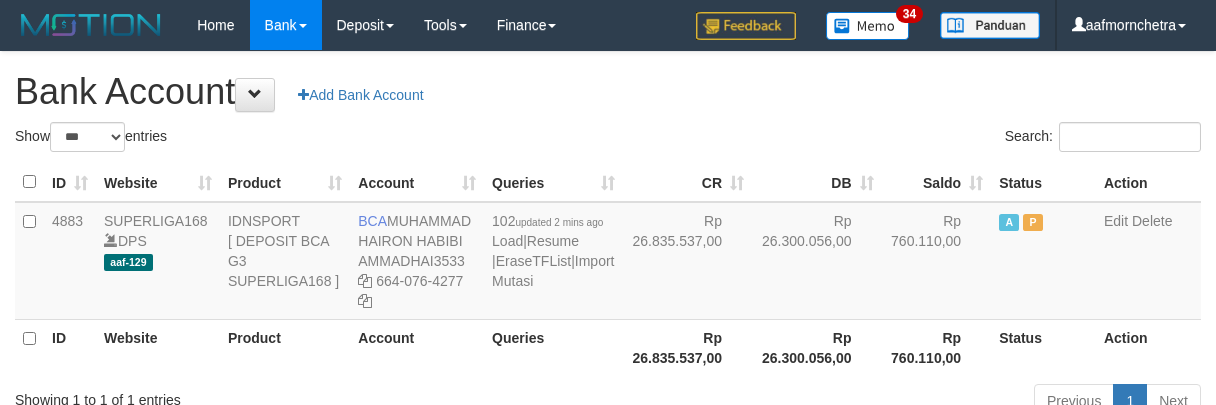 select on "***" 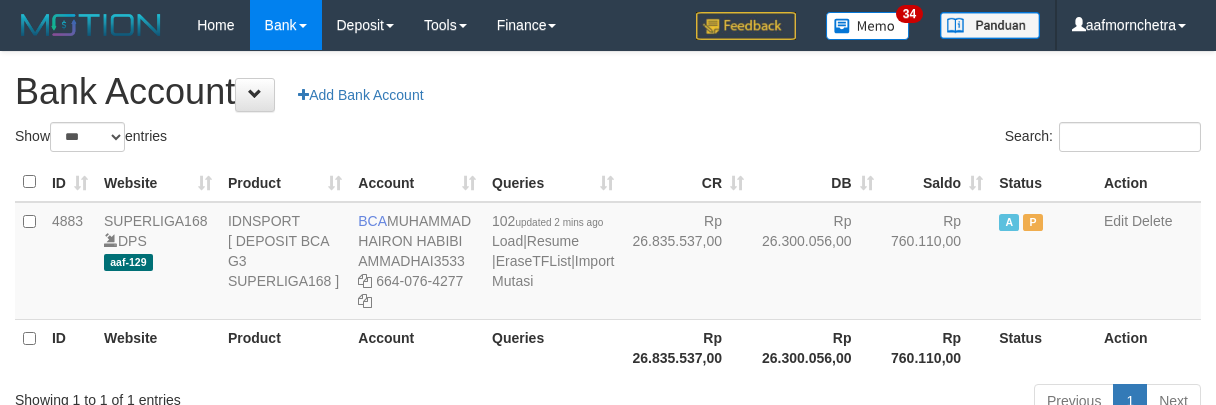 scroll, scrollTop: 0, scrollLeft: 0, axis: both 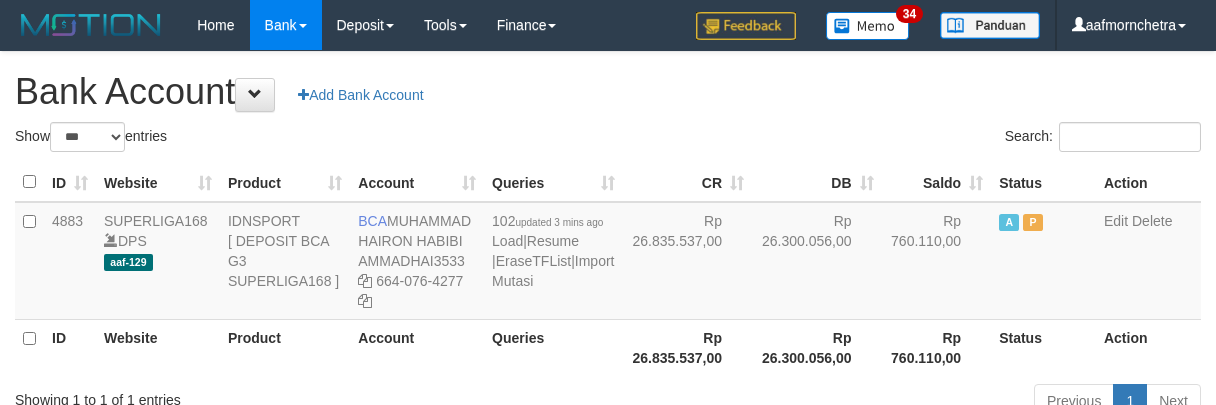 select on "***" 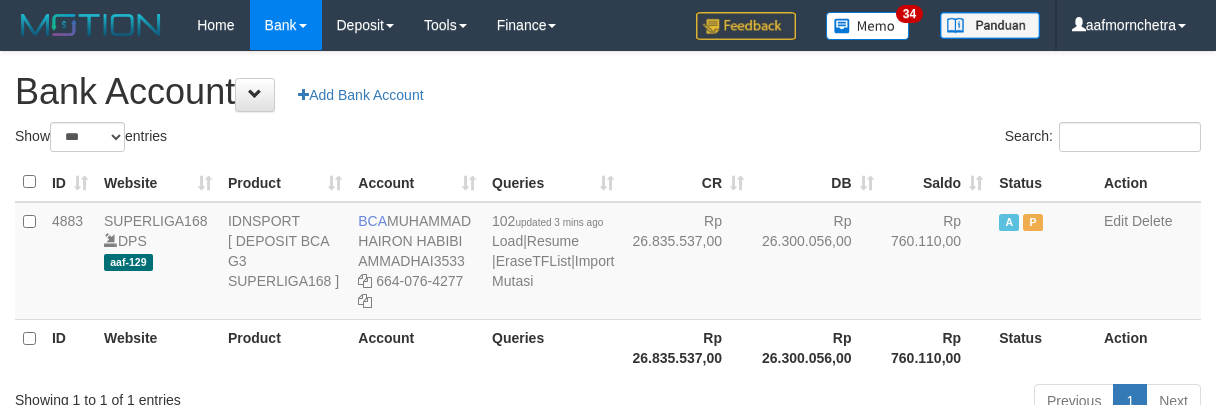 scroll, scrollTop: 0, scrollLeft: 0, axis: both 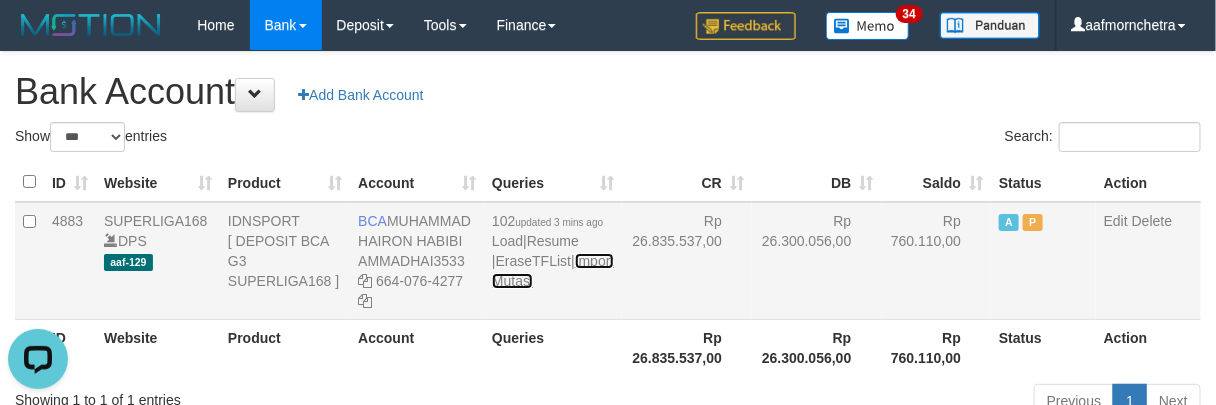 click on "Import Mutasi" at bounding box center (553, 271) 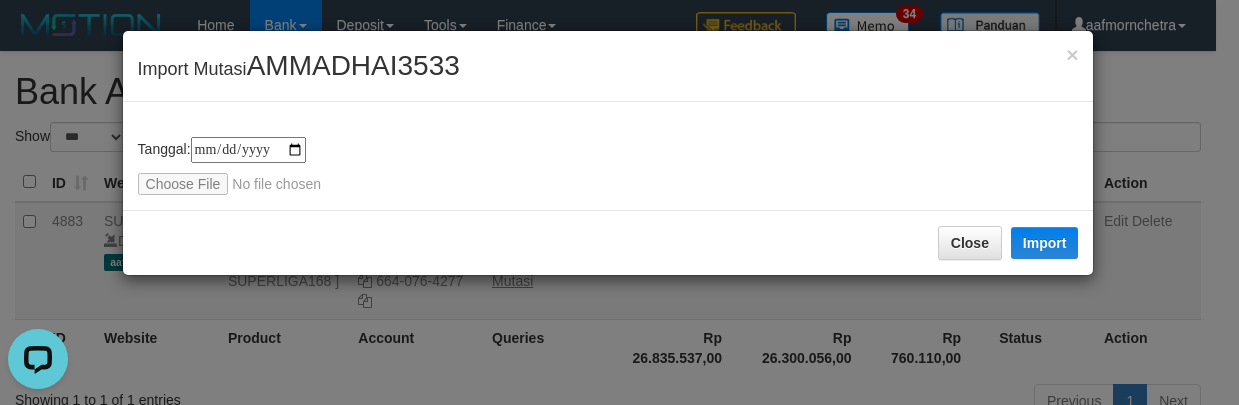 type on "**********" 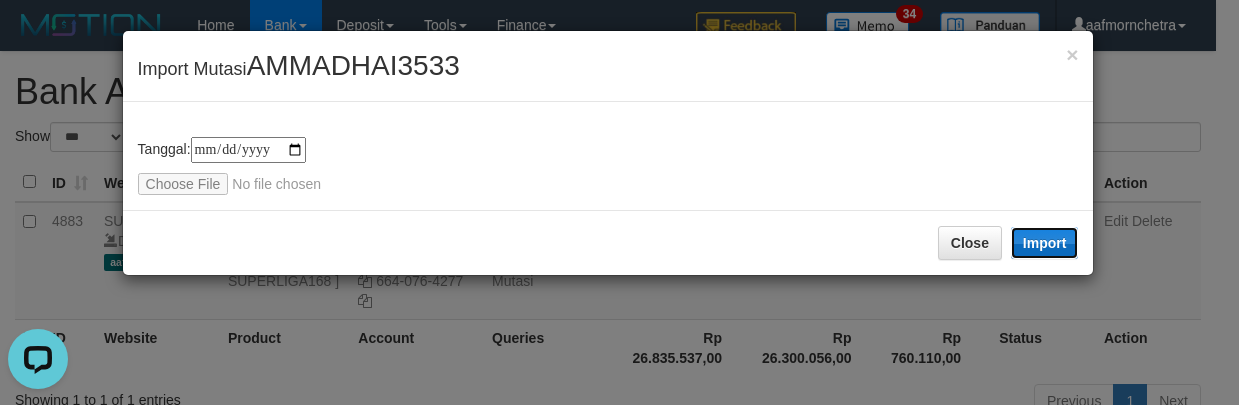click on "Import" at bounding box center (1045, 243) 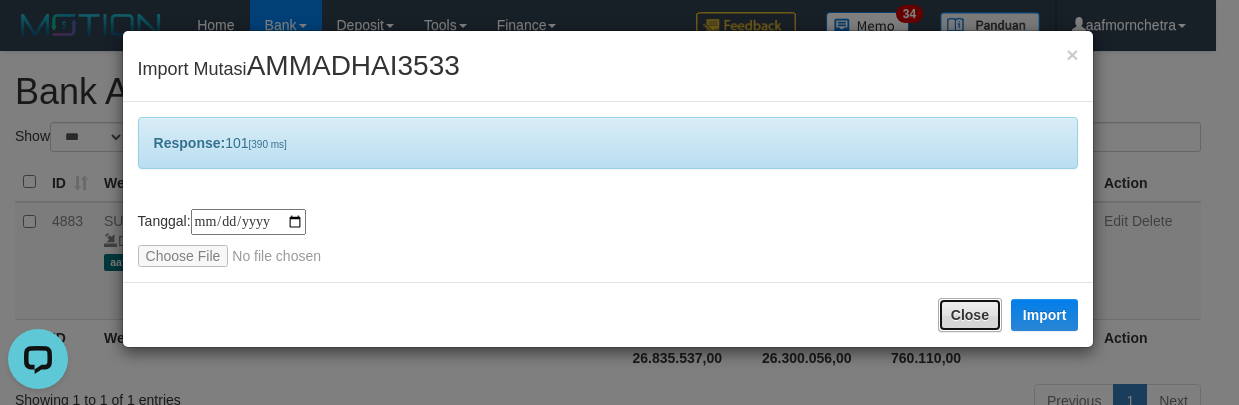 click on "Close" at bounding box center (970, 315) 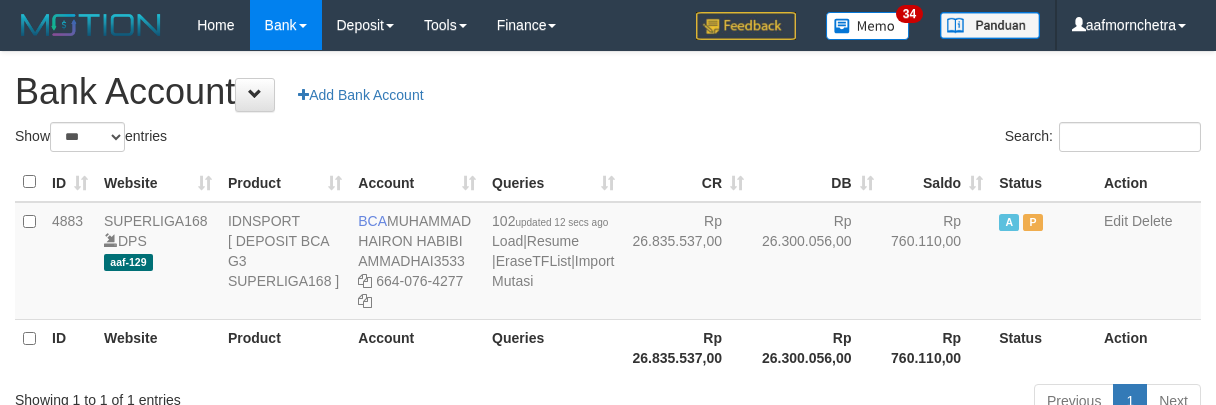 select on "***" 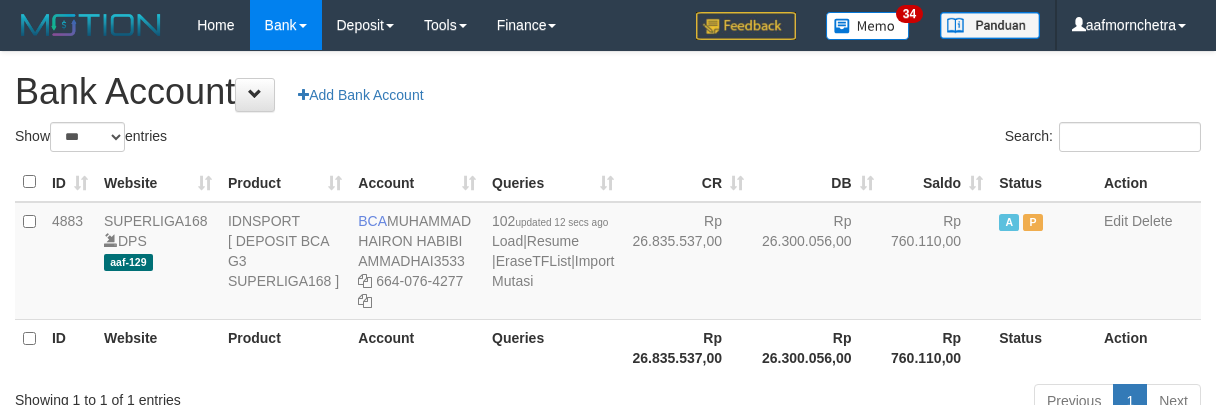 scroll, scrollTop: 0, scrollLeft: 0, axis: both 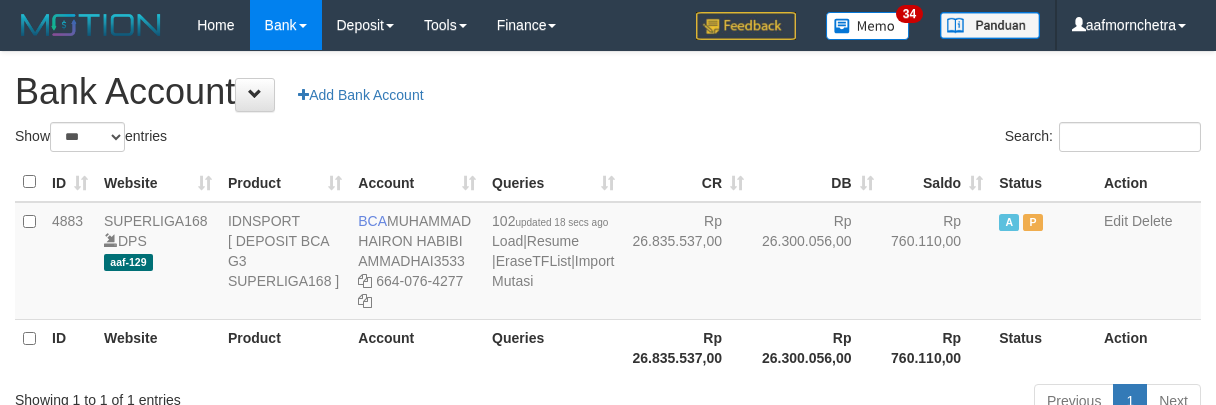 select on "***" 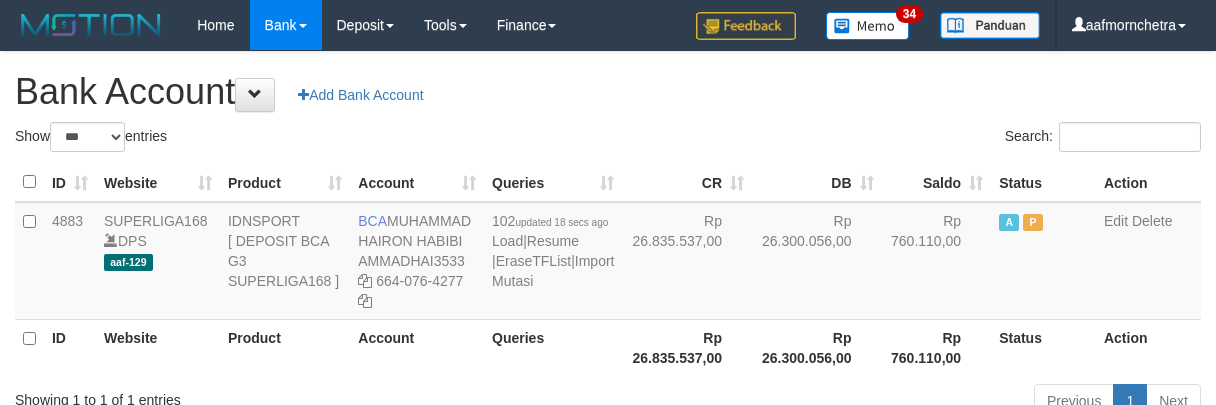 scroll, scrollTop: 0, scrollLeft: 0, axis: both 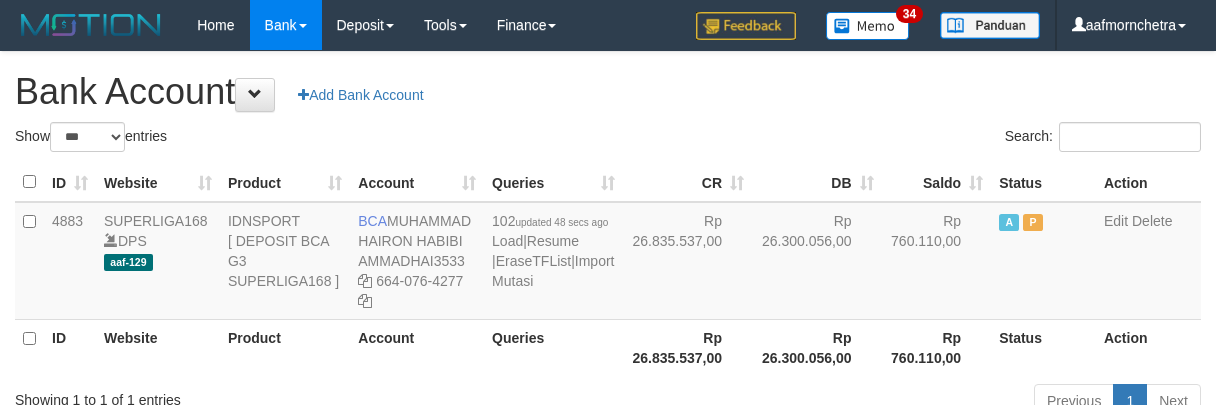 select on "***" 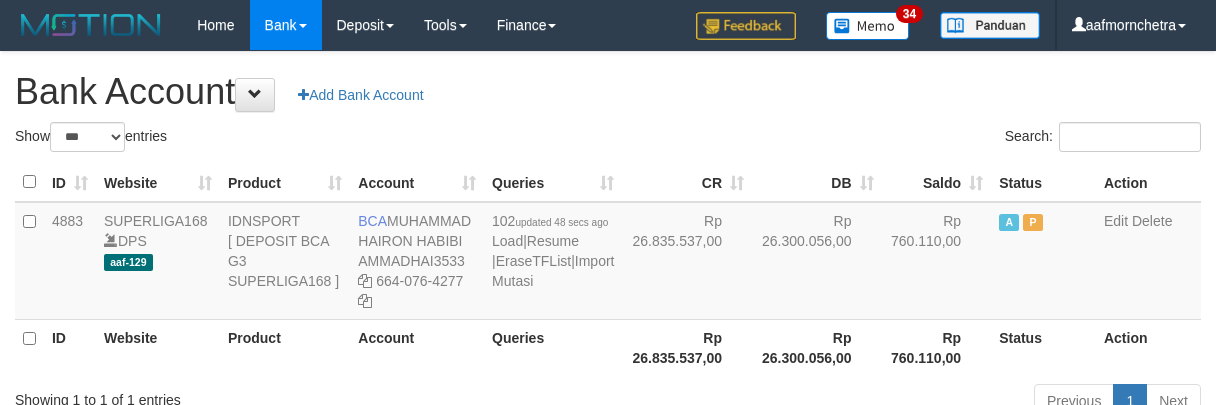 scroll, scrollTop: 0, scrollLeft: 0, axis: both 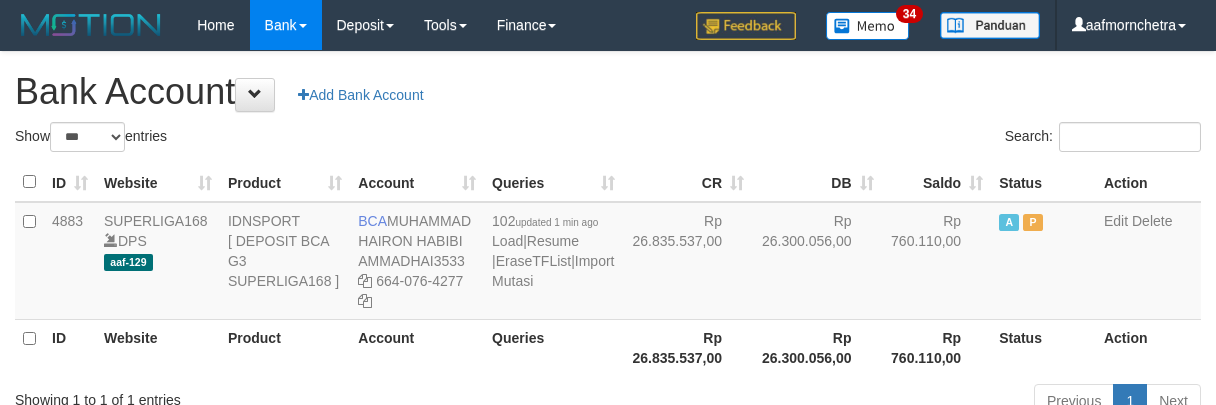 select on "***" 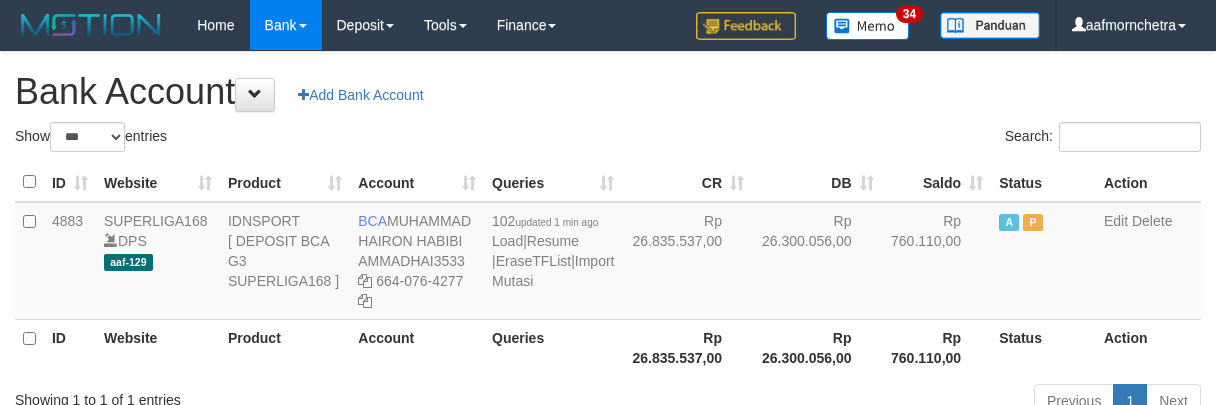 scroll, scrollTop: 0, scrollLeft: 0, axis: both 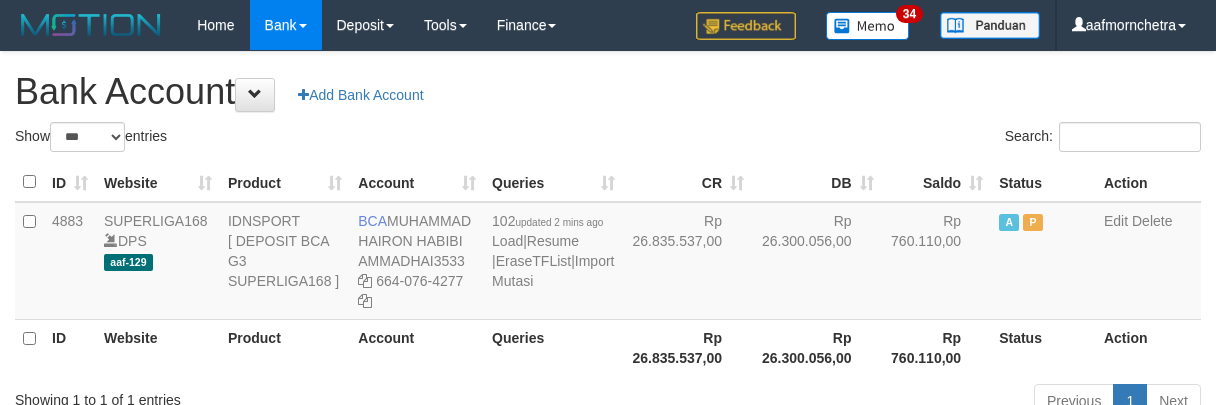 select on "***" 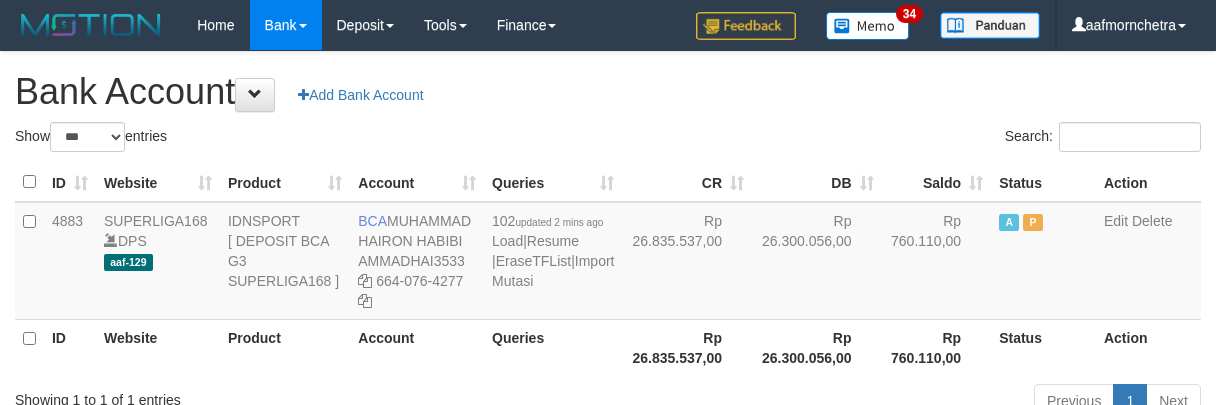 scroll, scrollTop: 0, scrollLeft: 0, axis: both 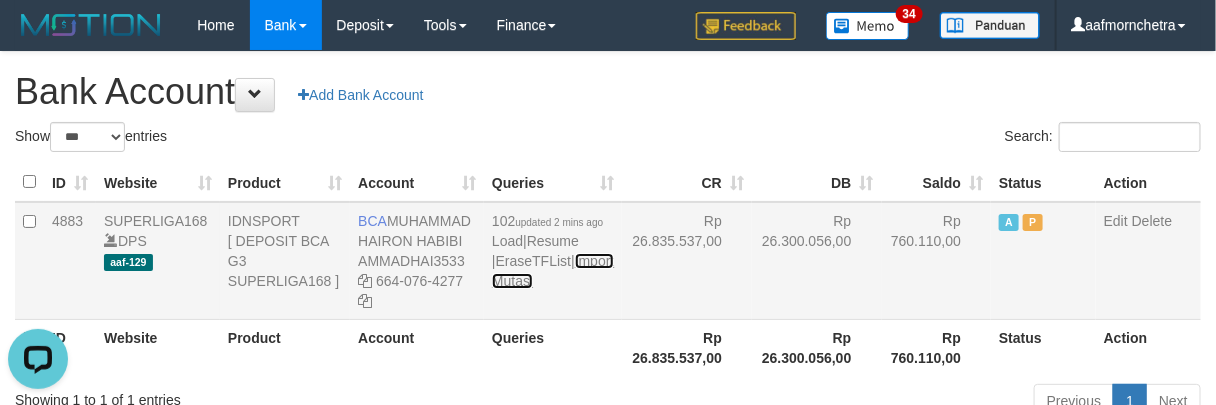 click on "Import Mutasi" at bounding box center [553, 271] 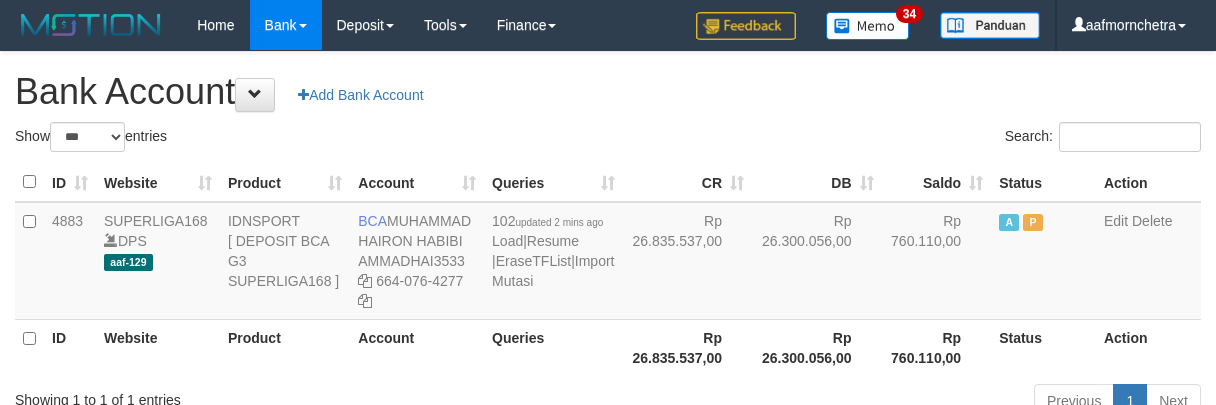 select on "***" 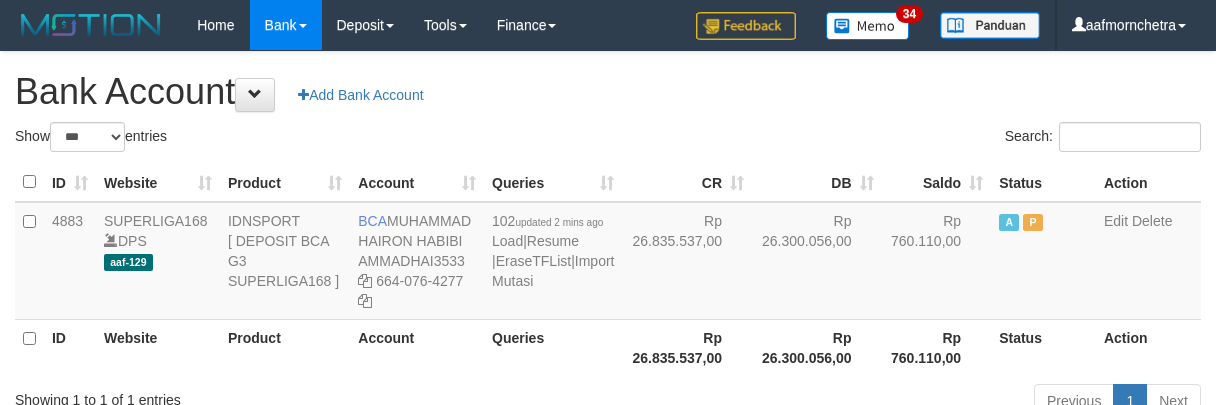 scroll, scrollTop: 0, scrollLeft: 0, axis: both 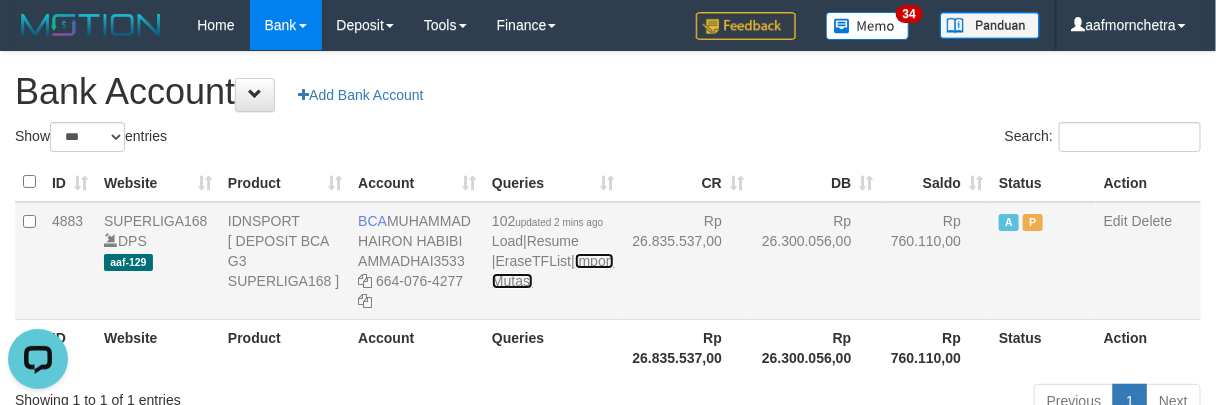 click on "Import Mutasi" at bounding box center (553, 271) 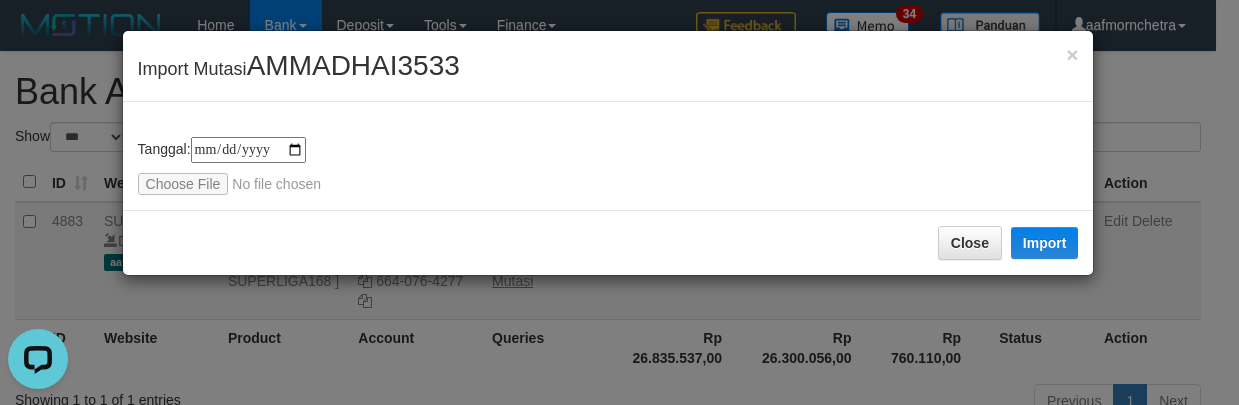type on "**********" 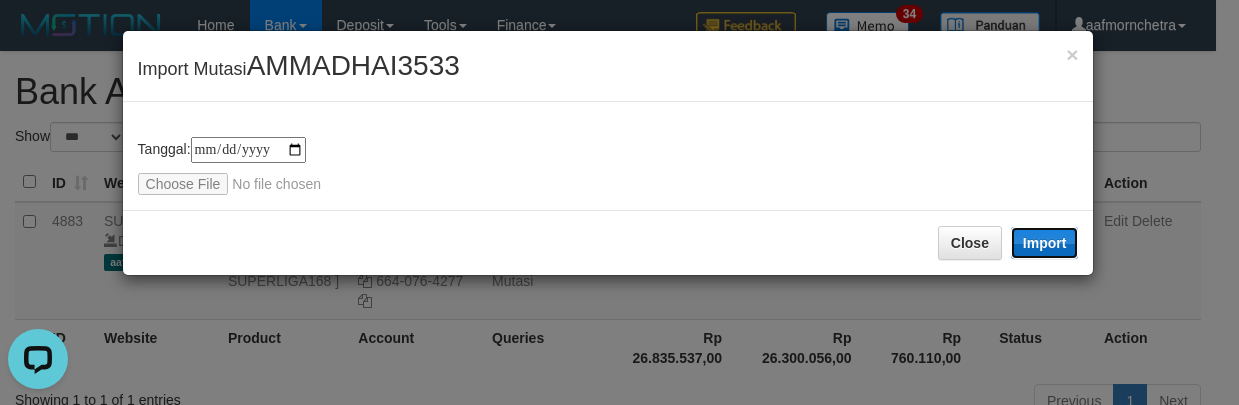 click on "Import" at bounding box center (1045, 243) 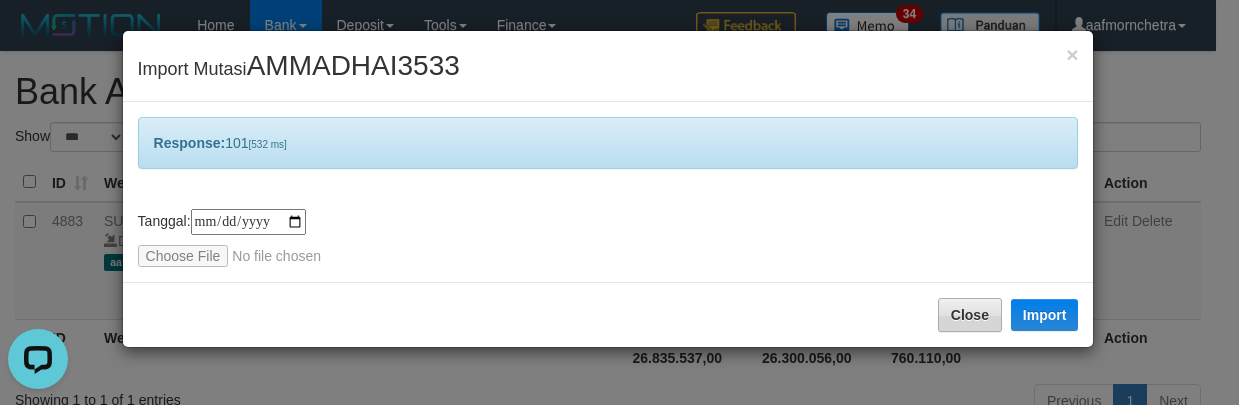 drag, startPoint x: 933, startPoint y: 322, endPoint x: 979, endPoint y: 319, distance: 46.09772 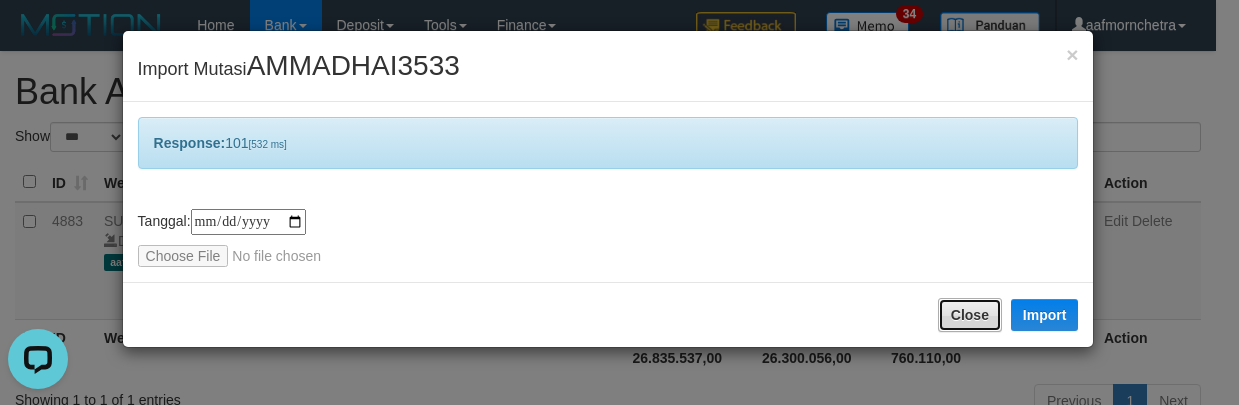 click on "Close" at bounding box center (970, 315) 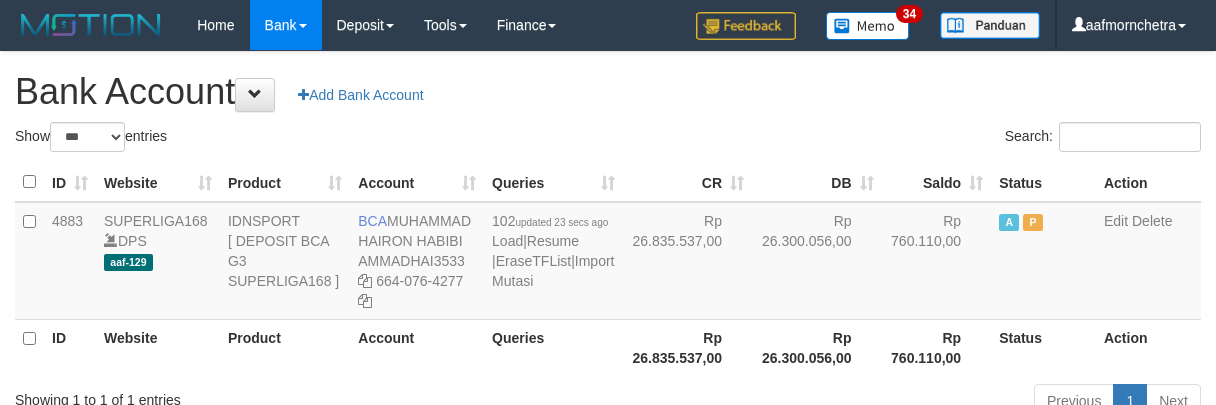 select on "***" 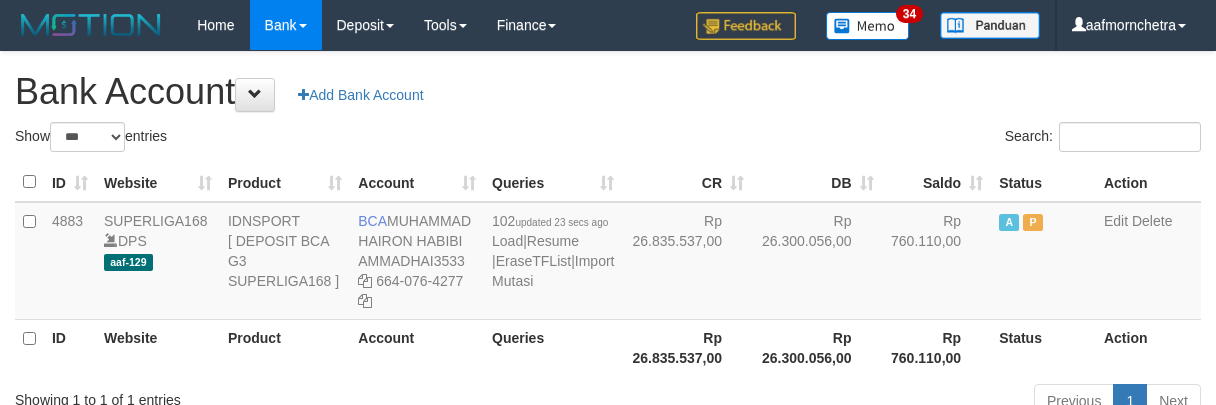 scroll, scrollTop: 0, scrollLeft: 0, axis: both 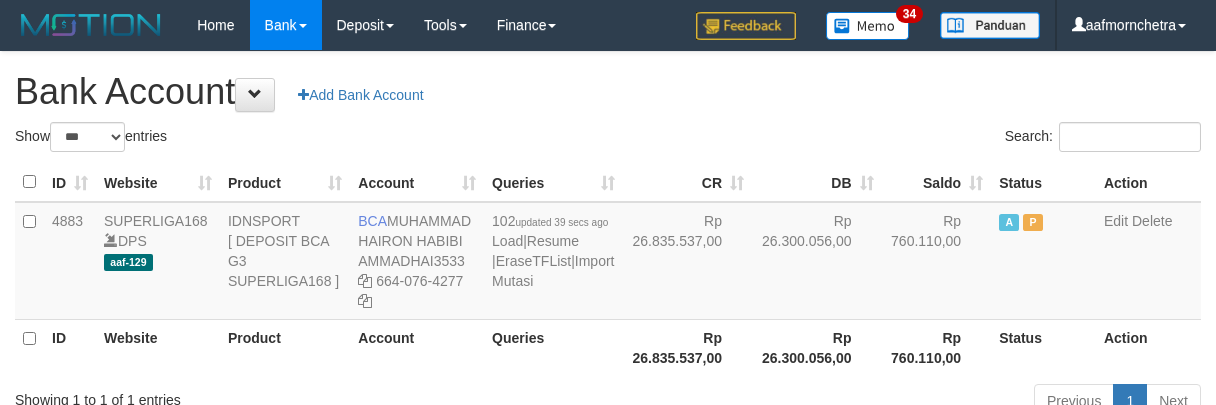 select on "***" 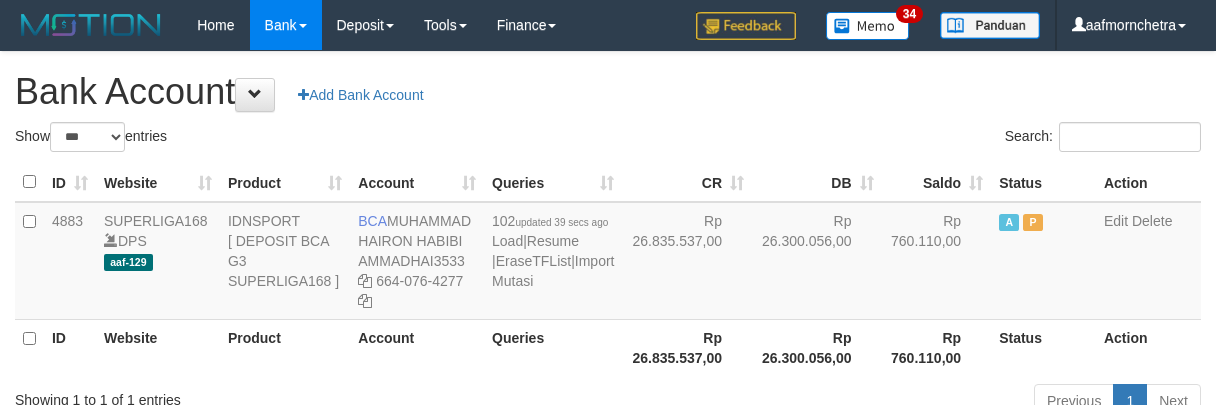 scroll, scrollTop: 0, scrollLeft: 0, axis: both 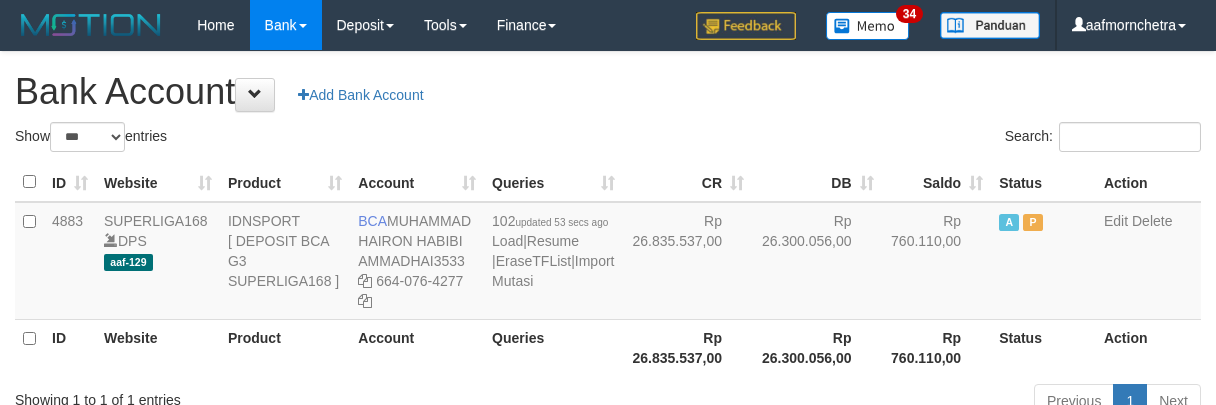 select on "***" 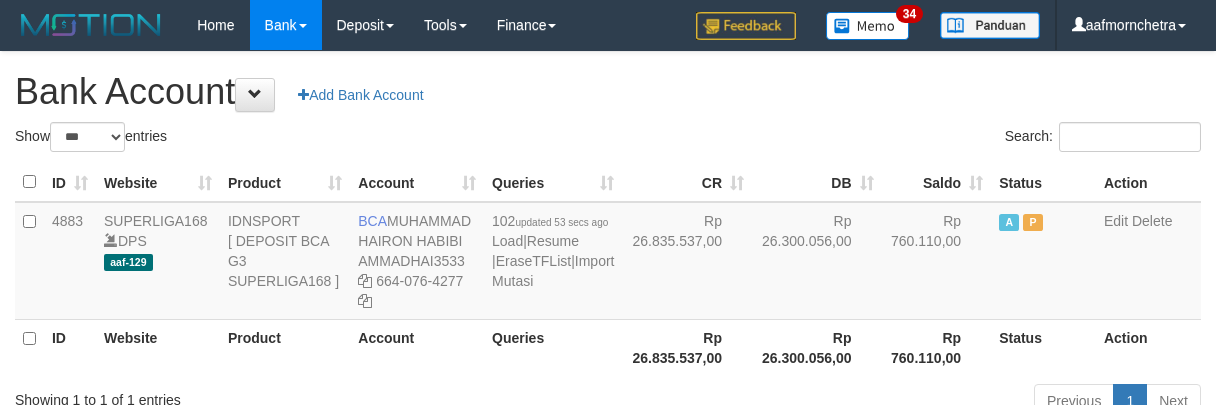 scroll, scrollTop: 0, scrollLeft: 0, axis: both 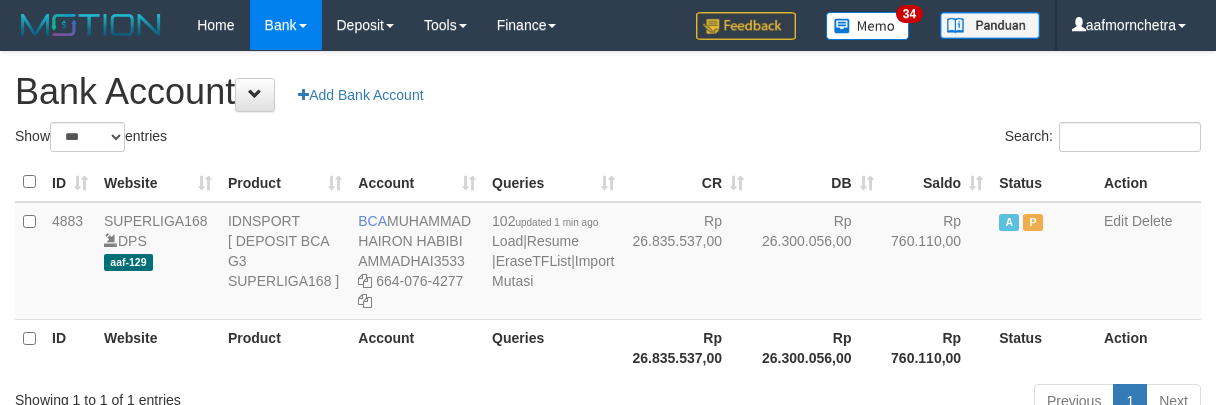 select on "***" 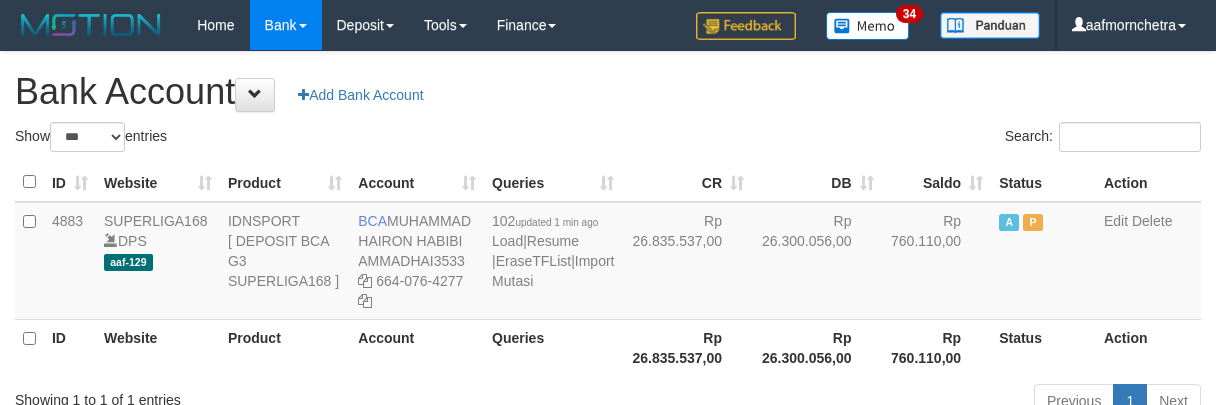 scroll, scrollTop: 0, scrollLeft: 0, axis: both 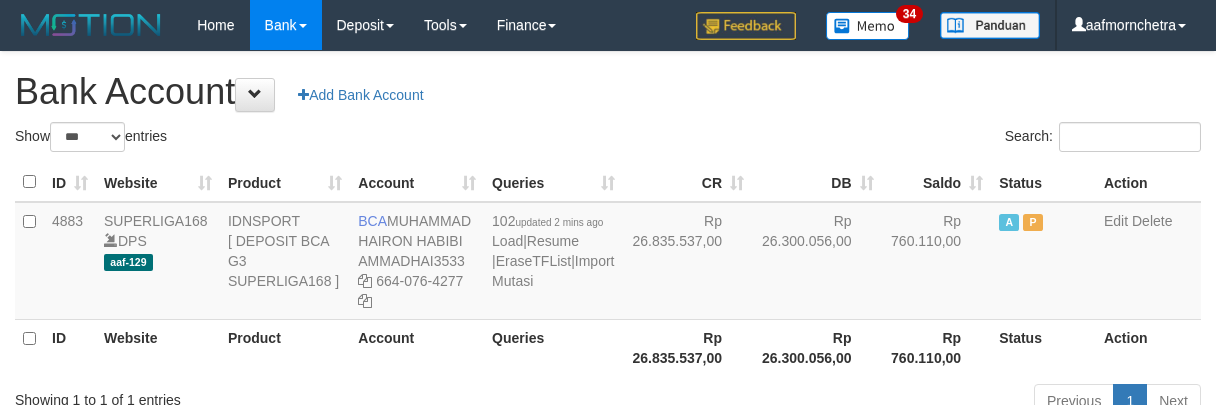 select on "***" 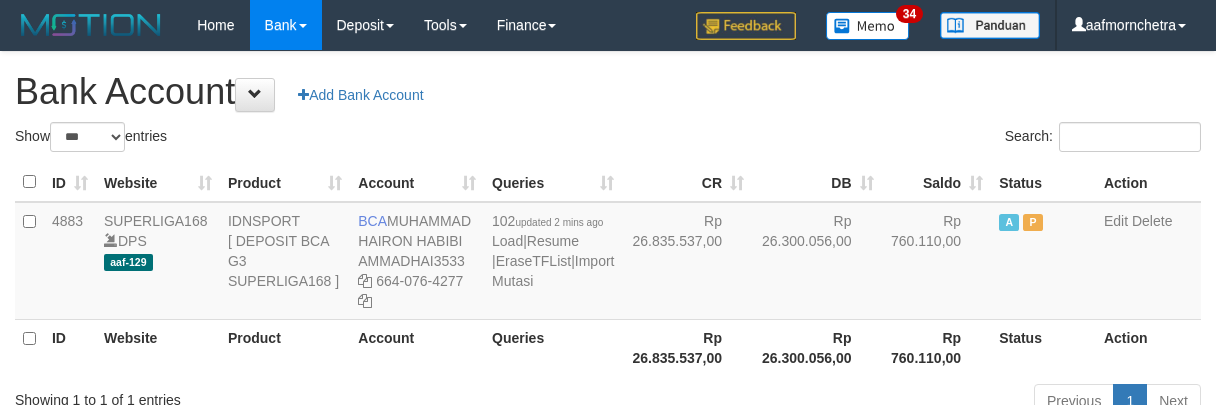scroll, scrollTop: 0, scrollLeft: 0, axis: both 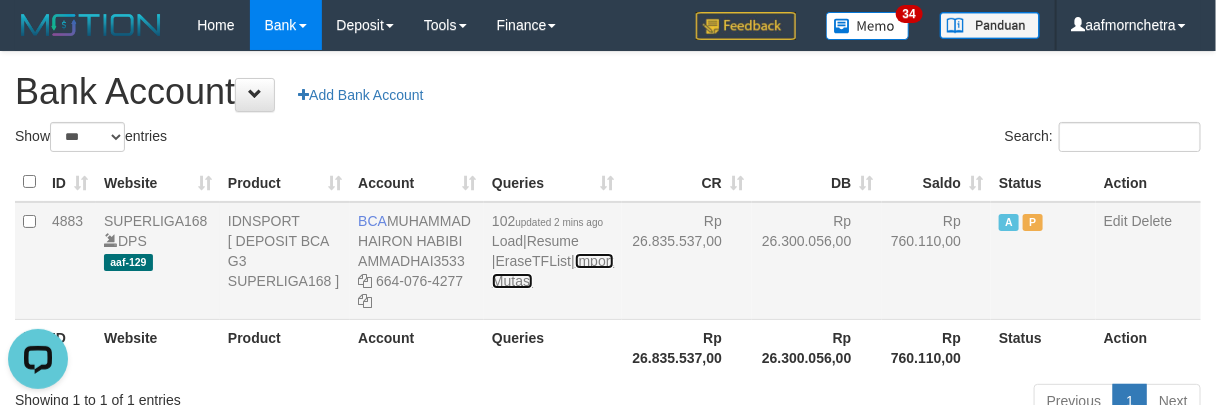 click on "Import Mutasi" at bounding box center [553, 271] 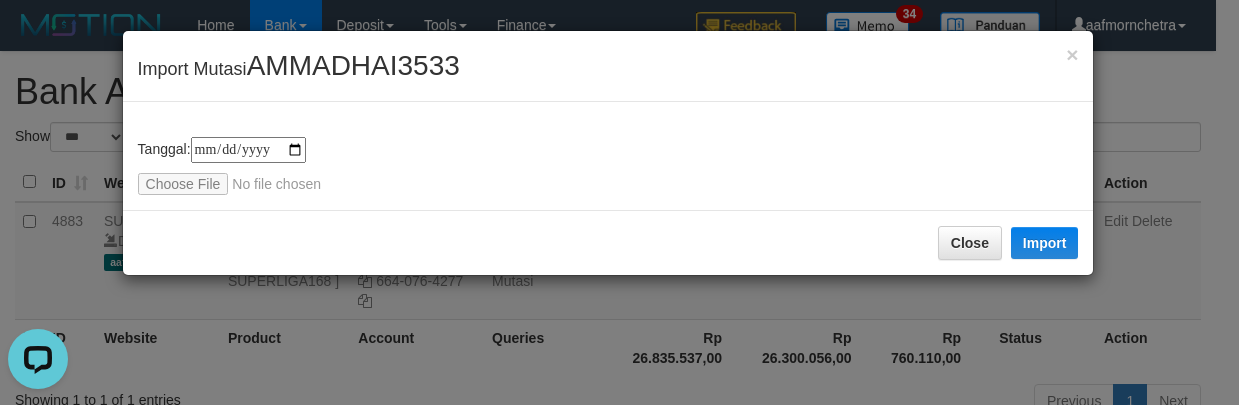 type on "**********" 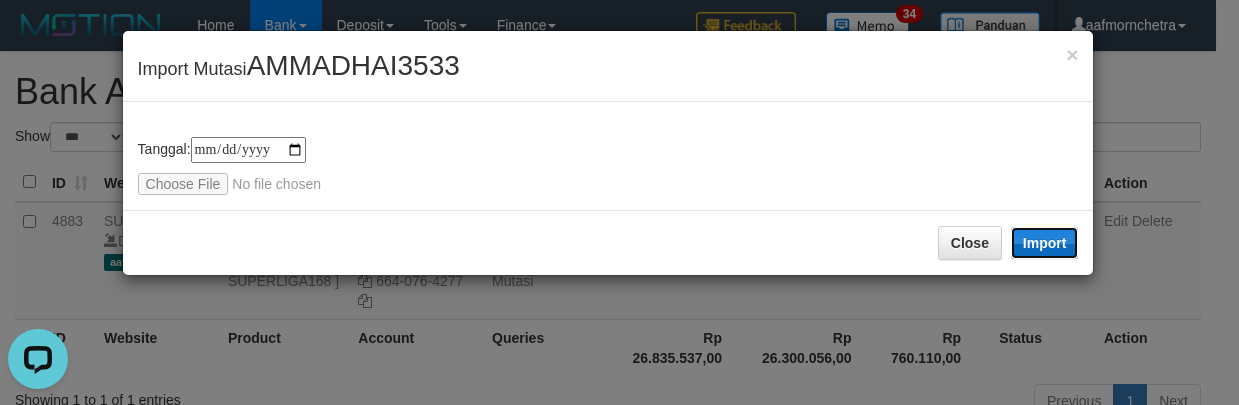 click on "Import" at bounding box center [1045, 243] 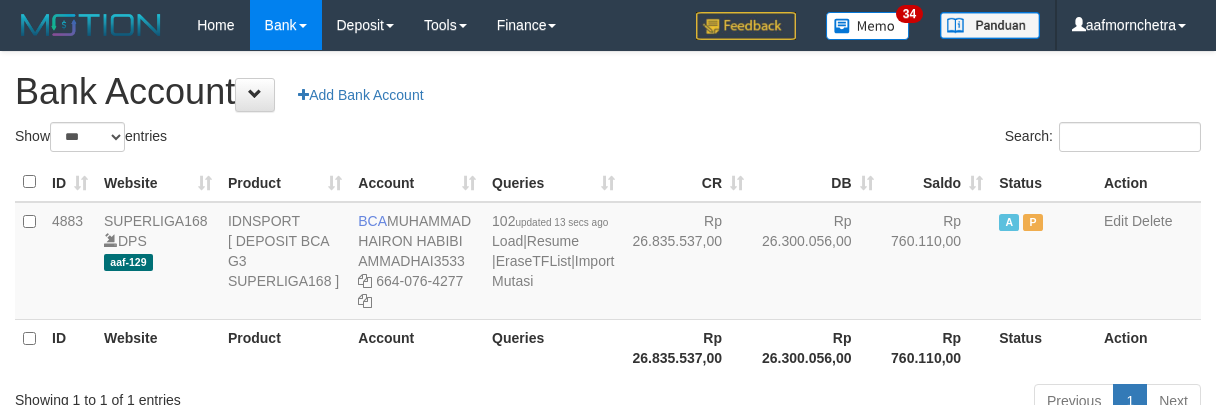 select on "***" 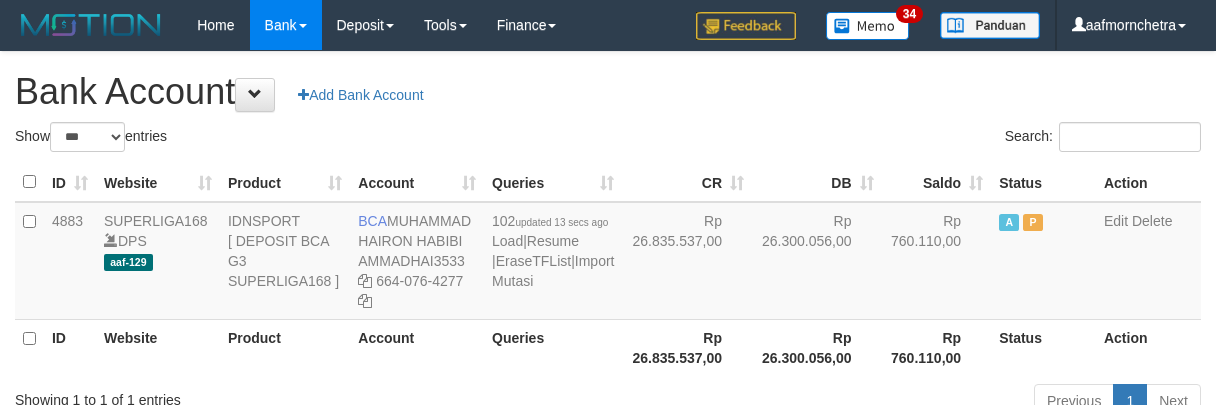scroll, scrollTop: 0, scrollLeft: 0, axis: both 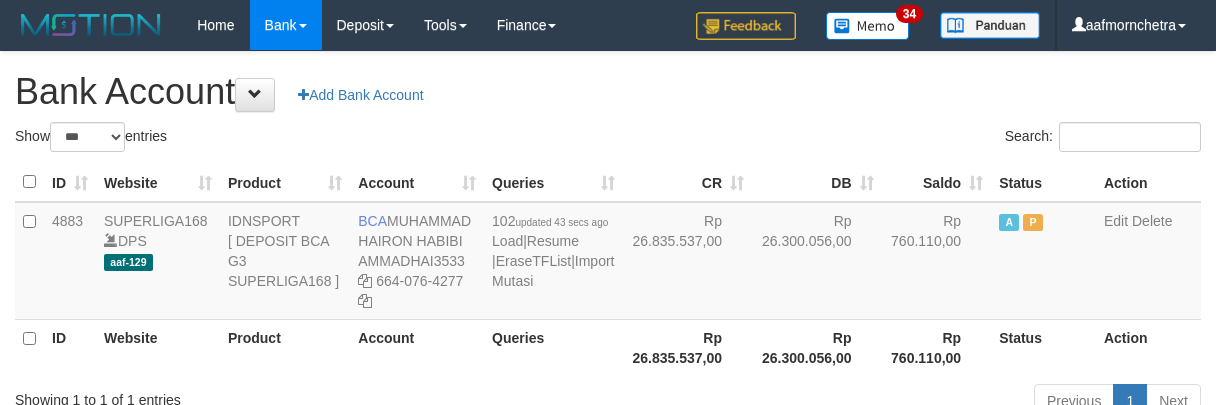 select on "***" 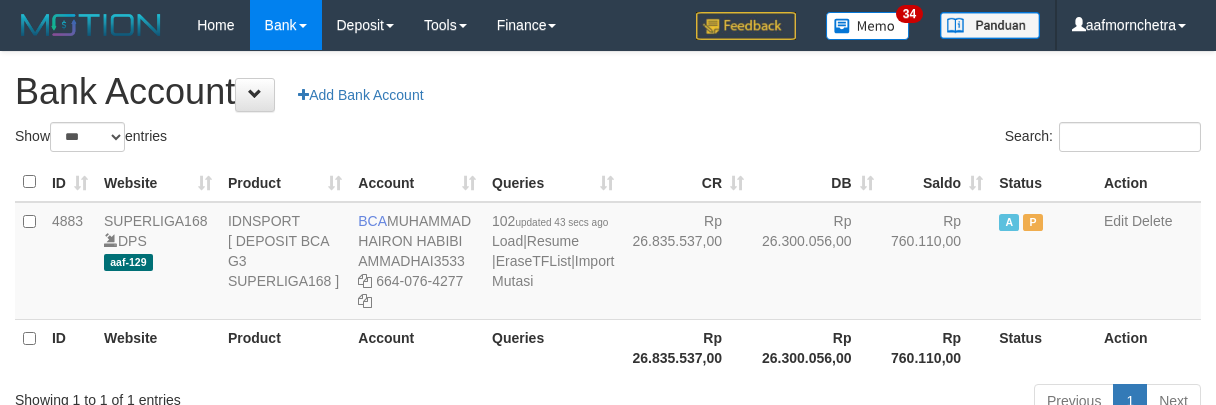 scroll, scrollTop: 0, scrollLeft: 0, axis: both 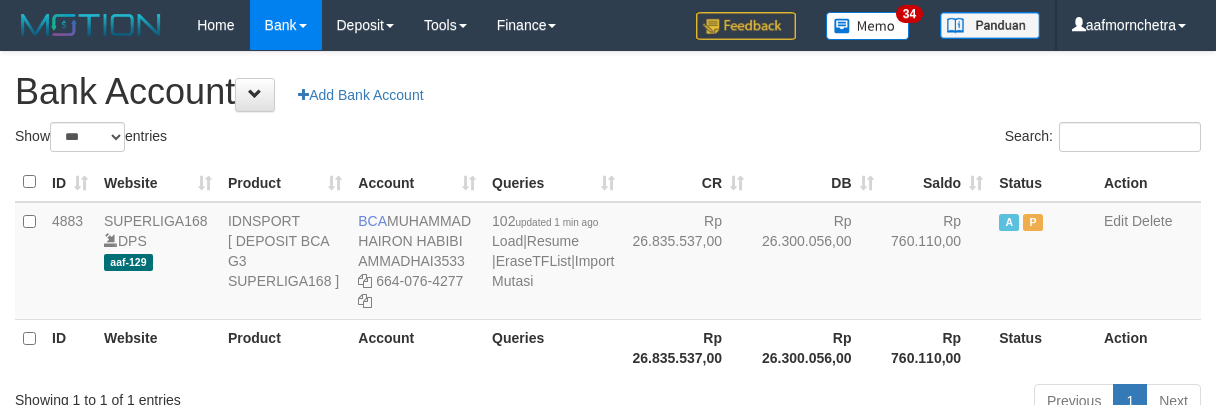 select on "***" 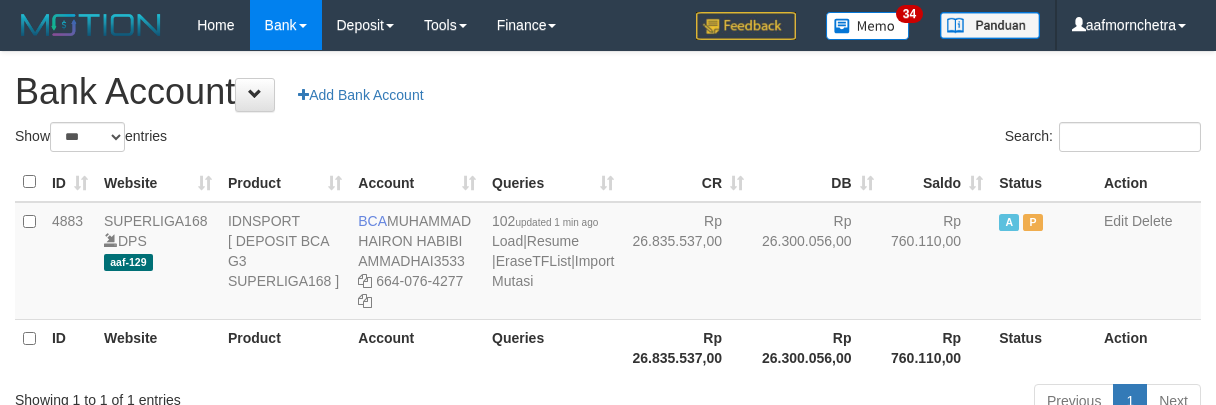 scroll, scrollTop: 0, scrollLeft: 0, axis: both 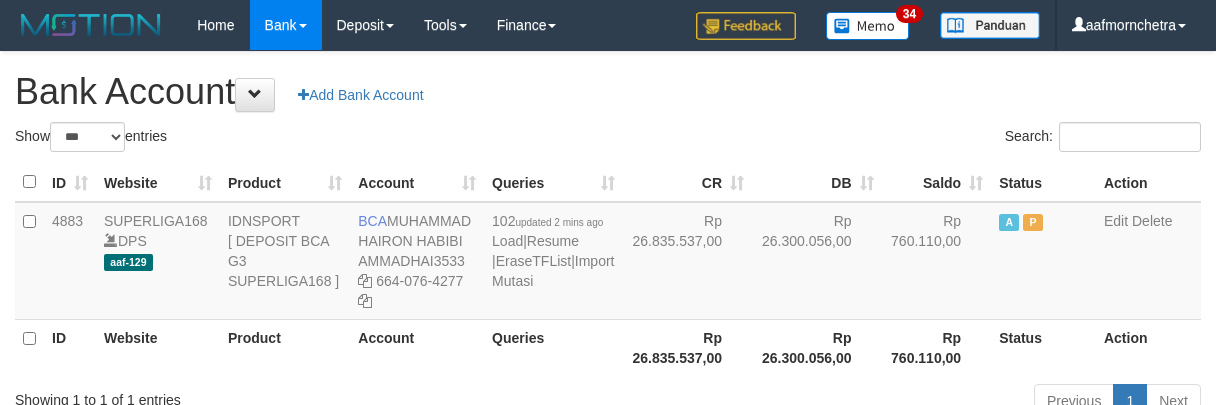 select on "***" 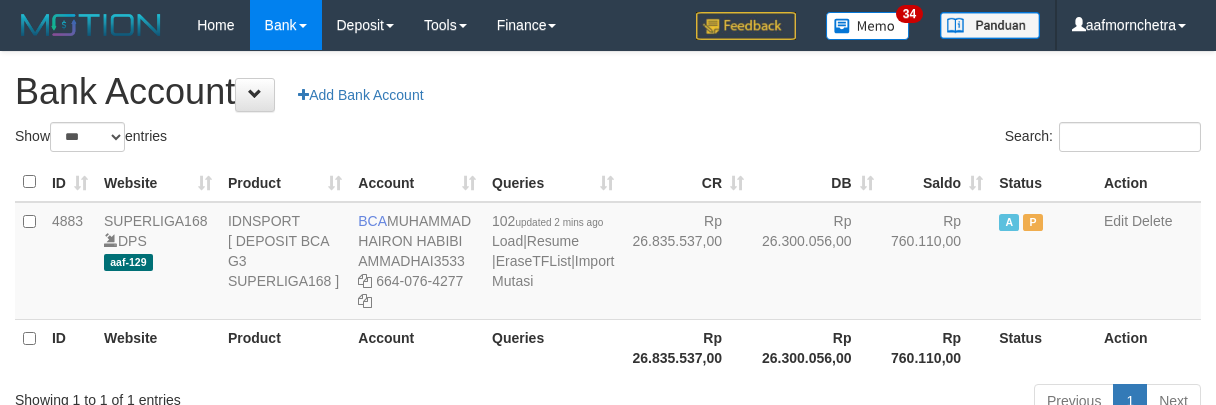 scroll, scrollTop: 0, scrollLeft: 0, axis: both 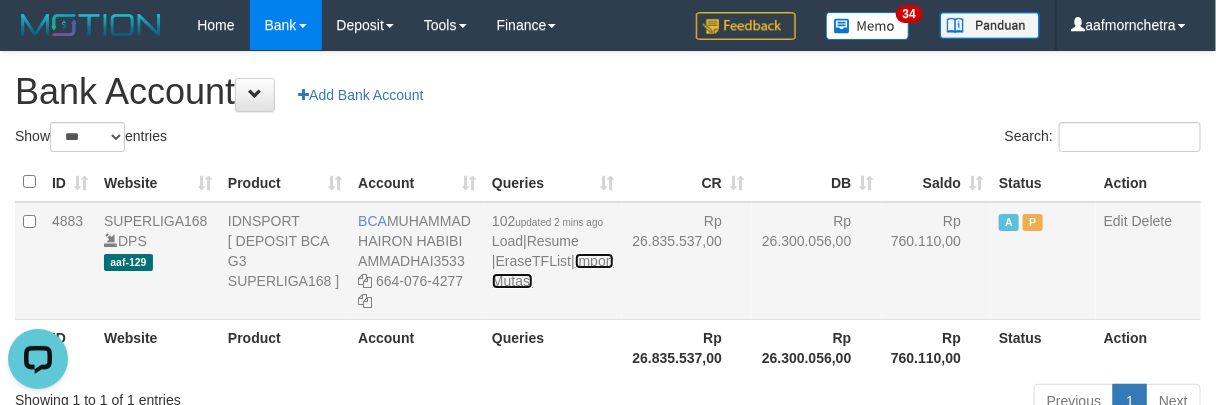 click on "Import Mutasi" at bounding box center [553, 271] 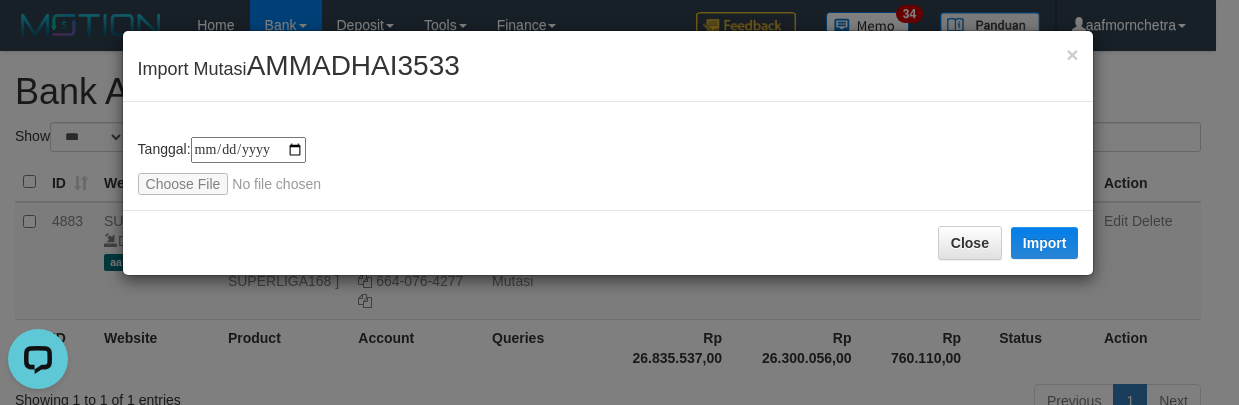 type on "**********" 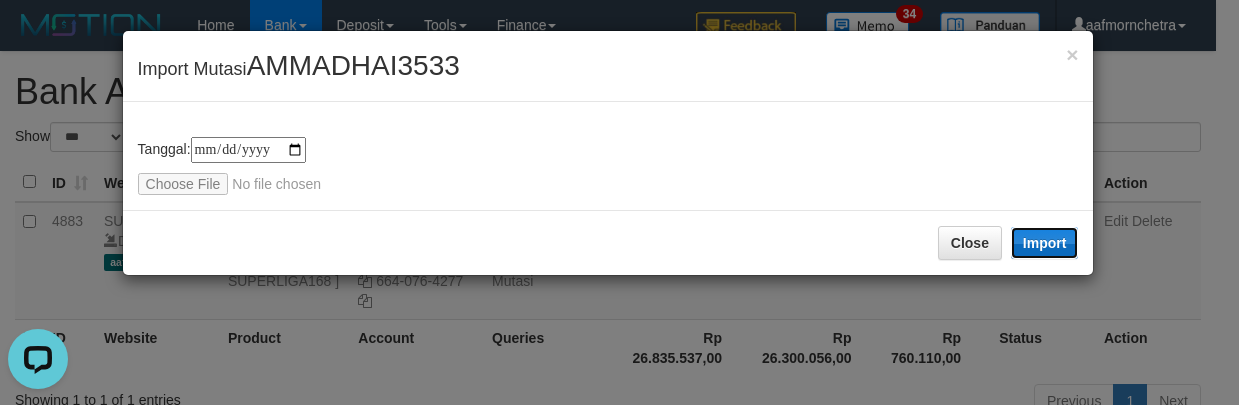 click on "Import" at bounding box center (1045, 243) 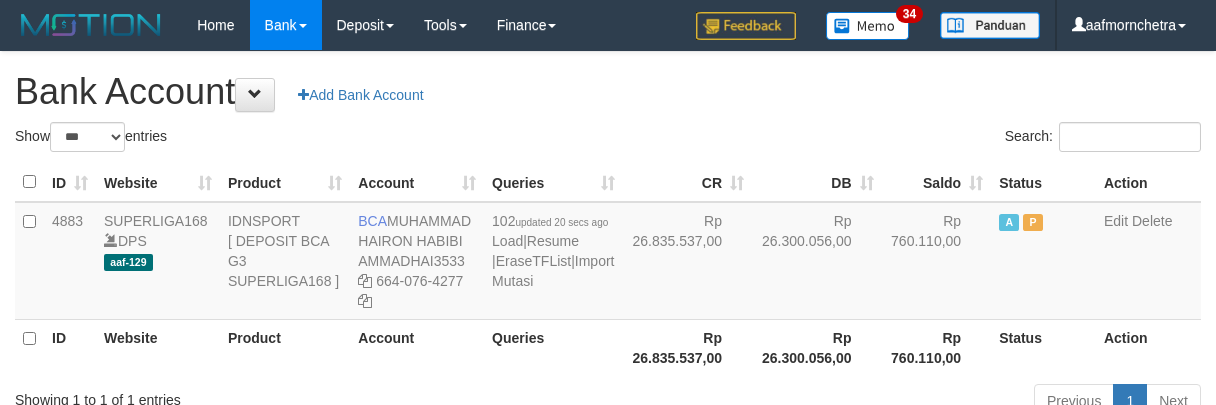 select on "***" 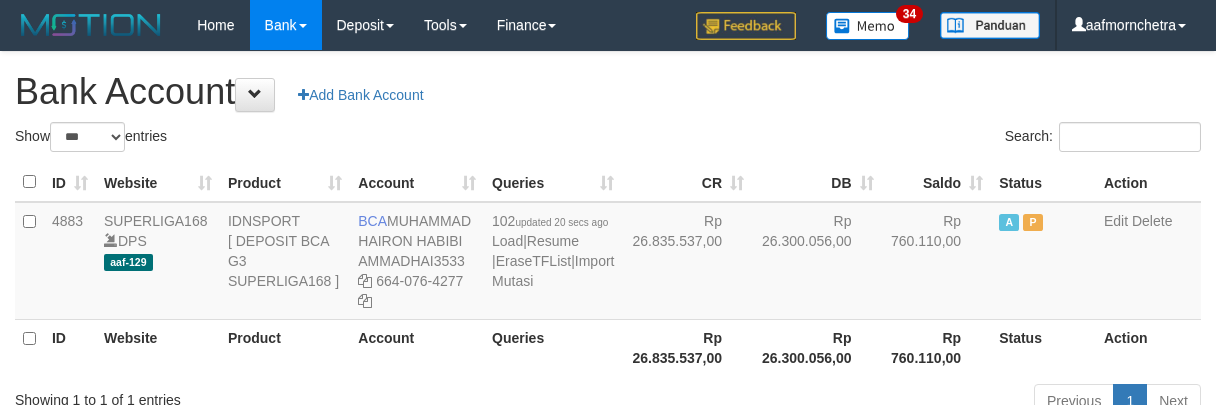 scroll, scrollTop: 0, scrollLeft: 0, axis: both 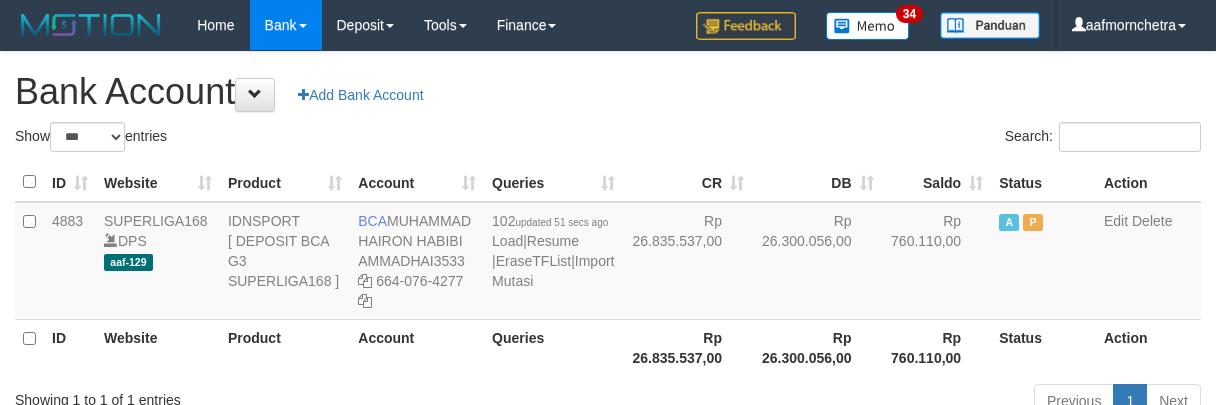 select on "***" 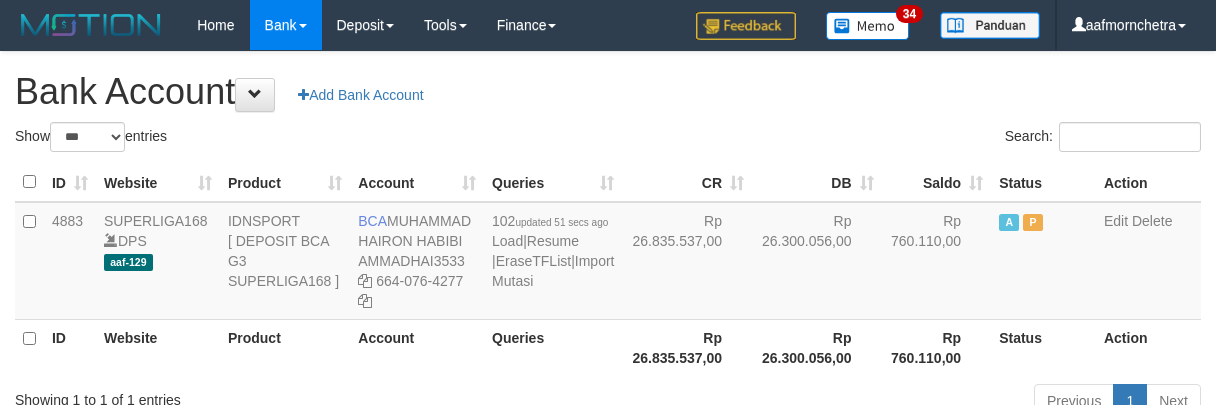 scroll, scrollTop: 0, scrollLeft: 0, axis: both 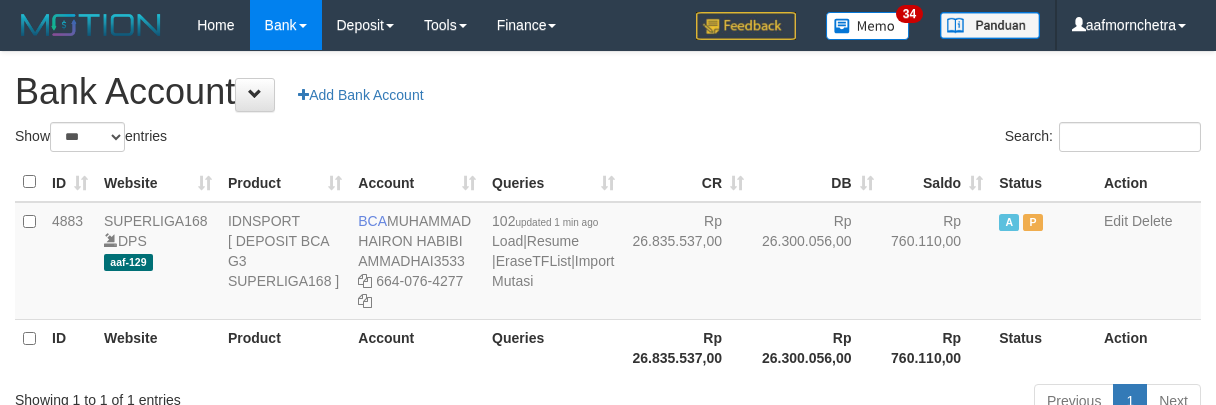 select on "***" 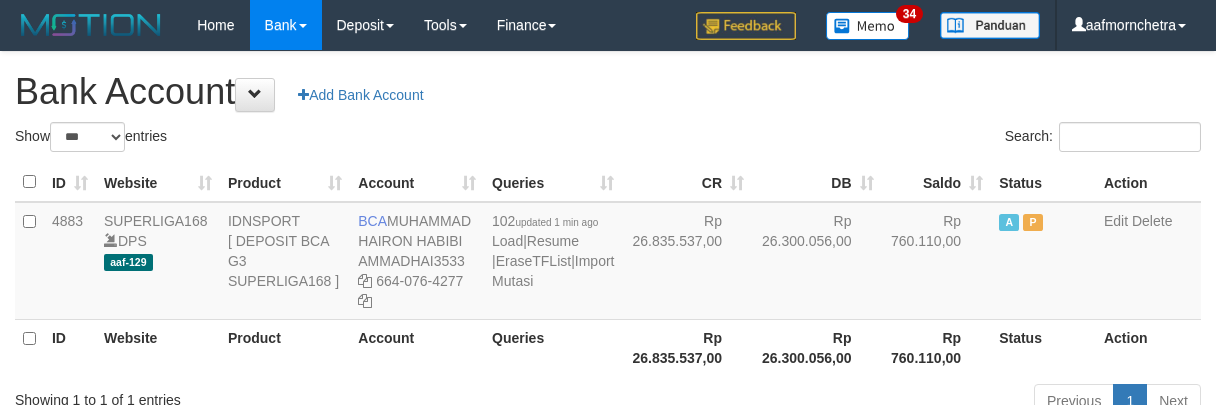 scroll, scrollTop: 0, scrollLeft: 0, axis: both 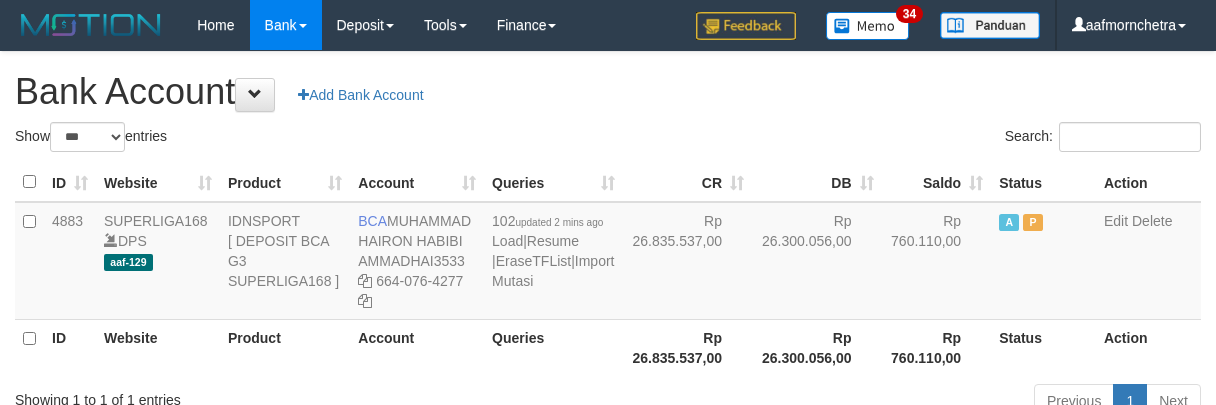 select on "***" 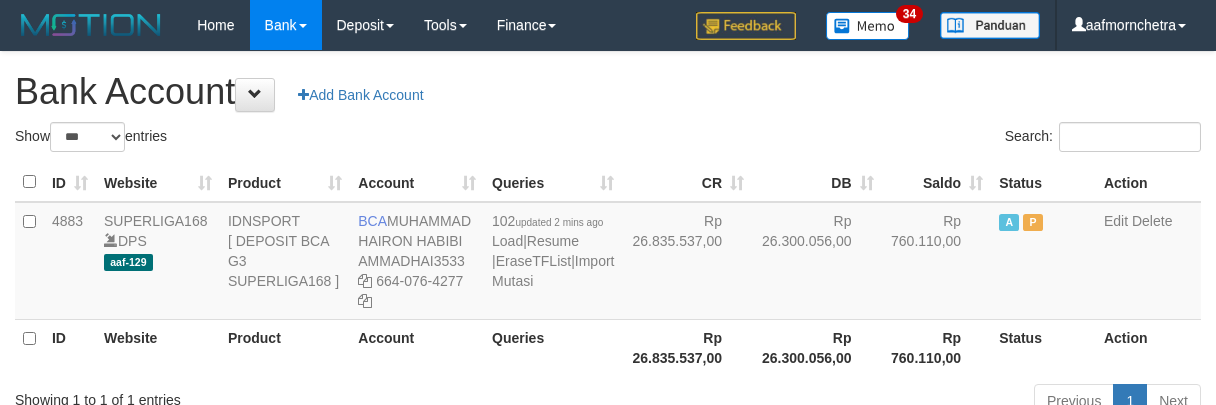 scroll, scrollTop: 0, scrollLeft: 0, axis: both 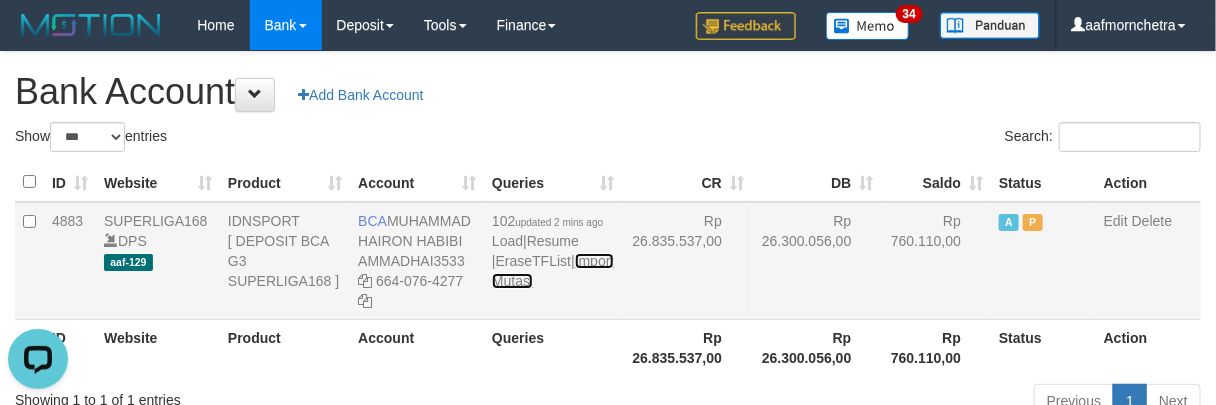 click on "Import Mutasi" at bounding box center (553, 271) 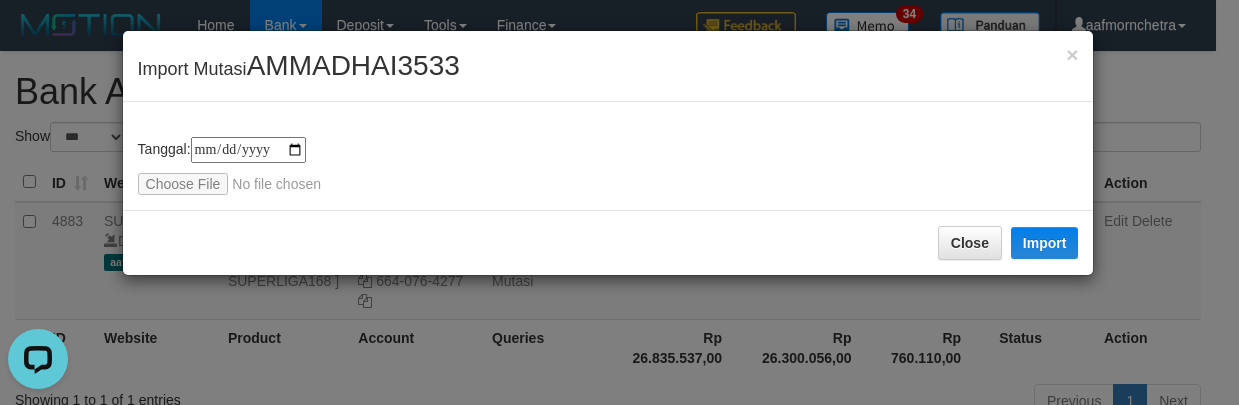type on "**********" 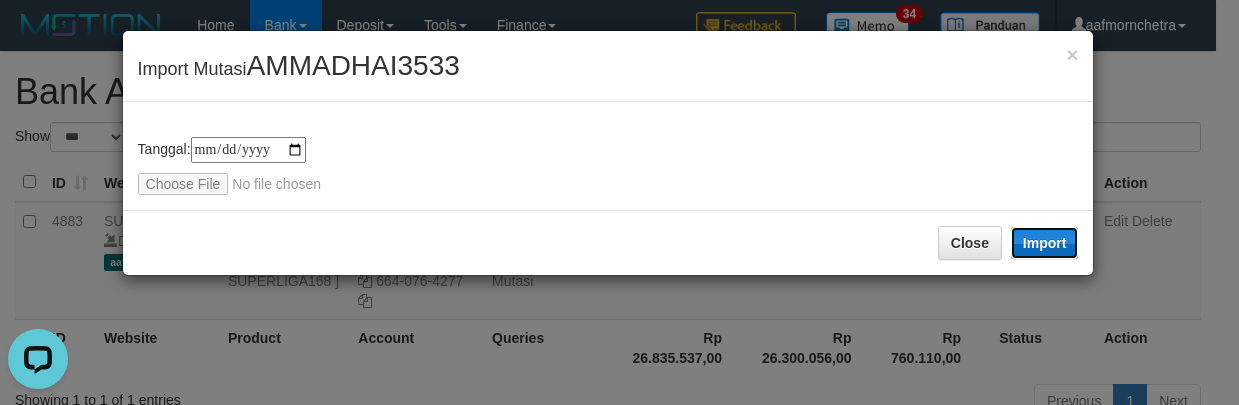 click on "Import" at bounding box center [1045, 243] 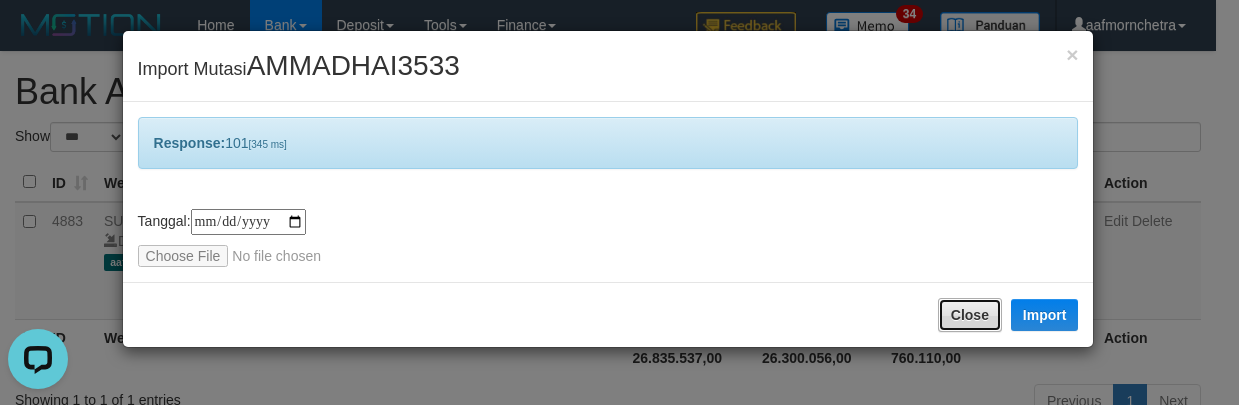click on "Close" at bounding box center (970, 315) 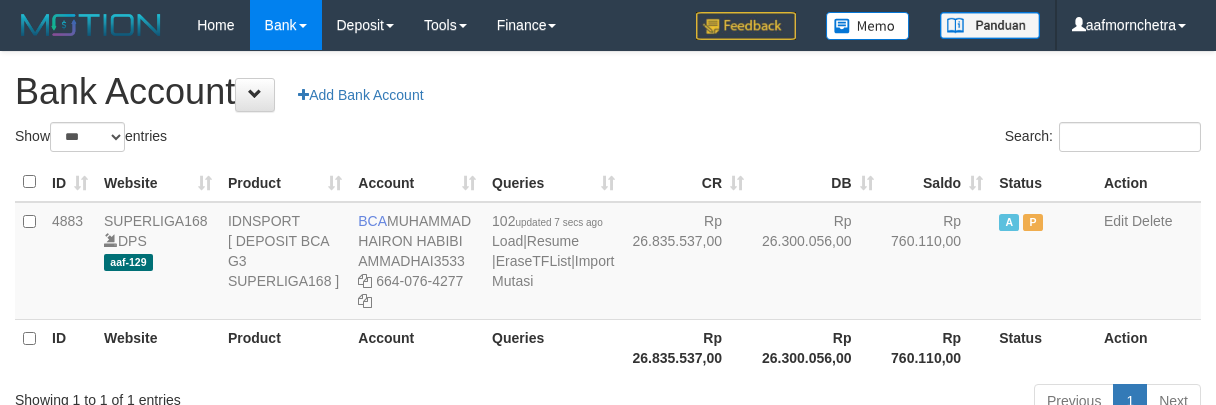 select on "***" 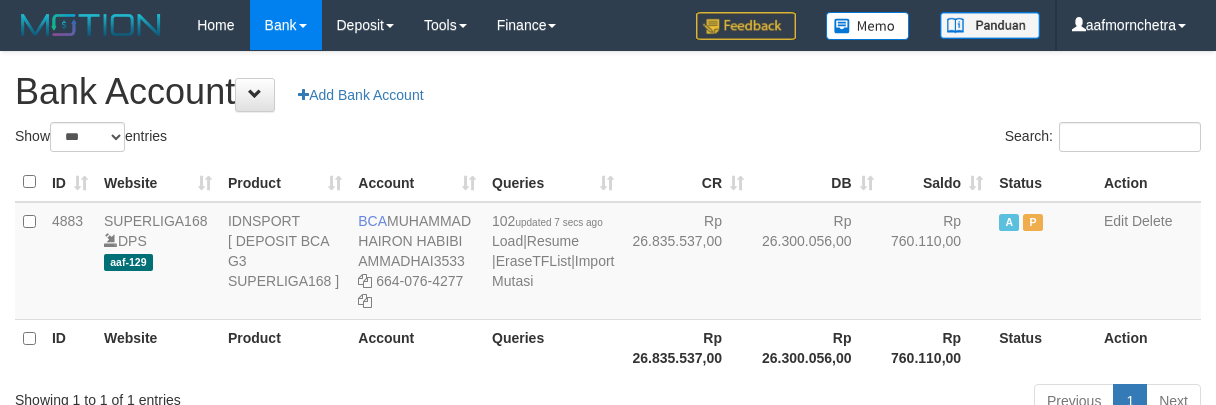 scroll, scrollTop: 0, scrollLeft: 0, axis: both 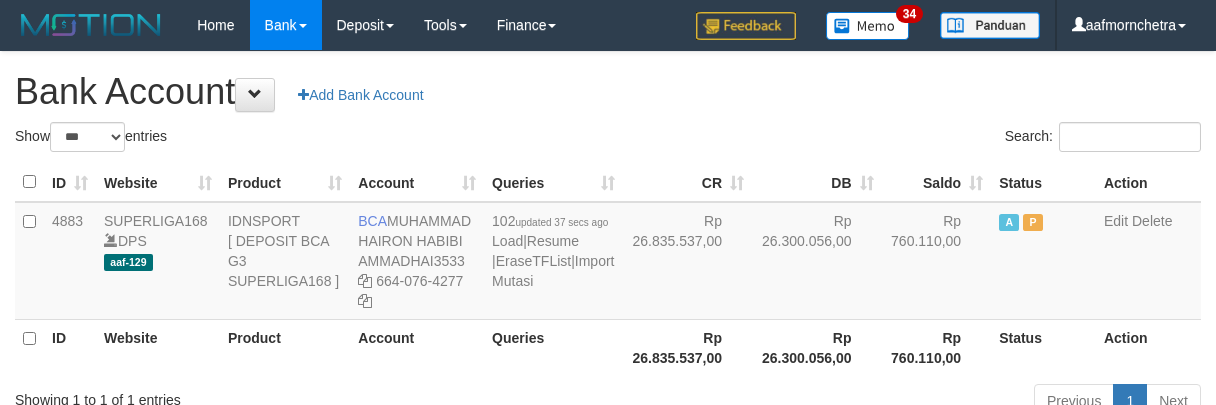 select on "***" 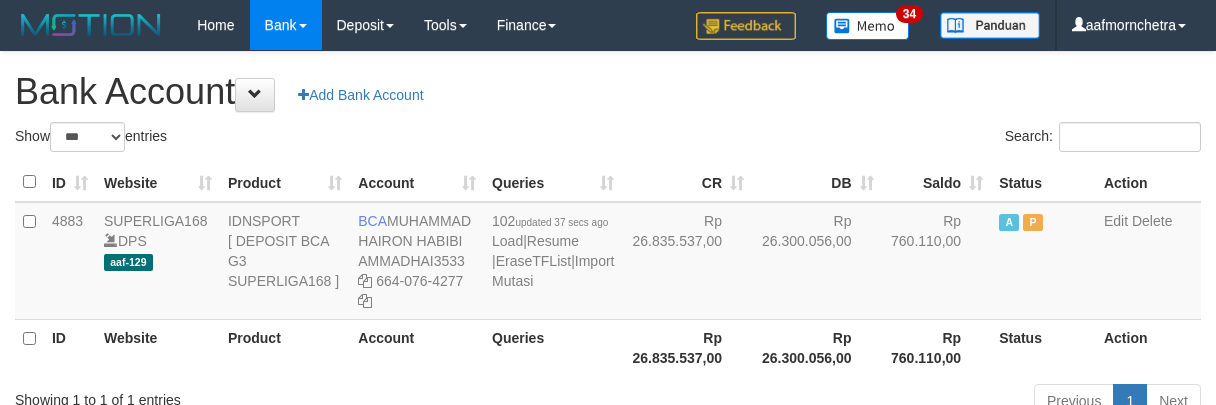 scroll, scrollTop: 0, scrollLeft: 0, axis: both 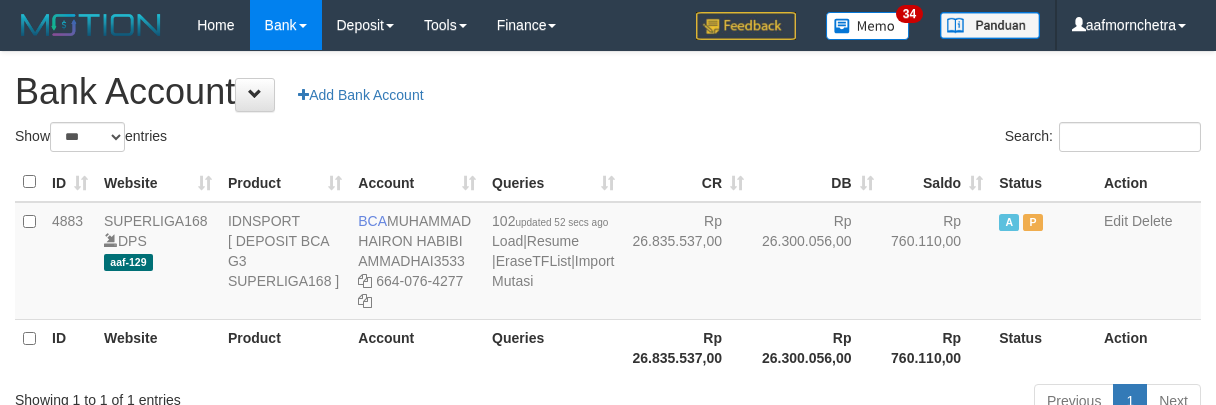 select on "***" 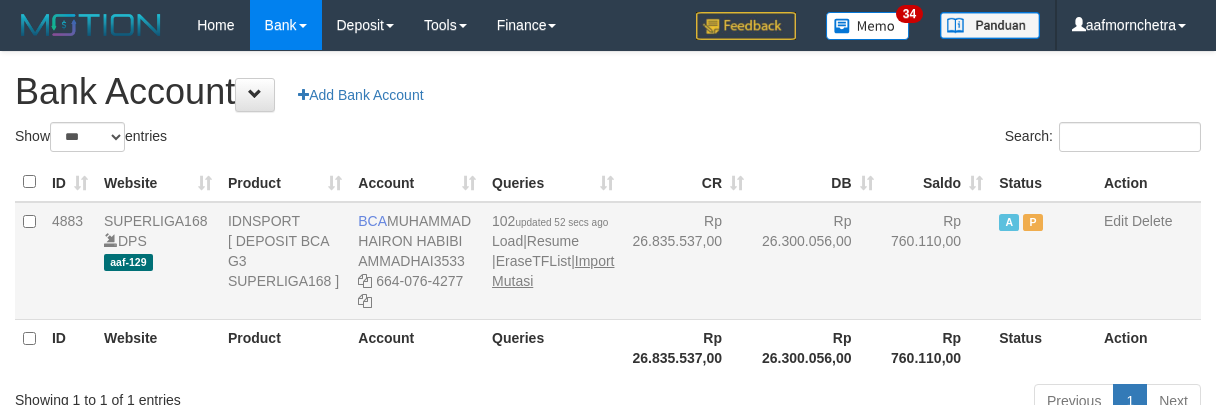 scroll, scrollTop: 0, scrollLeft: 0, axis: both 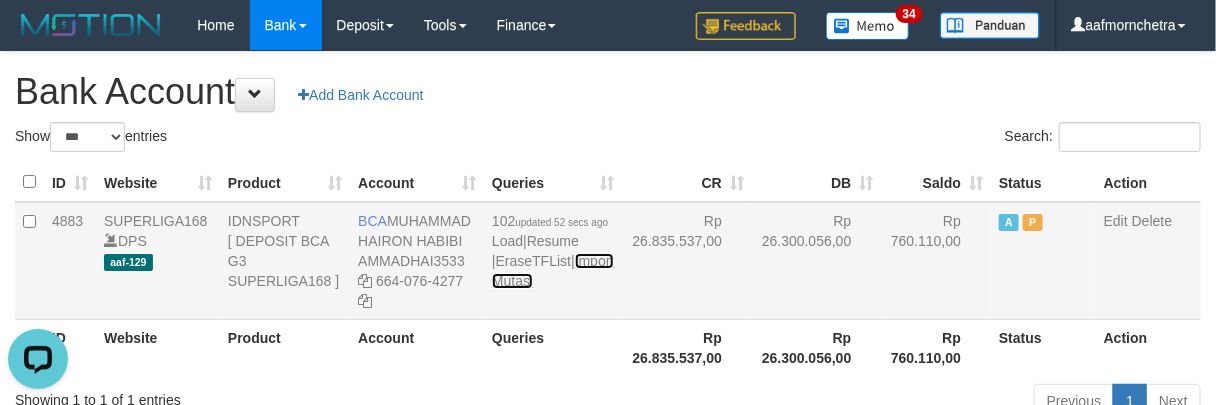 click on "Import Mutasi" at bounding box center [553, 271] 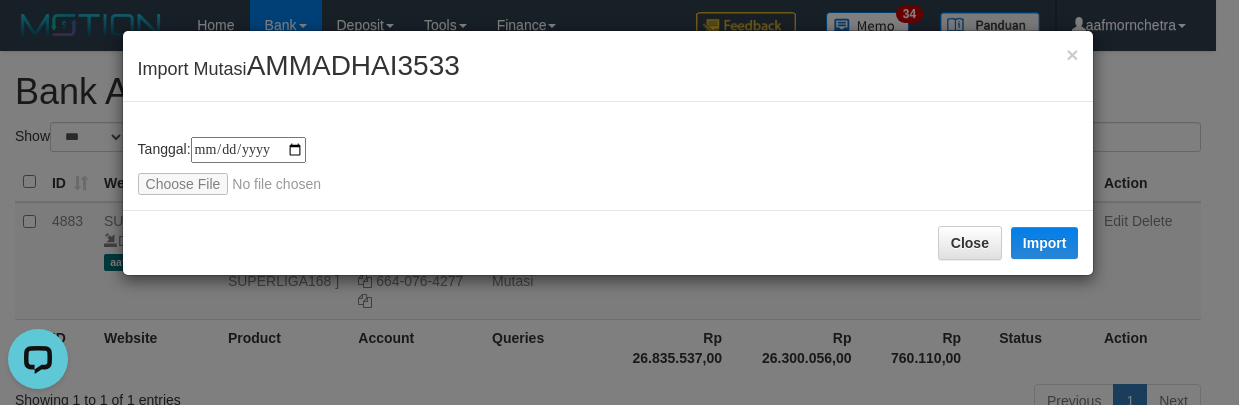 type on "**********" 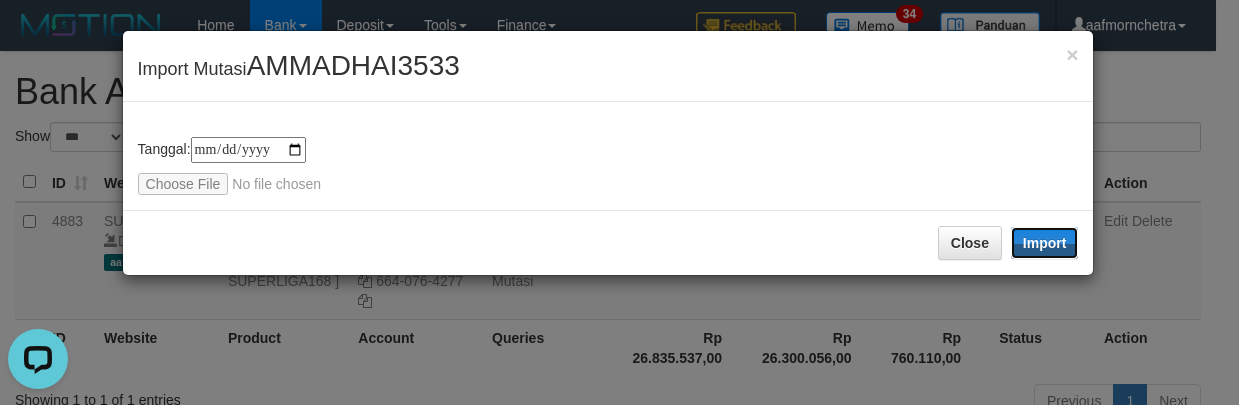 click on "Import" at bounding box center (1045, 243) 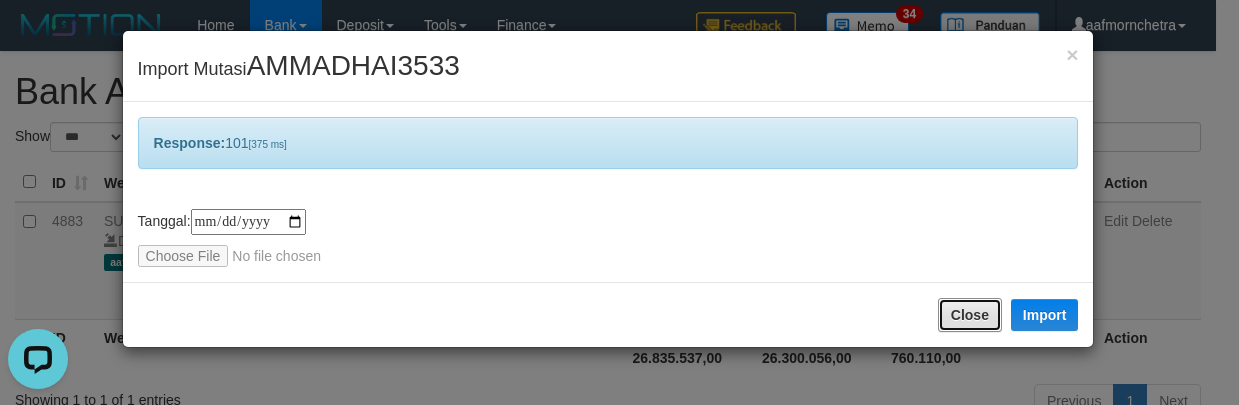 drag, startPoint x: 982, startPoint y: 307, endPoint x: 961, endPoint y: 307, distance: 21 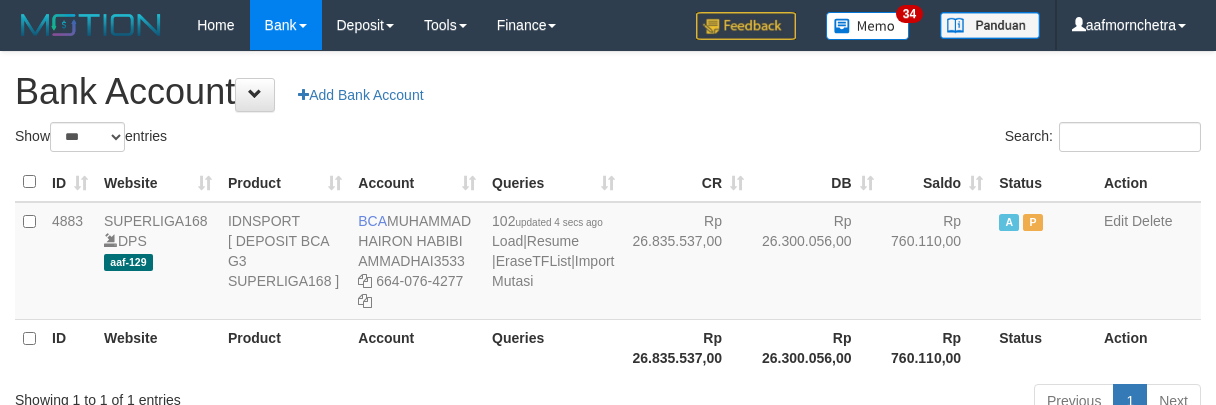 select on "***" 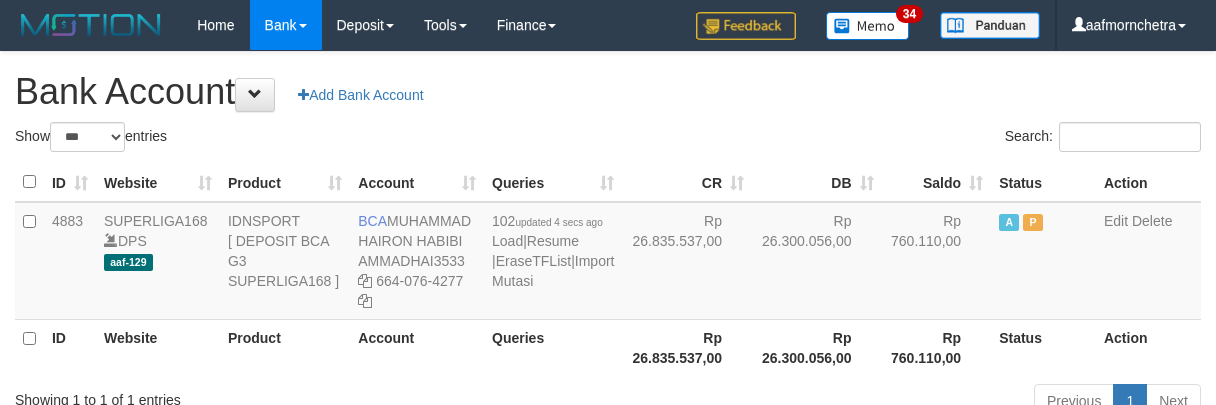 scroll, scrollTop: 0, scrollLeft: 0, axis: both 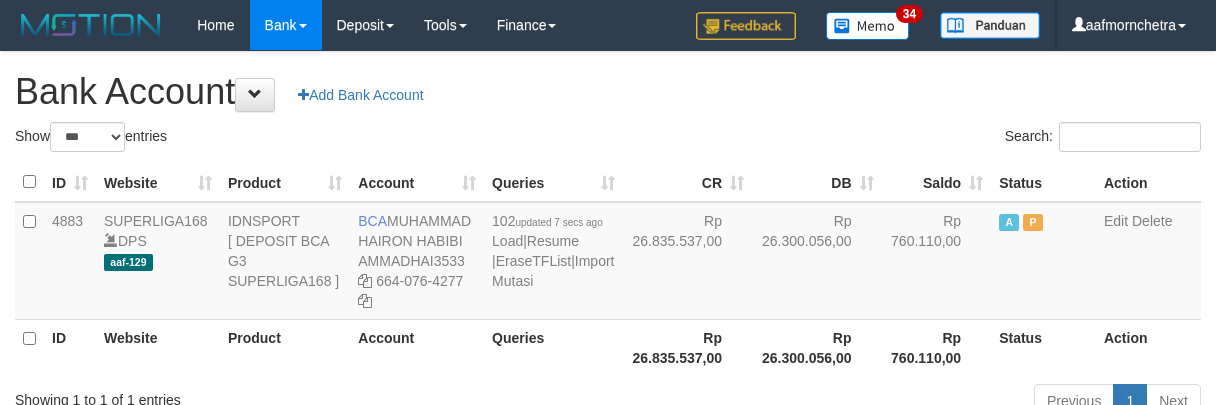 select on "***" 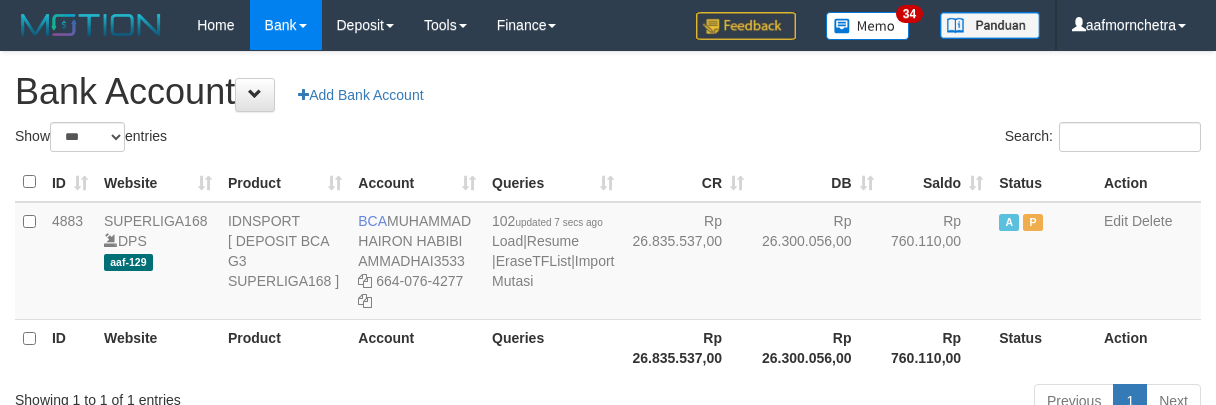 scroll, scrollTop: 0, scrollLeft: 0, axis: both 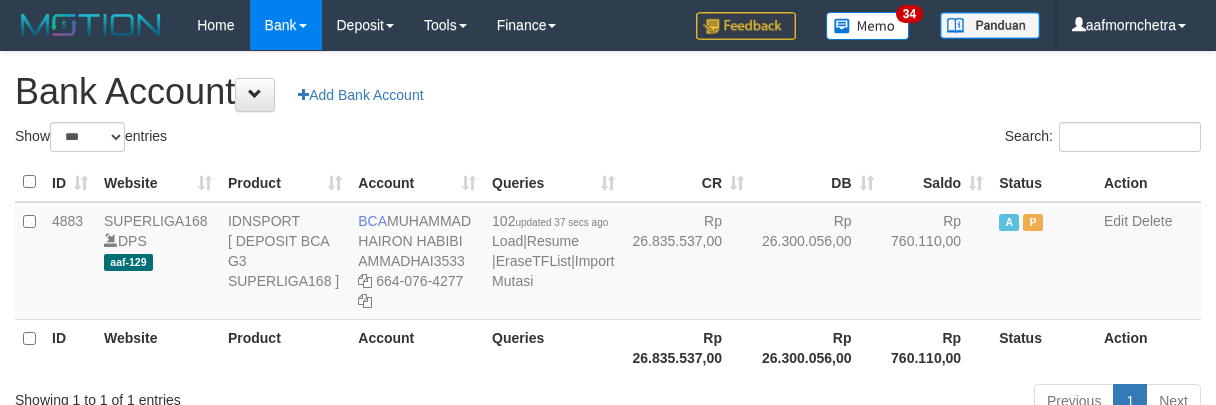 select on "***" 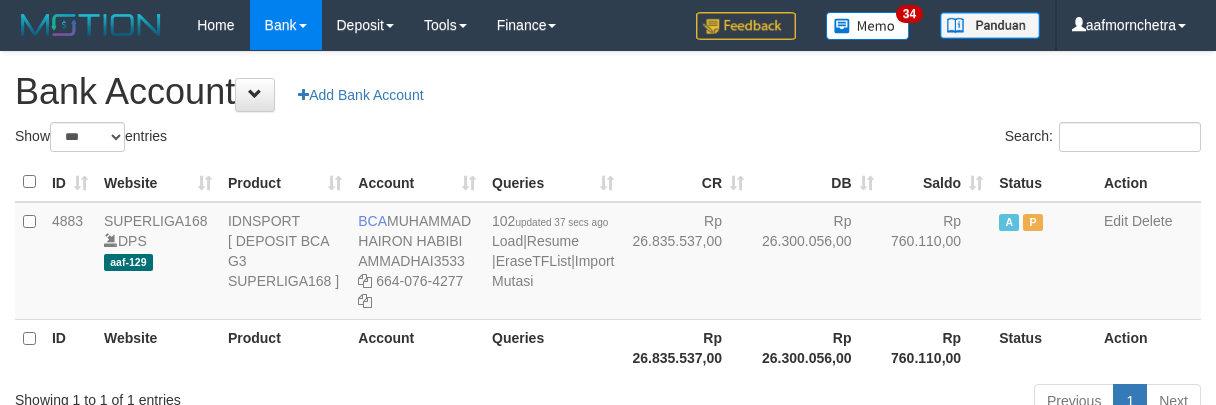scroll, scrollTop: 0, scrollLeft: 0, axis: both 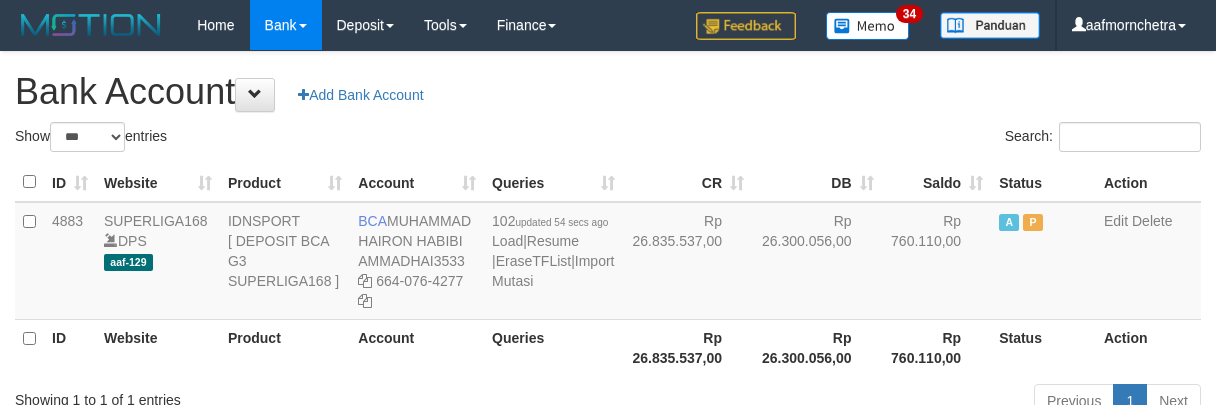 select on "***" 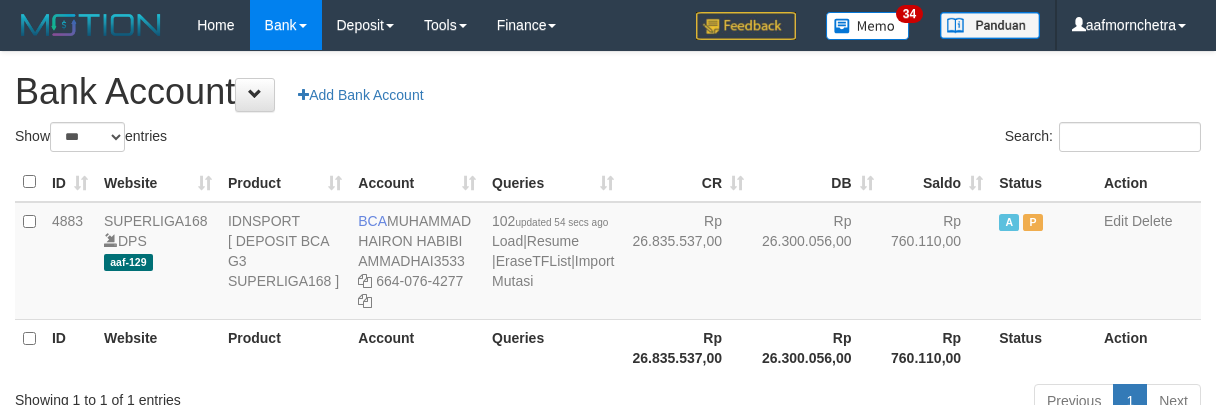 scroll, scrollTop: 0, scrollLeft: 0, axis: both 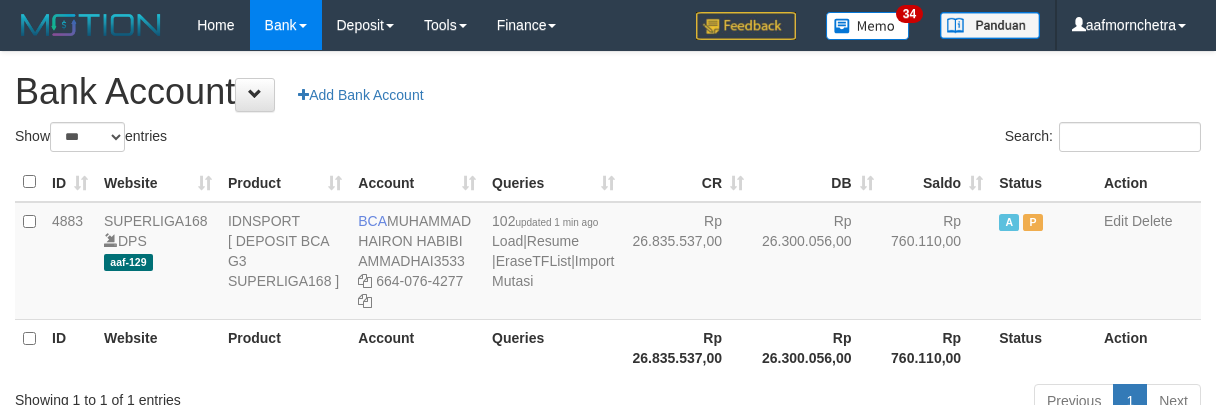 select on "***" 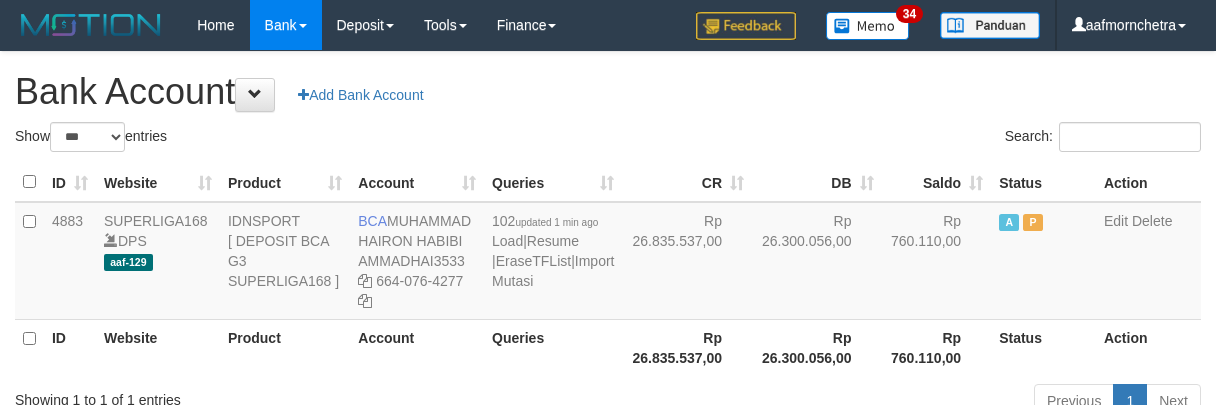 scroll, scrollTop: 0, scrollLeft: 0, axis: both 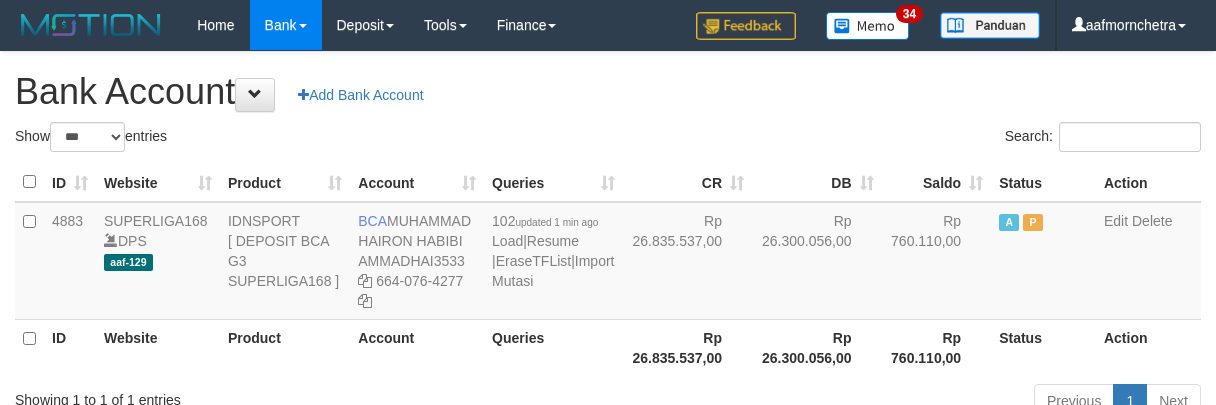 select on "***" 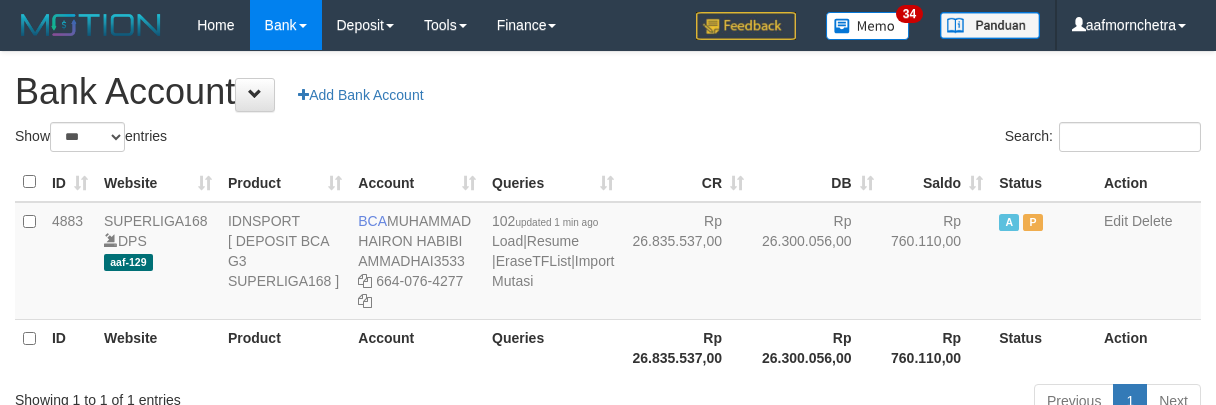 scroll, scrollTop: 0, scrollLeft: 0, axis: both 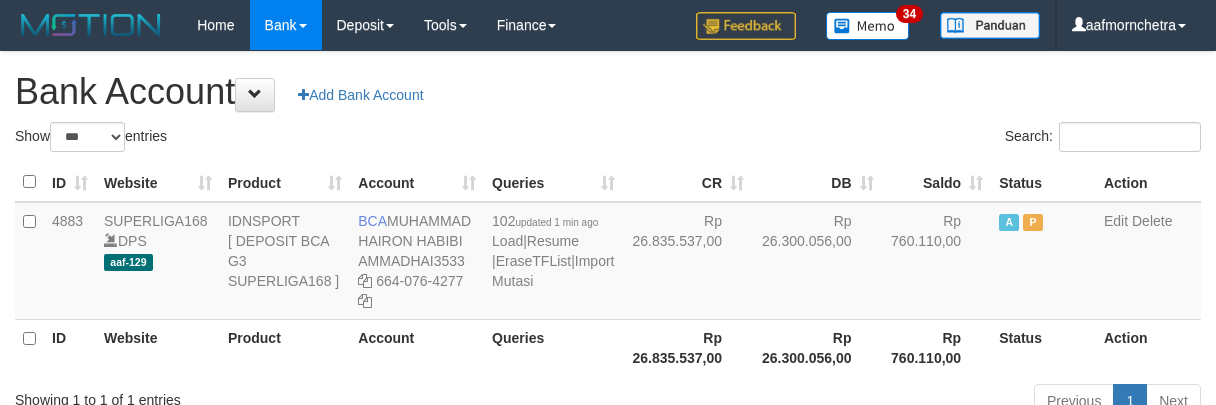 select on "***" 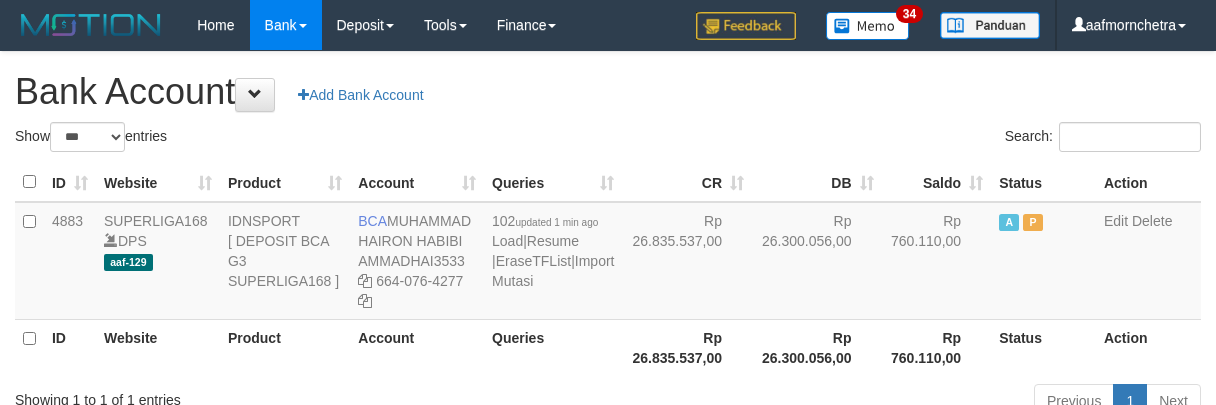 scroll, scrollTop: 0, scrollLeft: 0, axis: both 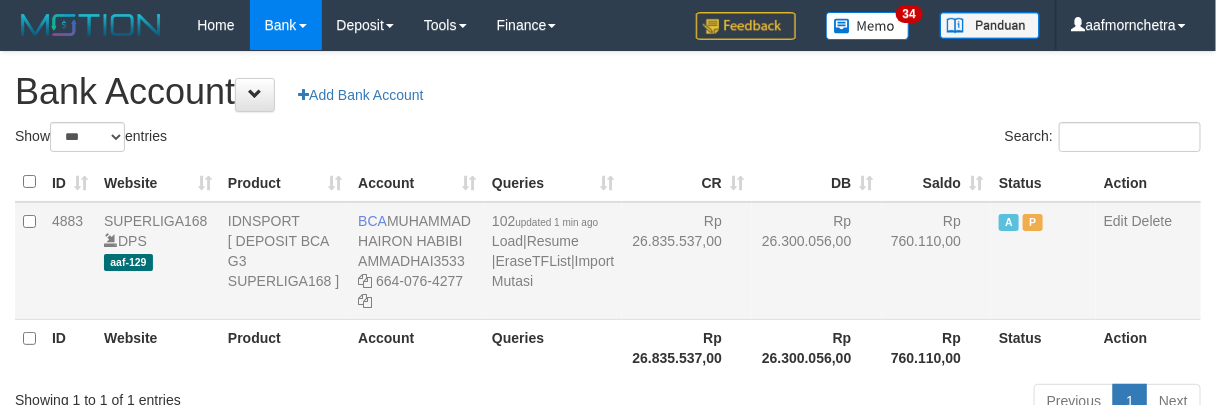 click on "102  updated 1 min ago
Load
|
Resume
|
EraseTFList
|
Import Mutasi" at bounding box center [553, 261] 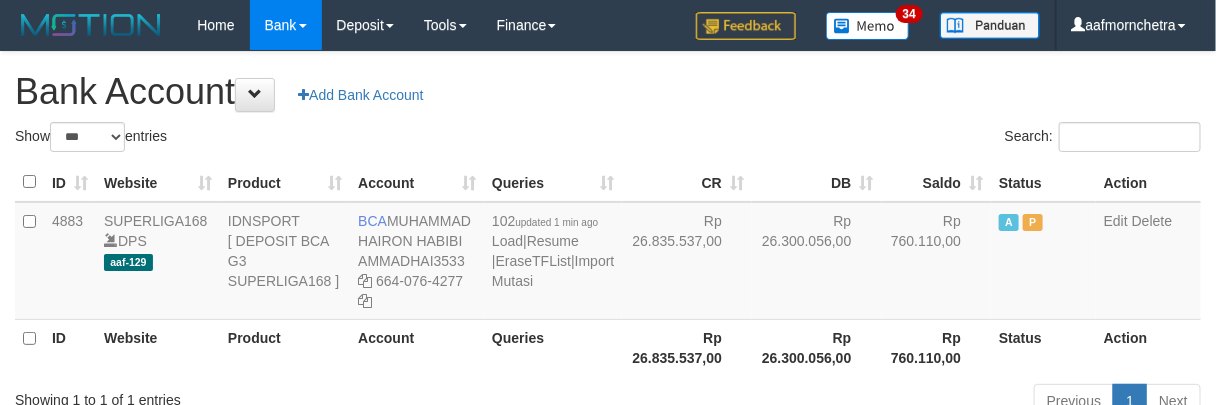 click on "Queries" at bounding box center (553, 347) 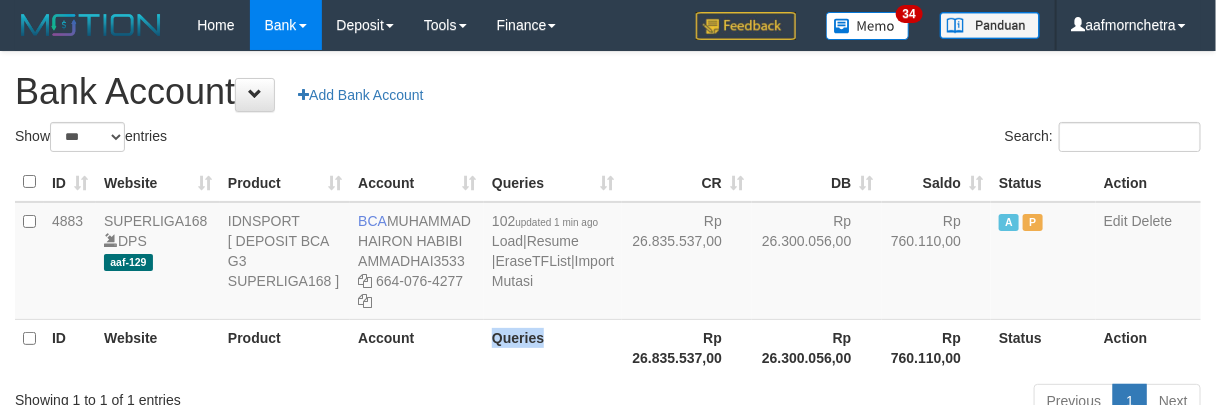 click on "Queries" at bounding box center (553, 347) 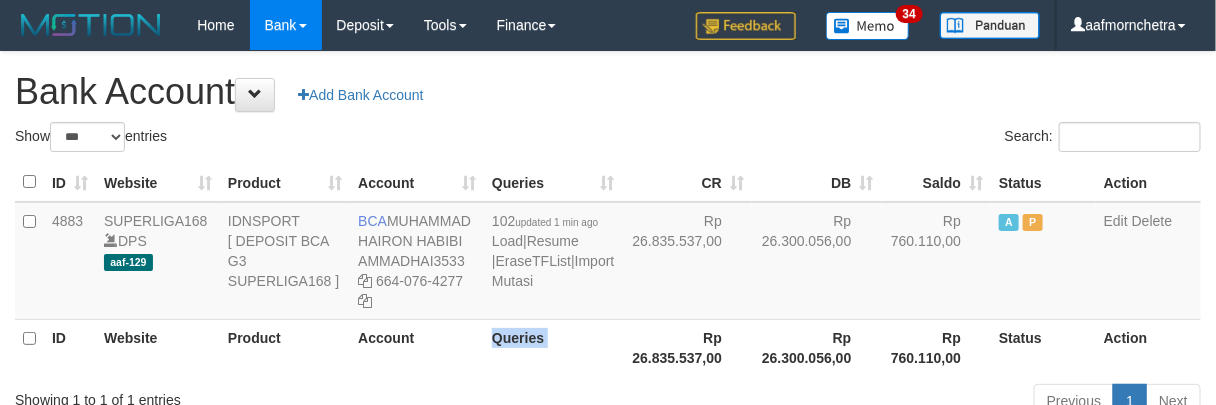click on "Queries" at bounding box center [553, 347] 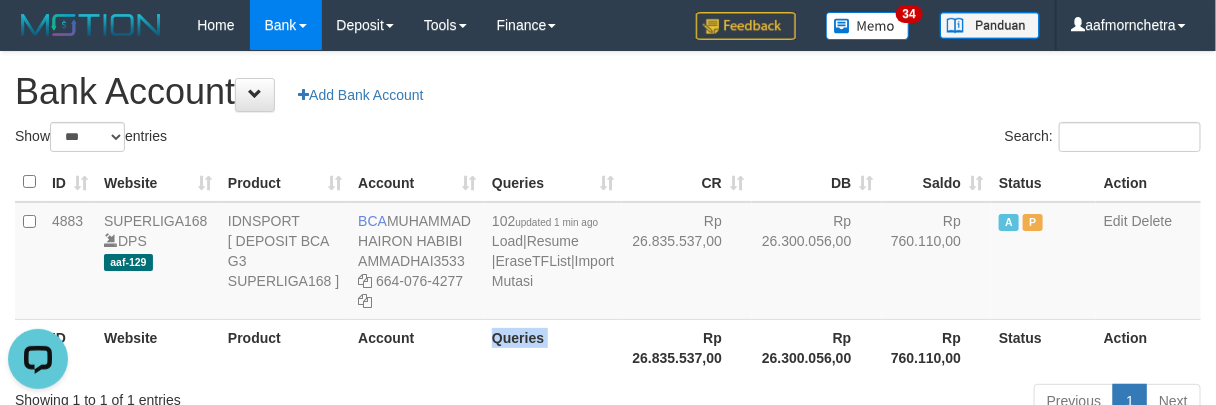 scroll, scrollTop: 0, scrollLeft: 0, axis: both 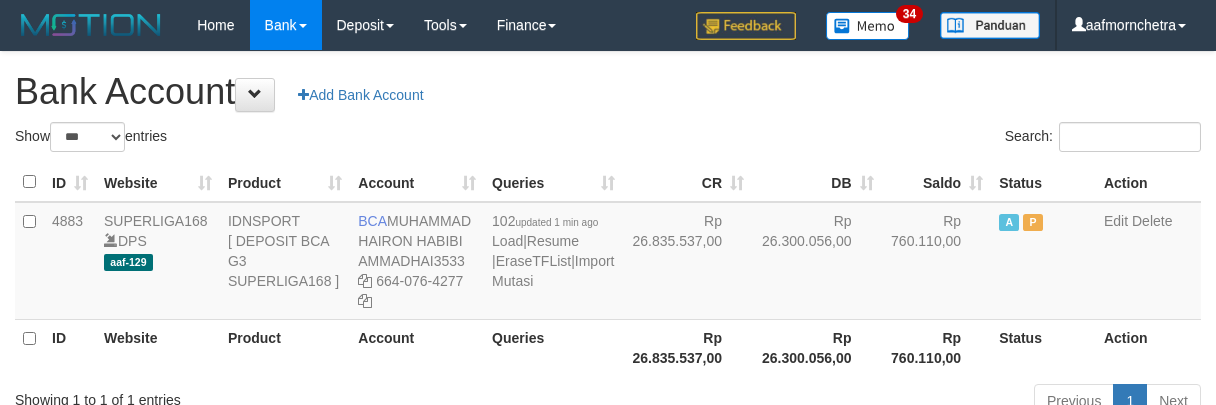 select on "***" 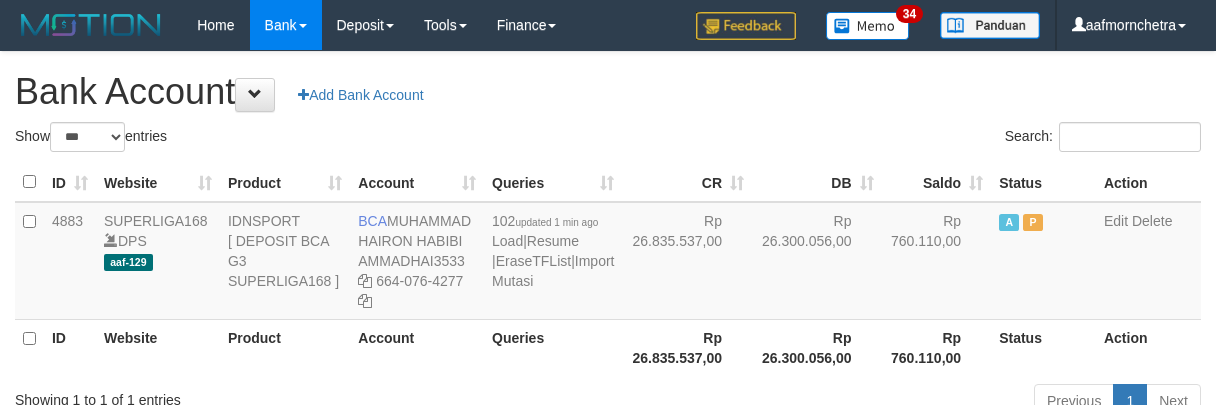 scroll, scrollTop: 0, scrollLeft: 0, axis: both 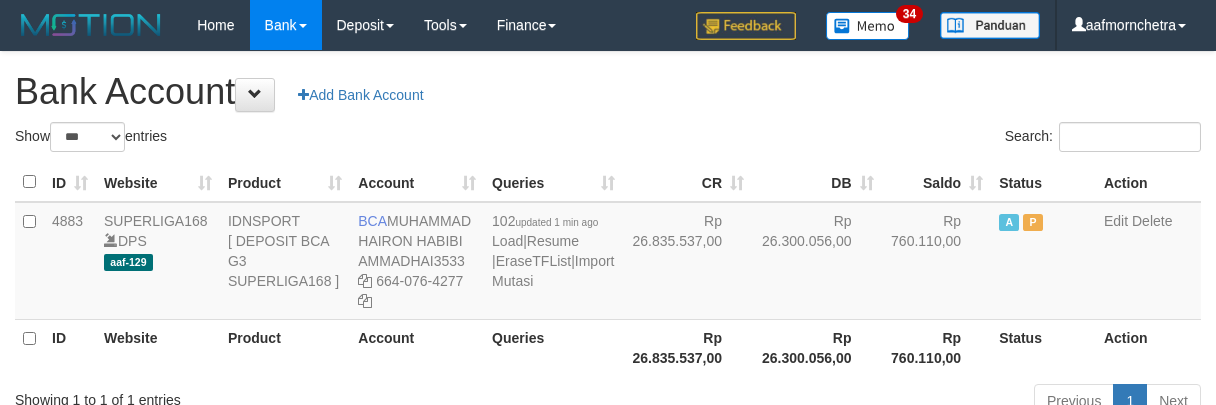 select on "***" 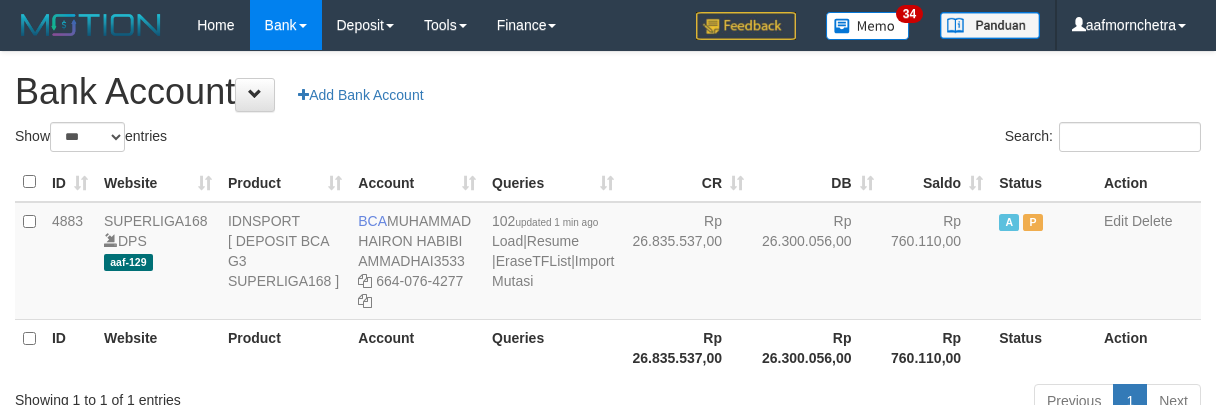 scroll, scrollTop: 0, scrollLeft: 0, axis: both 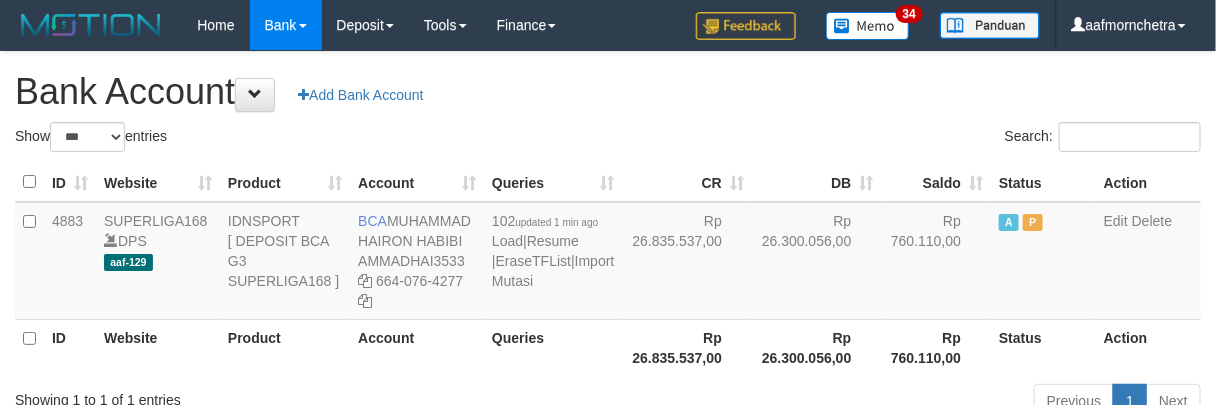 click on "Queries" at bounding box center (553, 347) 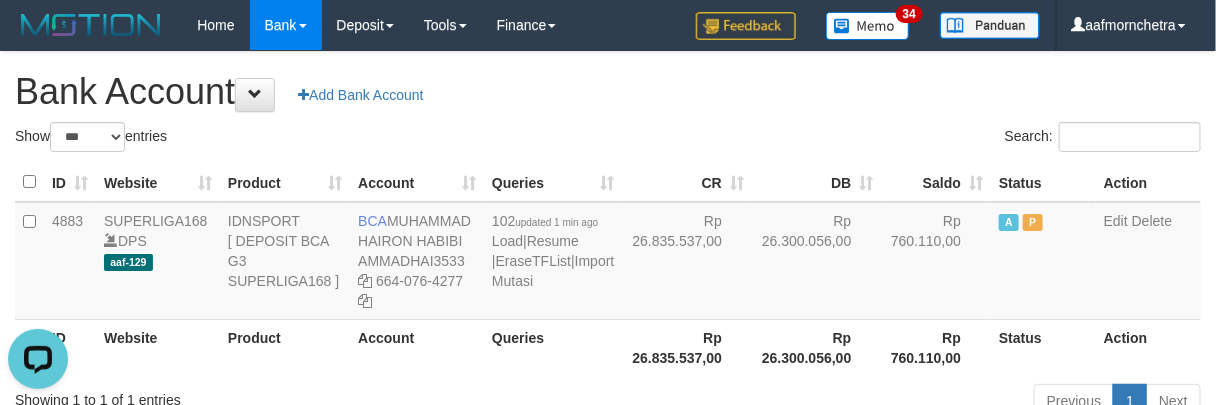 scroll, scrollTop: 0, scrollLeft: 0, axis: both 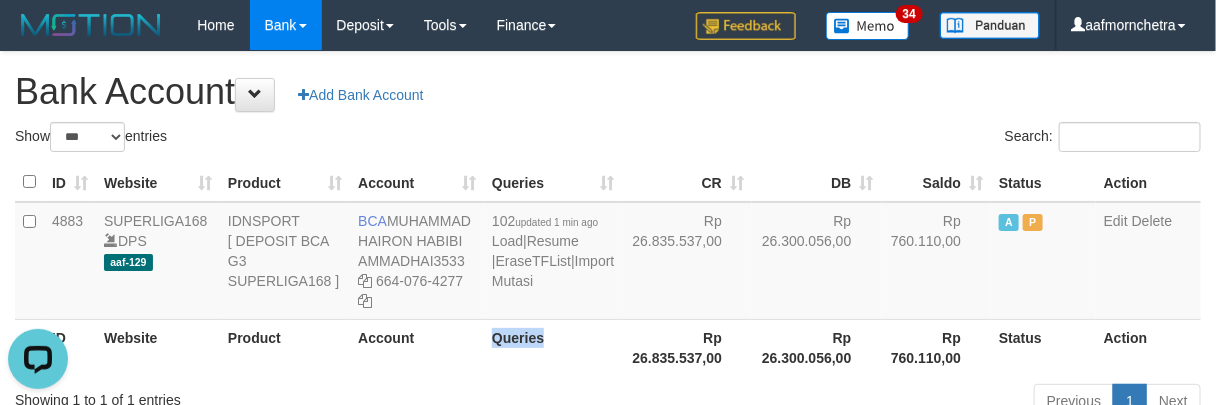 click on "Queries" at bounding box center (553, 347) 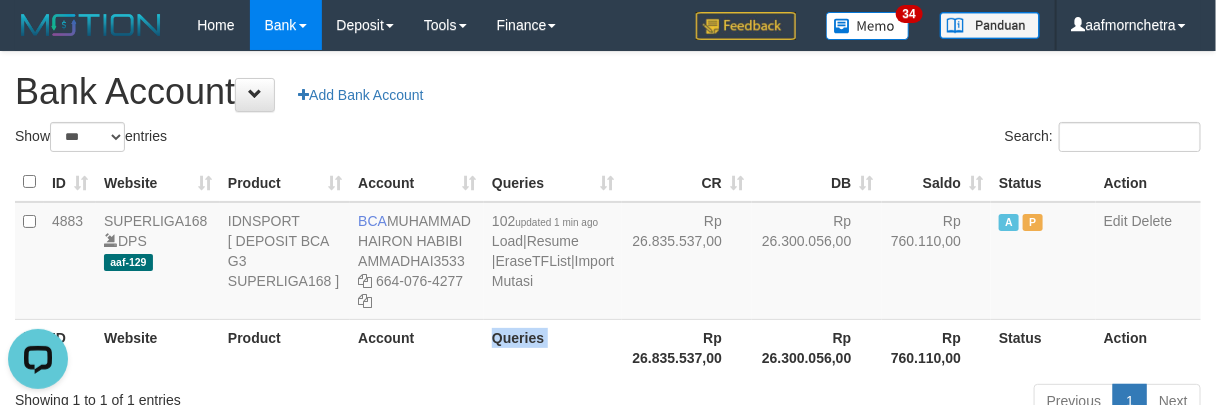 click on "Queries" at bounding box center [553, 347] 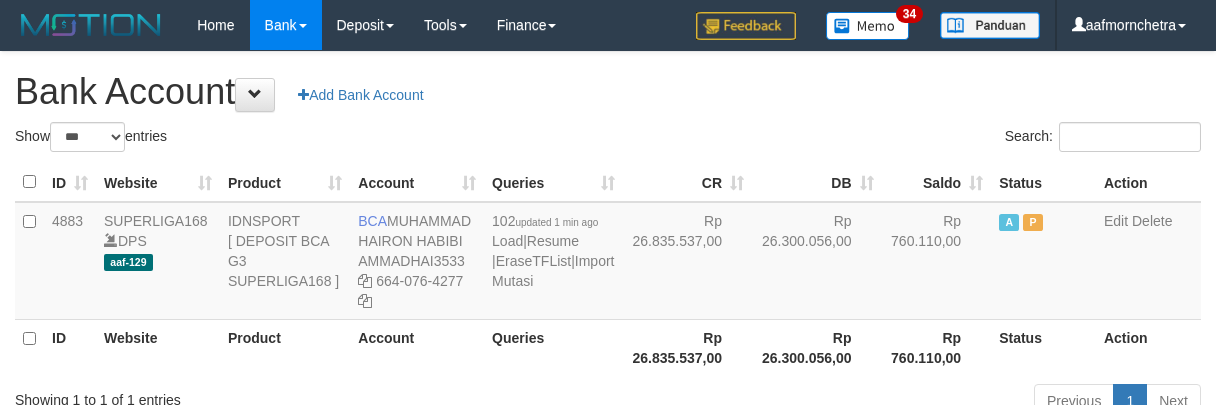 select on "***" 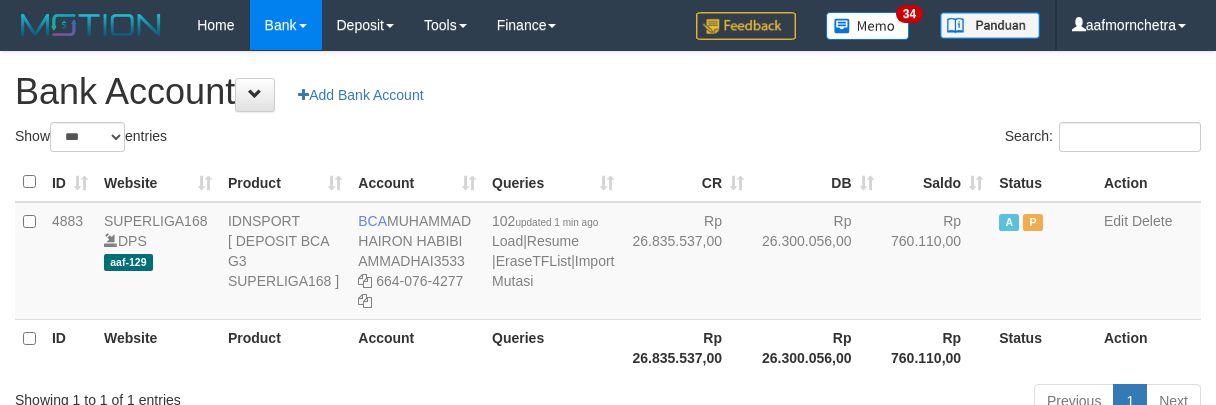 scroll, scrollTop: 0, scrollLeft: 0, axis: both 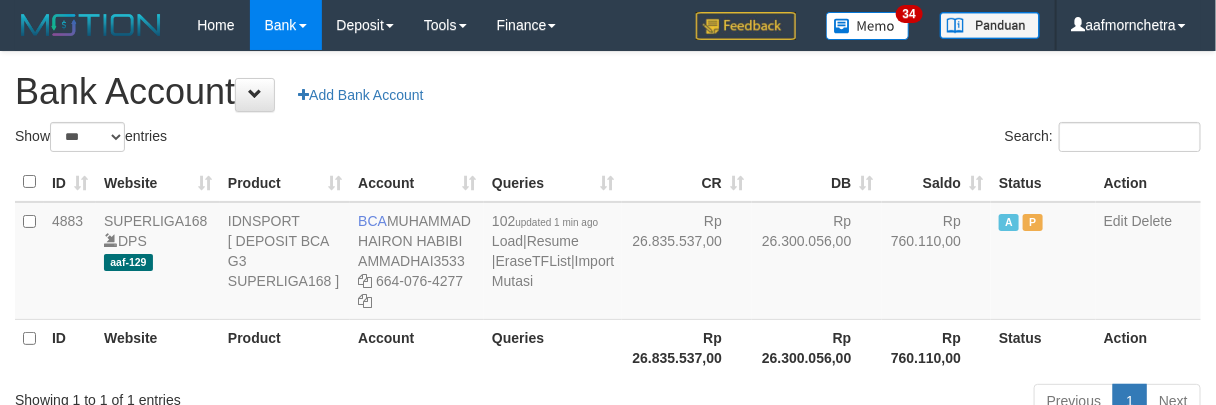 click on "Account" at bounding box center [417, 347] 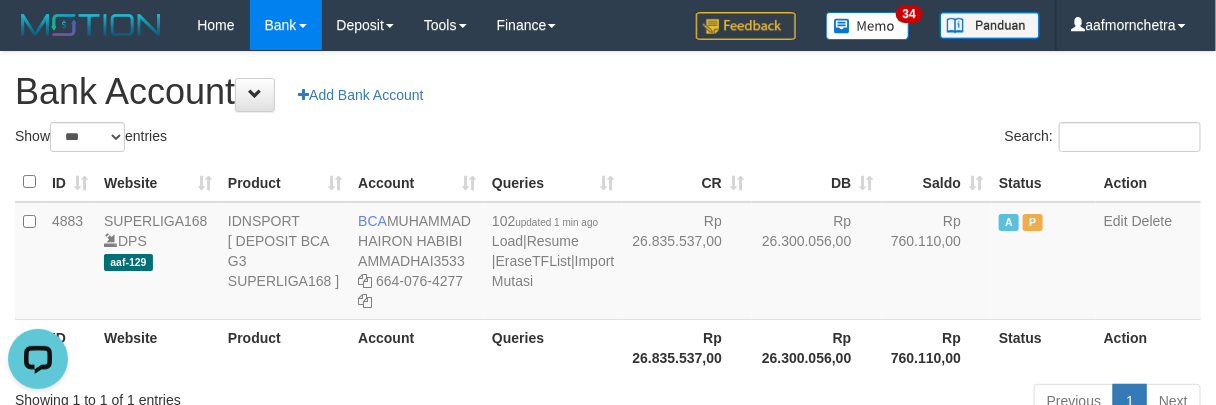 scroll, scrollTop: 0, scrollLeft: 0, axis: both 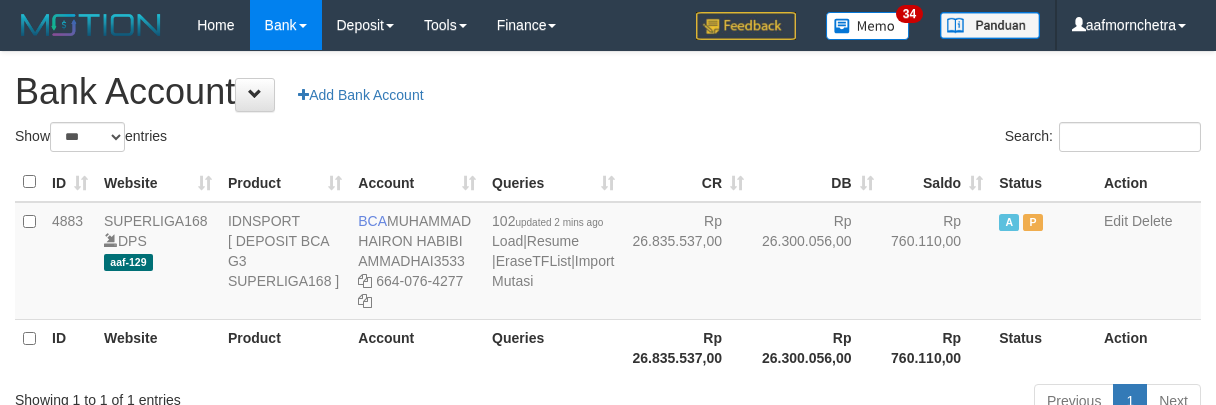 select on "***" 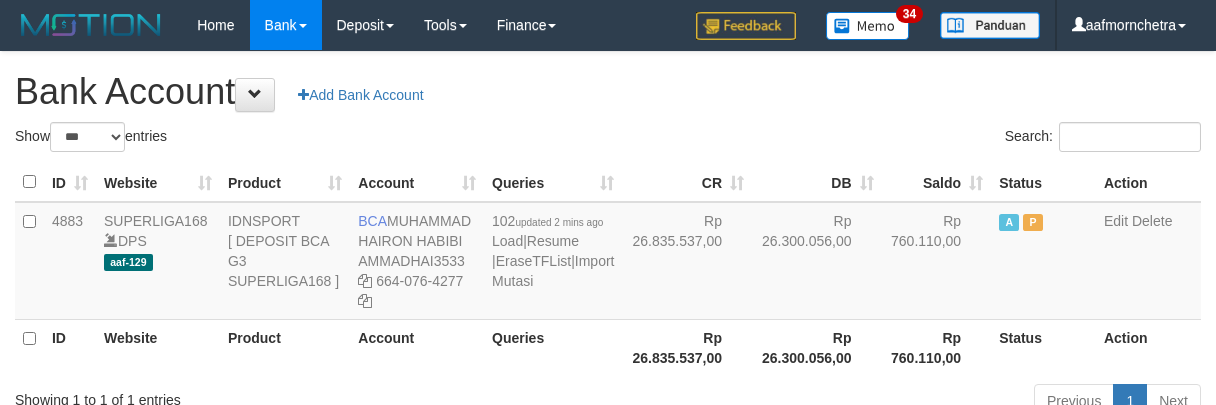 scroll, scrollTop: 0, scrollLeft: 0, axis: both 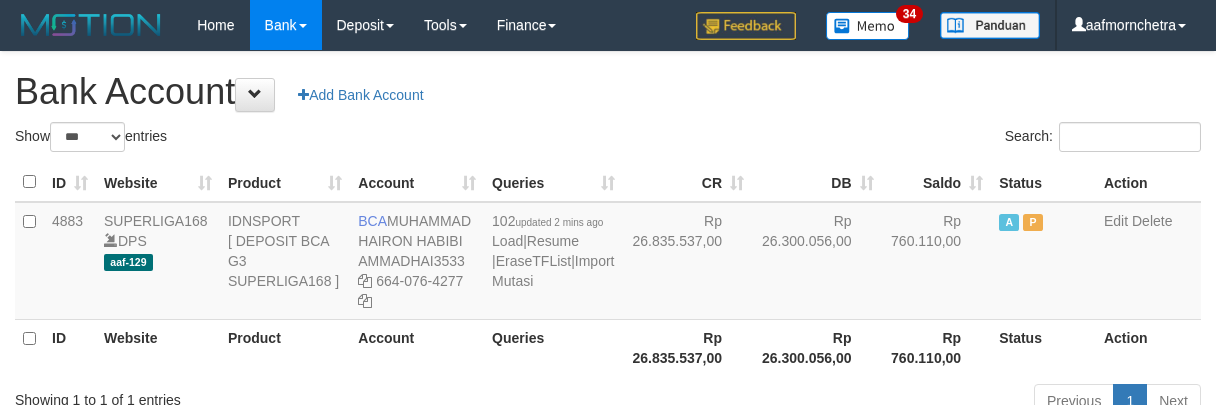 select on "***" 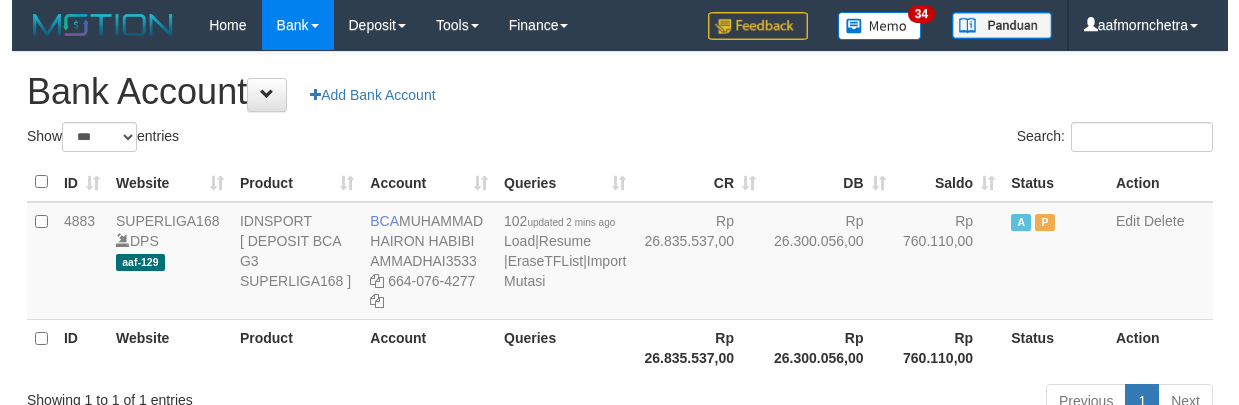 scroll, scrollTop: 0, scrollLeft: 0, axis: both 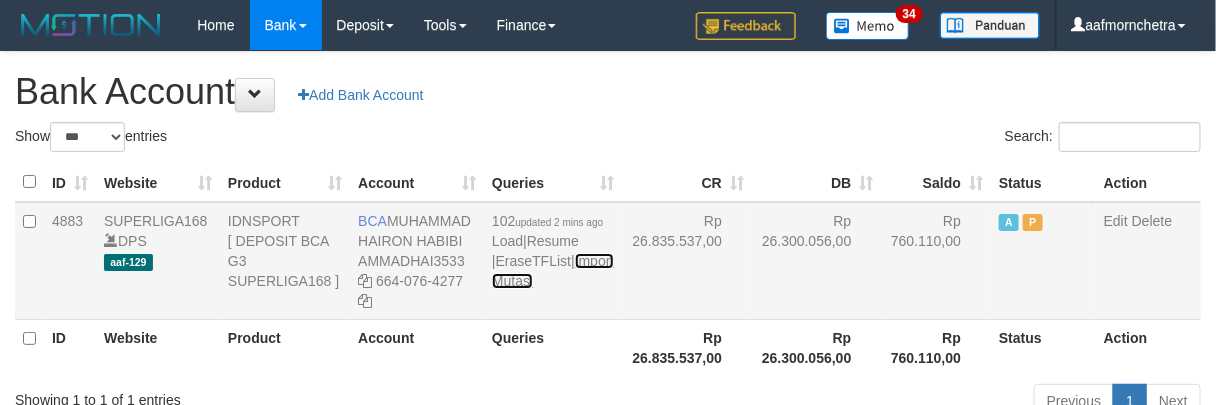 click on "Import Mutasi" at bounding box center (553, 271) 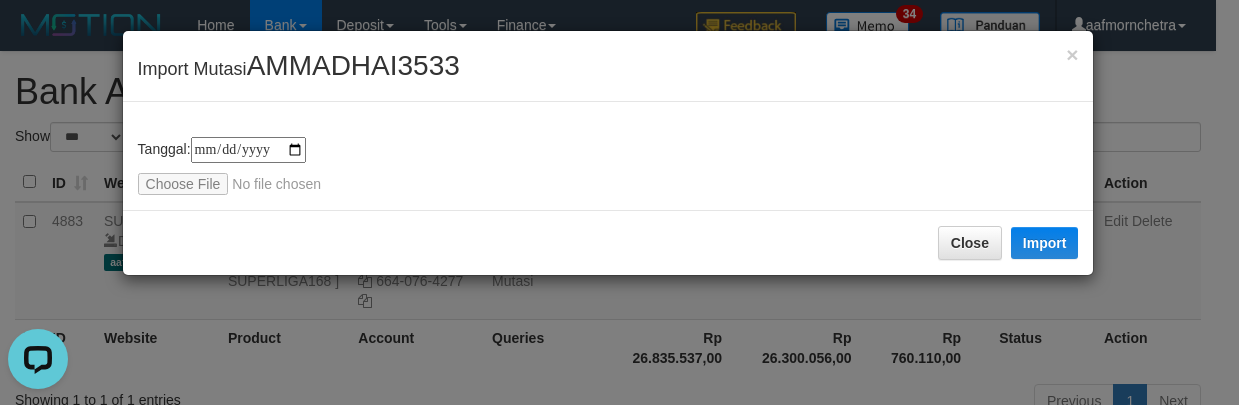 scroll, scrollTop: 0, scrollLeft: 0, axis: both 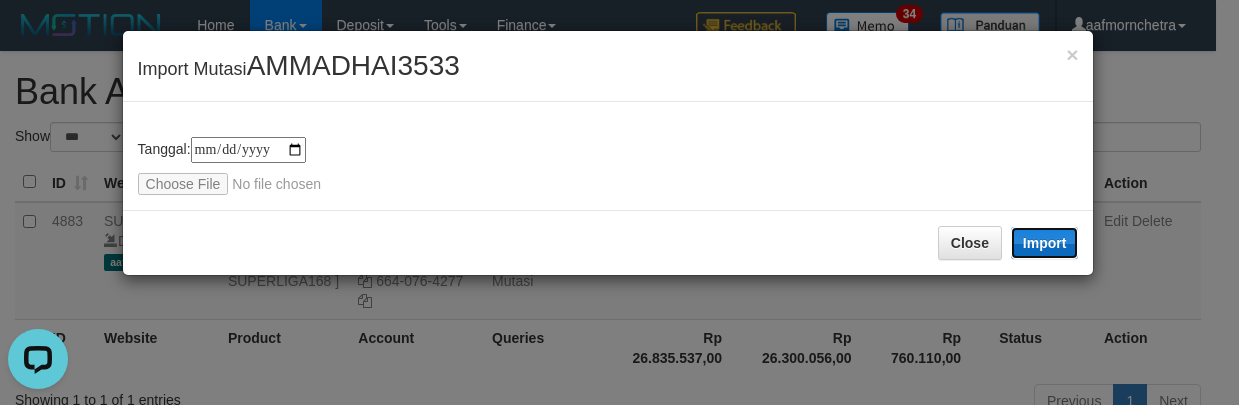click on "Import" at bounding box center (1045, 243) 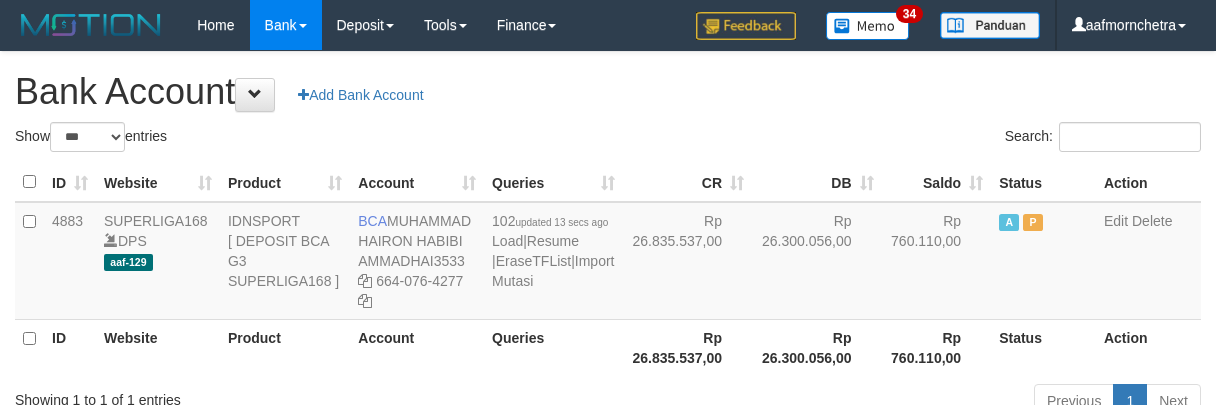 select on "***" 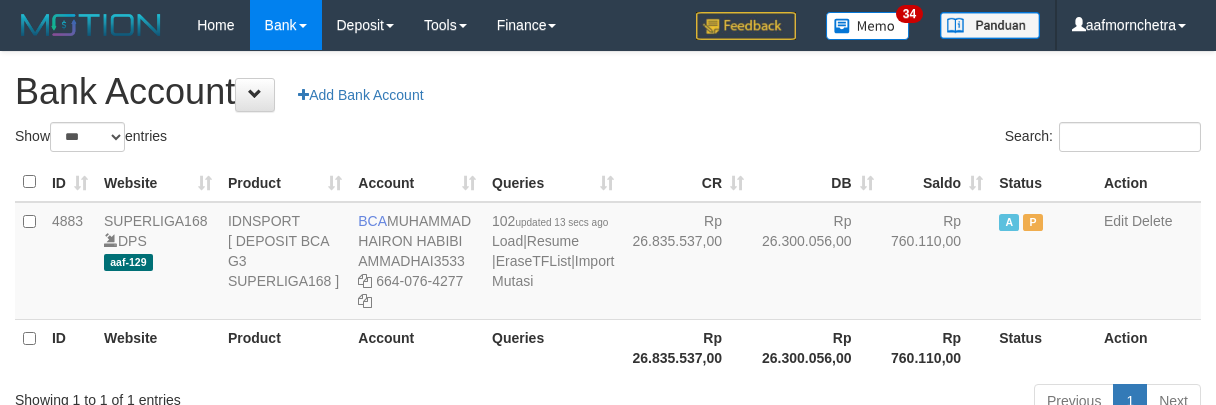 scroll, scrollTop: 0, scrollLeft: 0, axis: both 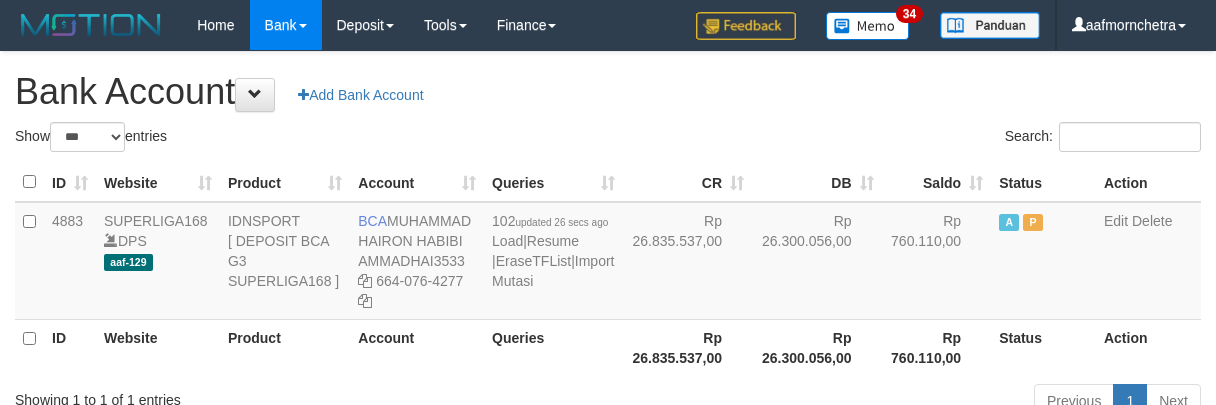 select on "***" 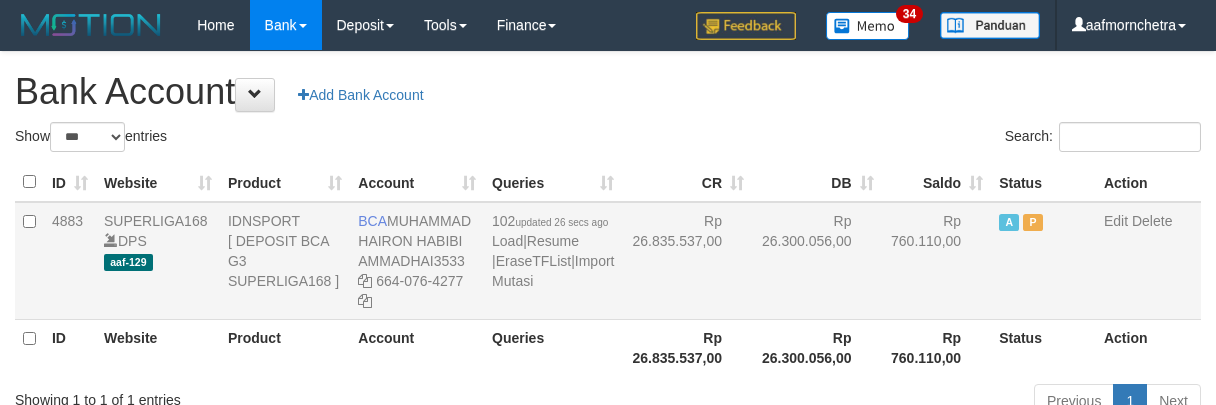 scroll, scrollTop: 0, scrollLeft: 0, axis: both 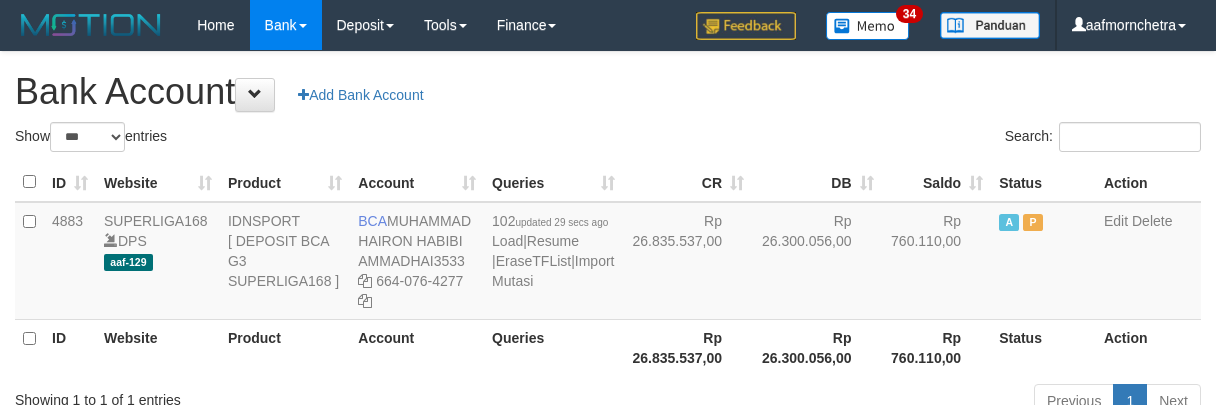 select on "***" 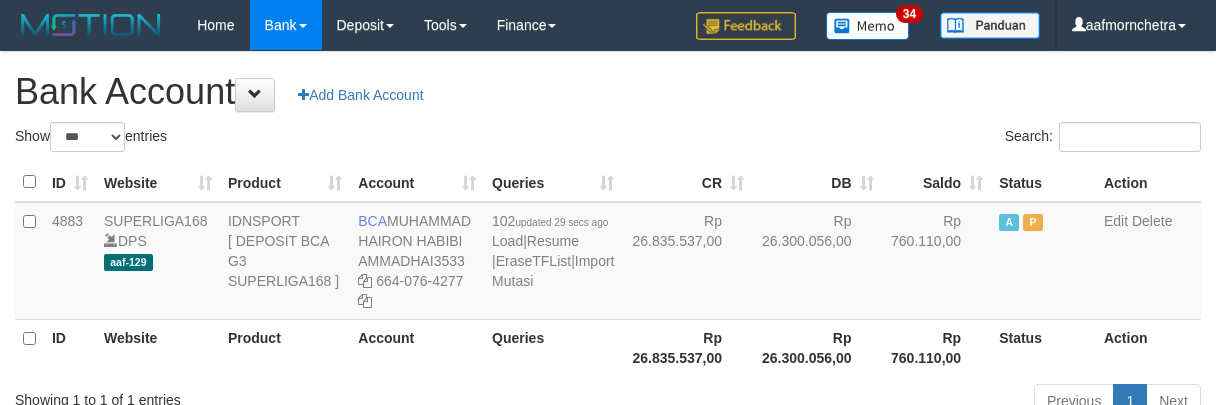 scroll, scrollTop: 0, scrollLeft: 0, axis: both 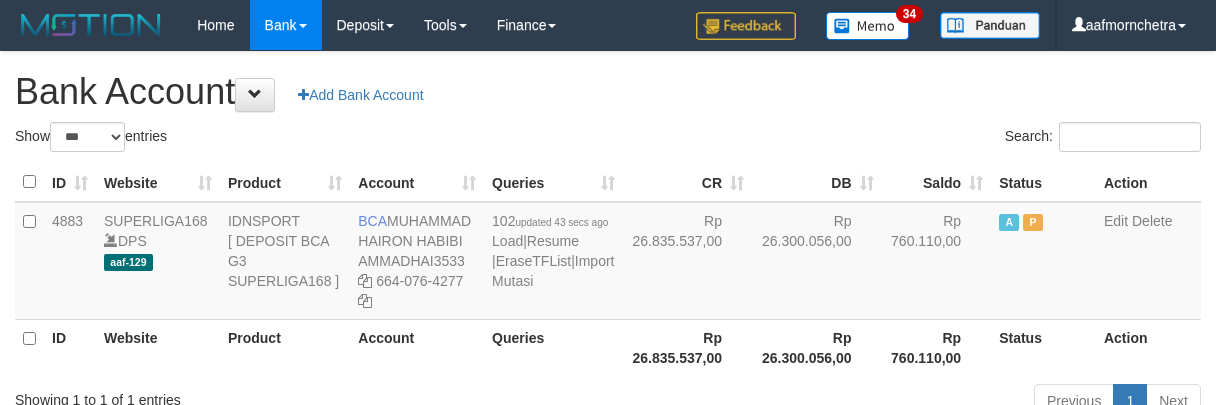 select on "***" 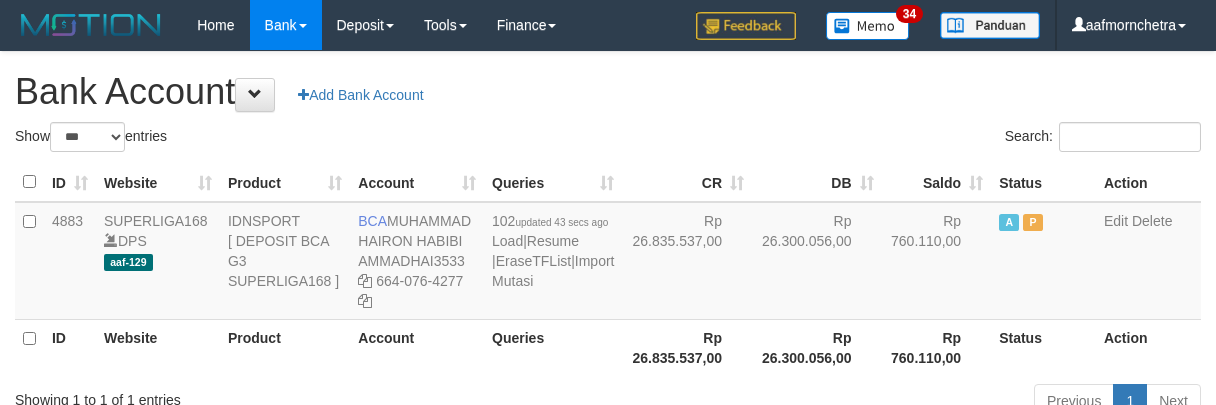 scroll, scrollTop: 0, scrollLeft: 0, axis: both 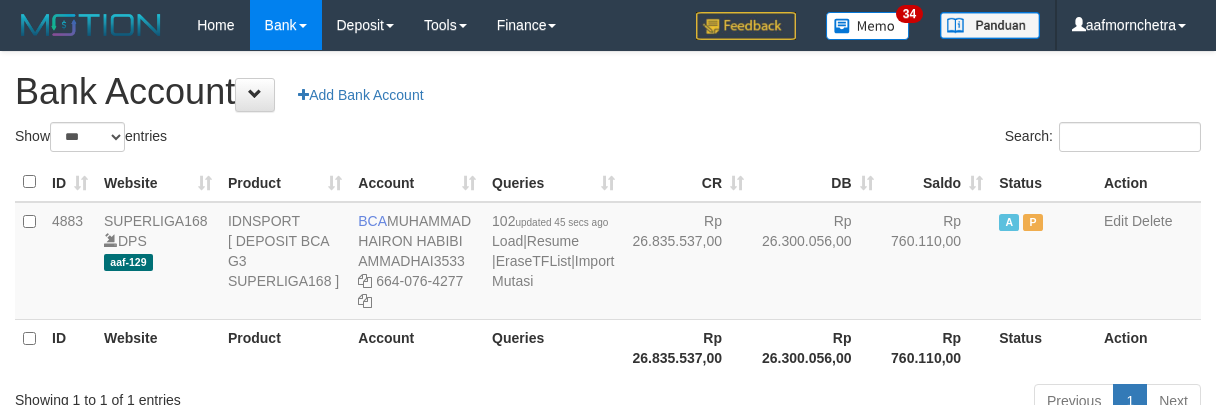 select on "***" 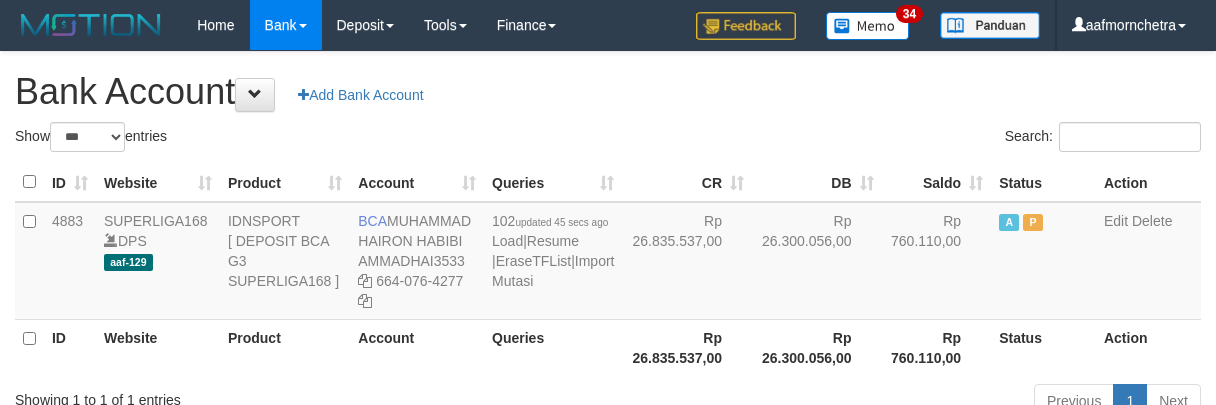 scroll, scrollTop: 0, scrollLeft: 0, axis: both 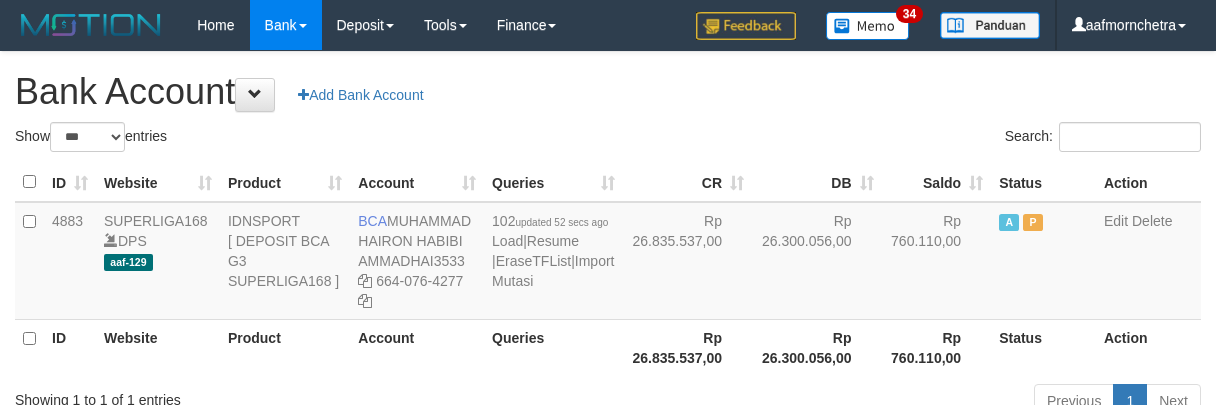 select on "***" 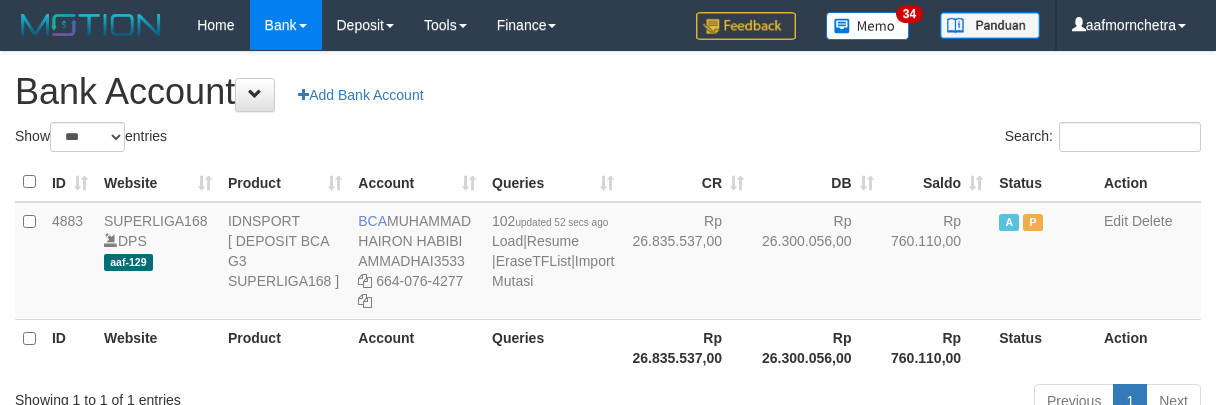 scroll, scrollTop: 0, scrollLeft: 0, axis: both 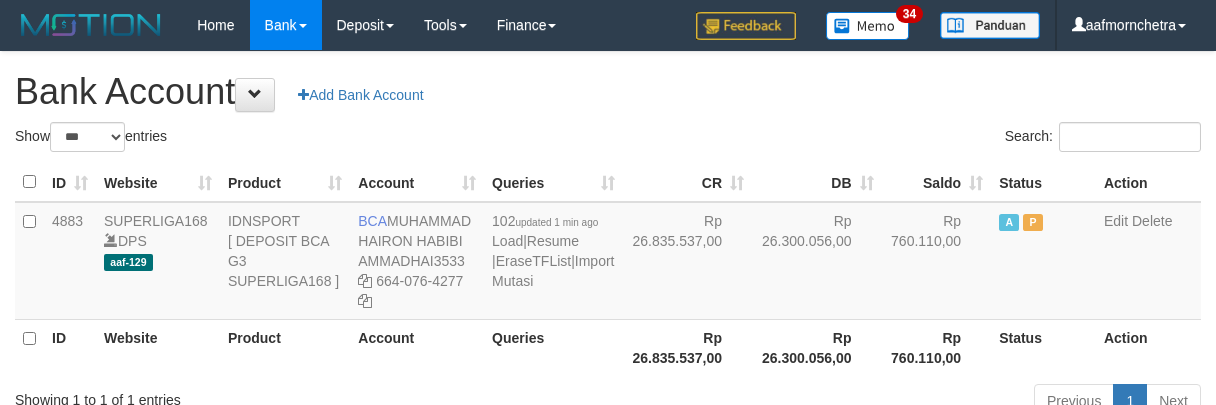 select on "***" 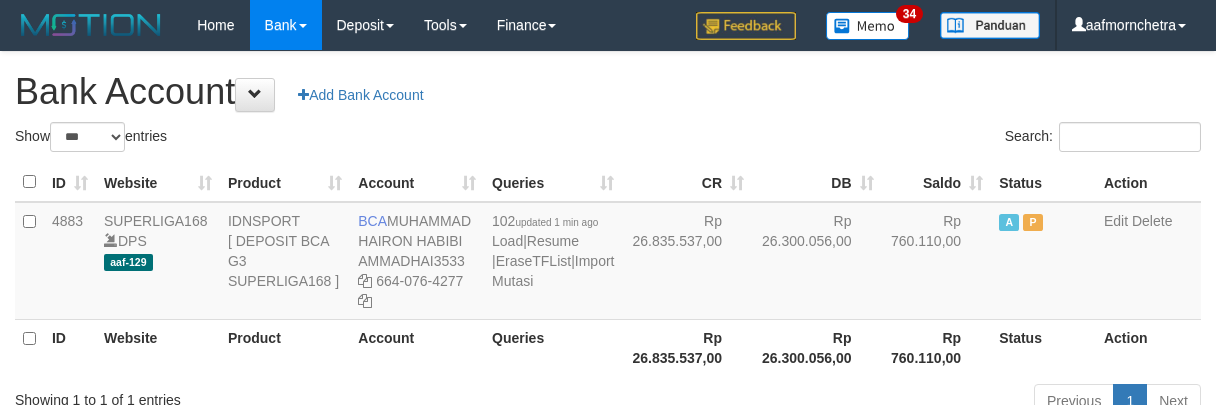 scroll, scrollTop: 0, scrollLeft: 0, axis: both 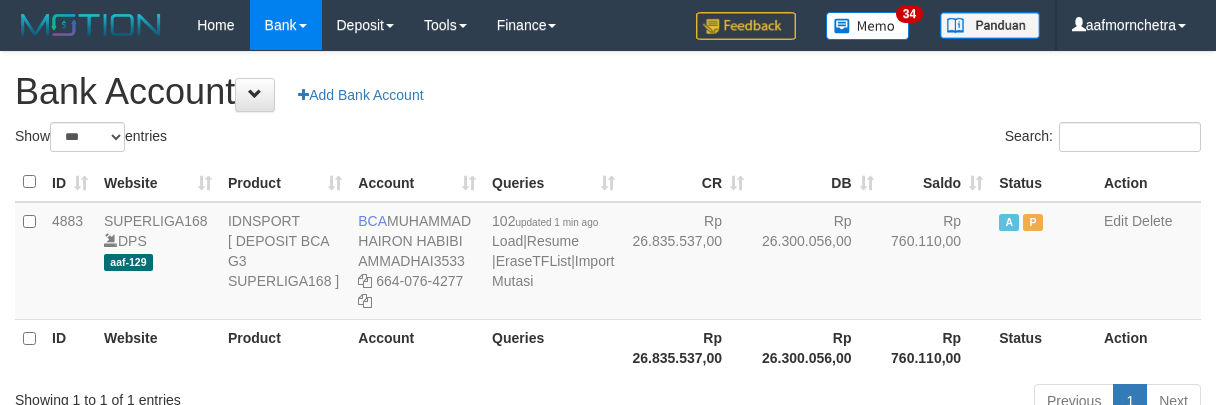 select on "***" 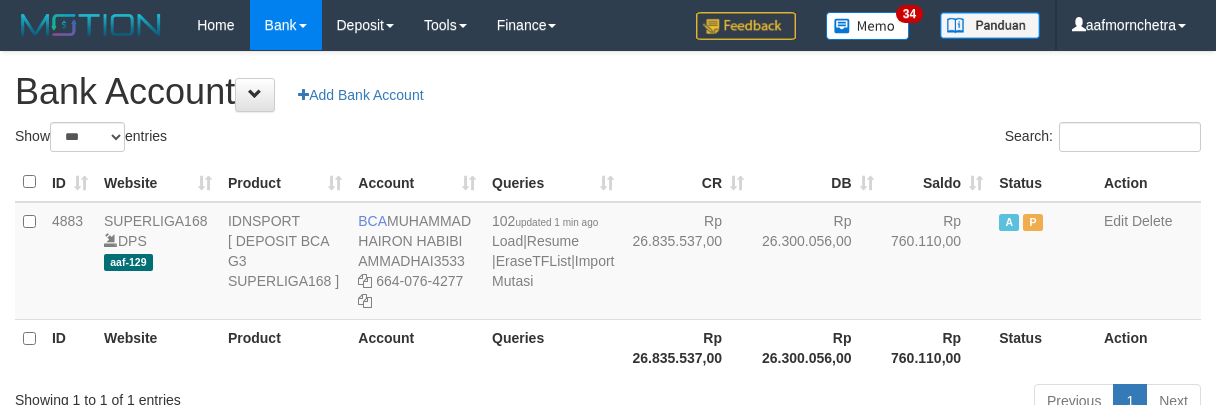 scroll, scrollTop: 0, scrollLeft: 0, axis: both 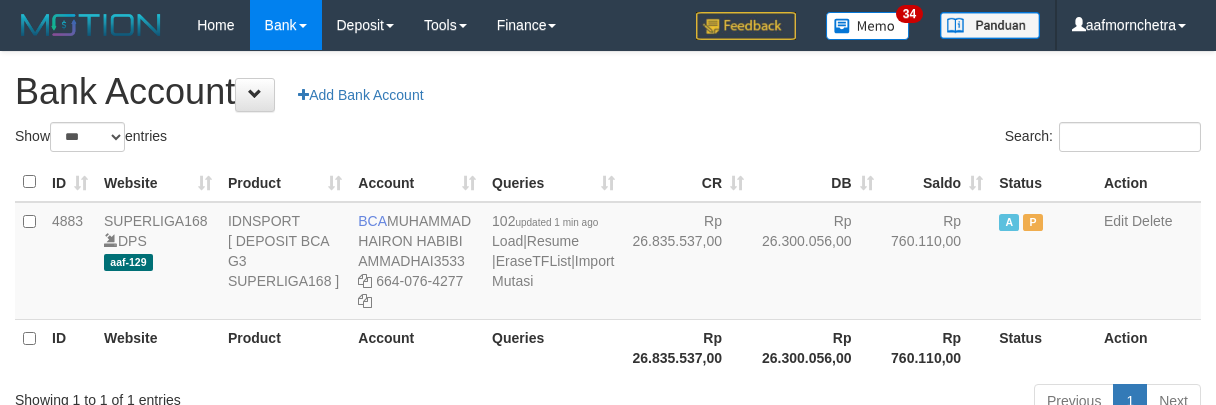select on "***" 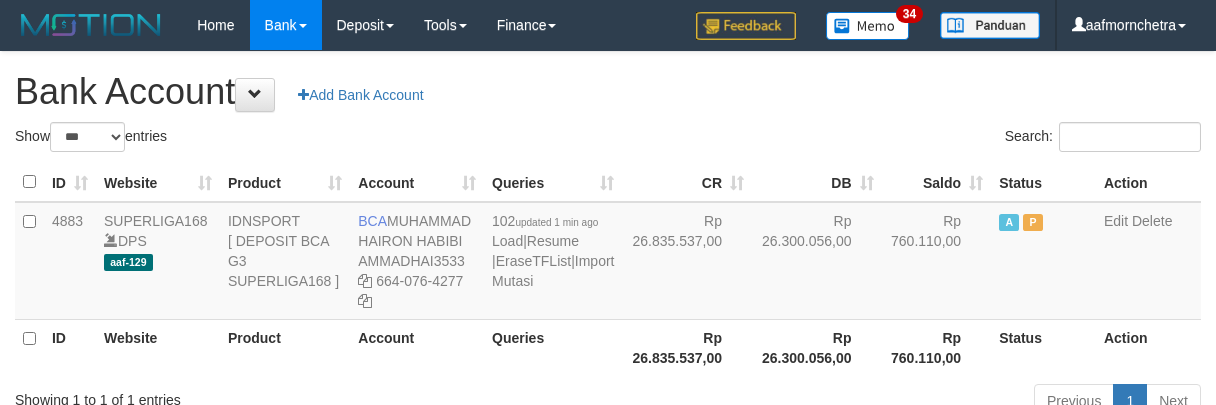 scroll, scrollTop: 0, scrollLeft: 0, axis: both 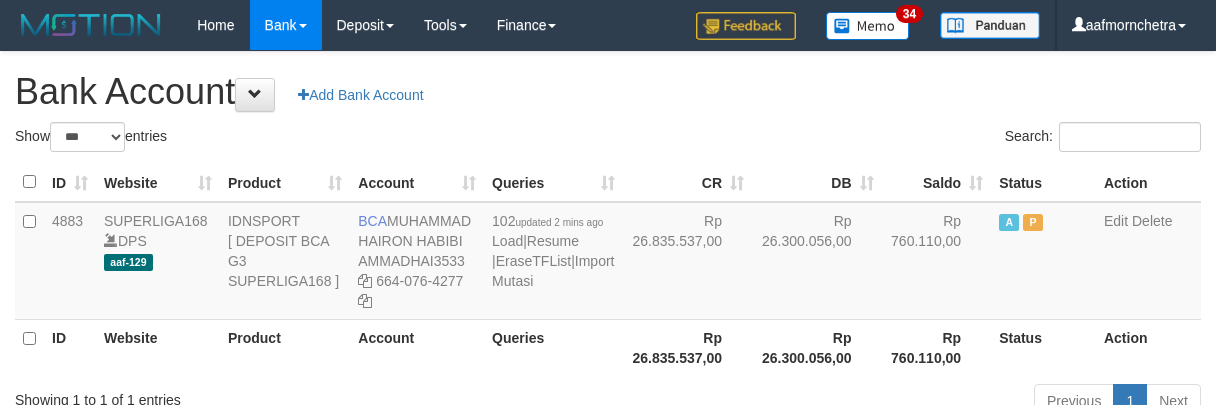 select on "***" 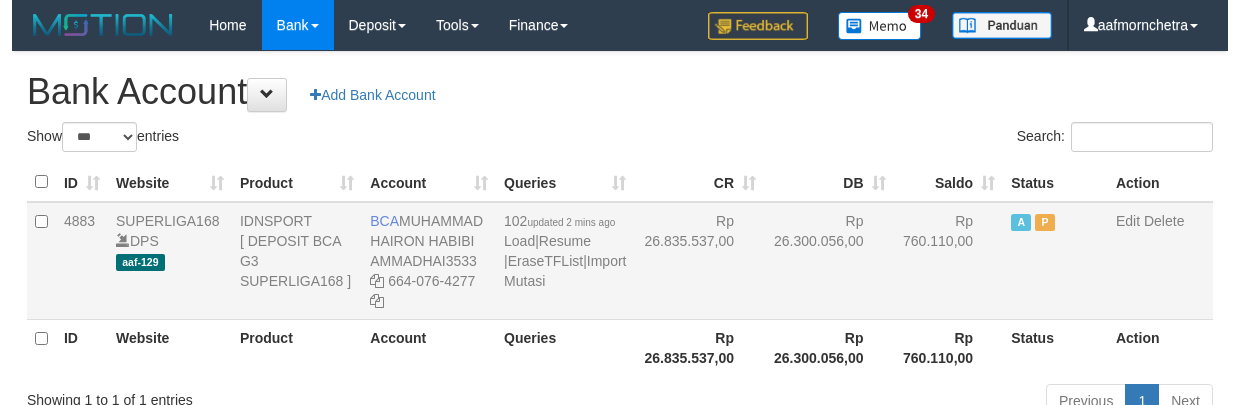 scroll, scrollTop: 0, scrollLeft: 0, axis: both 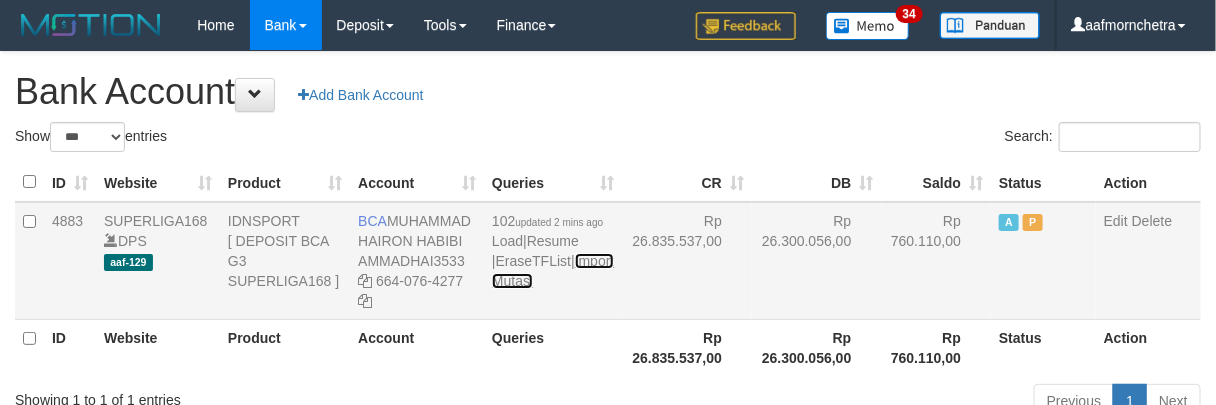 click on "Import Mutasi" at bounding box center [553, 271] 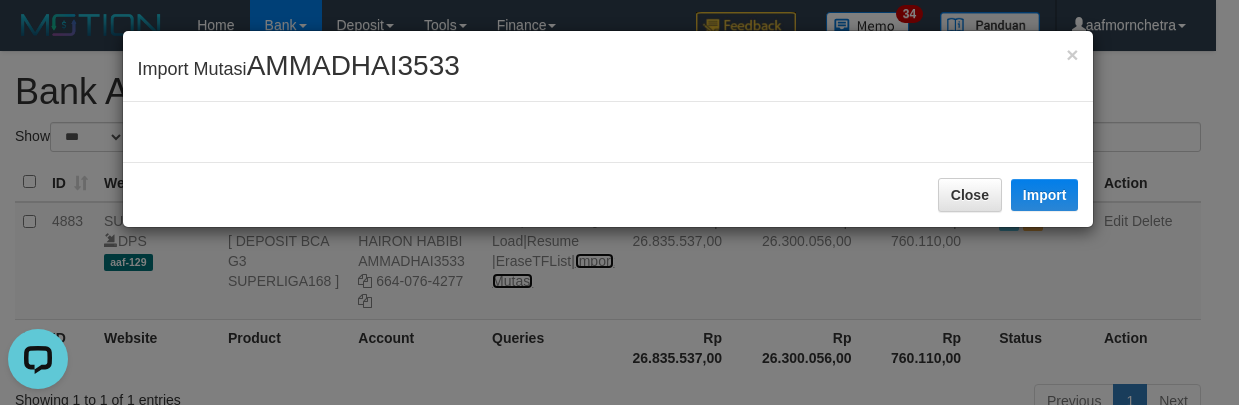 scroll, scrollTop: 0, scrollLeft: 0, axis: both 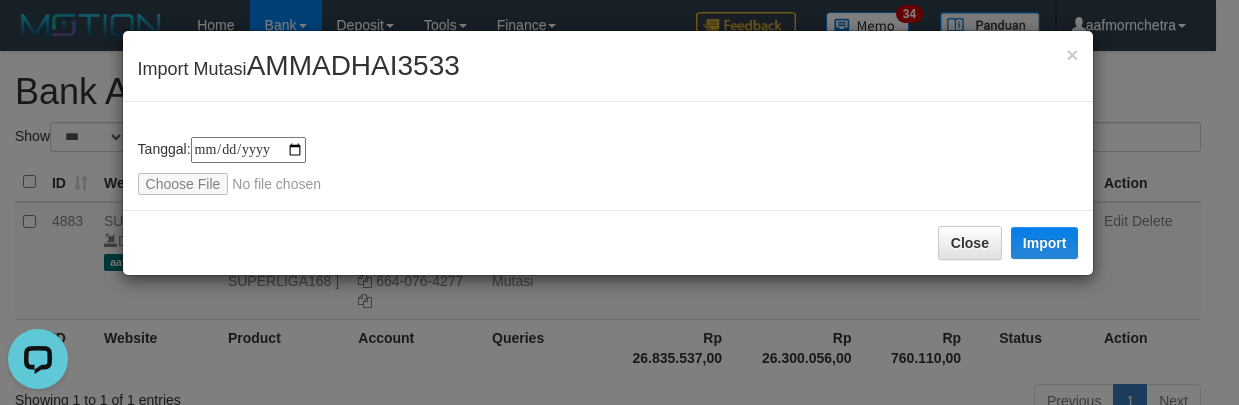 type on "**********" 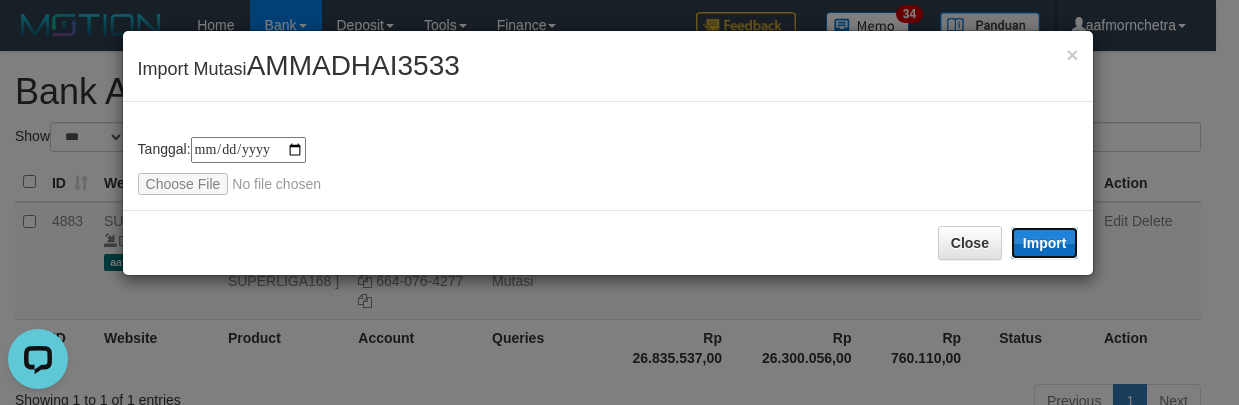 click on "Import" at bounding box center (1045, 243) 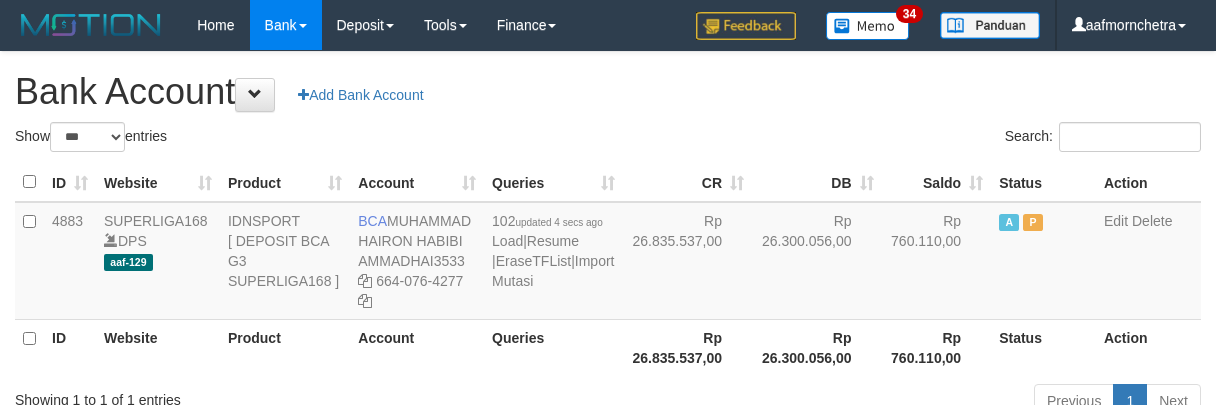 select on "***" 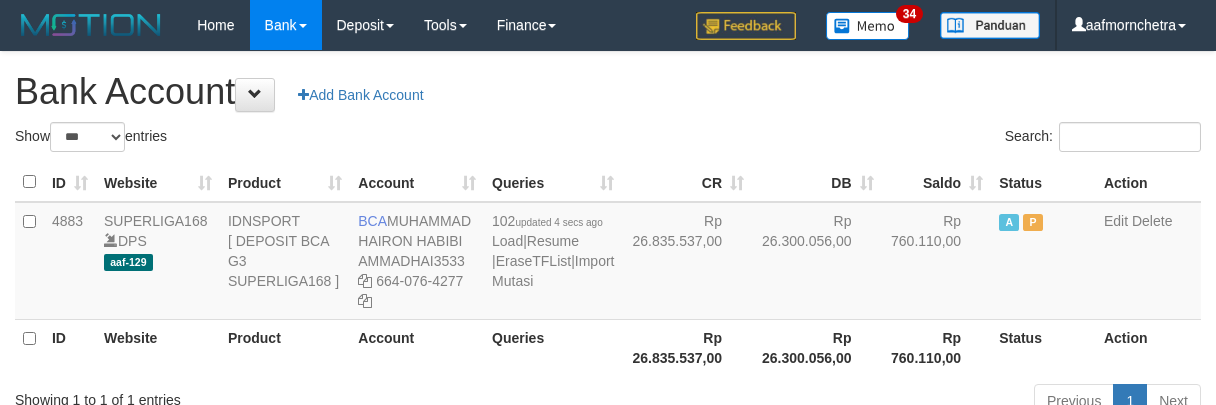scroll, scrollTop: 0, scrollLeft: 0, axis: both 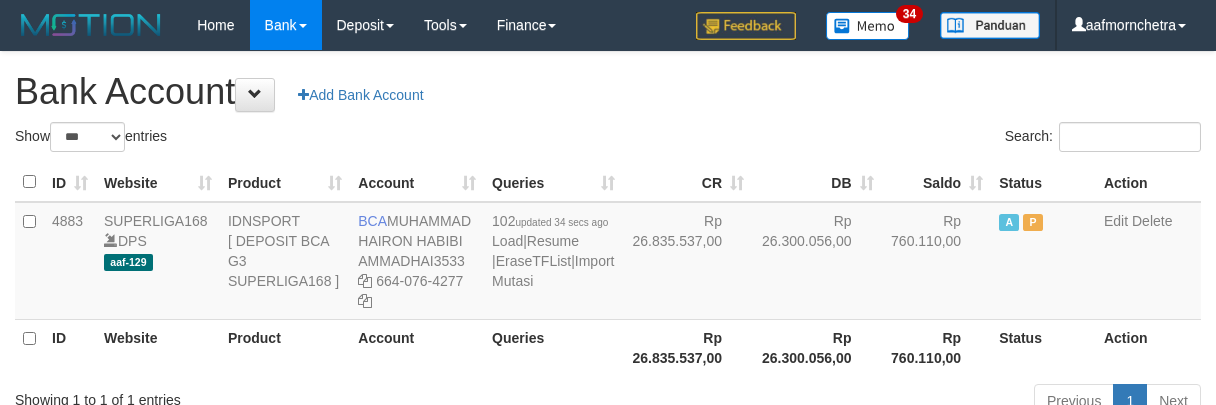 select on "***" 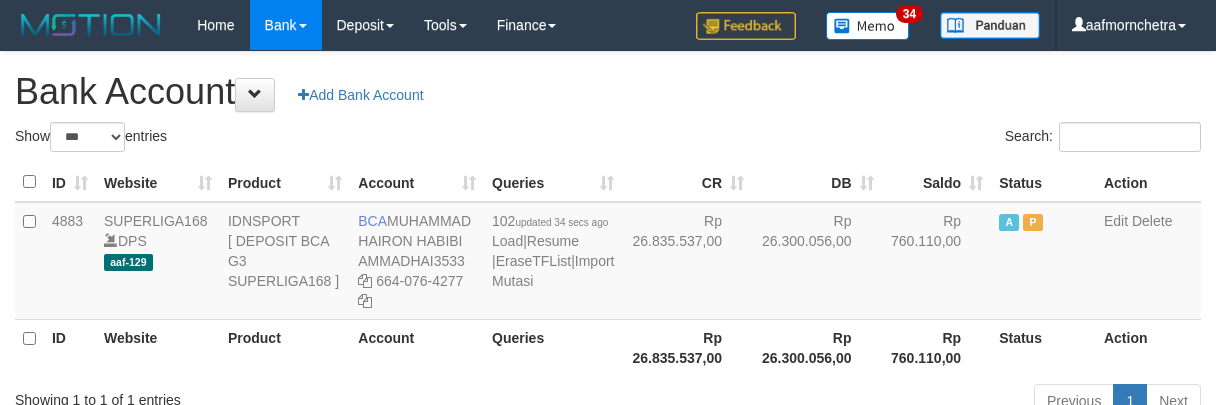 scroll, scrollTop: 0, scrollLeft: 0, axis: both 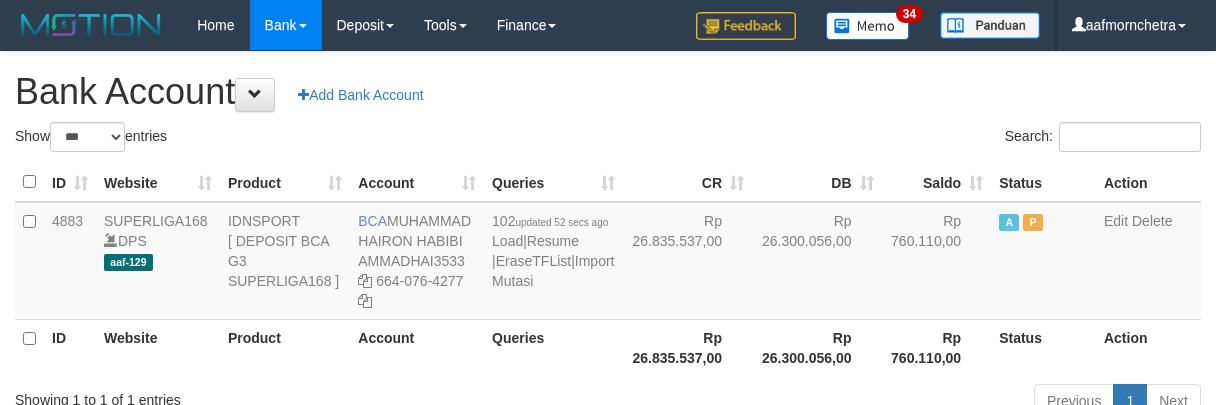 select on "***" 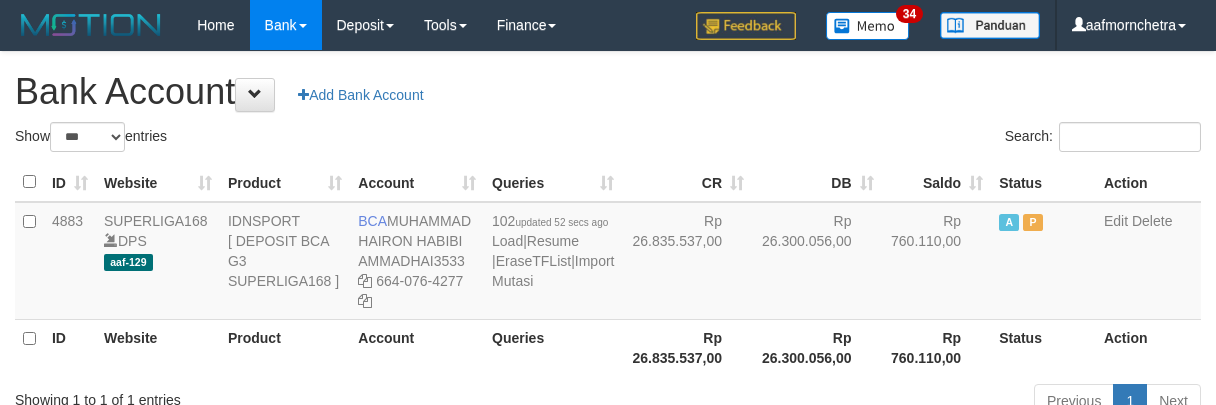 scroll, scrollTop: 0, scrollLeft: 0, axis: both 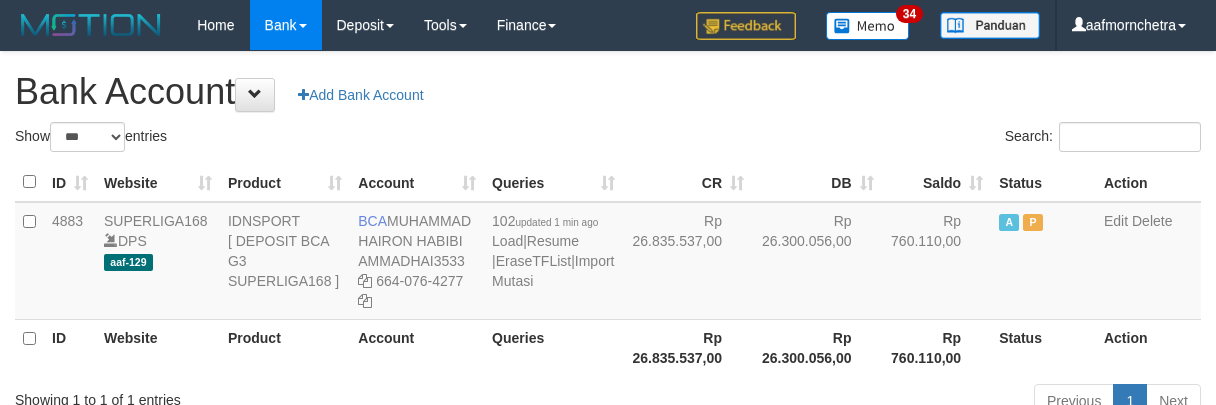 select on "***" 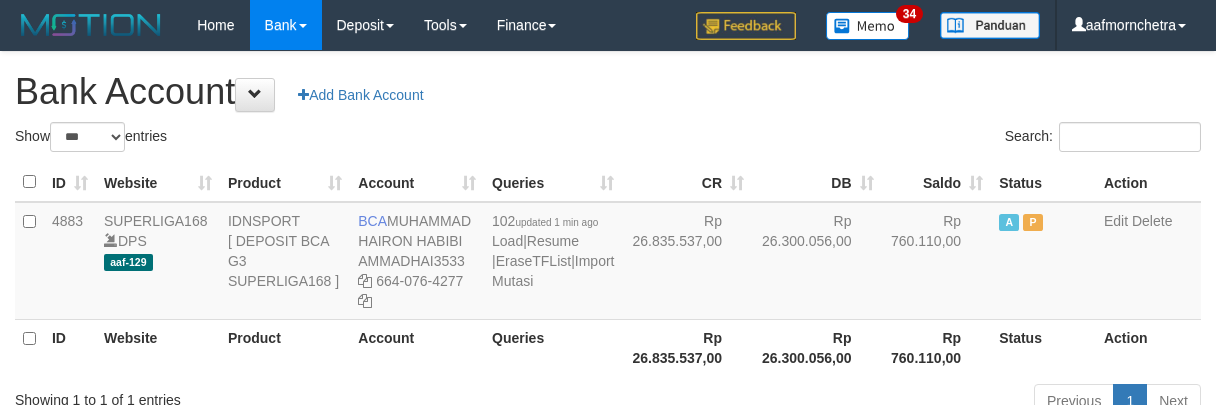 scroll, scrollTop: 0, scrollLeft: 0, axis: both 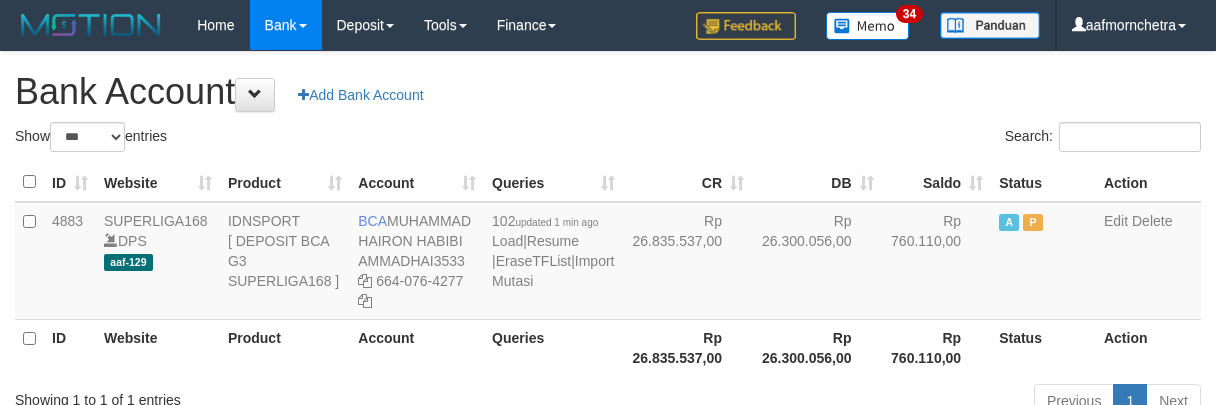 select on "***" 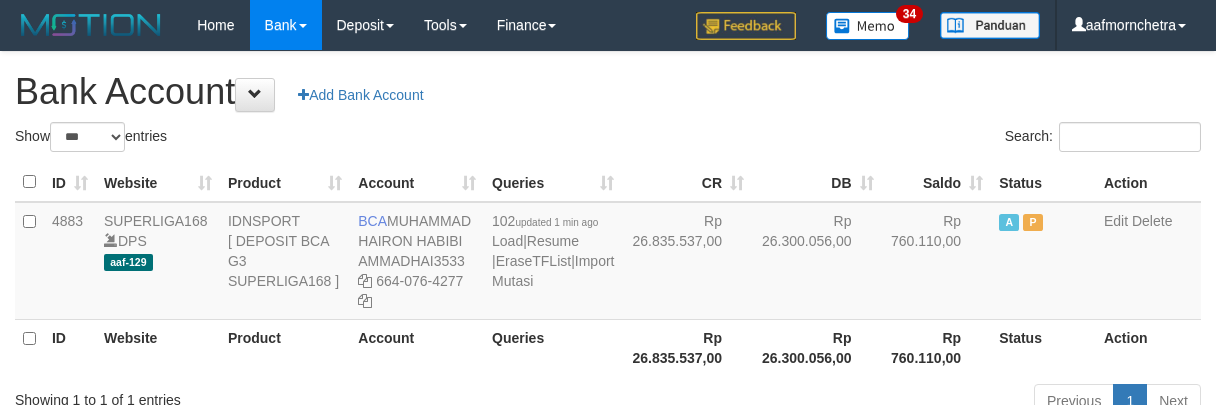 scroll, scrollTop: 0, scrollLeft: 0, axis: both 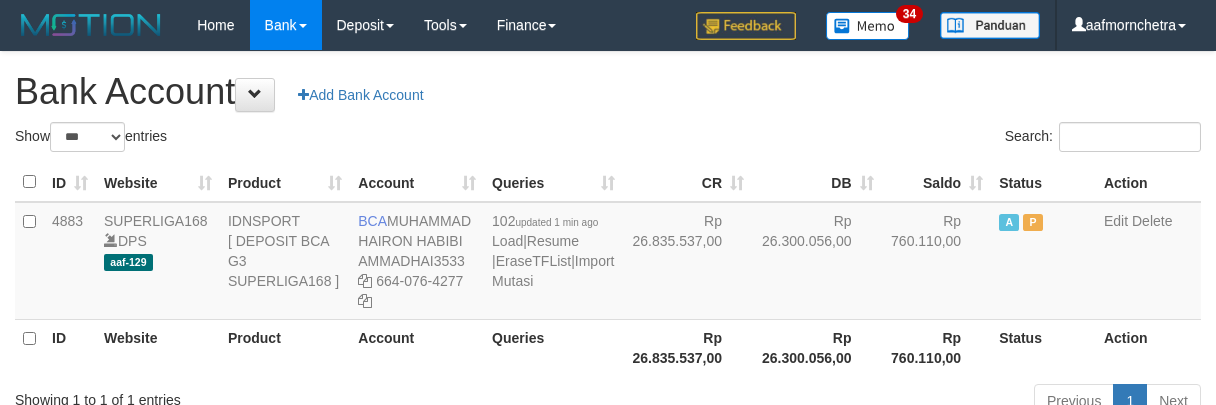 select on "***" 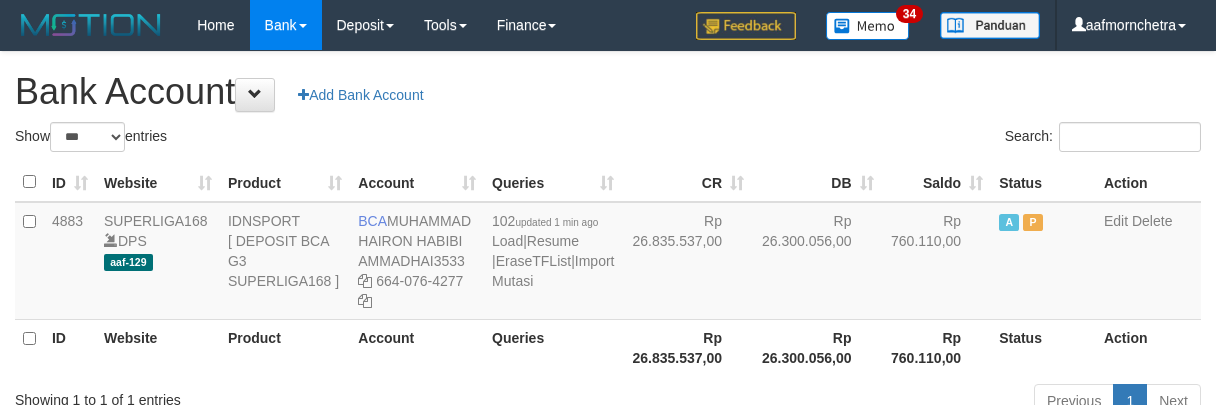 scroll, scrollTop: 0, scrollLeft: 0, axis: both 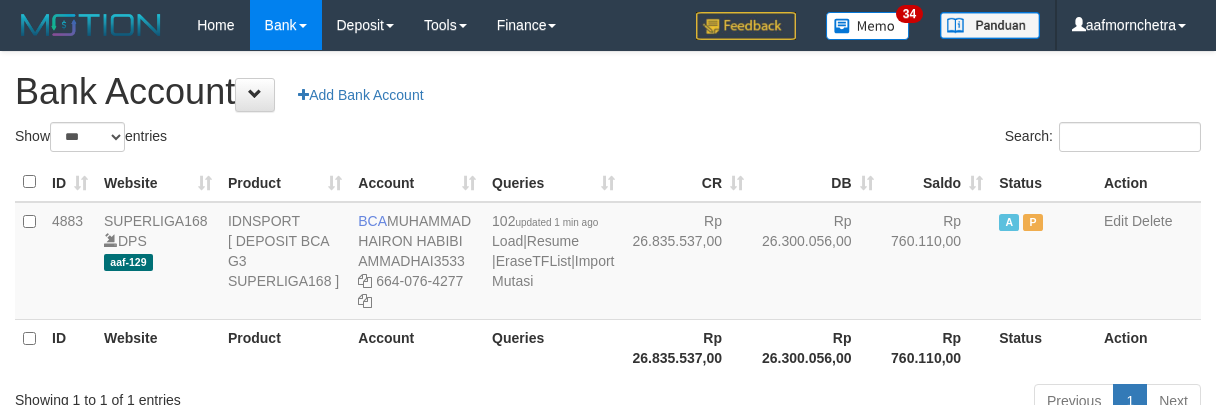 select on "***" 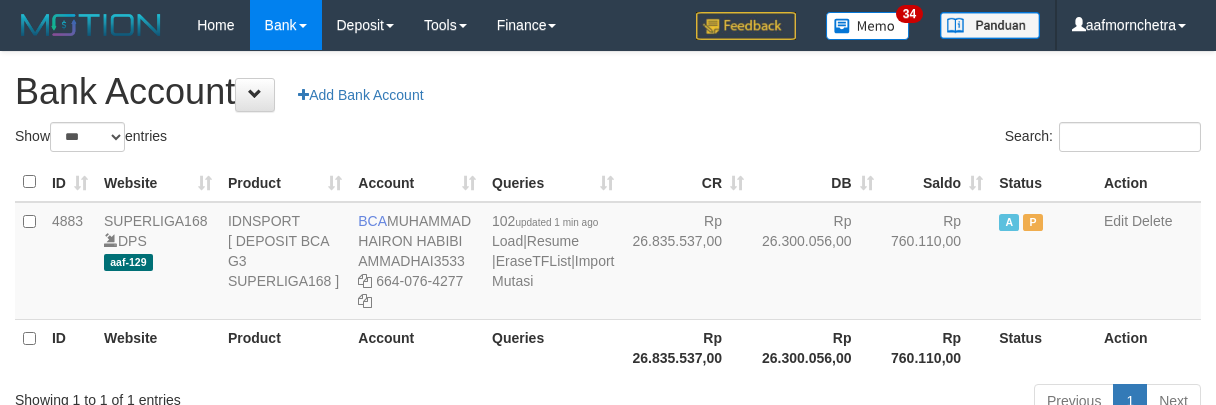 scroll, scrollTop: 0, scrollLeft: 0, axis: both 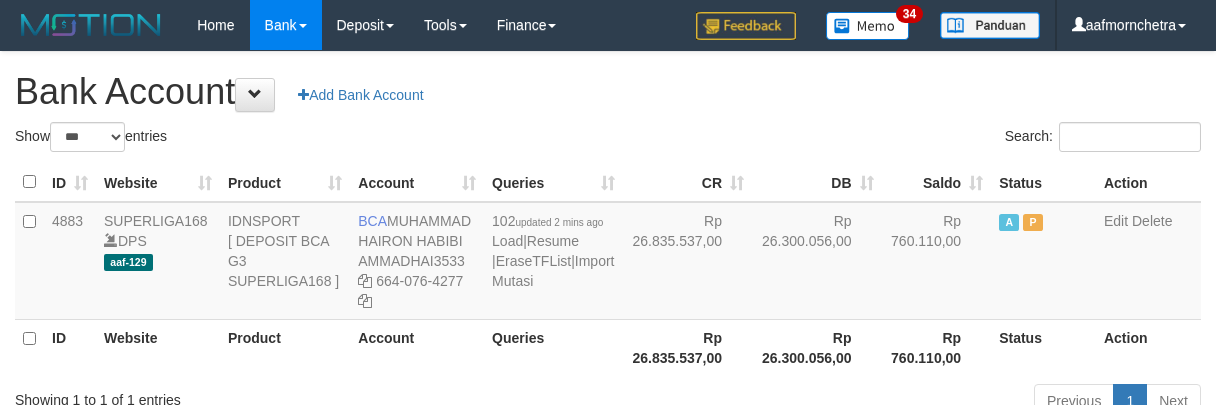 select on "***" 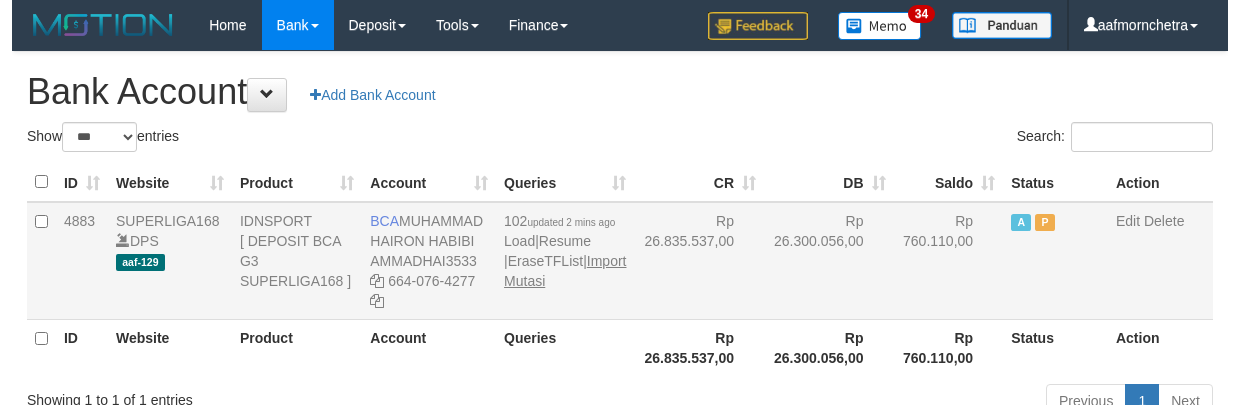 scroll, scrollTop: 0, scrollLeft: 0, axis: both 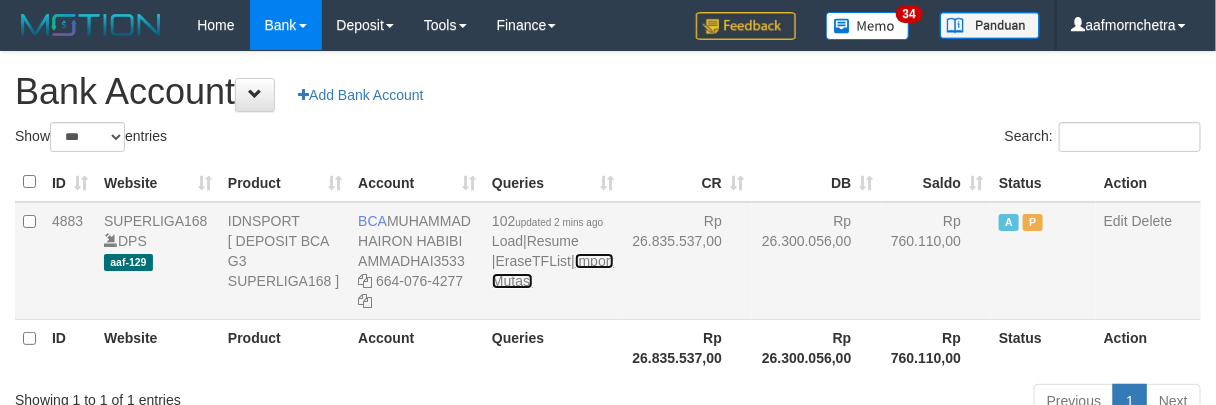 click on "Import Mutasi" at bounding box center (553, 271) 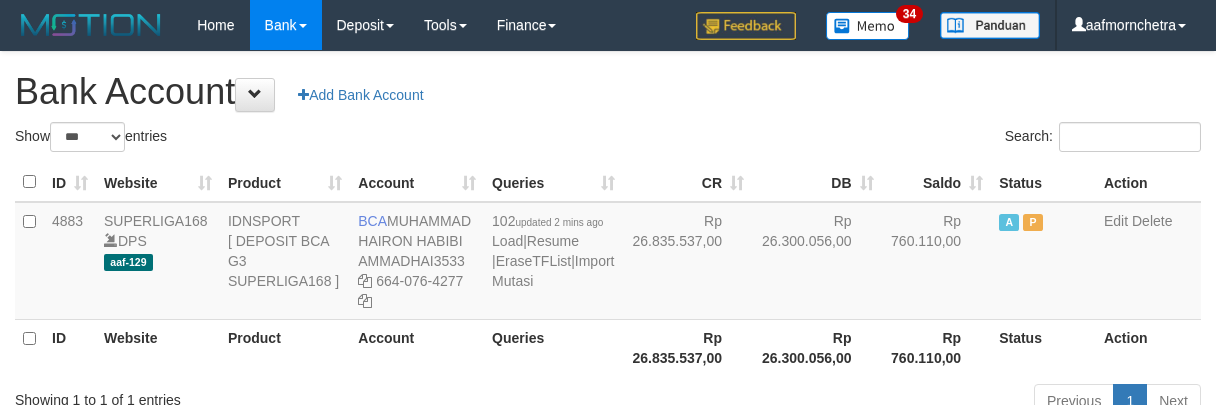 select on "***" 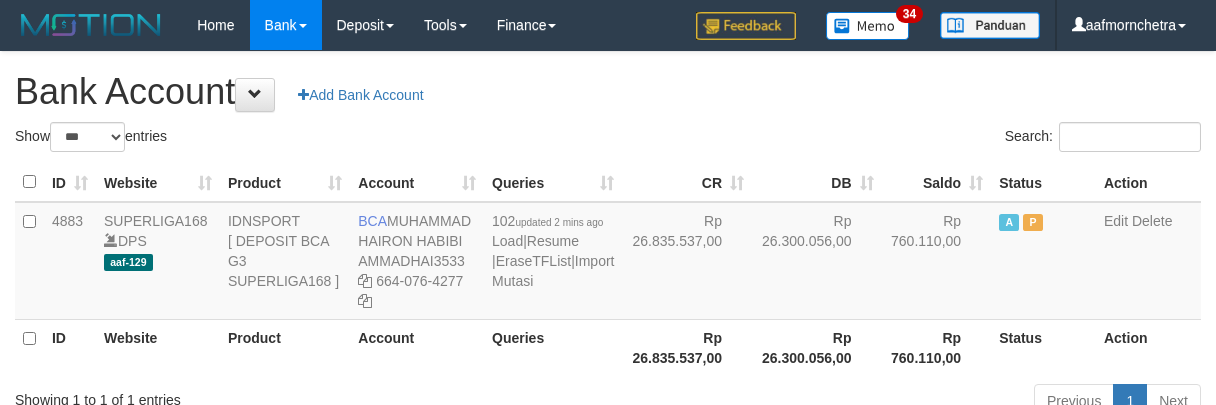 scroll, scrollTop: 0, scrollLeft: 0, axis: both 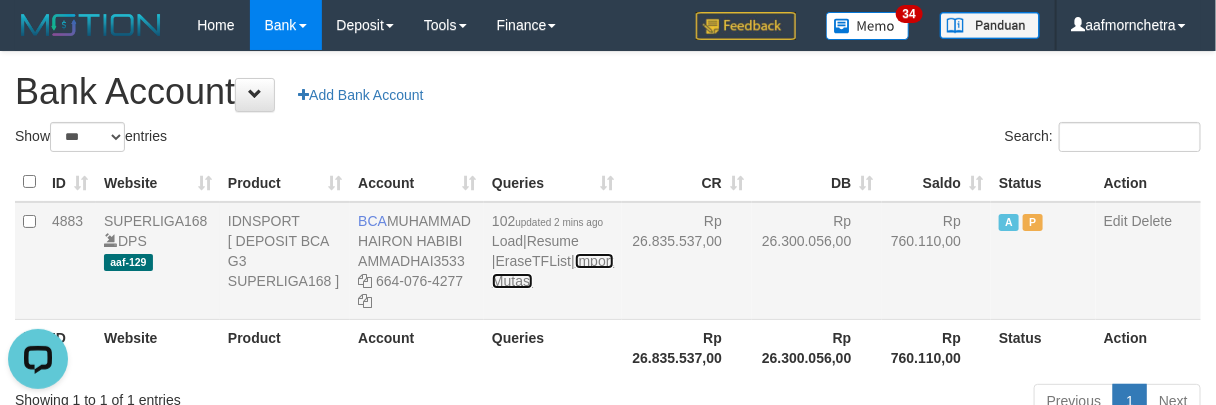 click on "Import Mutasi" at bounding box center (553, 271) 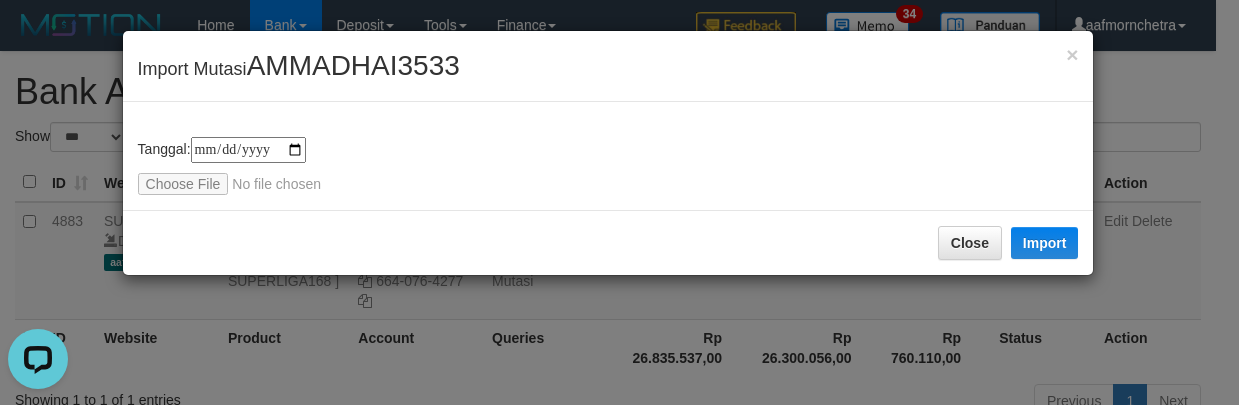 type on "**********" 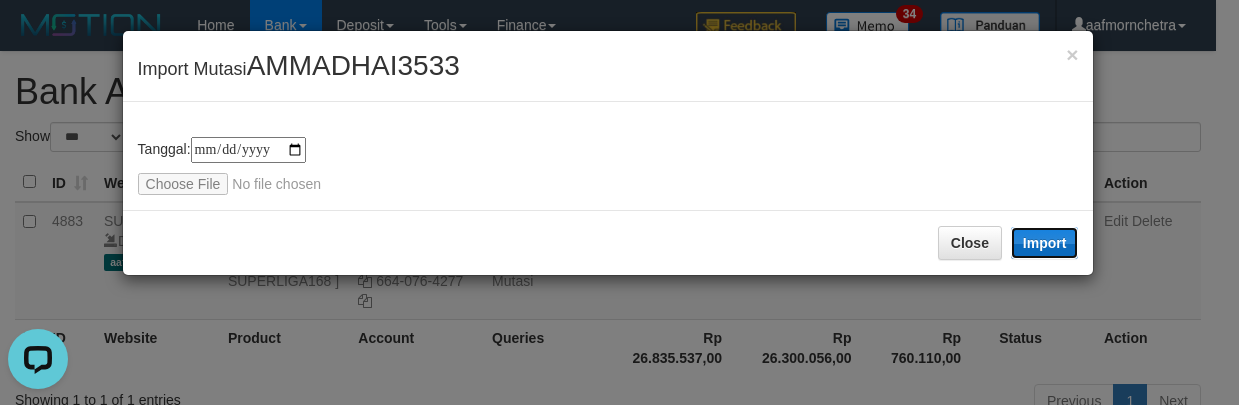click on "Import" at bounding box center [1045, 243] 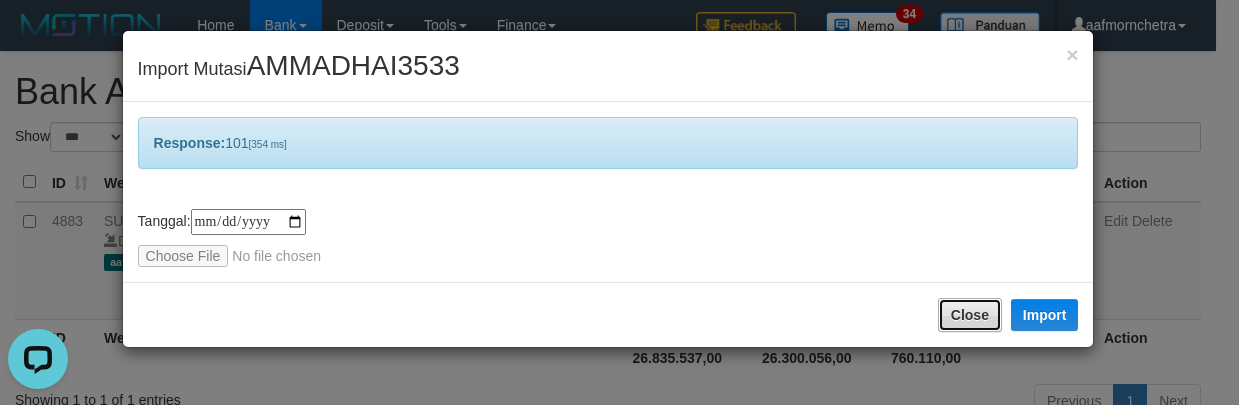 drag, startPoint x: 978, startPoint y: 319, endPoint x: 949, endPoint y: 315, distance: 29.274563 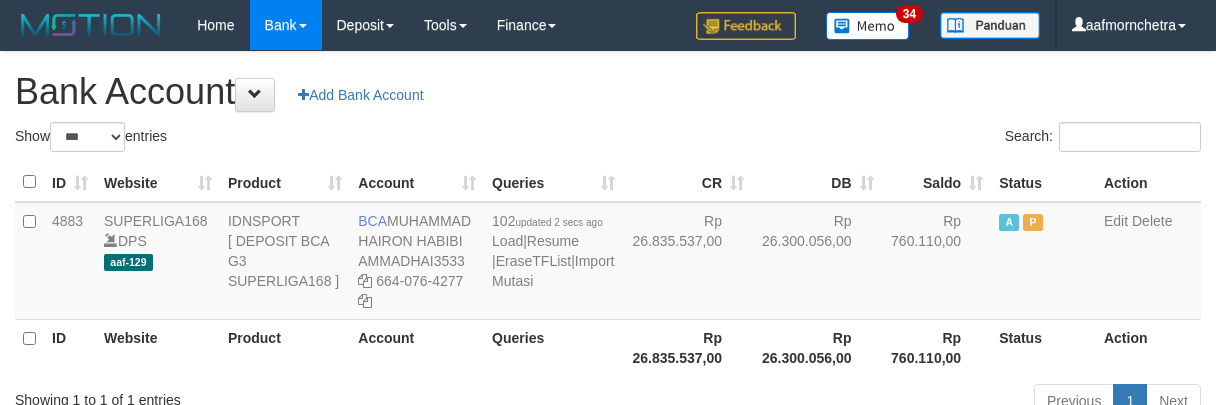 select on "***" 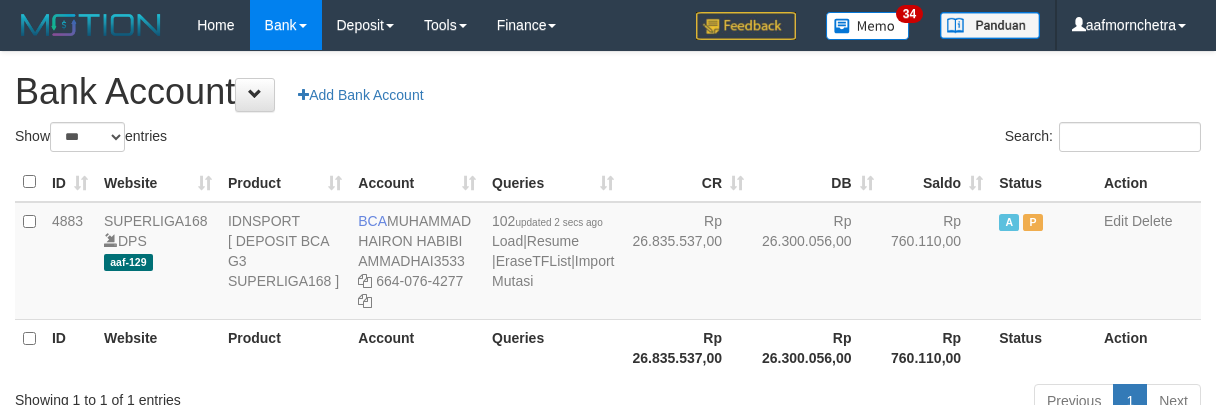 scroll, scrollTop: 0, scrollLeft: 0, axis: both 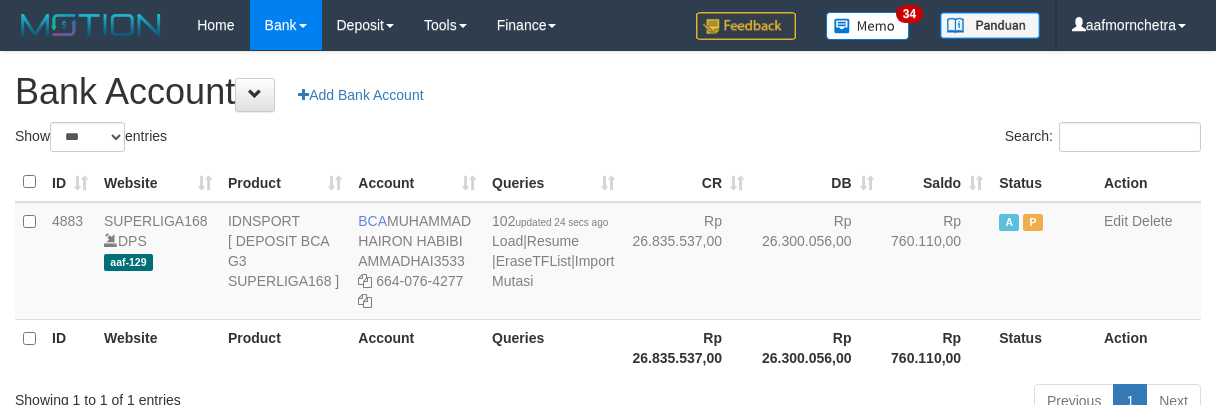 select on "***" 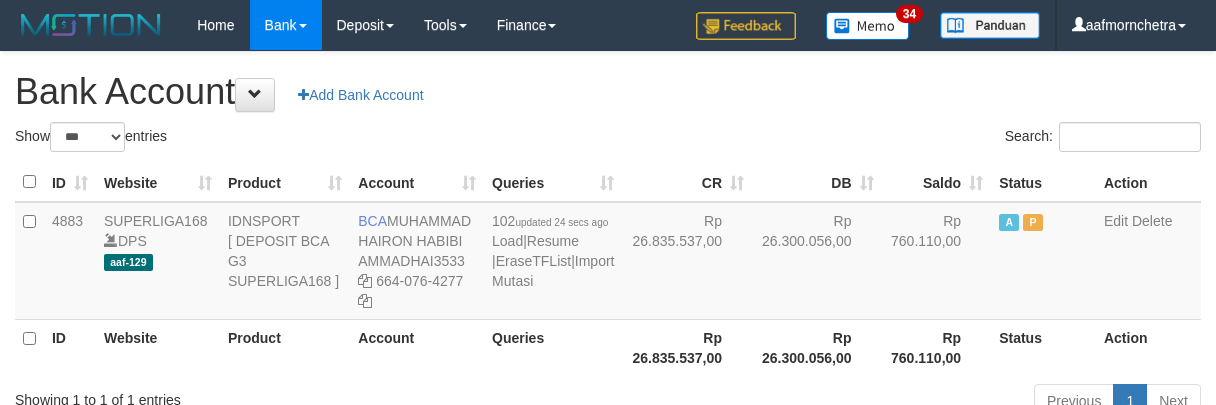 scroll, scrollTop: 0, scrollLeft: 0, axis: both 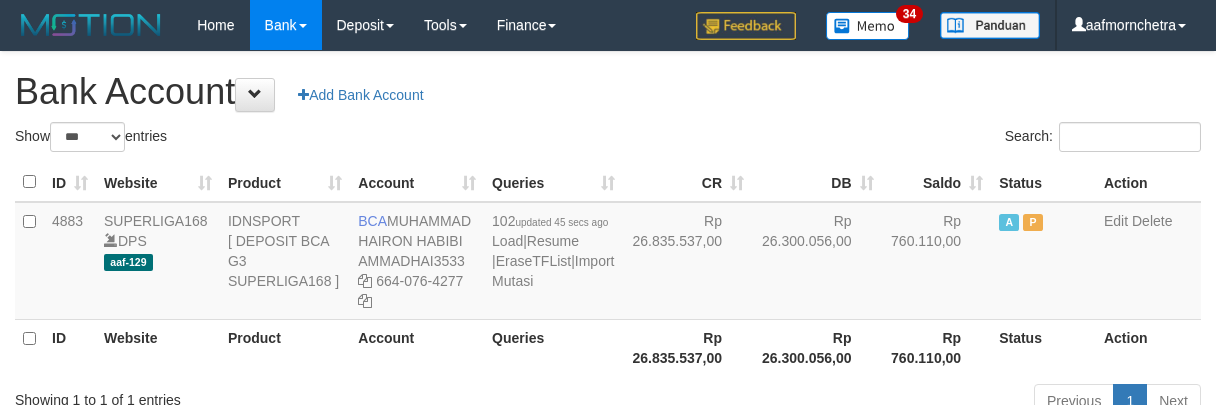 select on "***" 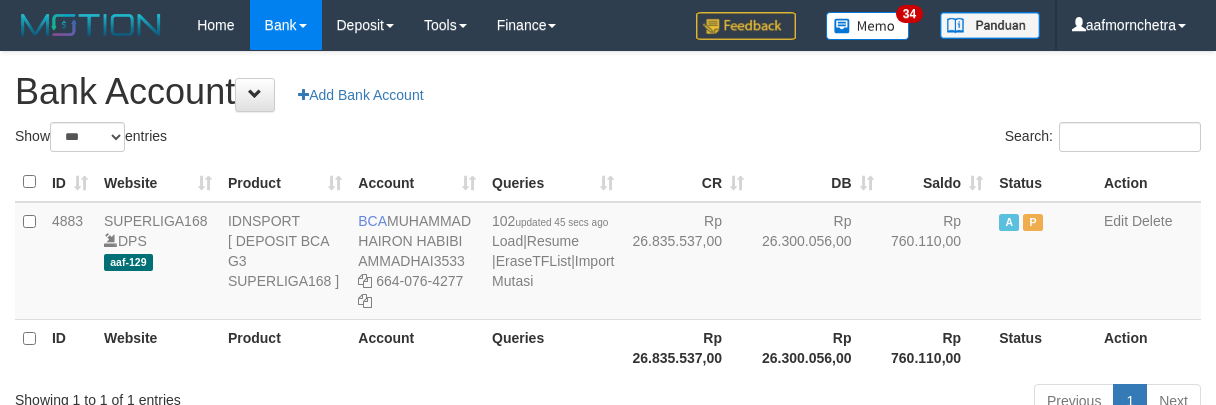 scroll, scrollTop: 0, scrollLeft: 0, axis: both 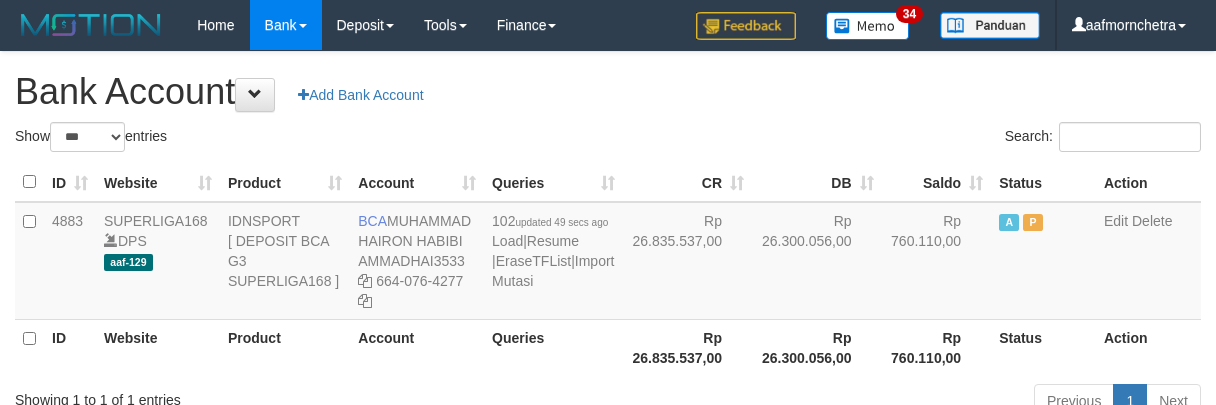 select on "***" 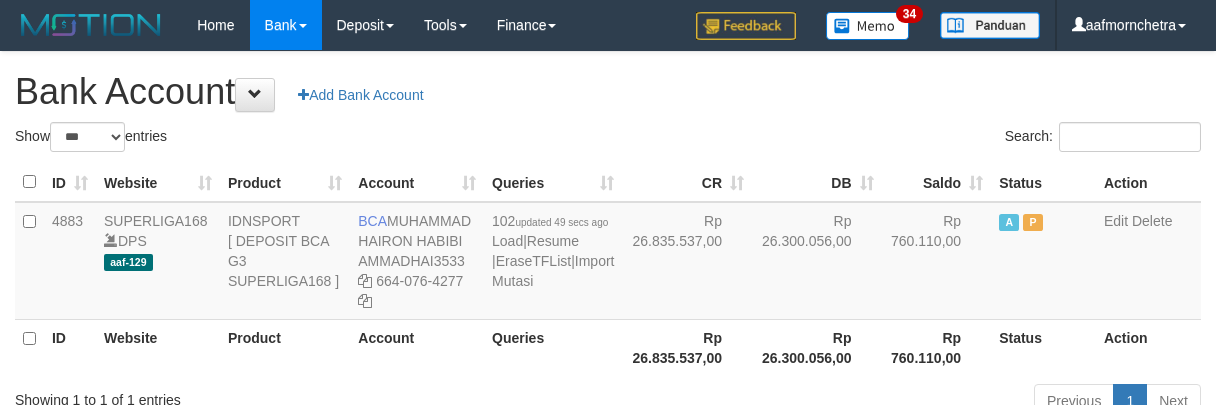 scroll, scrollTop: 0, scrollLeft: 0, axis: both 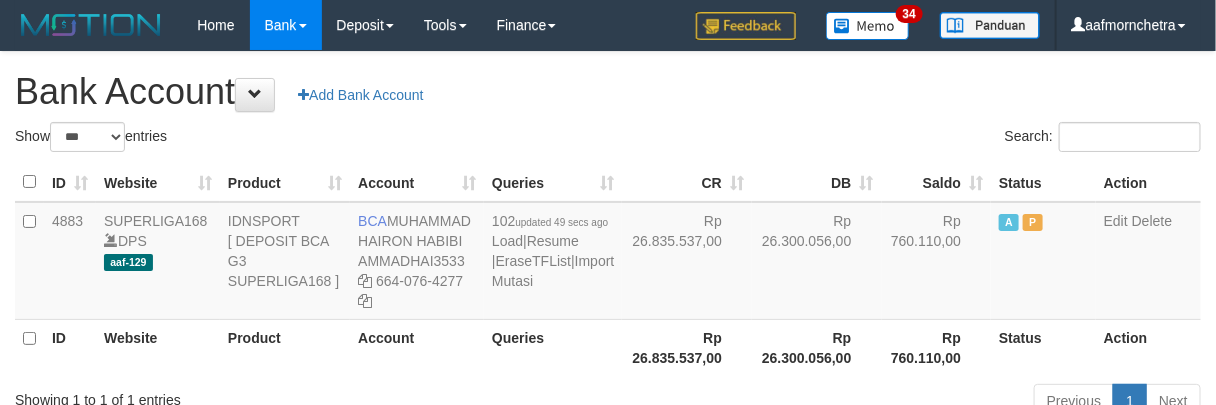 click on "Queries" at bounding box center (553, 347) 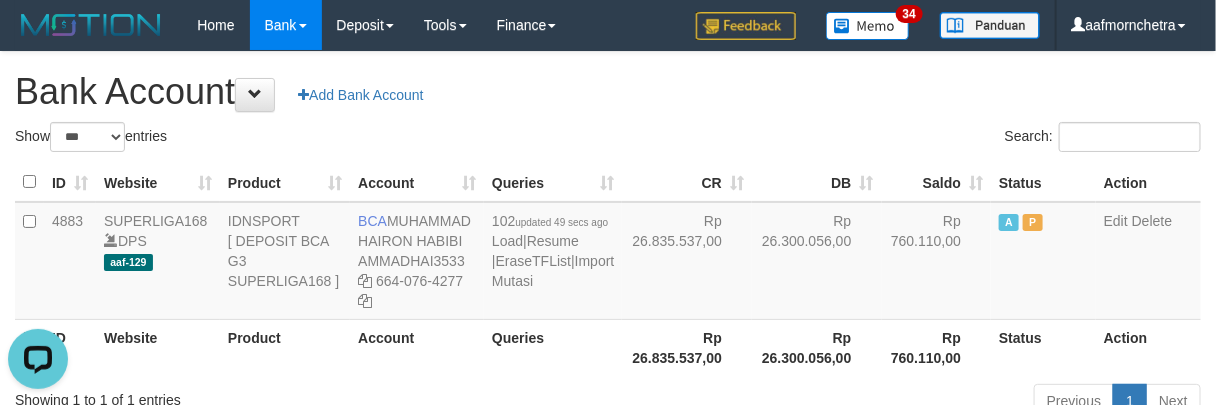scroll, scrollTop: 0, scrollLeft: 0, axis: both 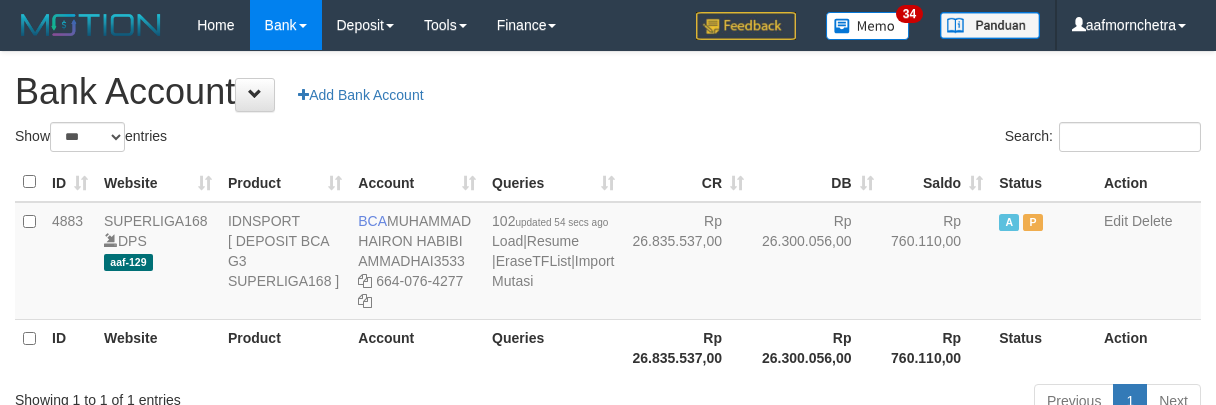 select on "***" 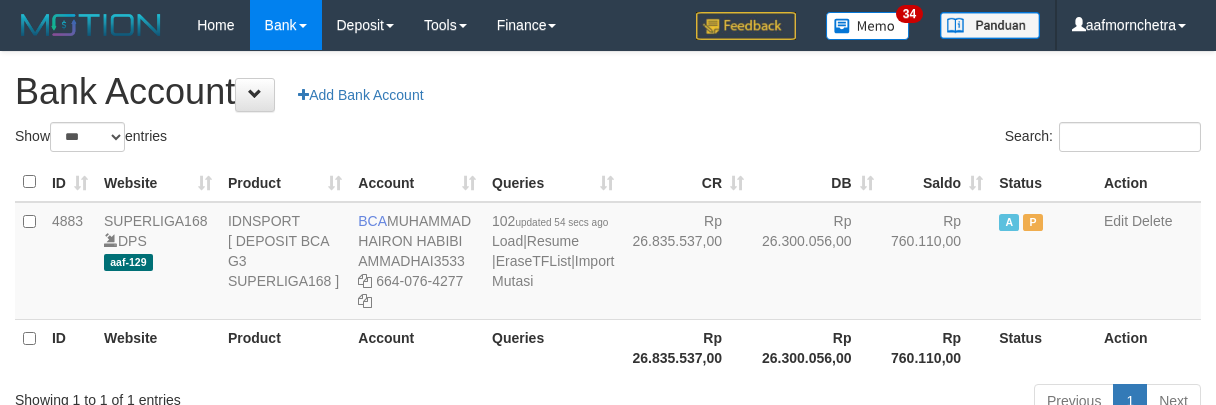 scroll, scrollTop: 0, scrollLeft: 0, axis: both 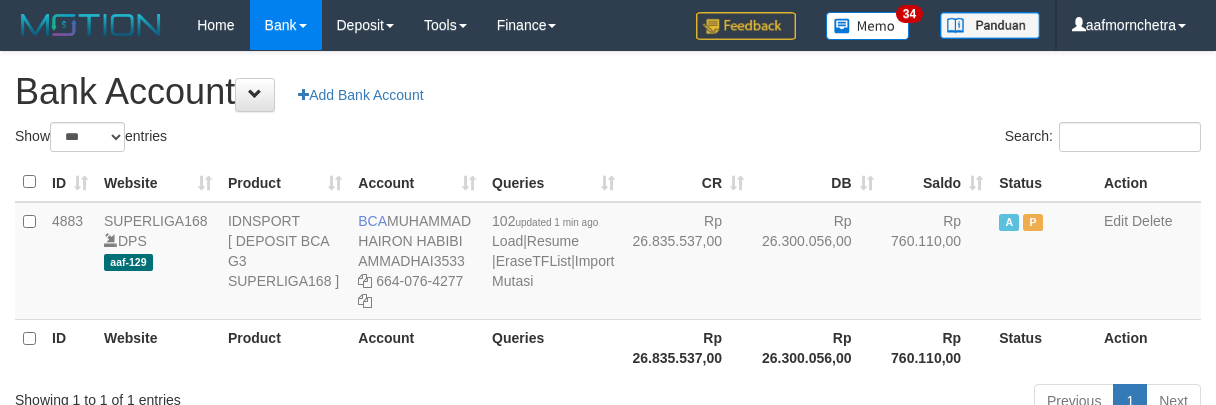 select on "***" 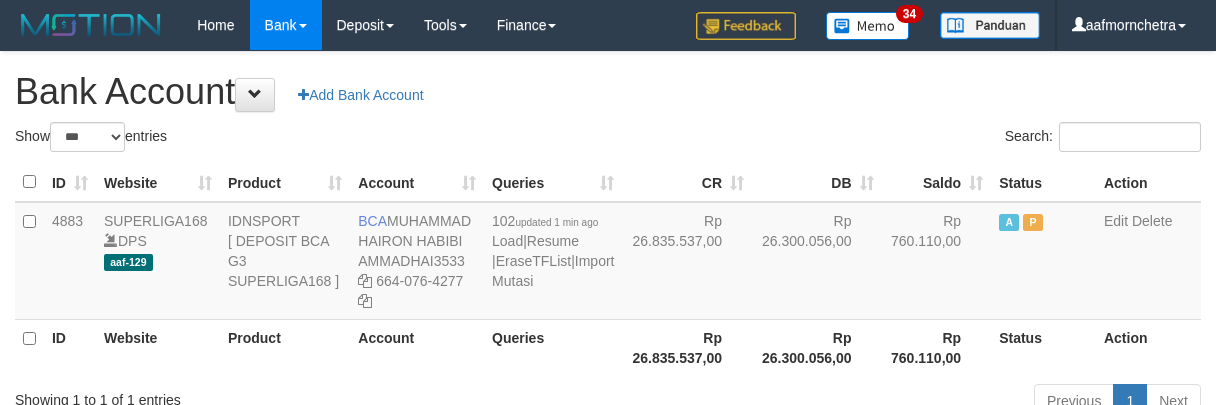 scroll, scrollTop: 0, scrollLeft: 0, axis: both 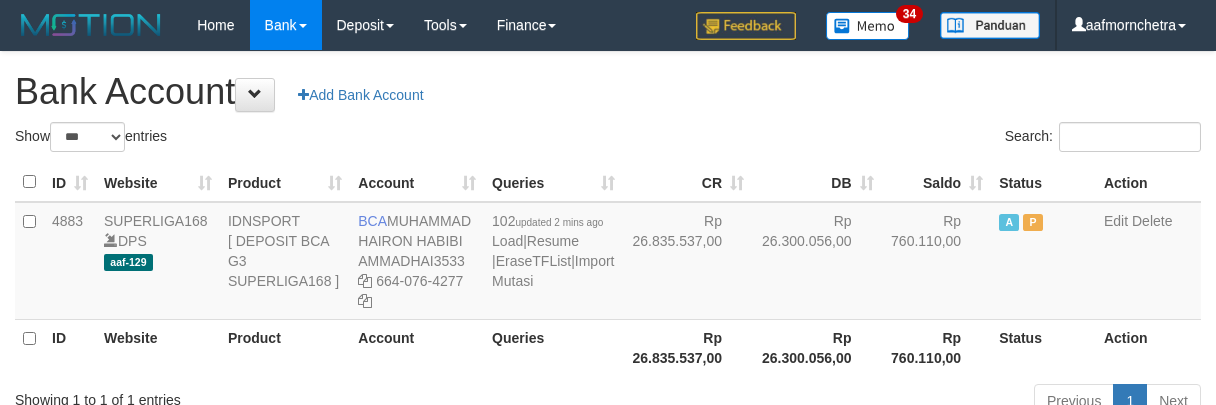 select on "***" 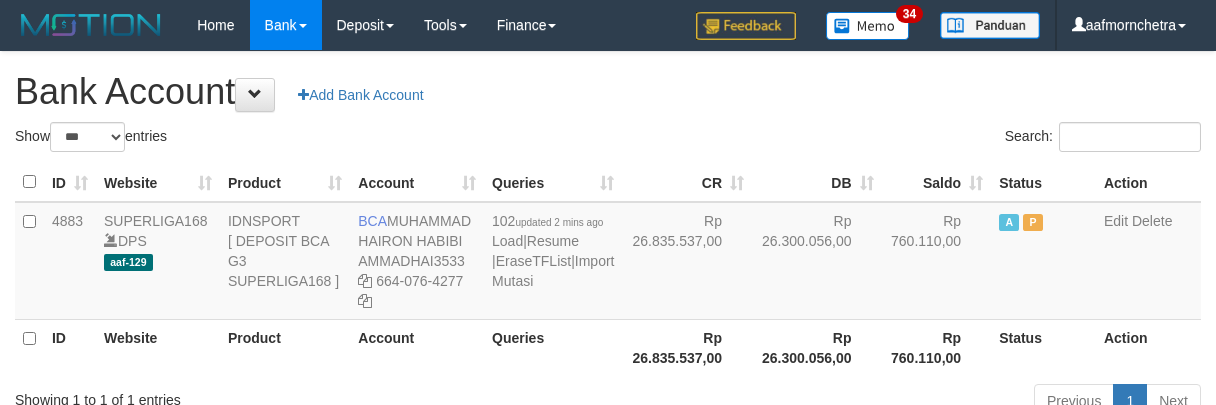 scroll, scrollTop: 0, scrollLeft: 0, axis: both 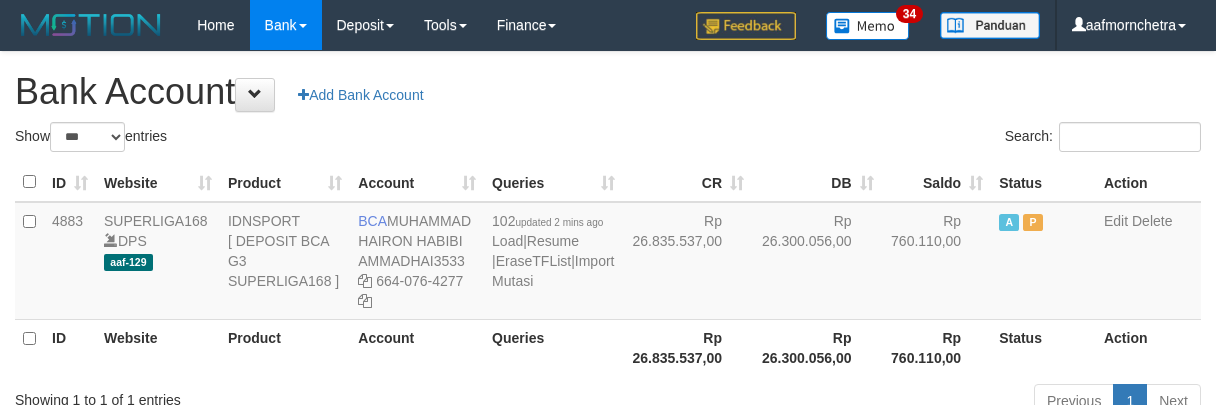 select on "***" 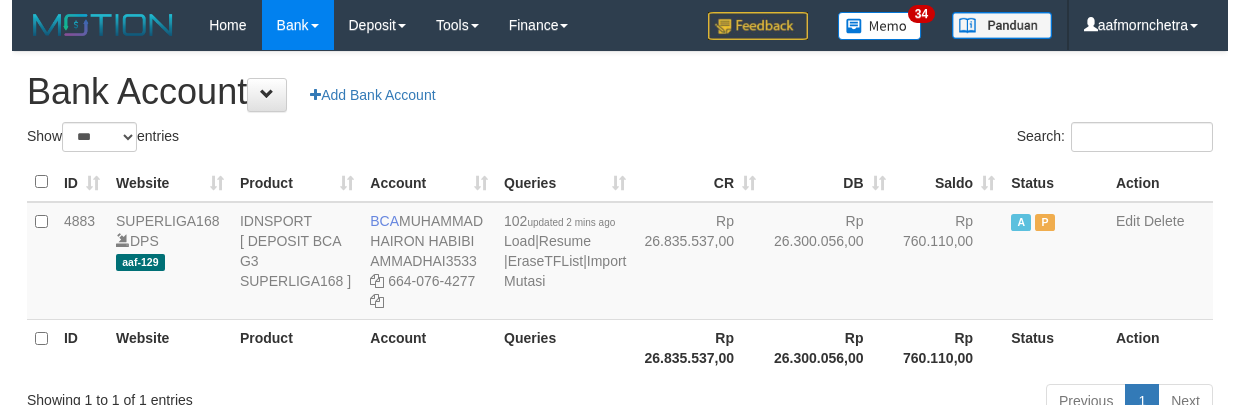 scroll, scrollTop: 0, scrollLeft: 0, axis: both 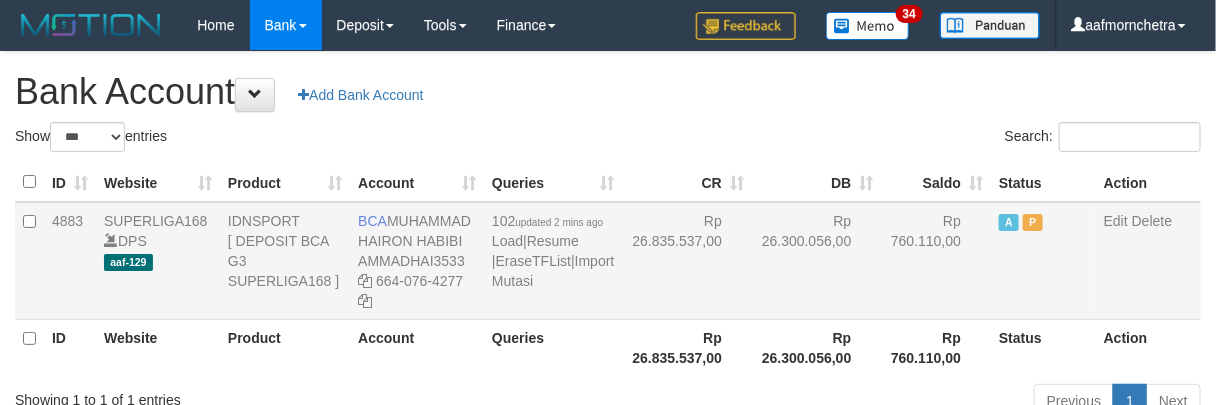 click on "102  updated 2 mins ago
Load
|
Resume
|
EraseTFList
|
Import Mutasi" at bounding box center [553, 261] 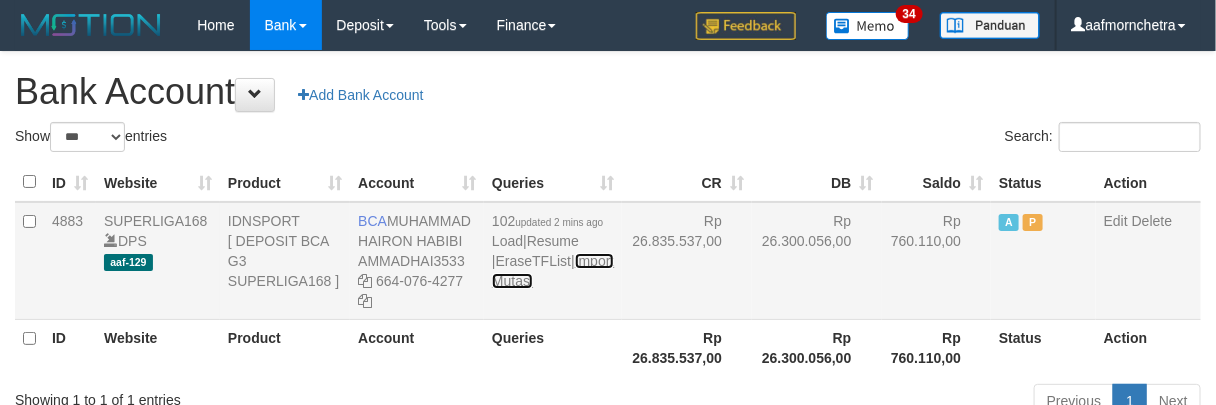 click on "Import Mutasi" at bounding box center [553, 271] 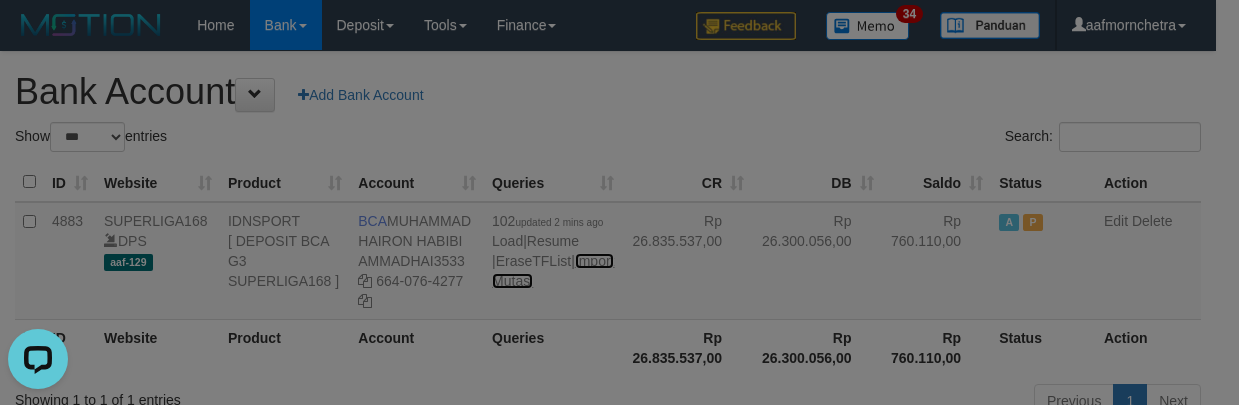 scroll, scrollTop: 0, scrollLeft: 0, axis: both 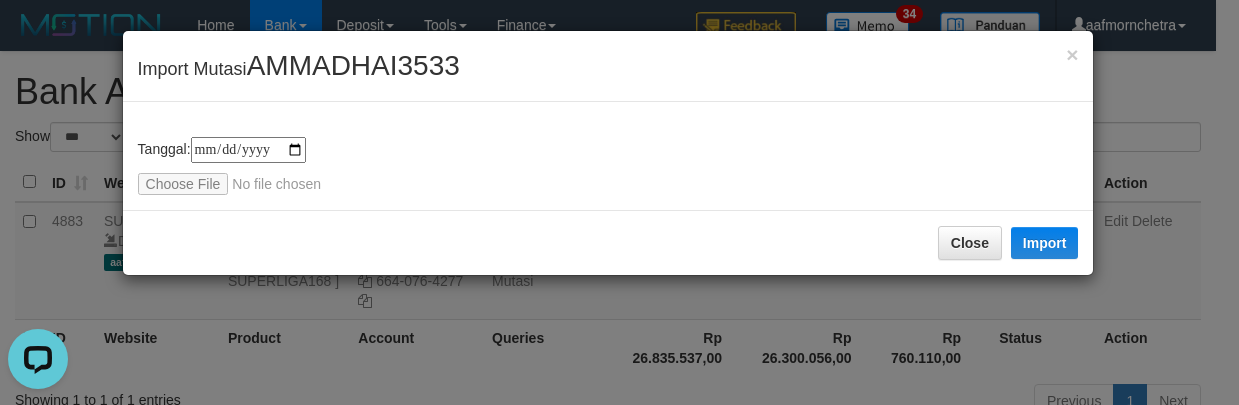 type on "**********" 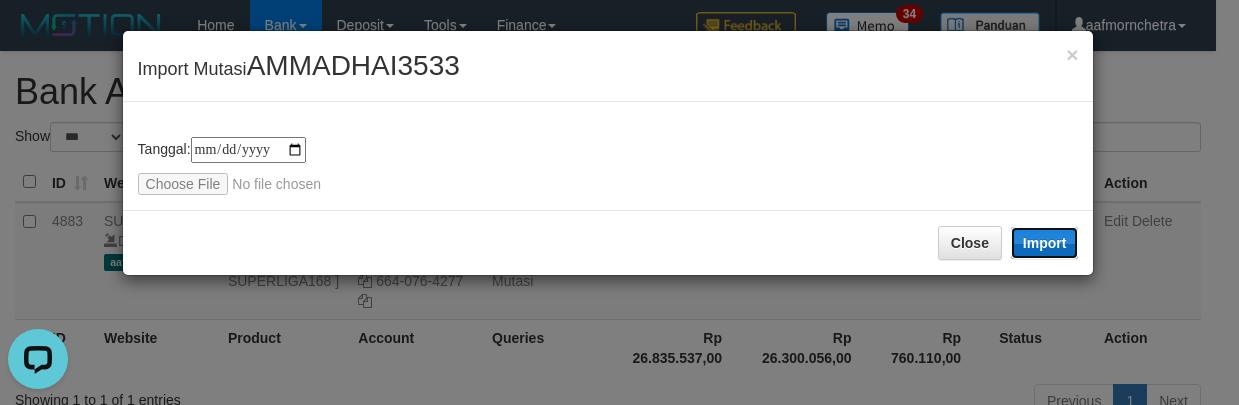 click on "Import" at bounding box center [1045, 243] 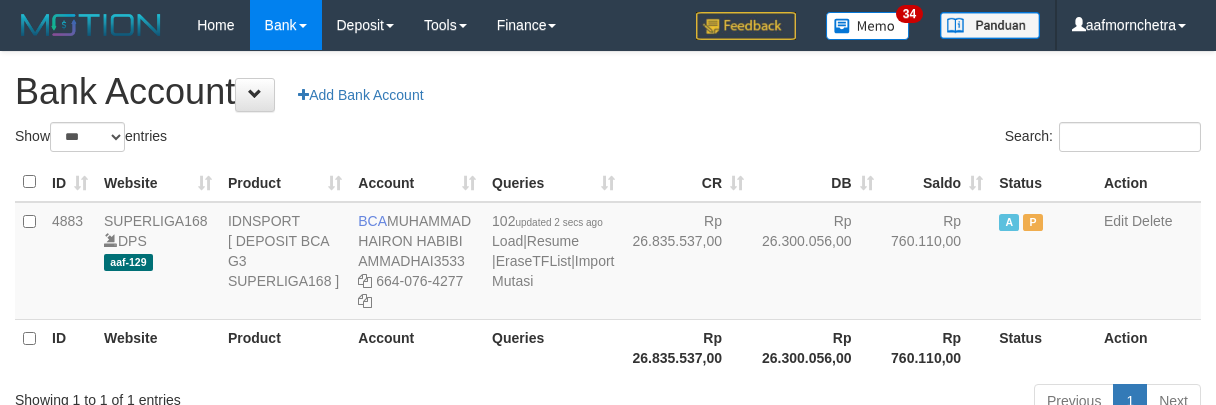 select on "***" 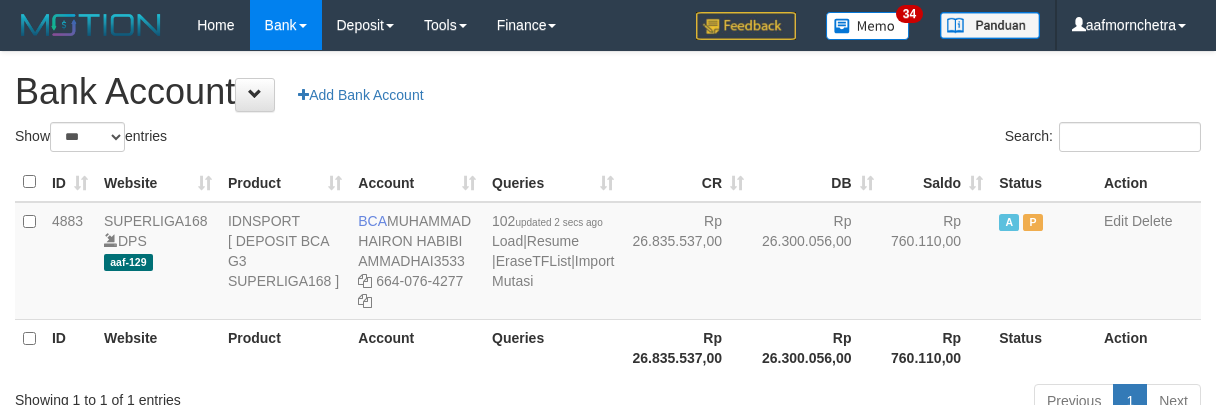 scroll, scrollTop: 0, scrollLeft: 0, axis: both 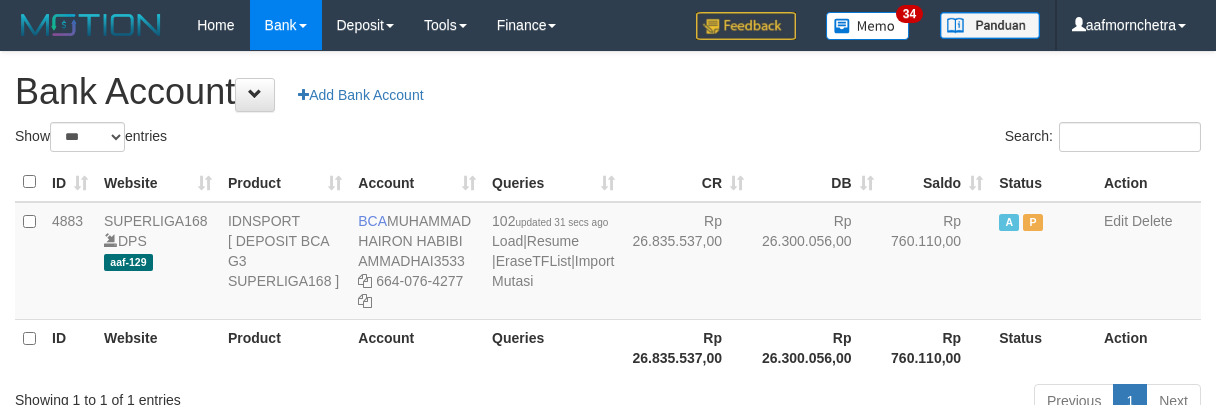 select on "***" 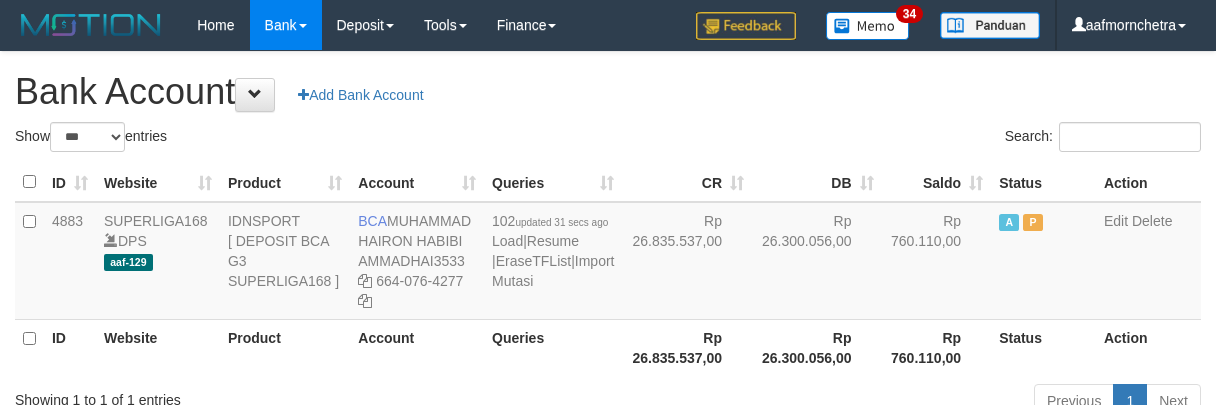 scroll, scrollTop: 0, scrollLeft: 0, axis: both 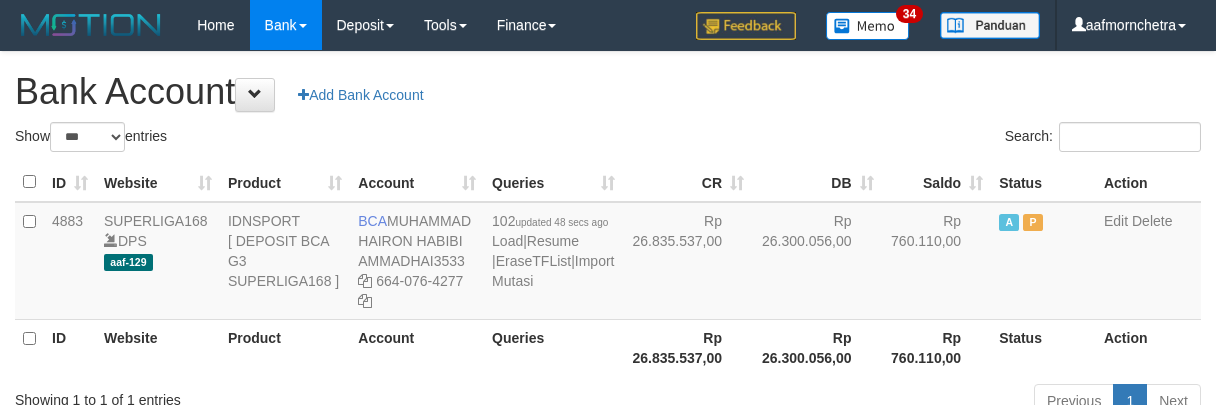 select on "***" 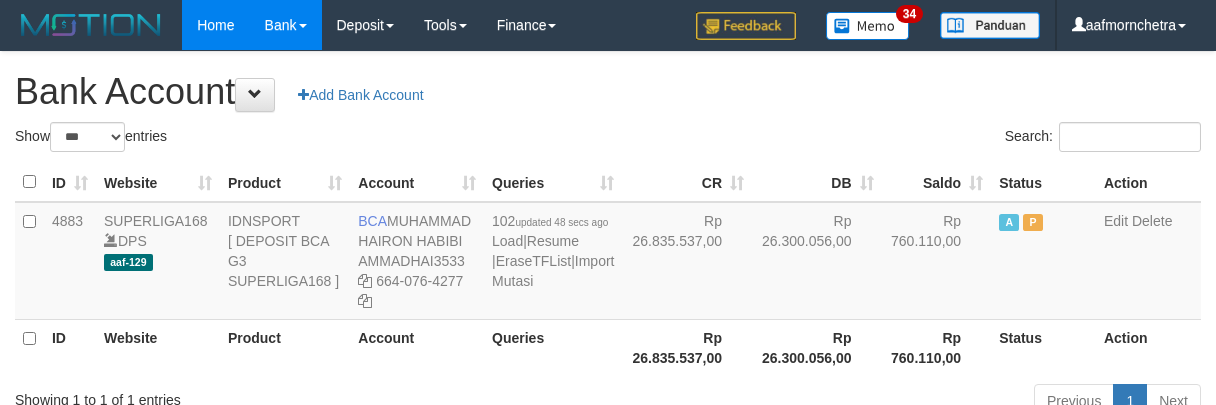 scroll, scrollTop: 0, scrollLeft: 0, axis: both 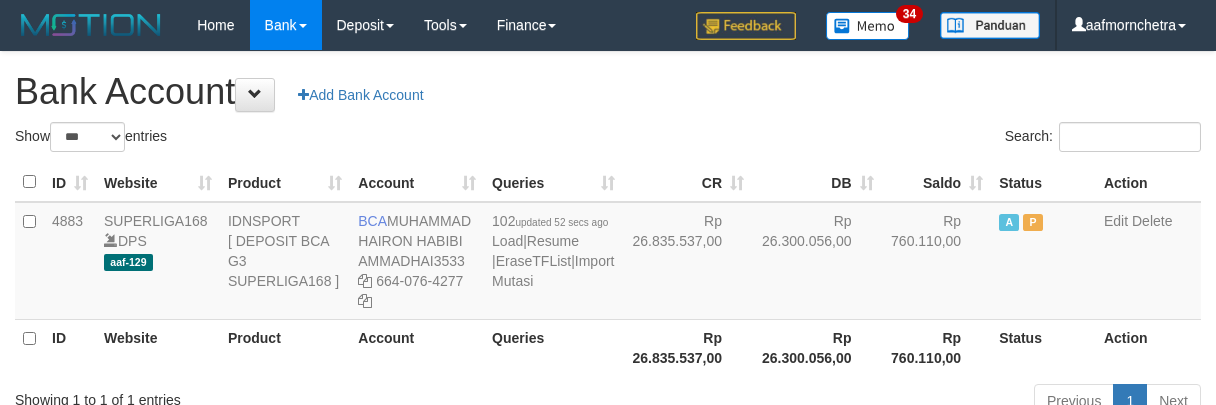 select on "***" 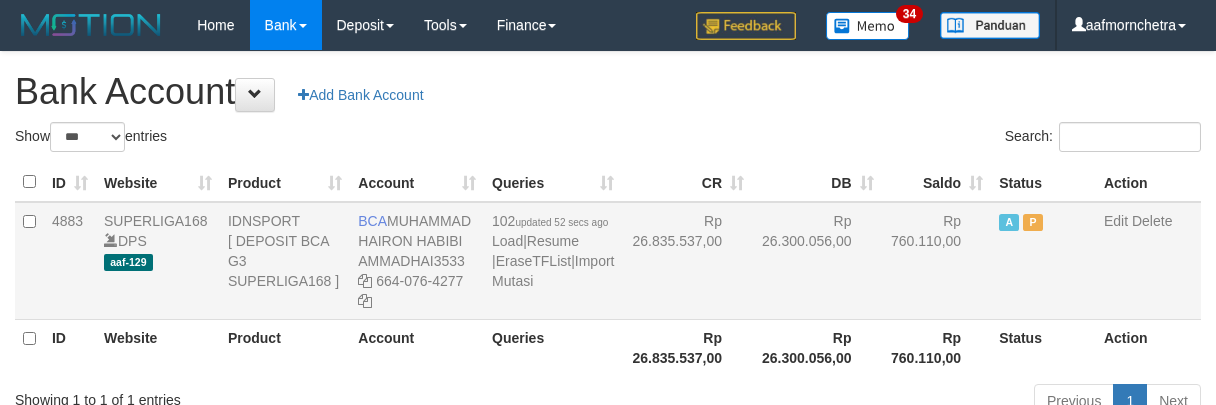 scroll, scrollTop: 0, scrollLeft: 0, axis: both 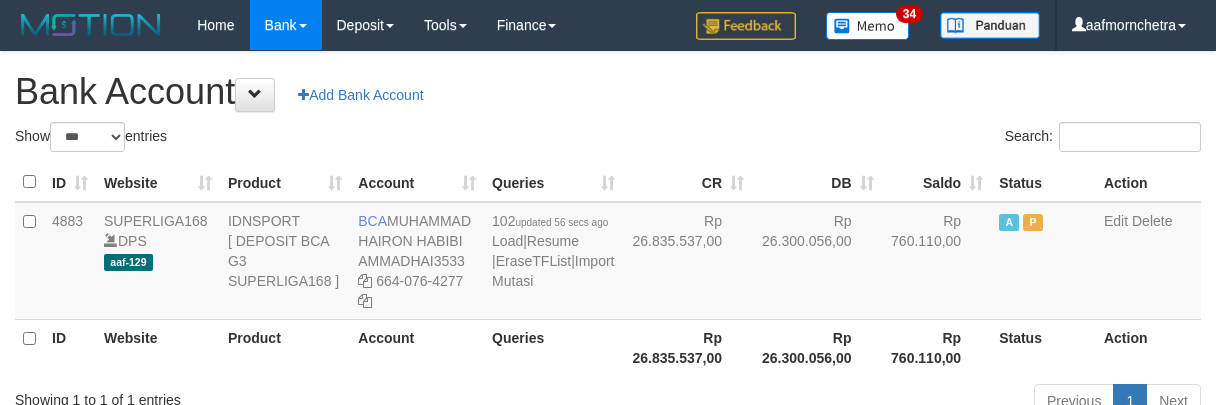 select on "***" 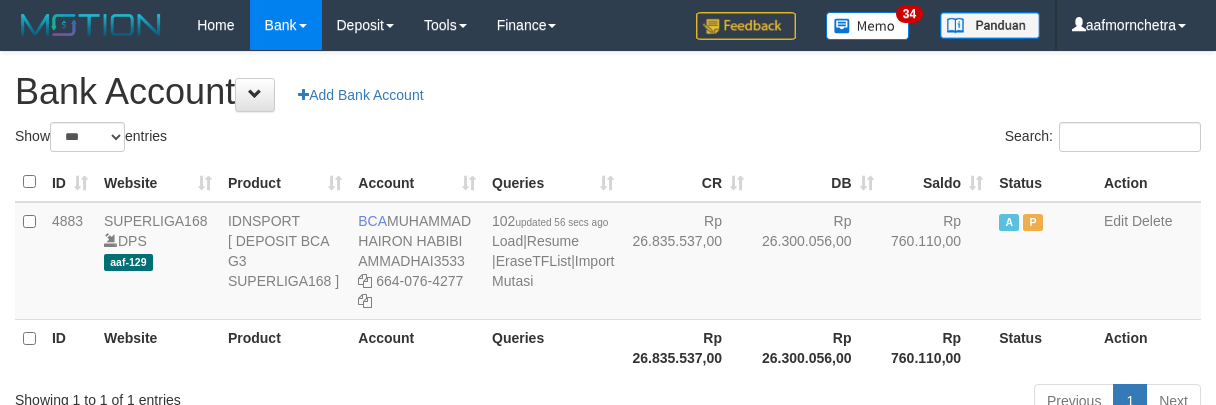 scroll, scrollTop: 0, scrollLeft: 0, axis: both 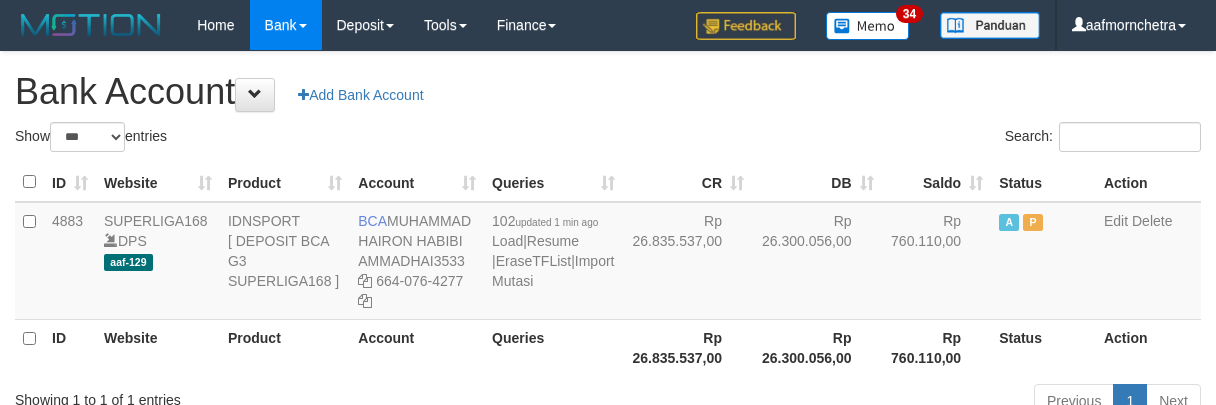 select on "***" 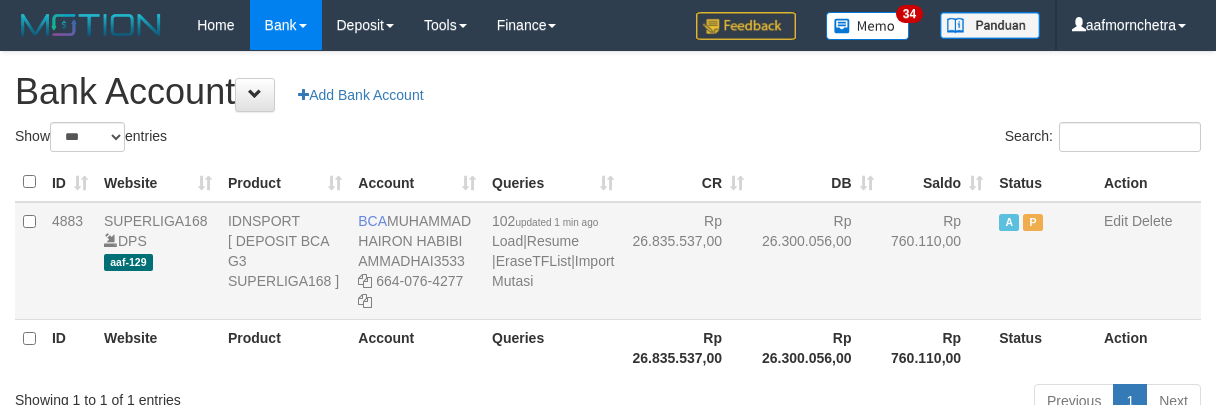 scroll, scrollTop: 0, scrollLeft: 0, axis: both 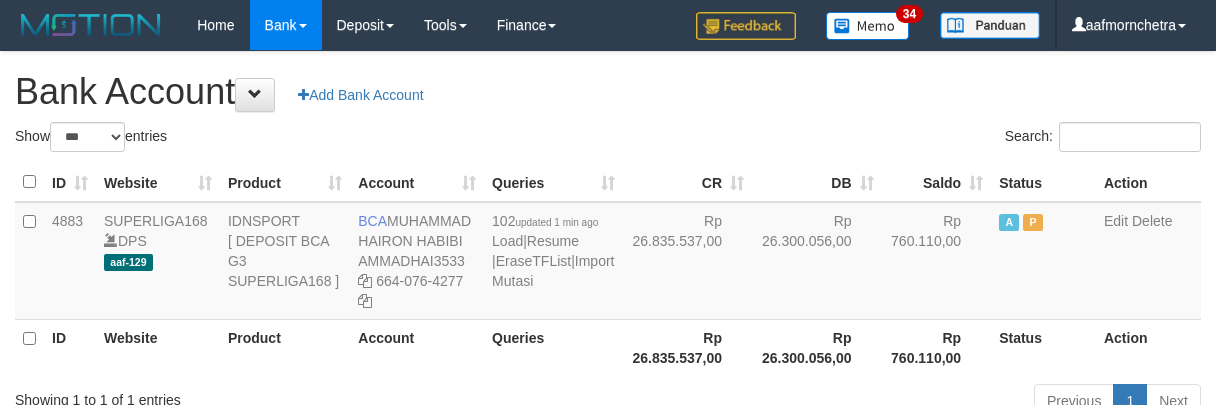select on "***" 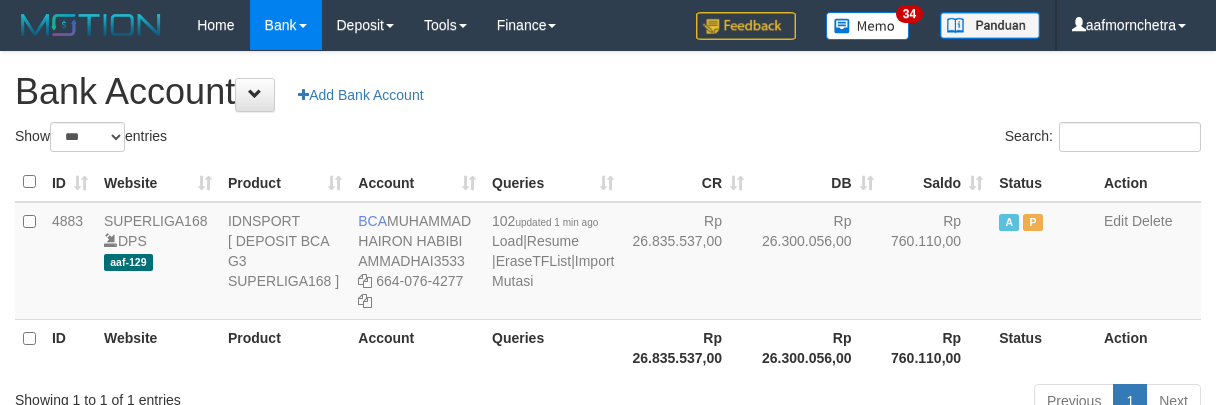 scroll, scrollTop: 0, scrollLeft: 0, axis: both 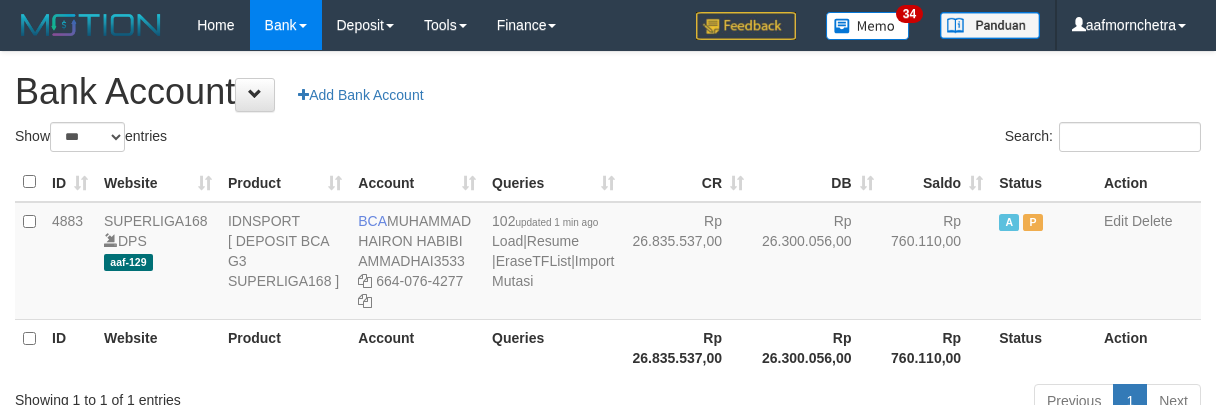 select on "***" 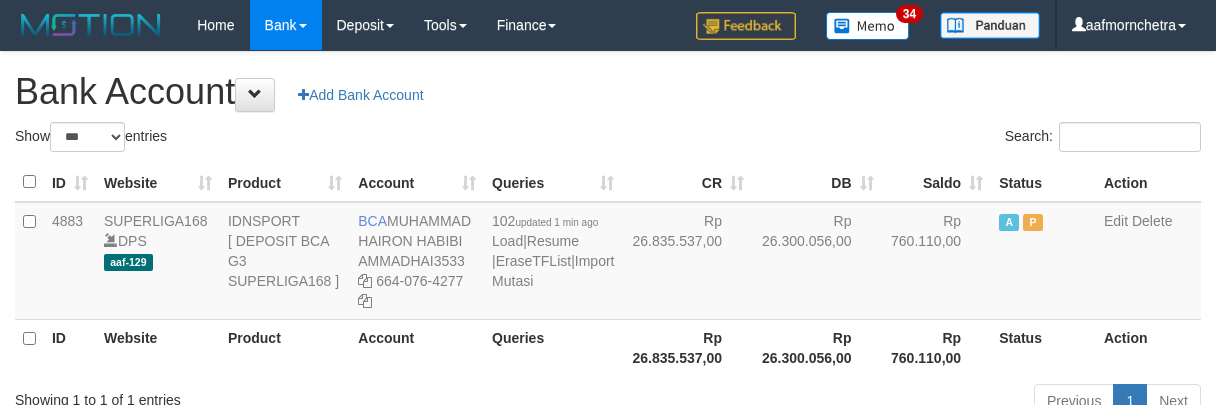 scroll, scrollTop: 0, scrollLeft: 0, axis: both 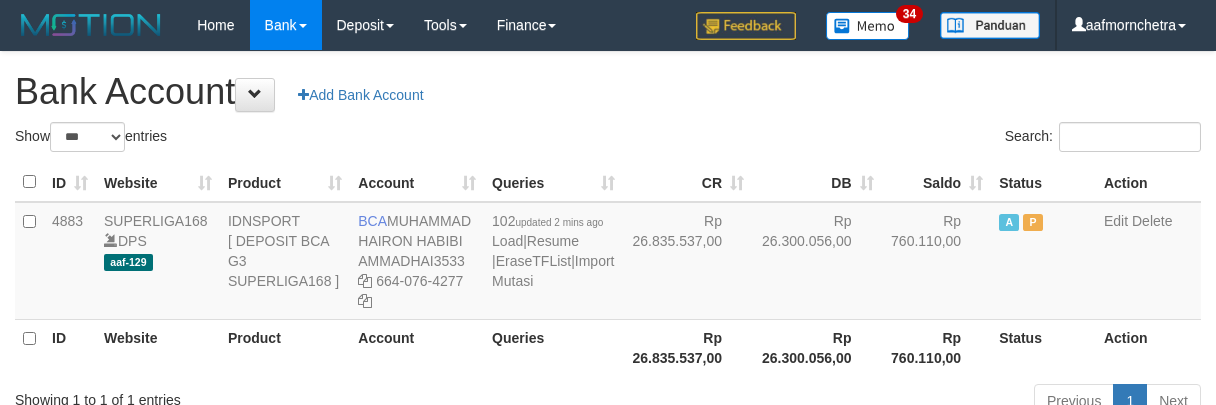 select on "***" 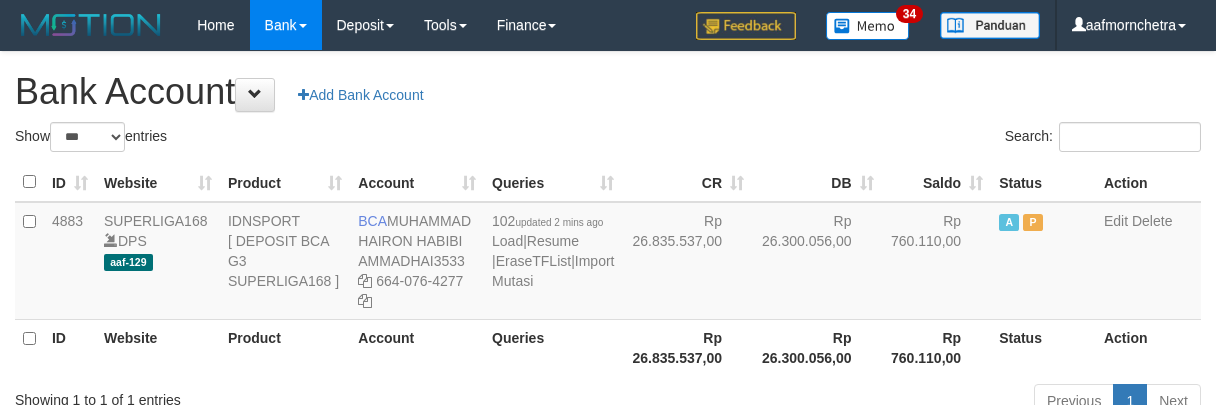 scroll, scrollTop: 0, scrollLeft: 0, axis: both 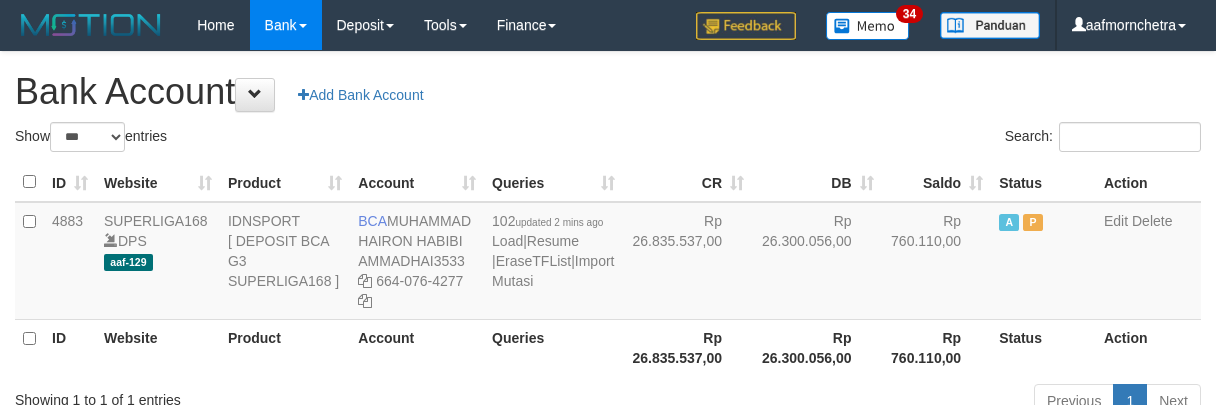 select on "***" 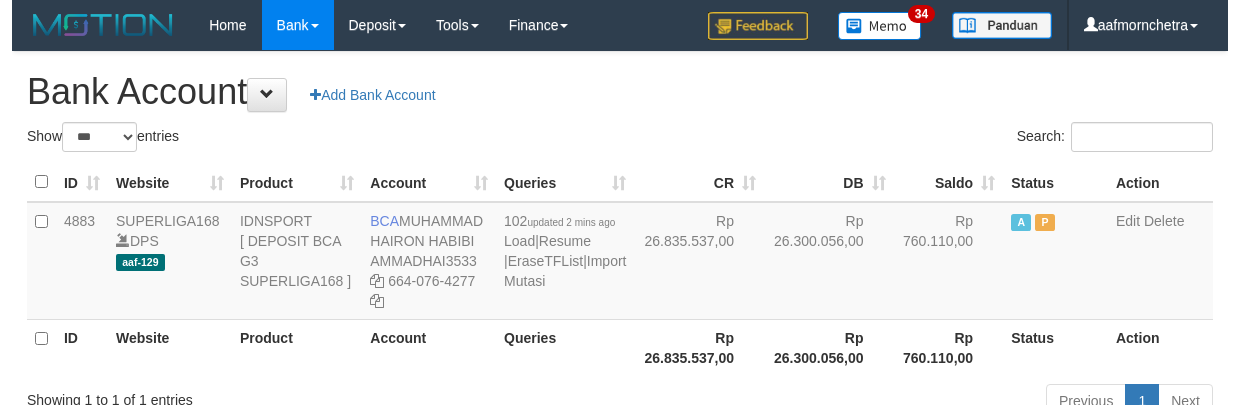 scroll, scrollTop: 0, scrollLeft: 0, axis: both 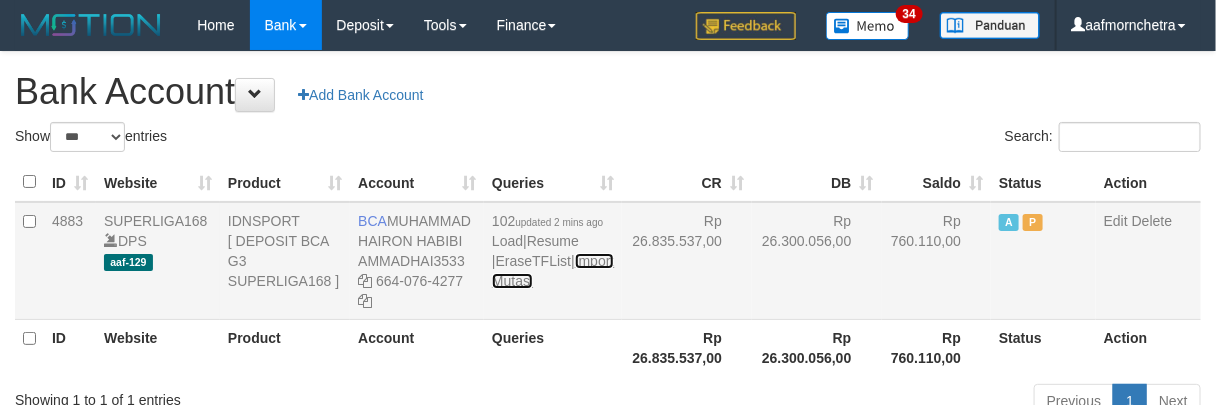 click on "Import Mutasi" at bounding box center (553, 271) 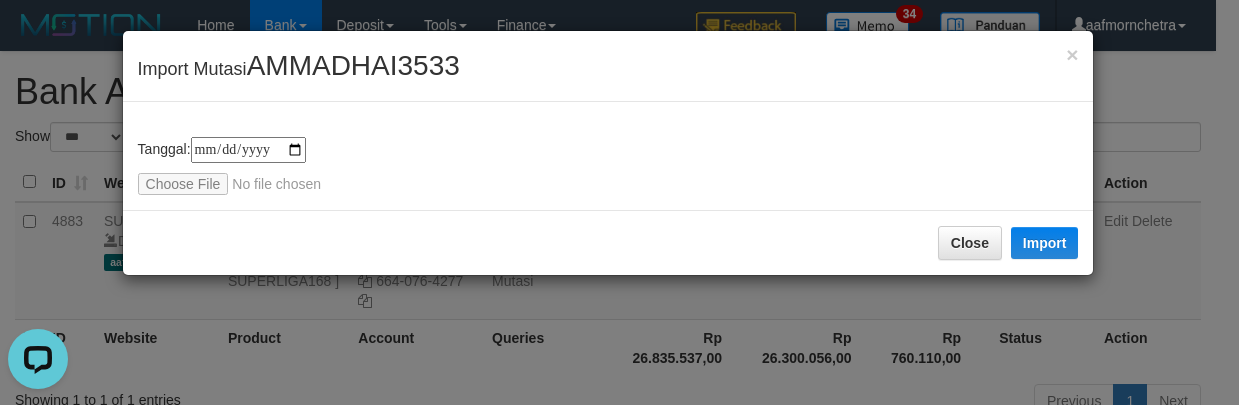 scroll, scrollTop: 0, scrollLeft: 0, axis: both 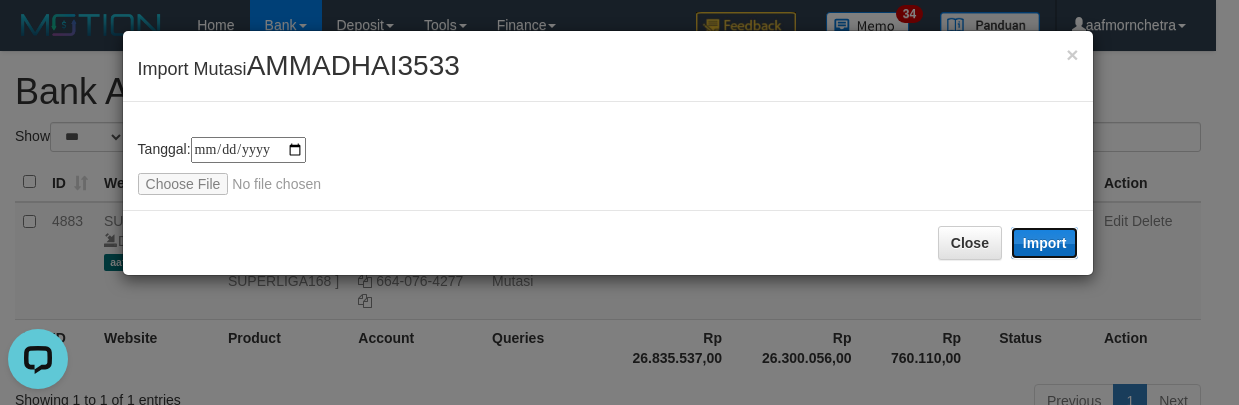 click on "Import" at bounding box center (1045, 243) 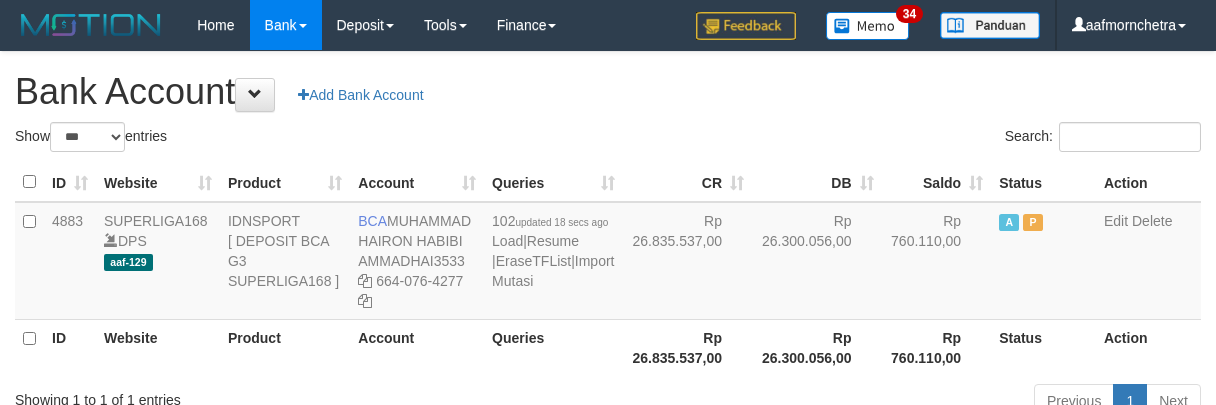 select on "***" 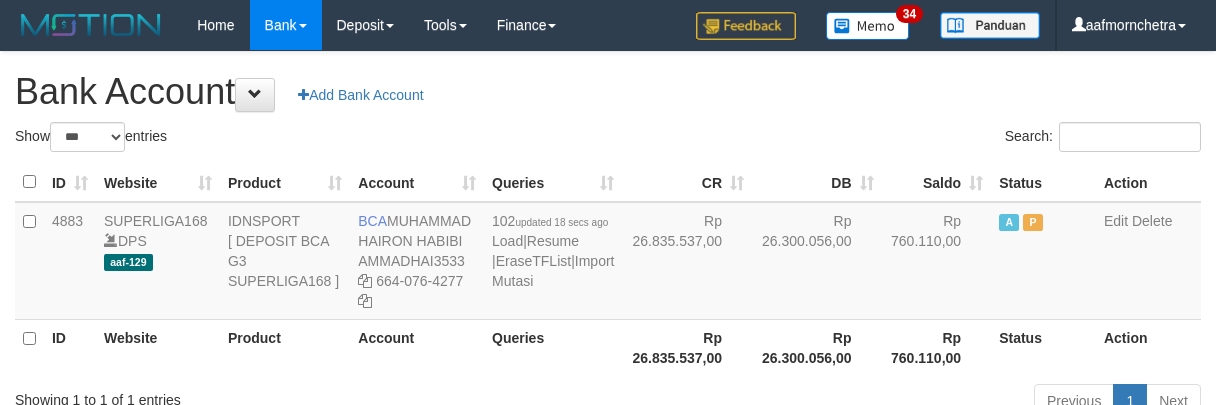 scroll, scrollTop: 0, scrollLeft: 0, axis: both 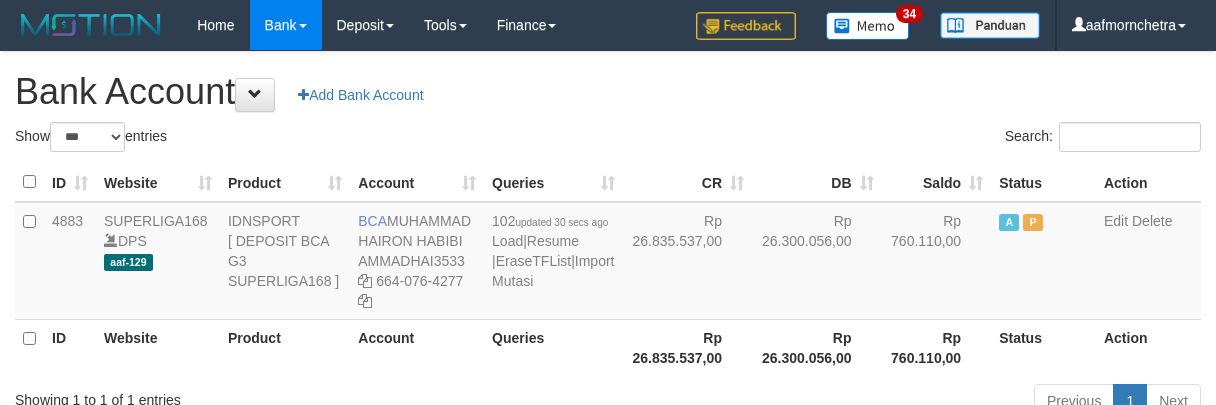 select on "***" 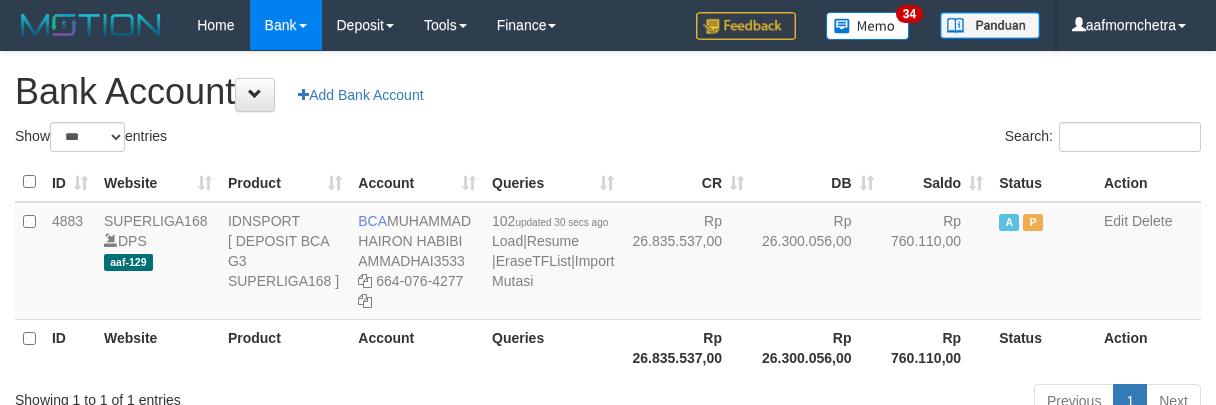 scroll, scrollTop: 0, scrollLeft: 0, axis: both 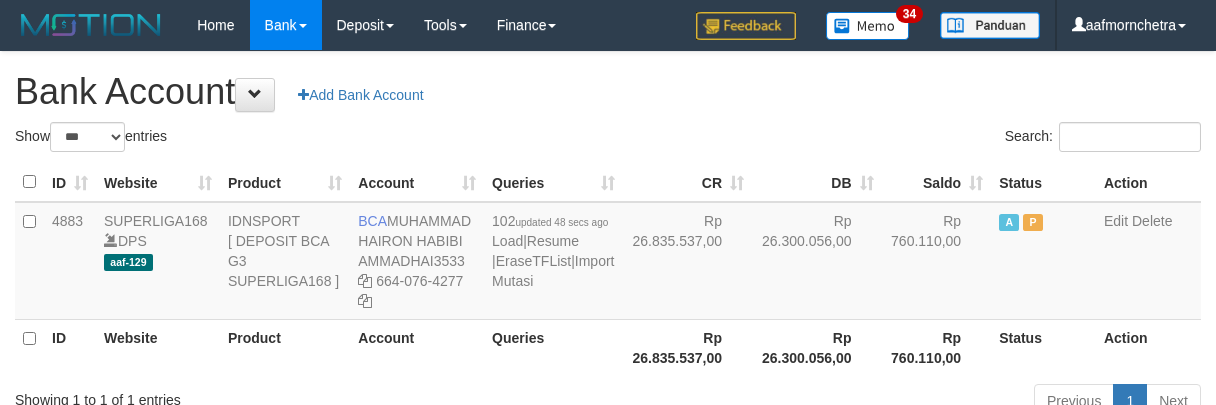 select on "***" 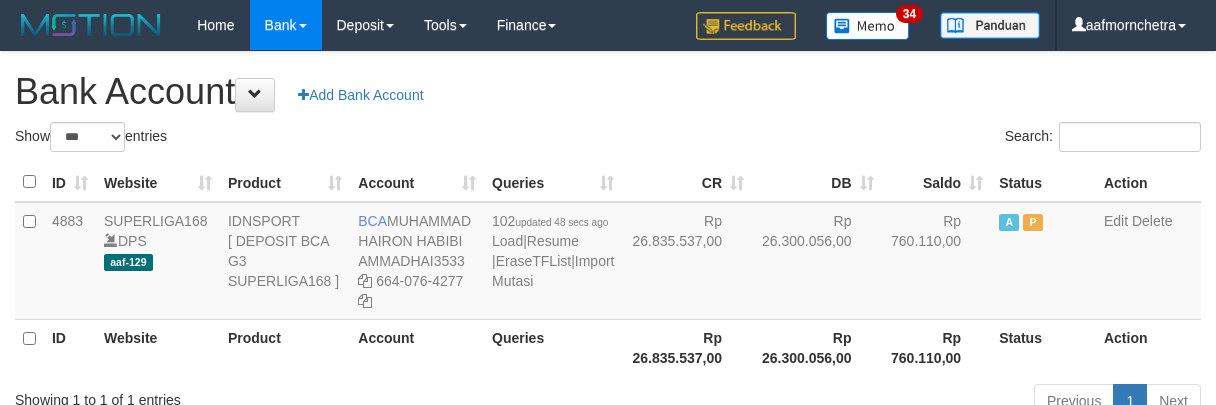 scroll, scrollTop: 0, scrollLeft: 0, axis: both 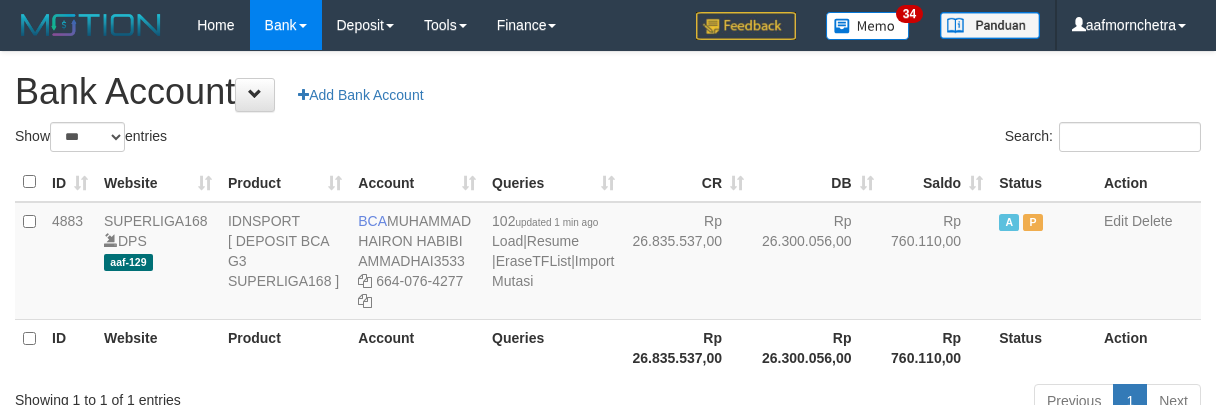 select on "***" 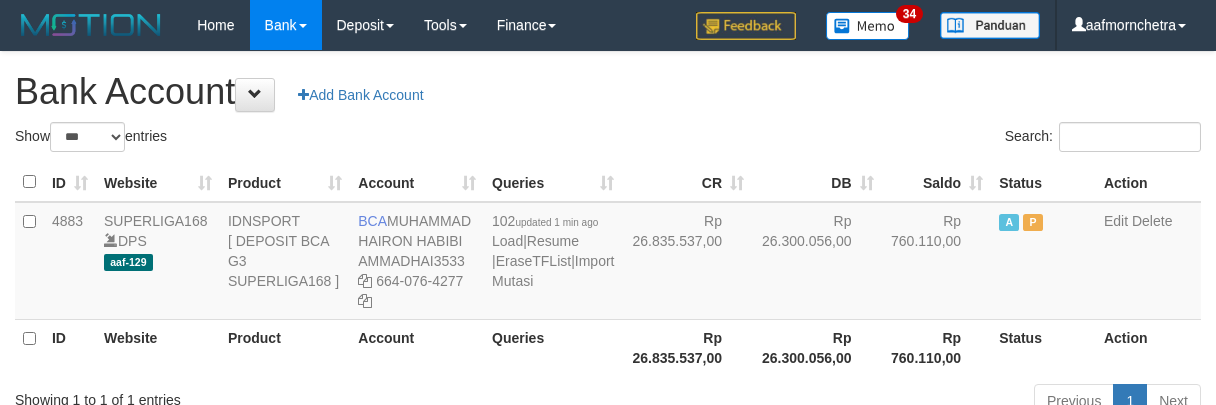 scroll, scrollTop: 0, scrollLeft: 0, axis: both 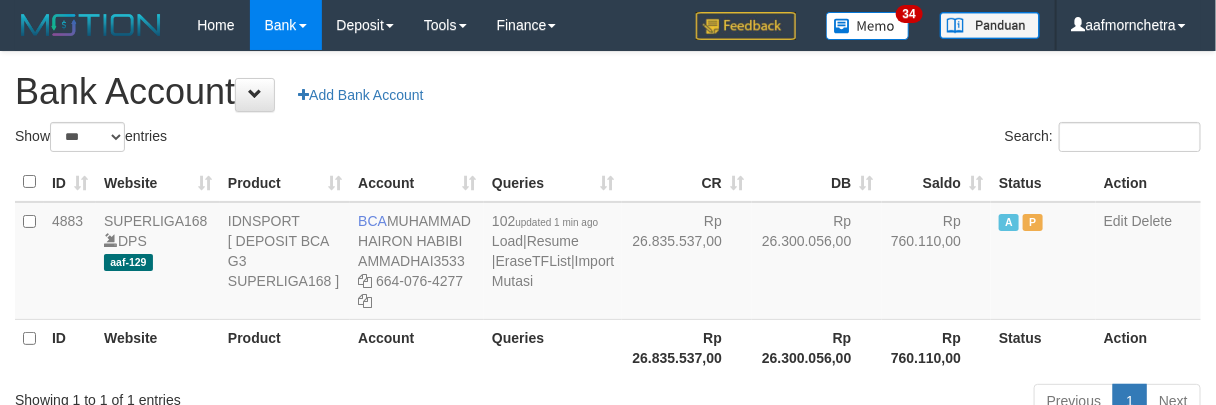 click on "Rp 26.835.537,00" at bounding box center (687, 347) 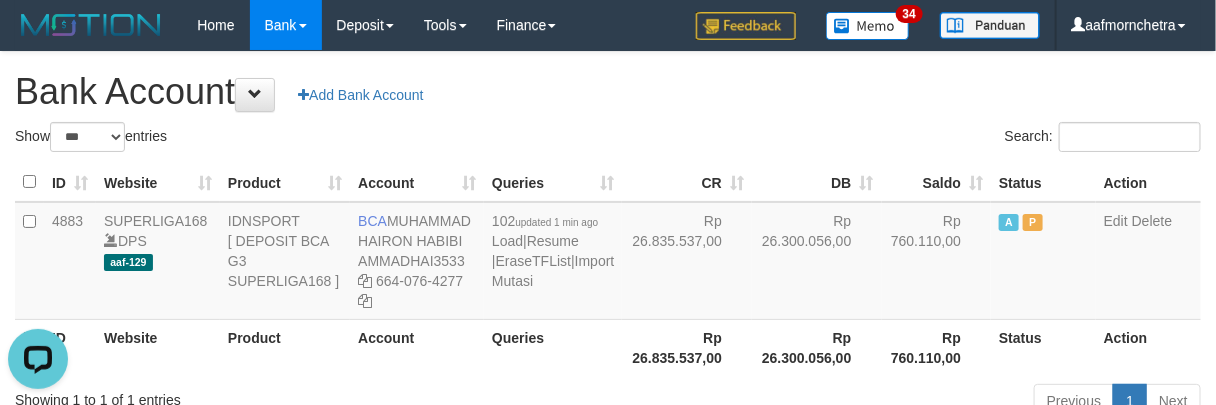 scroll, scrollTop: 0, scrollLeft: 0, axis: both 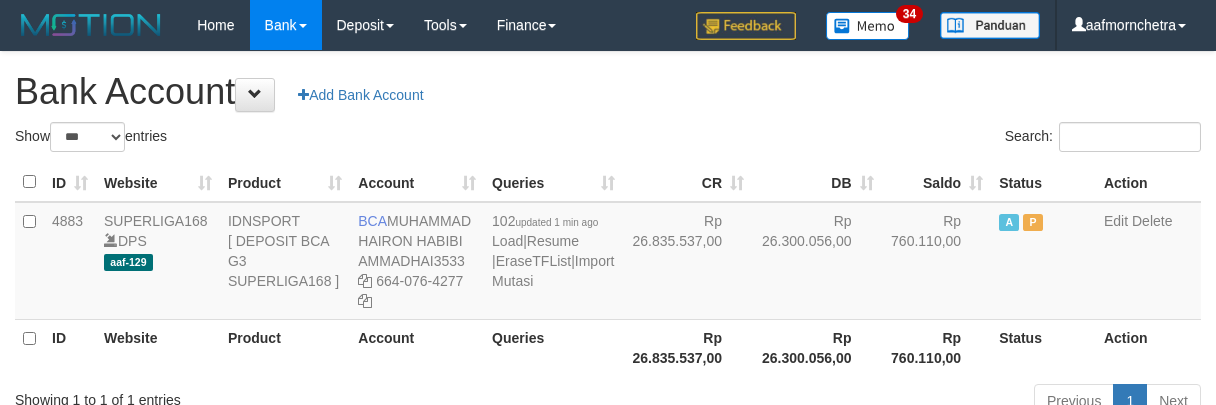 select on "***" 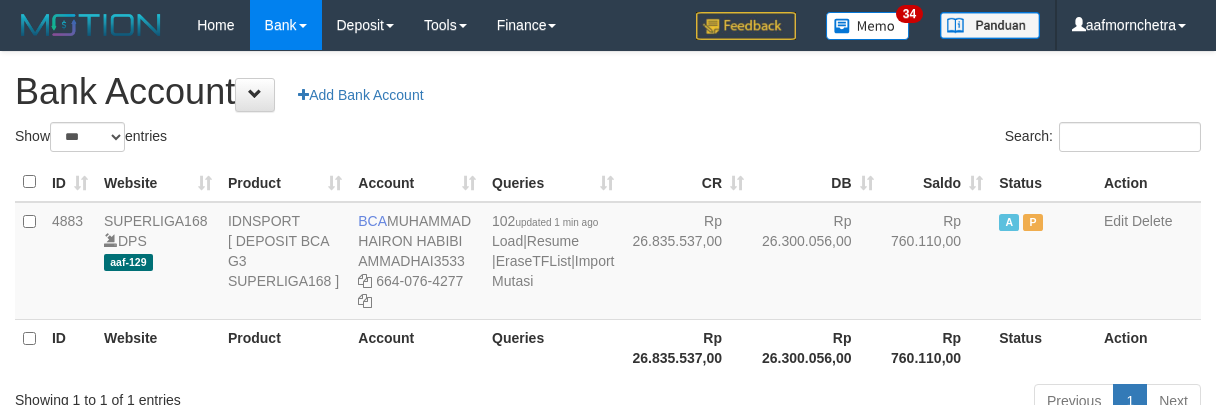 scroll, scrollTop: 0, scrollLeft: 0, axis: both 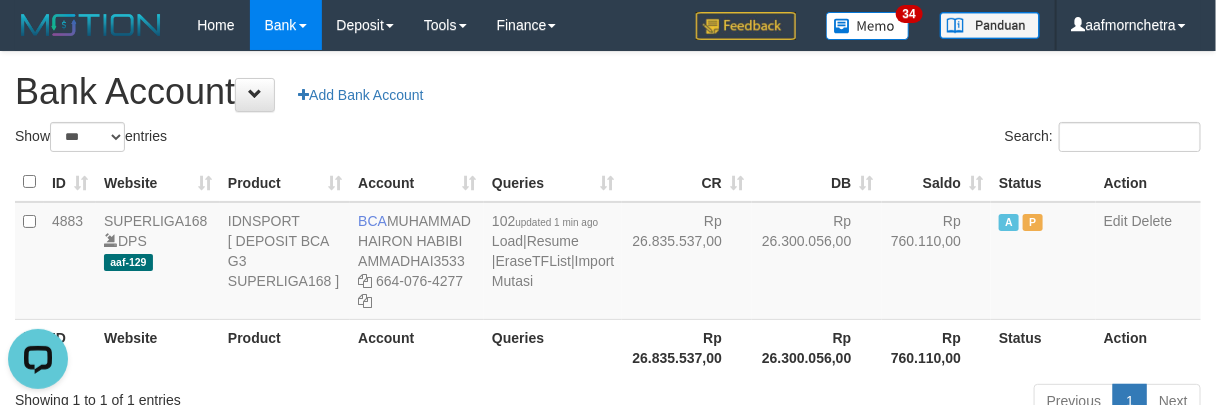 click on "Queries" at bounding box center (553, 347) 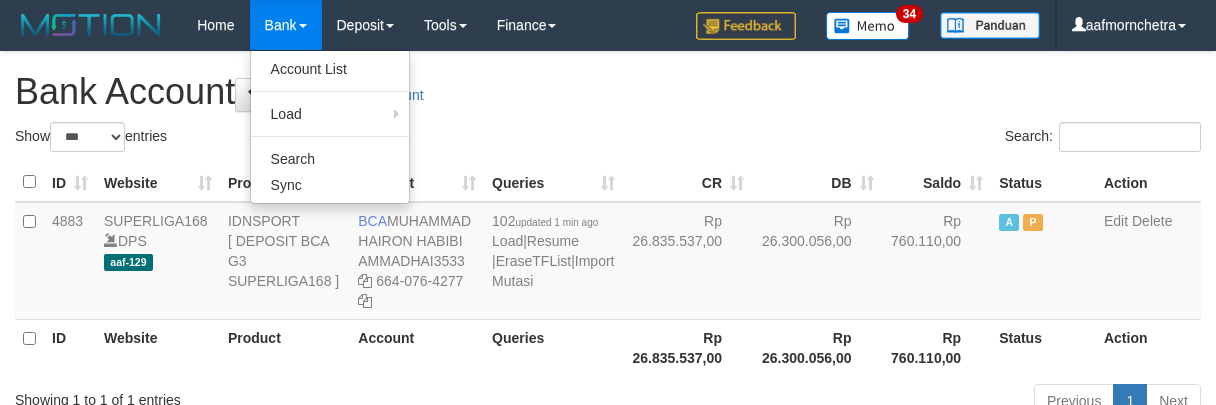 select on "***" 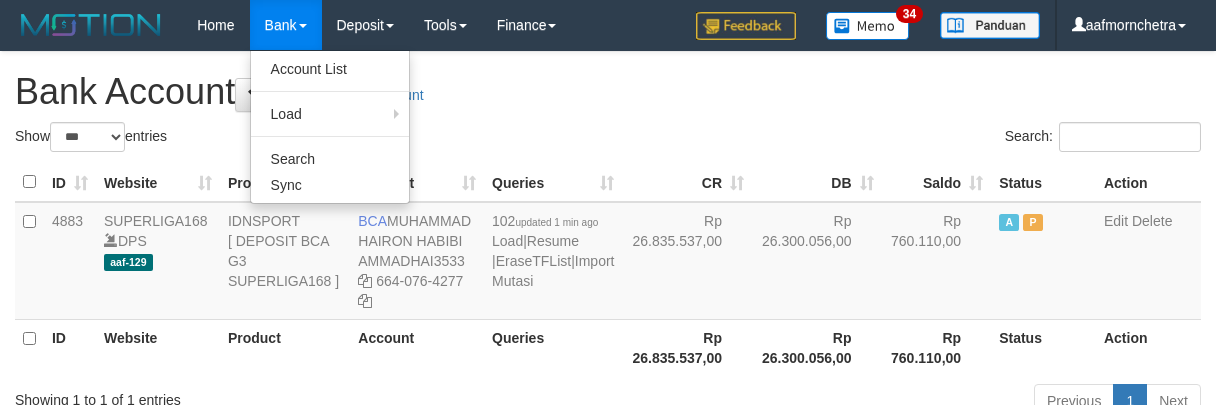 scroll, scrollTop: 0, scrollLeft: 0, axis: both 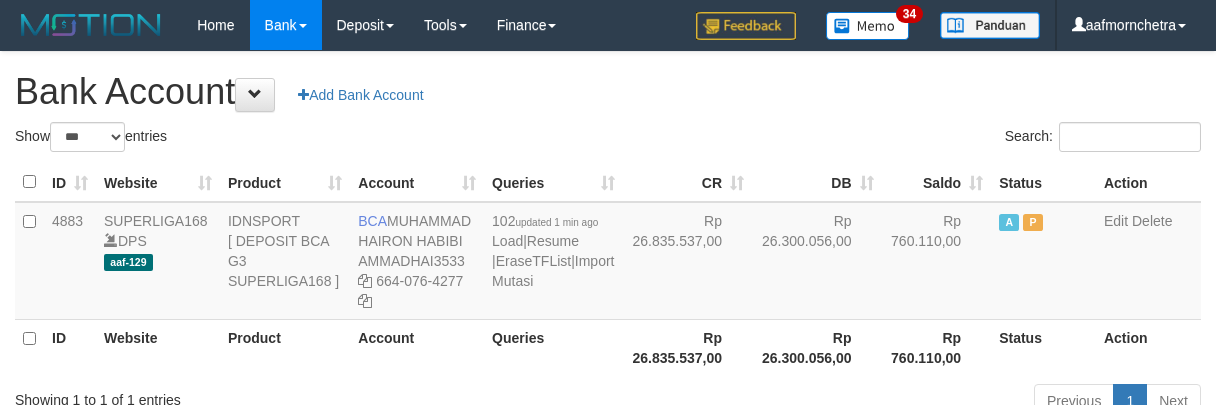select on "***" 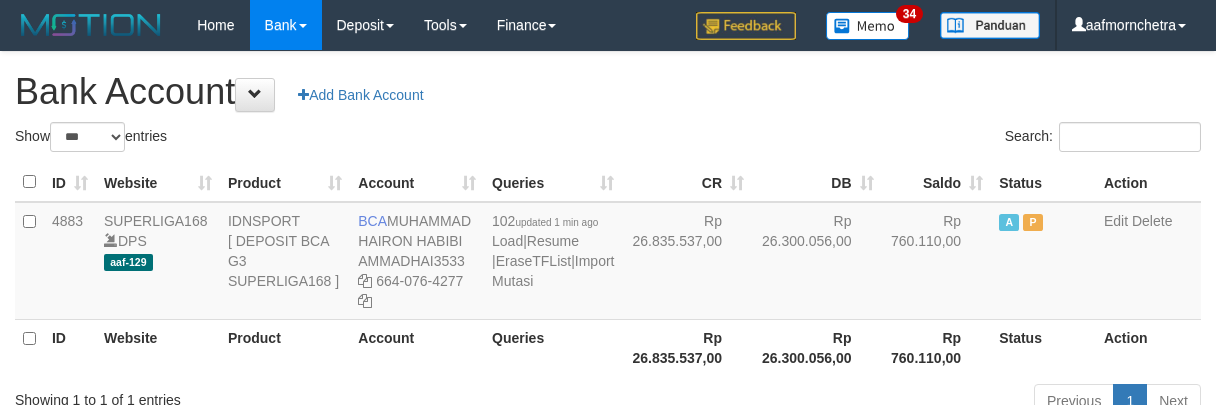 scroll, scrollTop: 0, scrollLeft: 0, axis: both 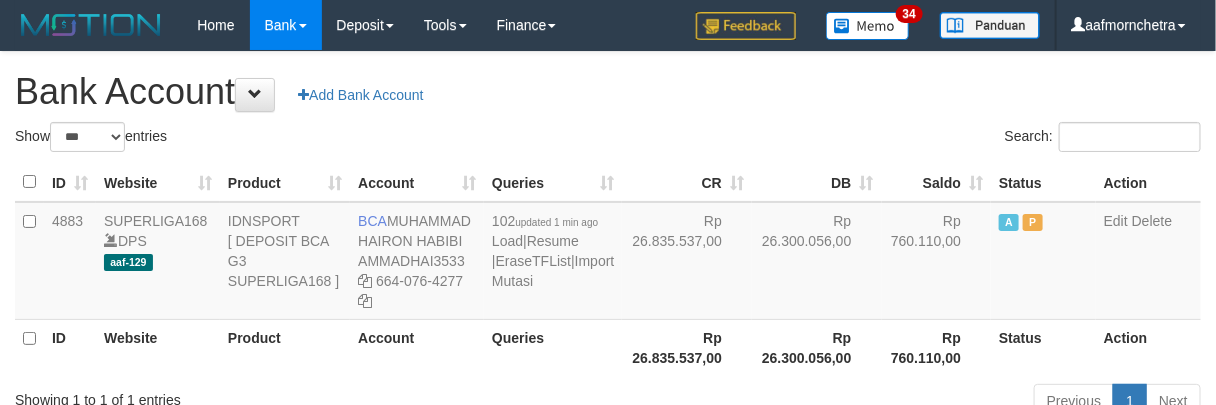 click on "Queries" at bounding box center [553, 347] 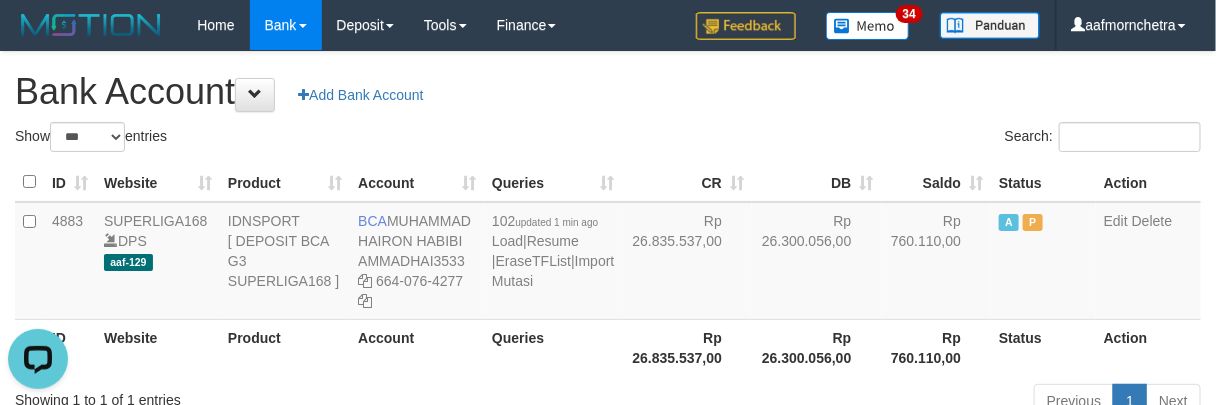 scroll, scrollTop: 0, scrollLeft: 0, axis: both 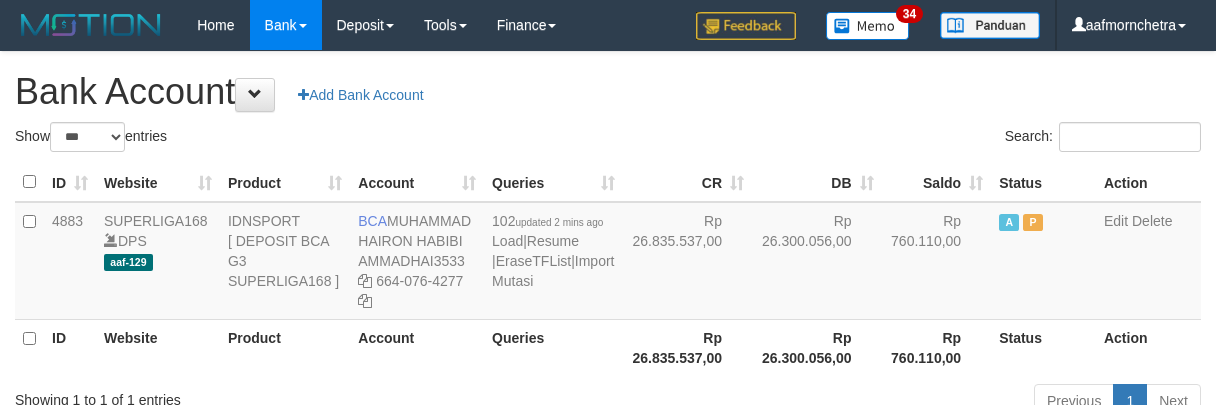 select on "***" 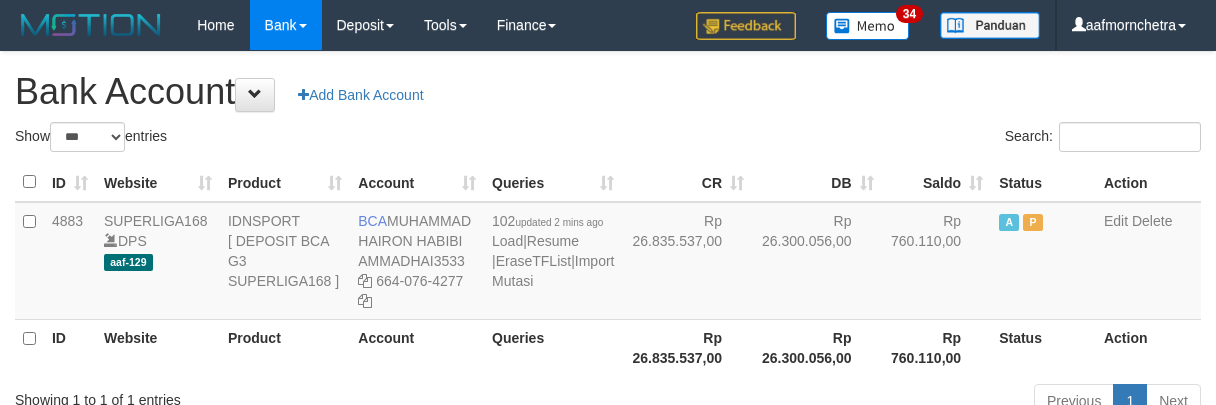 scroll, scrollTop: 0, scrollLeft: 0, axis: both 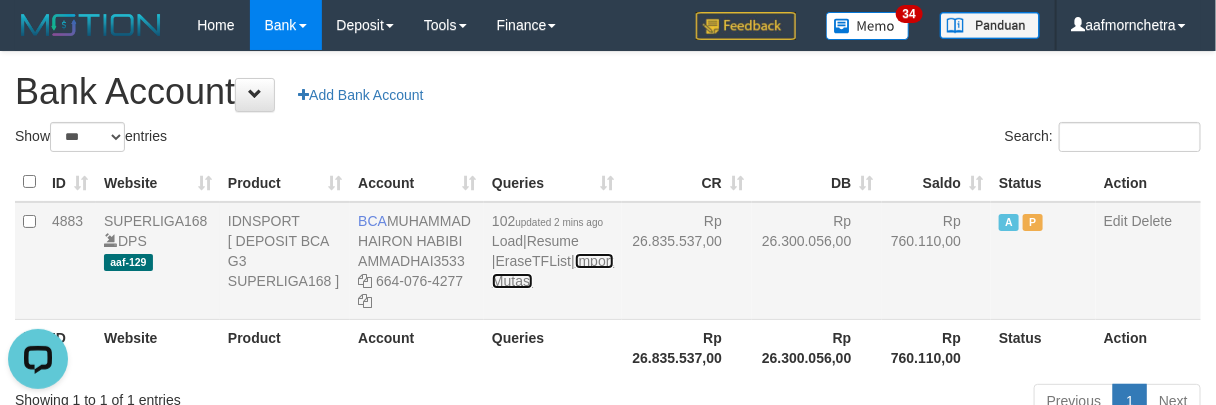 click on "Import Mutasi" at bounding box center (553, 271) 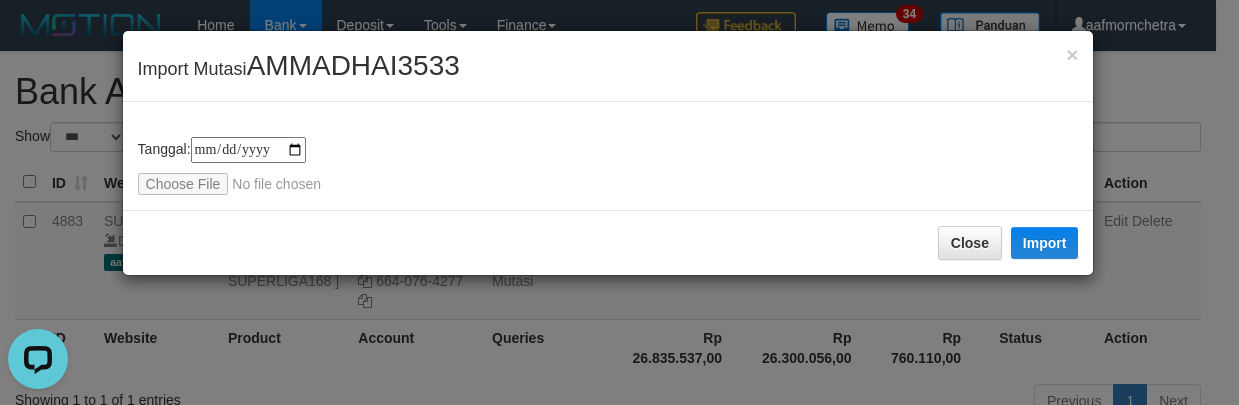 type on "**********" 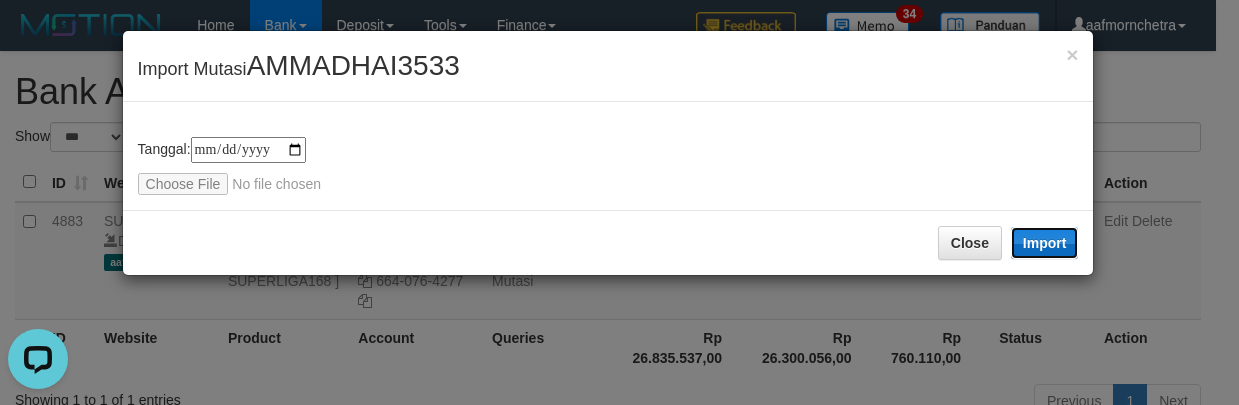 click on "Import" at bounding box center (1045, 243) 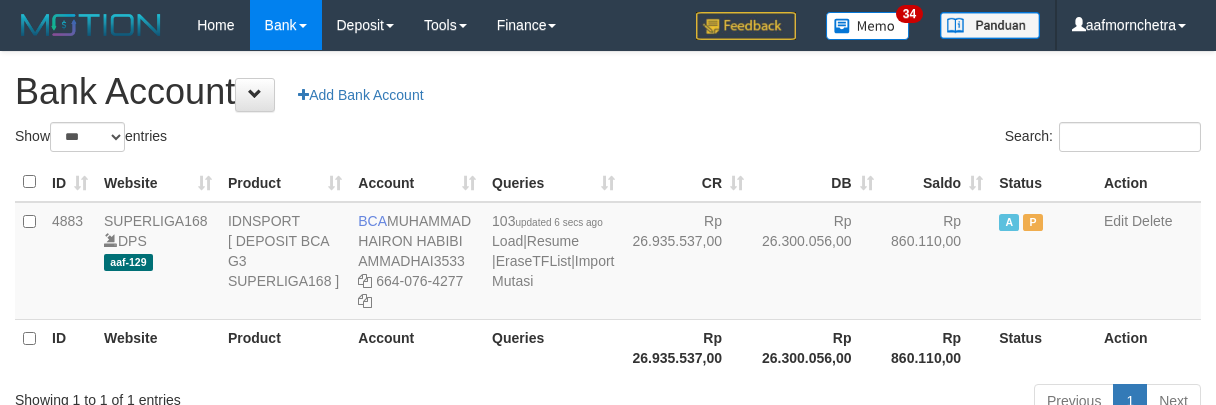 select on "***" 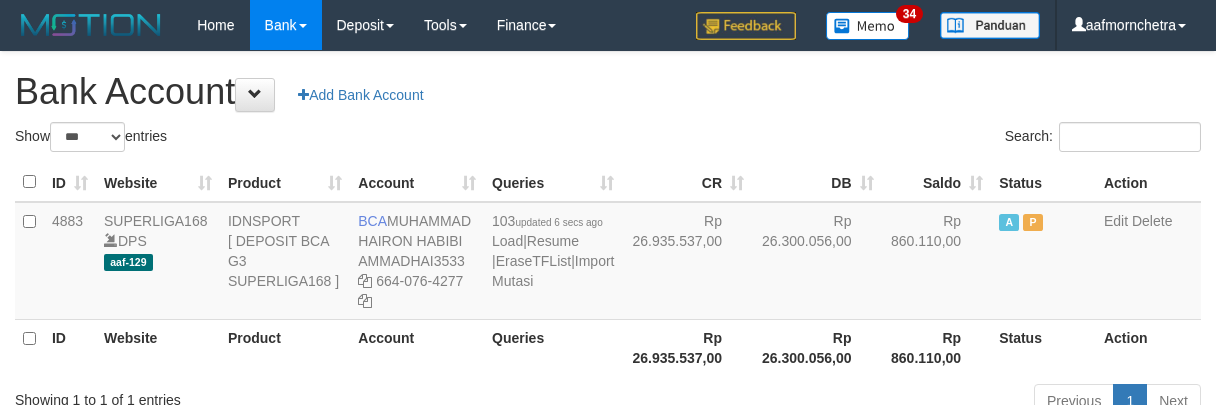 scroll, scrollTop: 0, scrollLeft: 0, axis: both 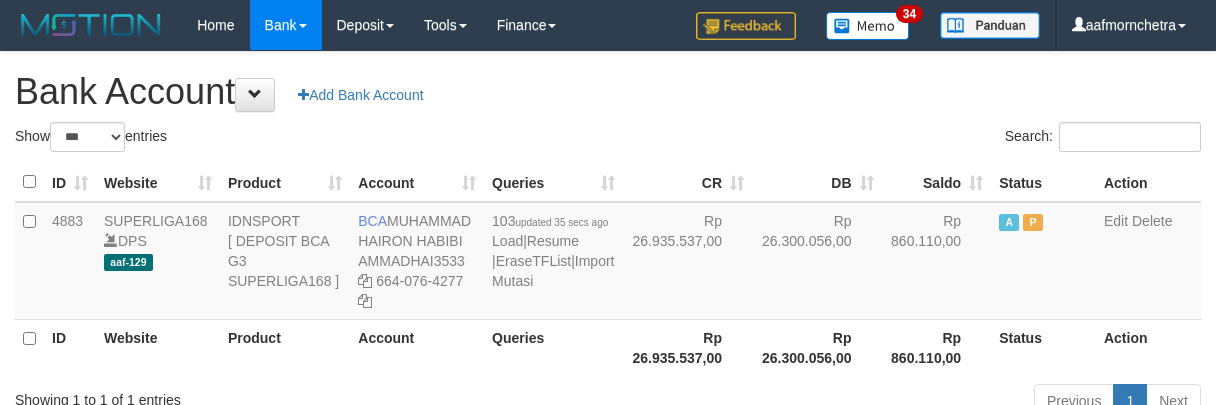 select on "***" 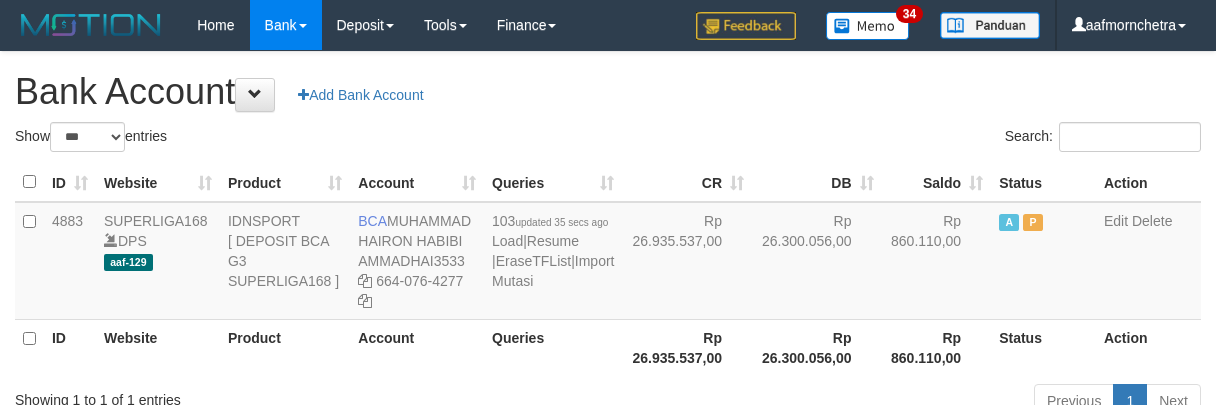 scroll, scrollTop: 0, scrollLeft: 0, axis: both 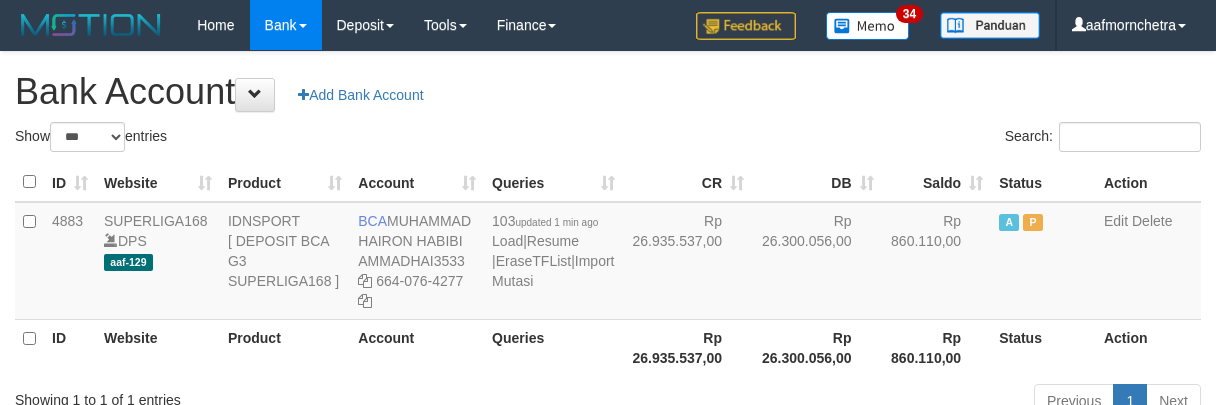 select on "***" 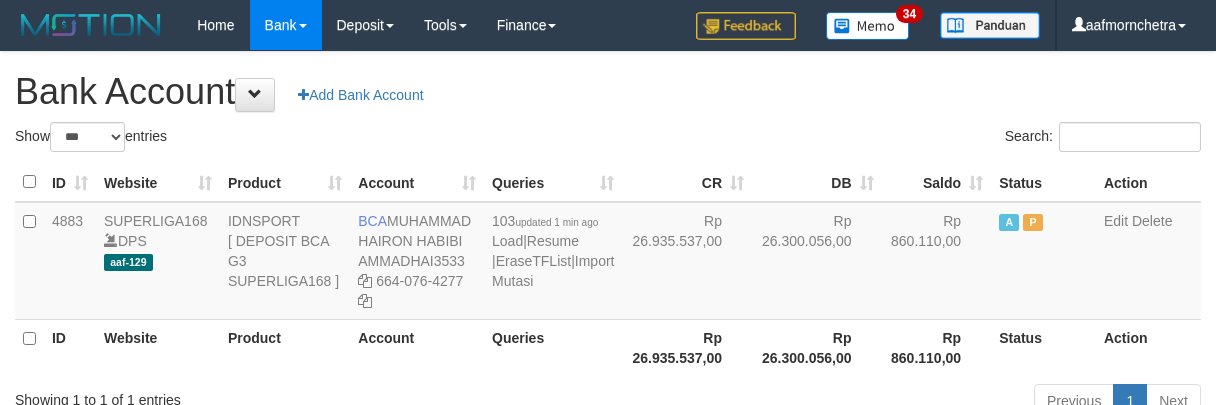 scroll, scrollTop: 0, scrollLeft: 0, axis: both 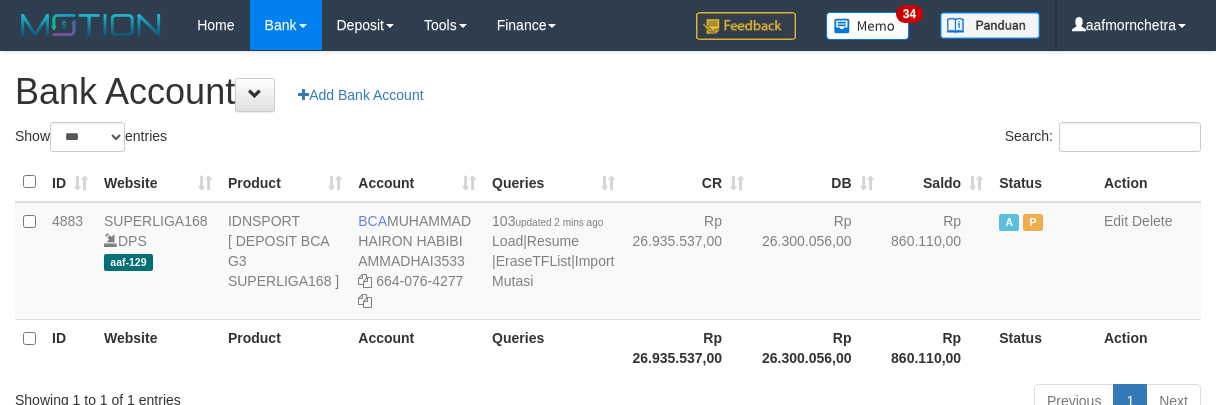 select on "***" 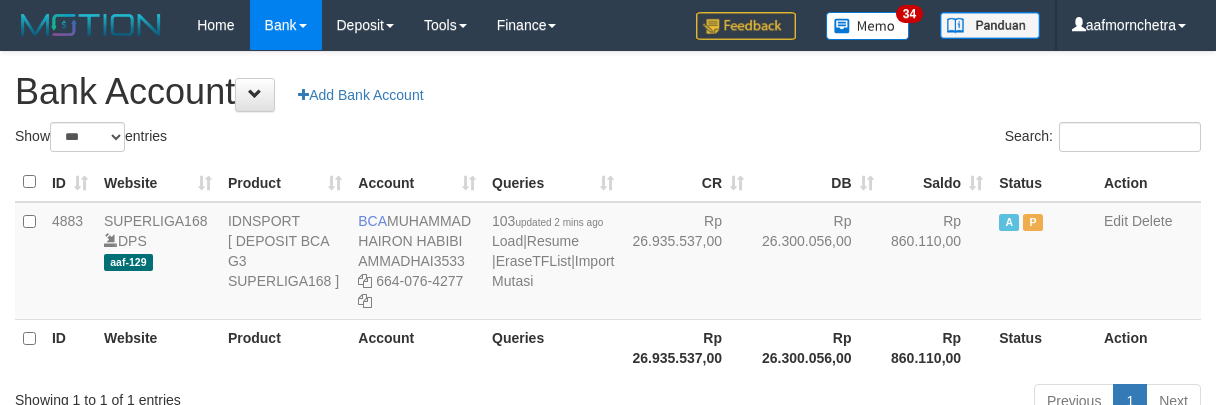 scroll, scrollTop: 0, scrollLeft: 0, axis: both 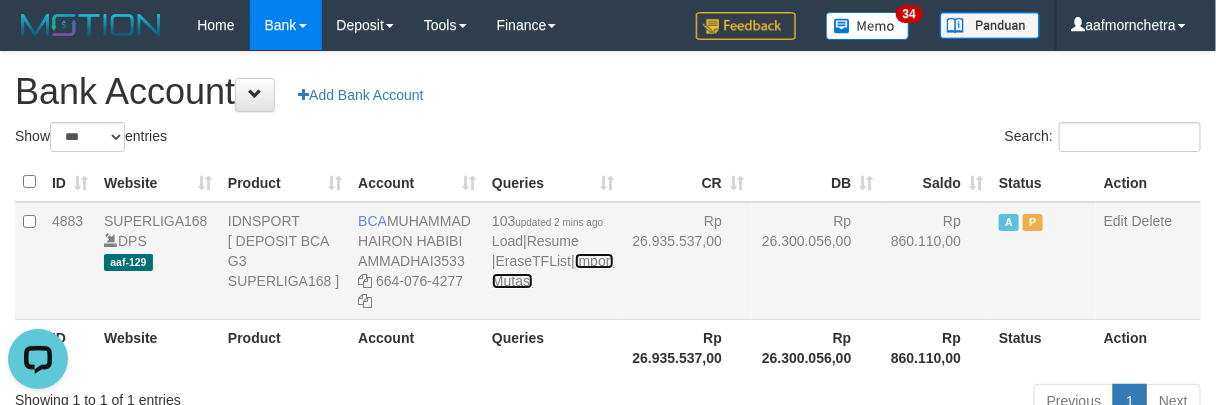 click on "Import Mutasi" at bounding box center [553, 271] 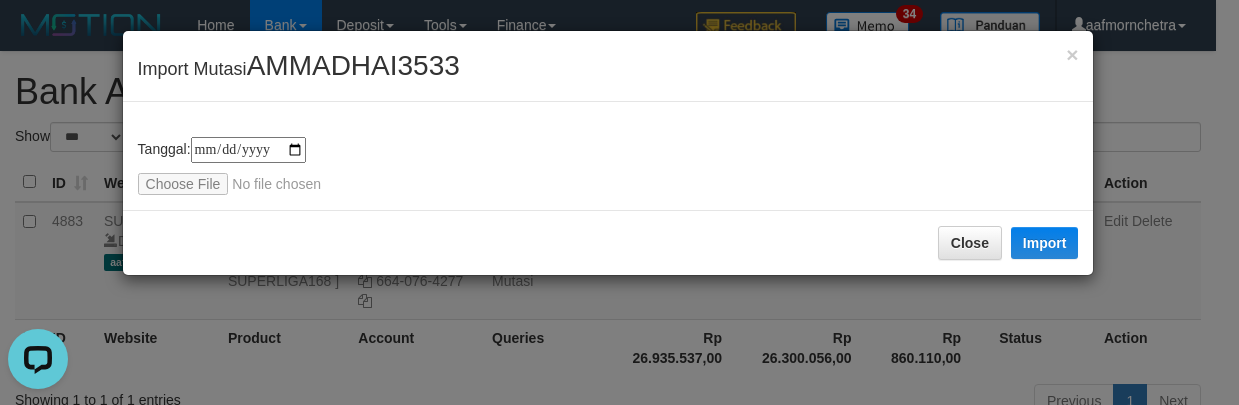 type on "**********" 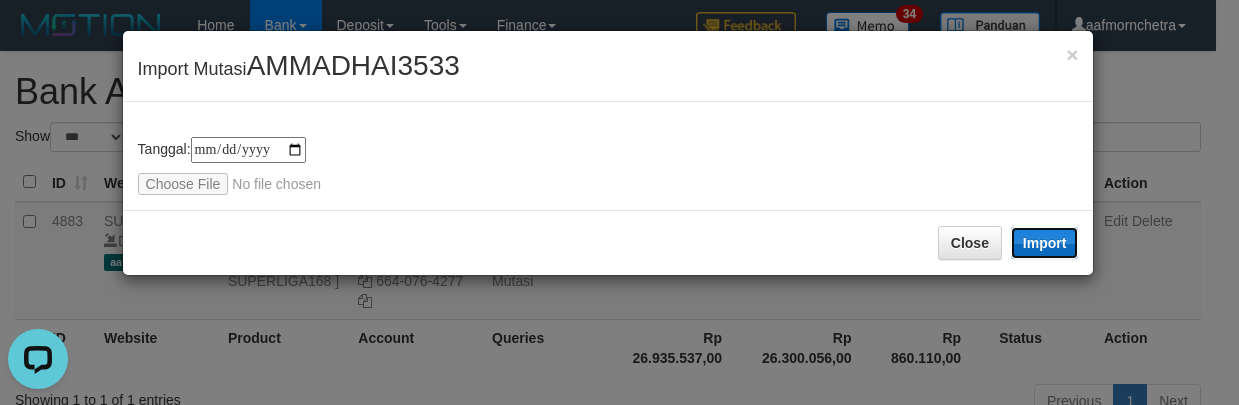 click on "Import" at bounding box center (1045, 243) 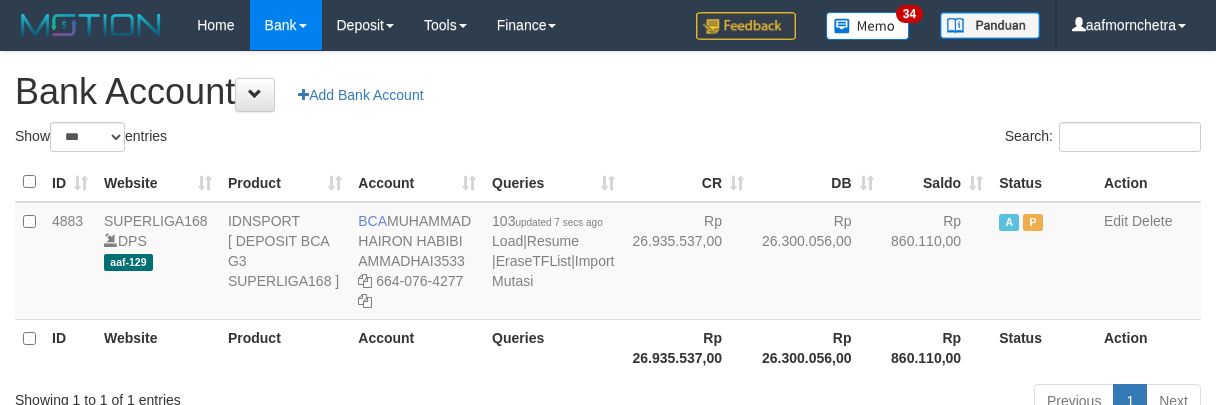 select on "***" 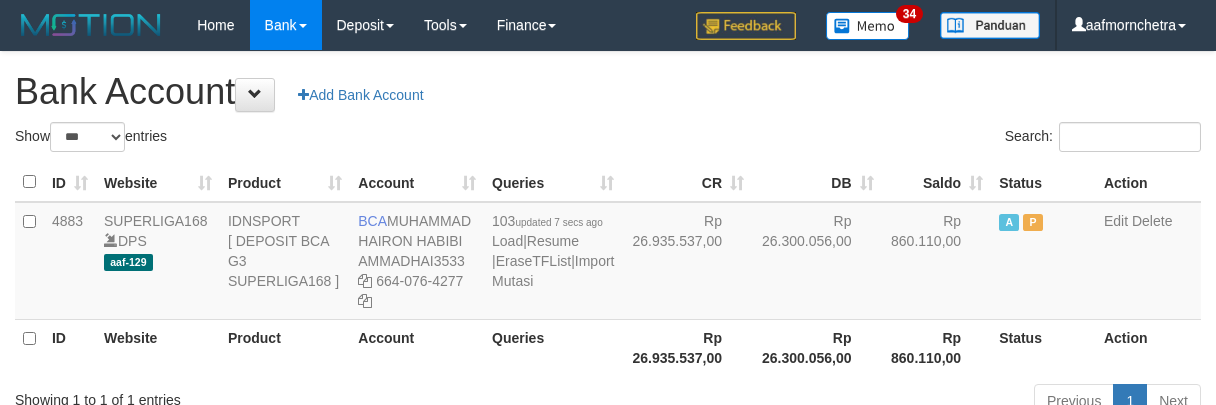 scroll, scrollTop: 0, scrollLeft: 0, axis: both 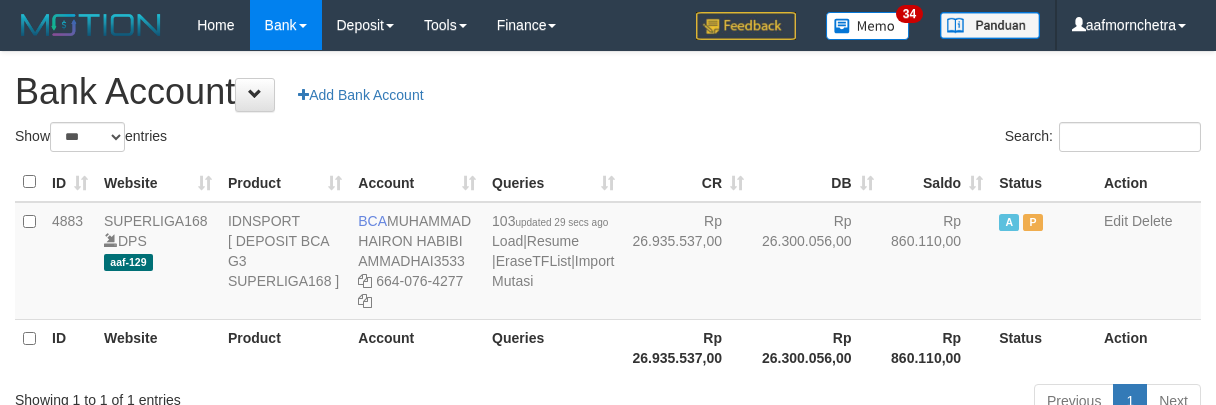 select on "***" 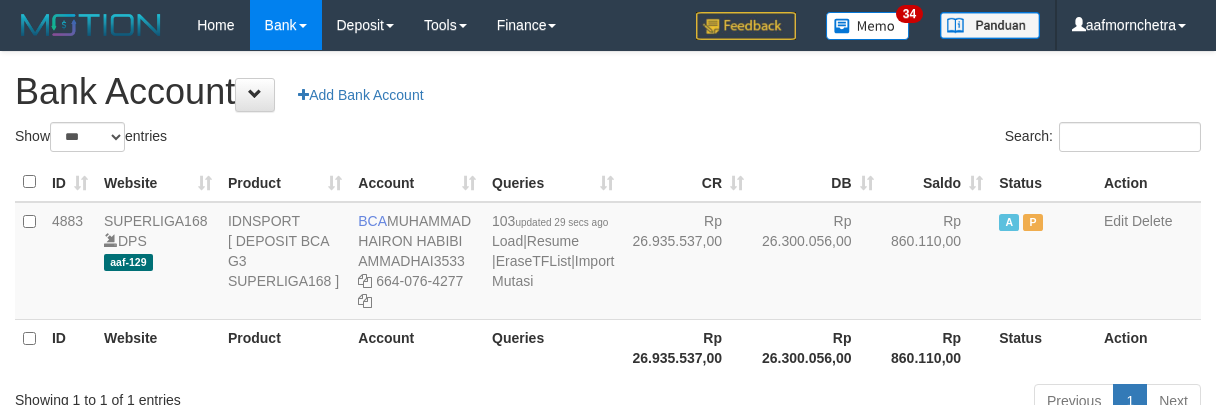 scroll, scrollTop: 0, scrollLeft: 0, axis: both 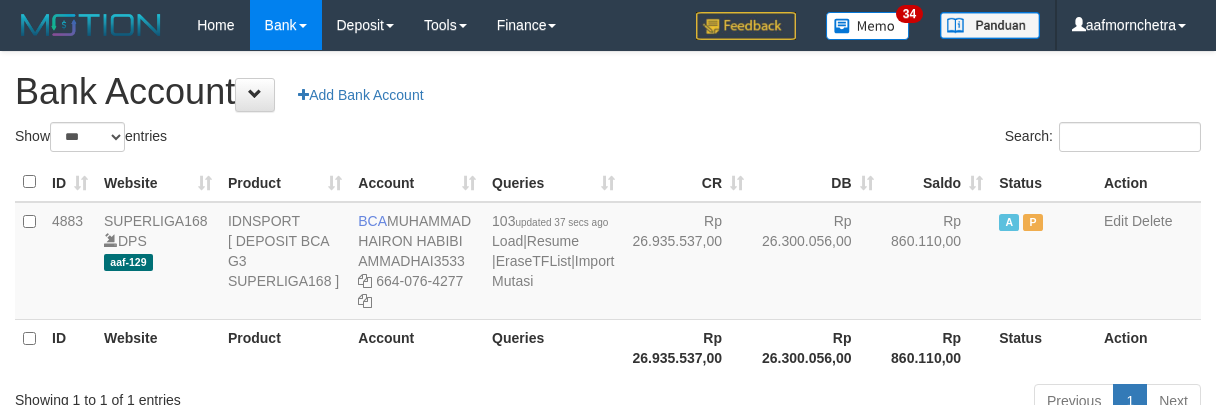 select on "***" 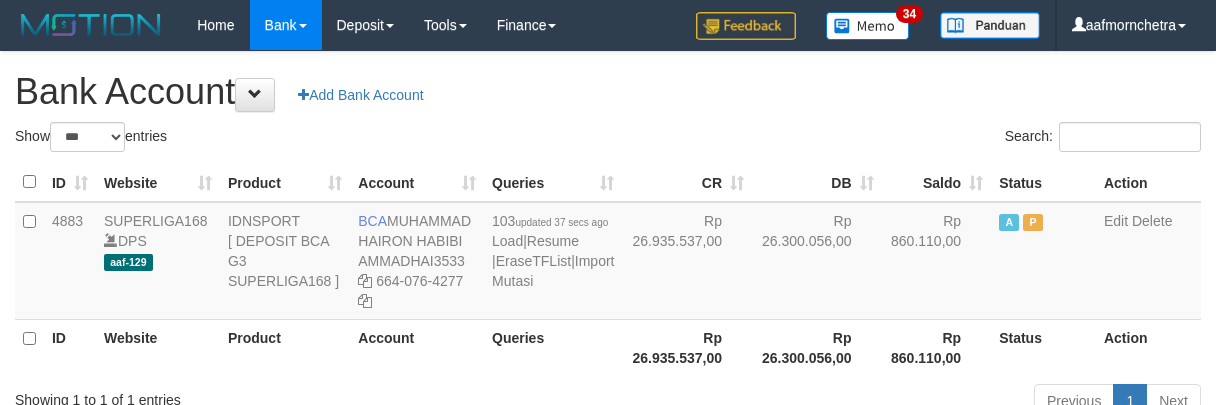 scroll, scrollTop: 0, scrollLeft: 0, axis: both 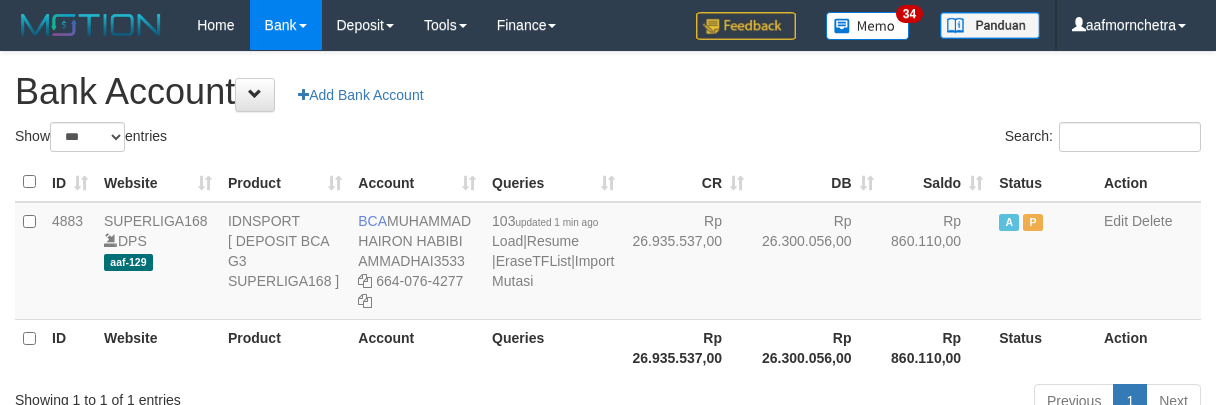 select on "***" 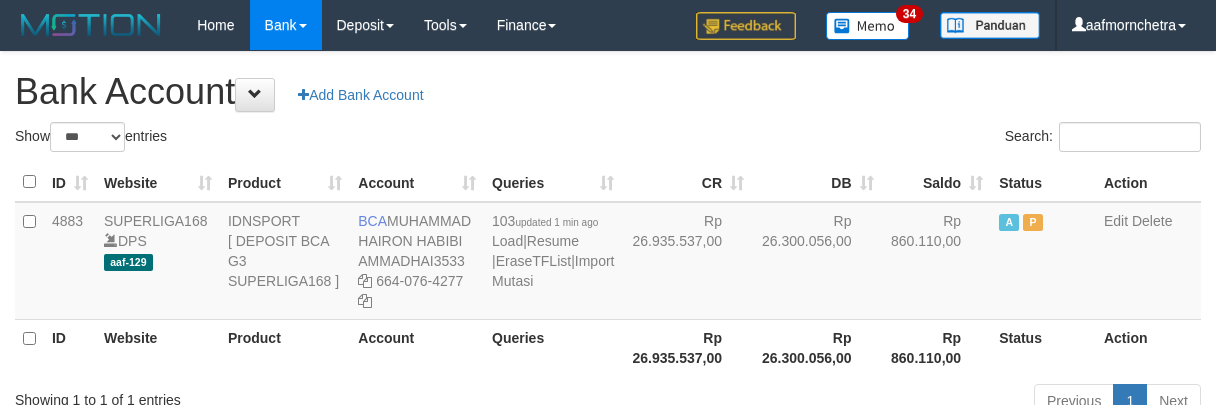 scroll, scrollTop: 0, scrollLeft: 0, axis: both 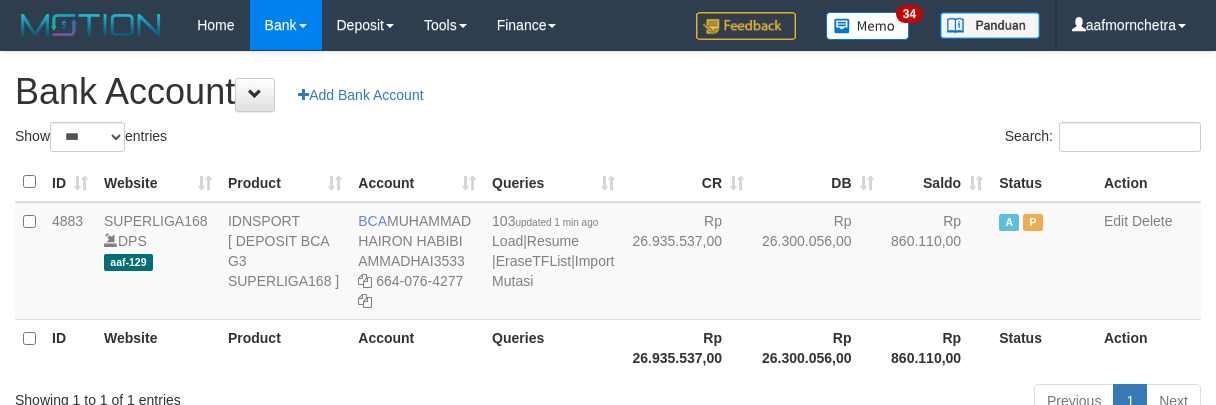 select on "***" 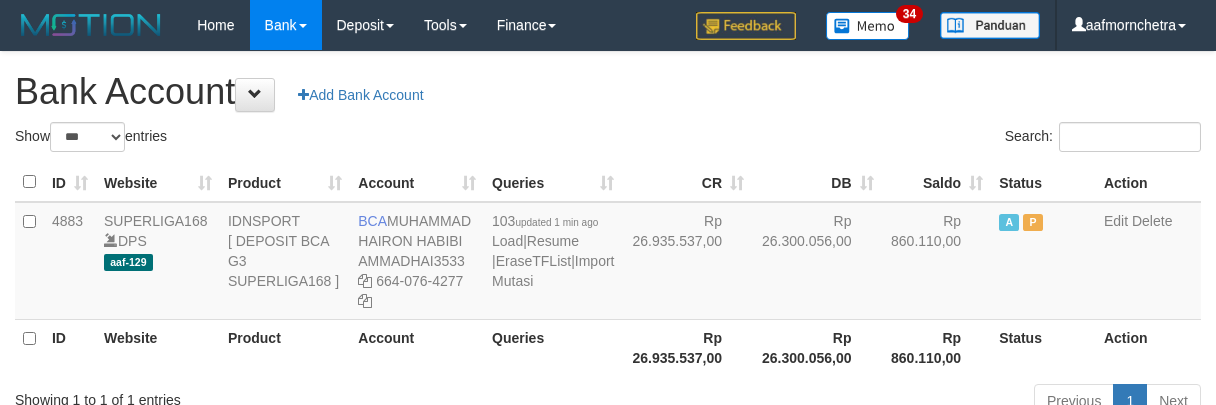 scroll, scrollTop: 0, scrollLeft: 0, axis: both 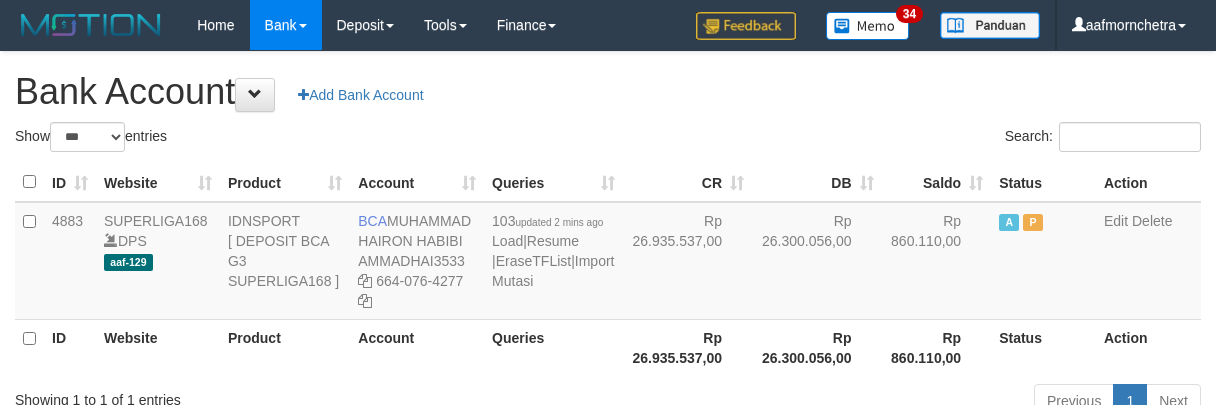 select on "***" 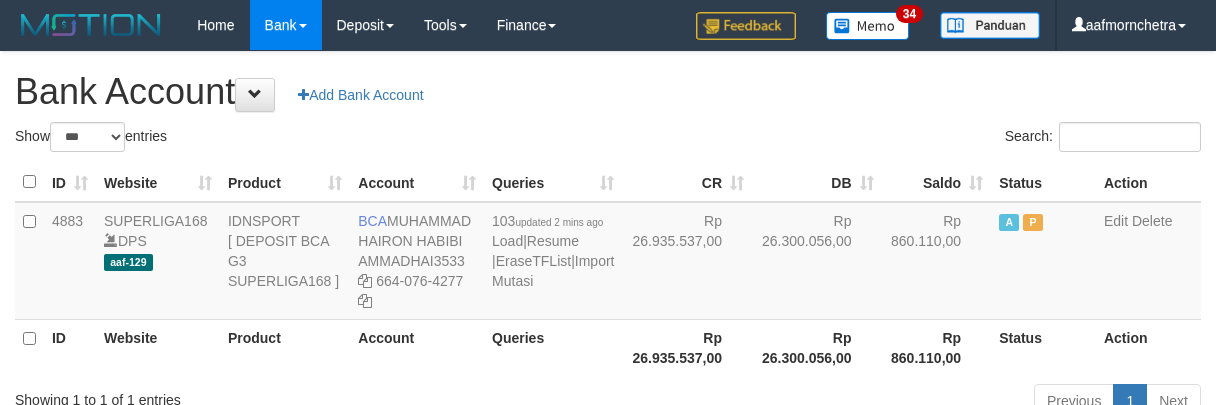 scroll, scrollTop: 0, scrollLeft: 0, axis: both 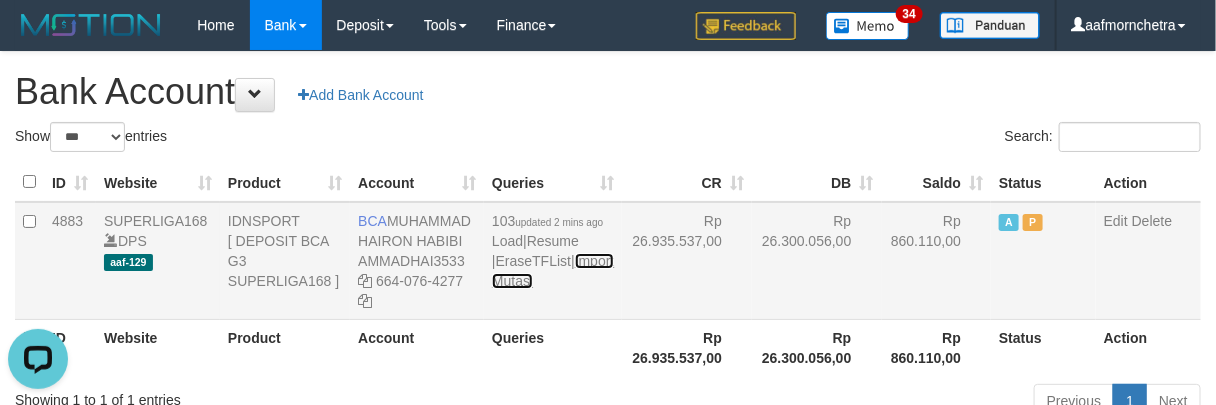 click on "Import Mutasi" at bounding box center (553, 271) 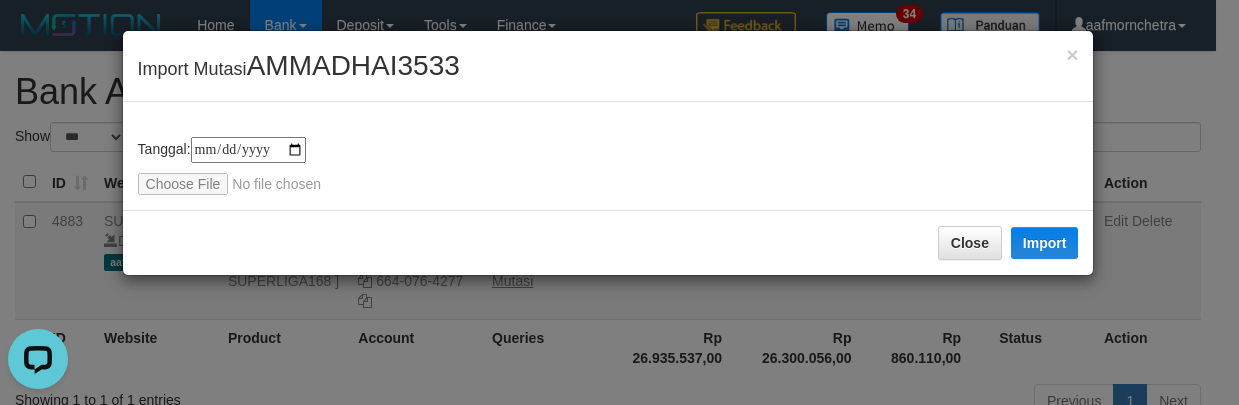 type on "**********" 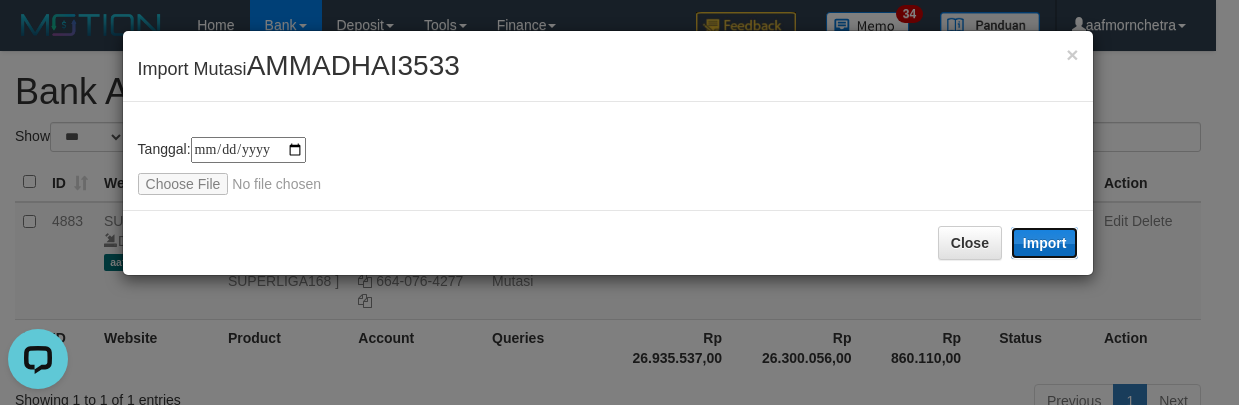 click on "Import" at bounding box center (1045, 243) 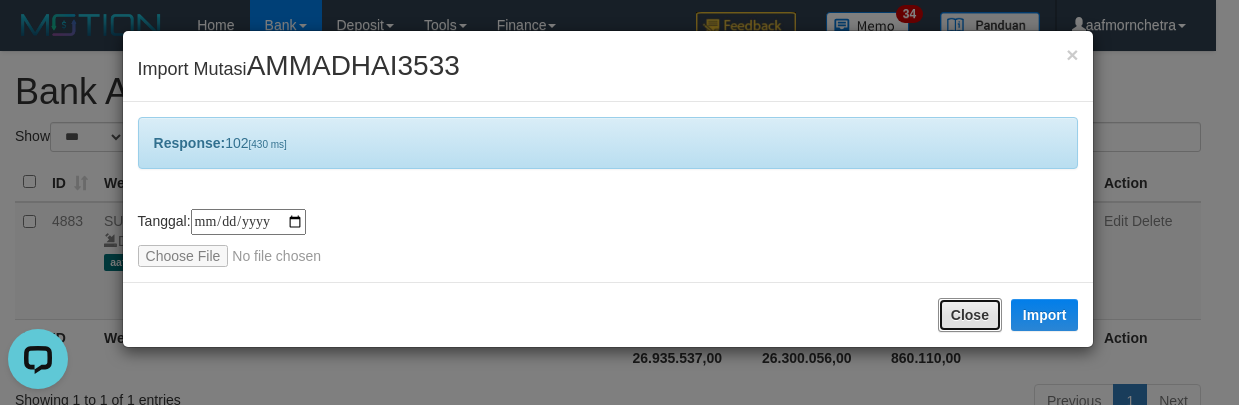 drag, startPoint x: 961, startPoint y: 318, endPoint x: 934, endPoint y: 294, distance: 36.124783 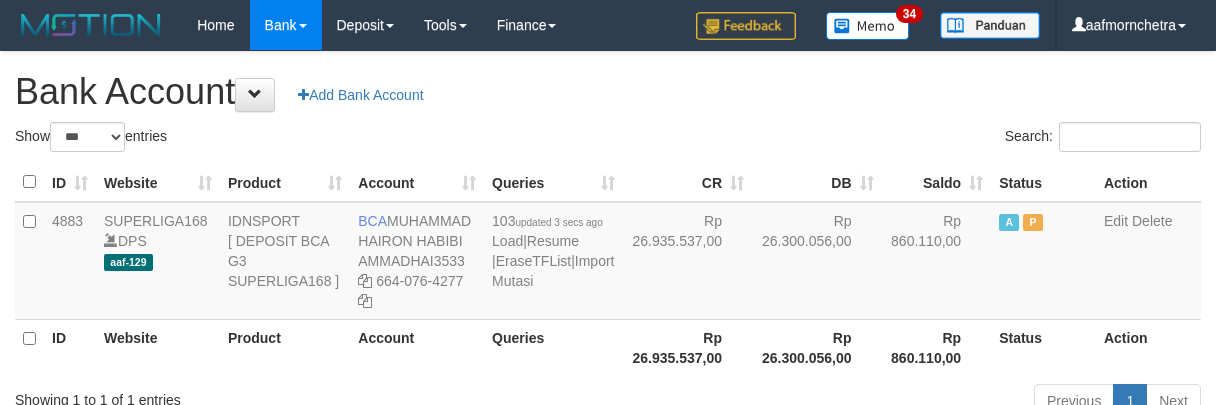 select on "***" 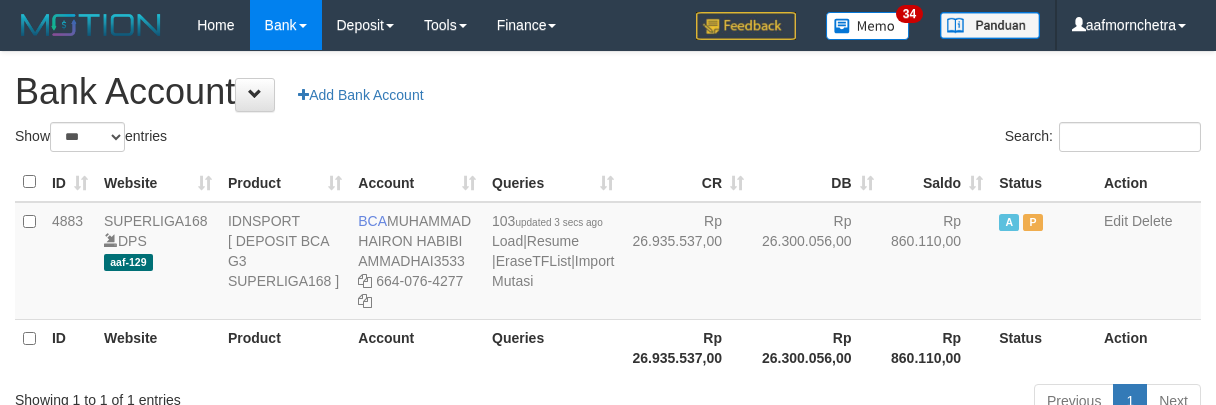 scroll, scrollTop: 0, scrollLeft: 0, axis: both 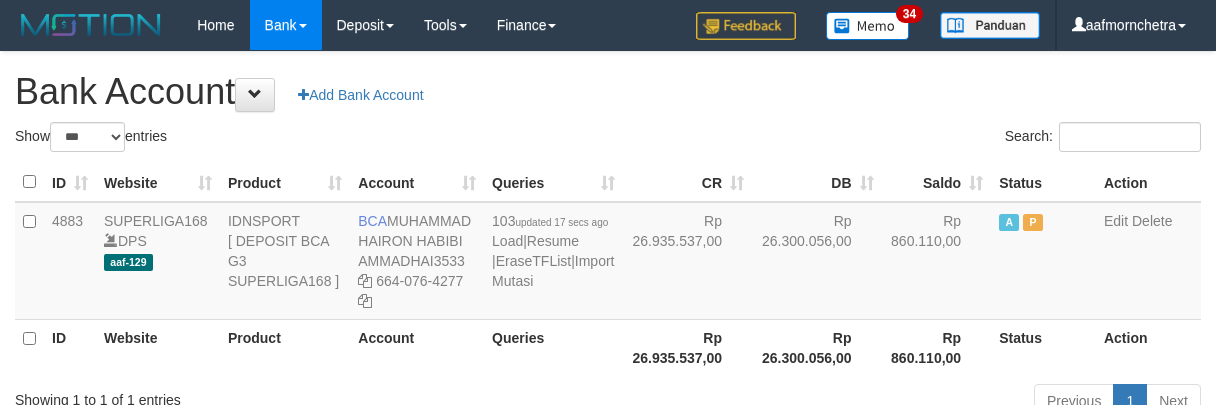 select on "***" 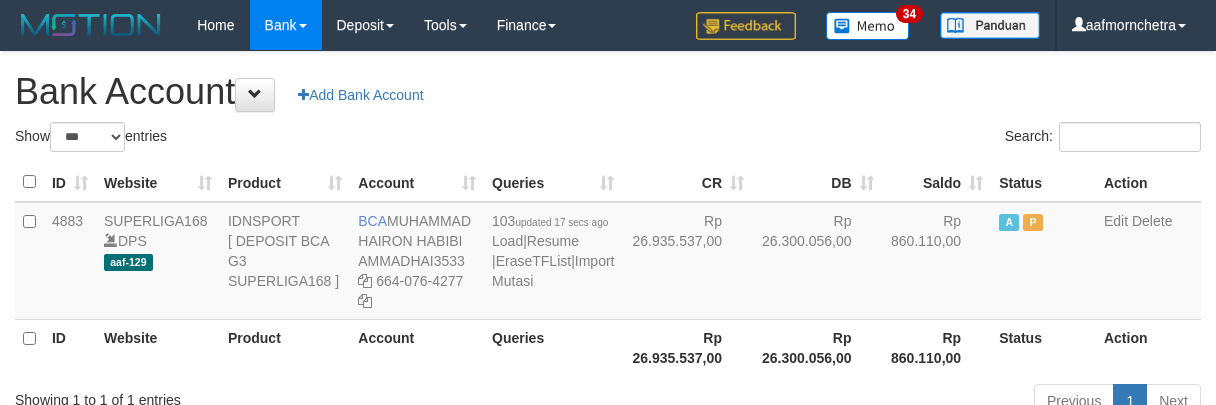 scroll, scrollTop: 0, scrollLeft: 0, axis: both 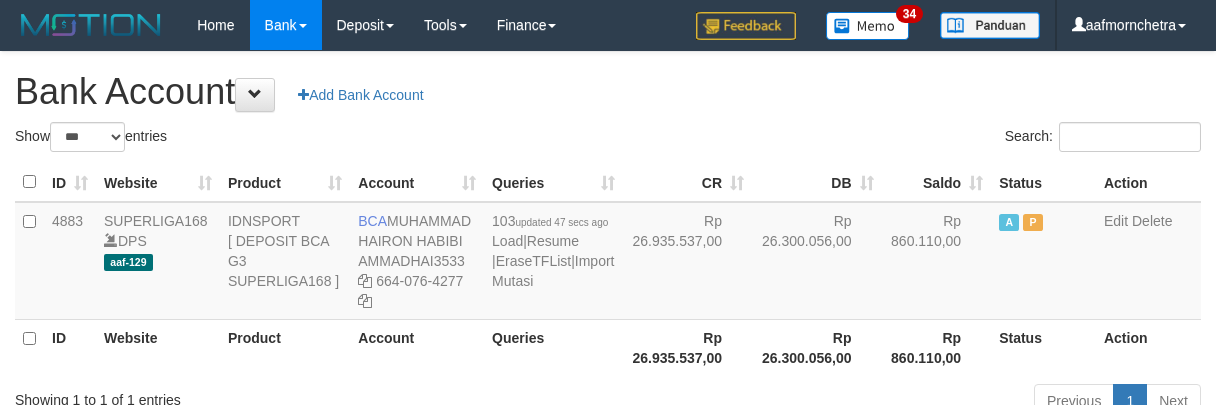 select on "***" 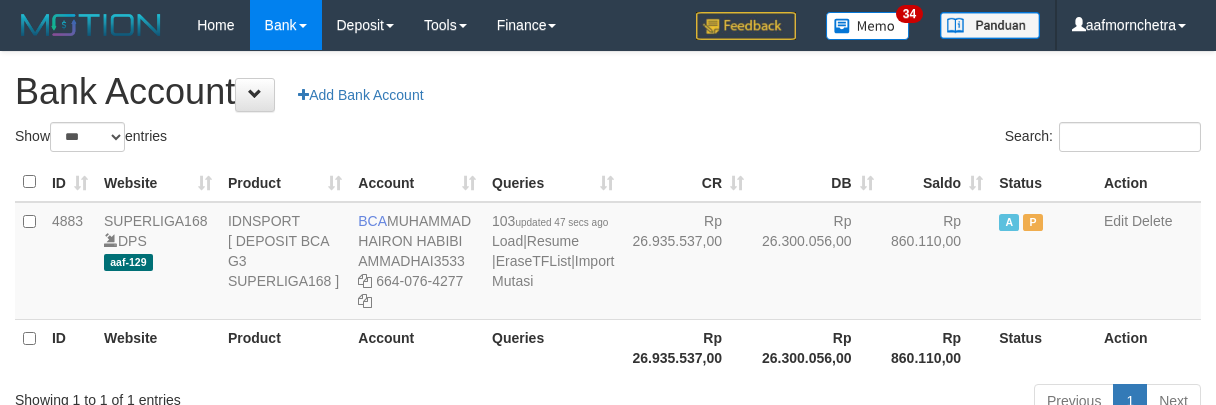 scroll, scrollTop: 0, scrollLeft: 0, axis: both 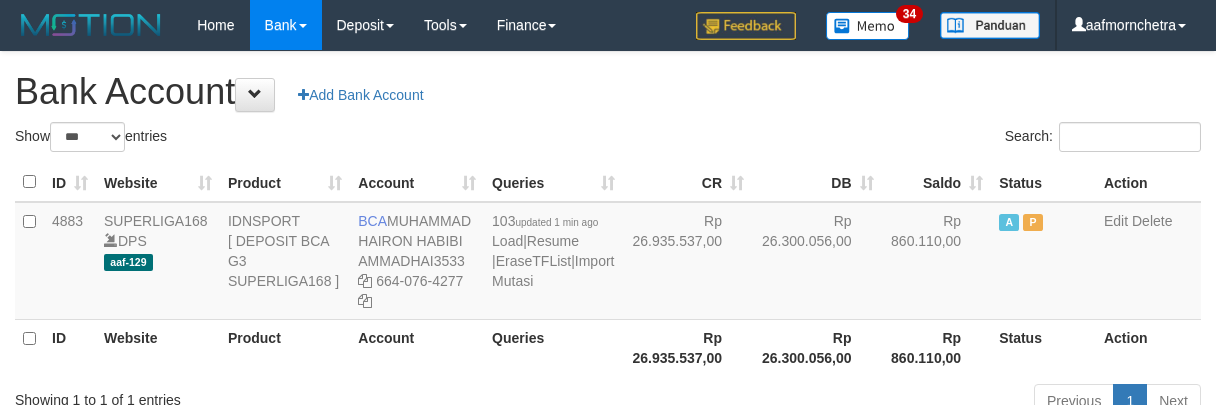select on "***" 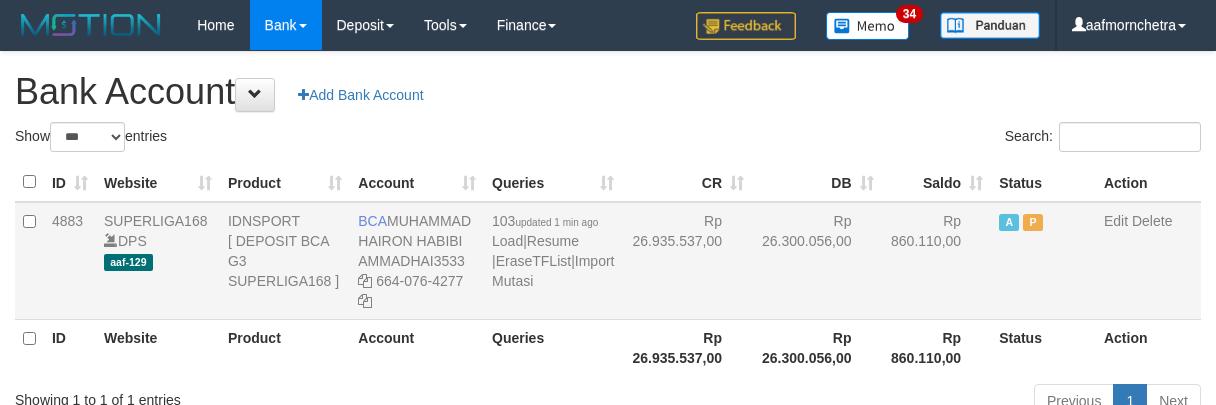 scroll, scrollTop: 0, scrollLeft: 0, axis: both 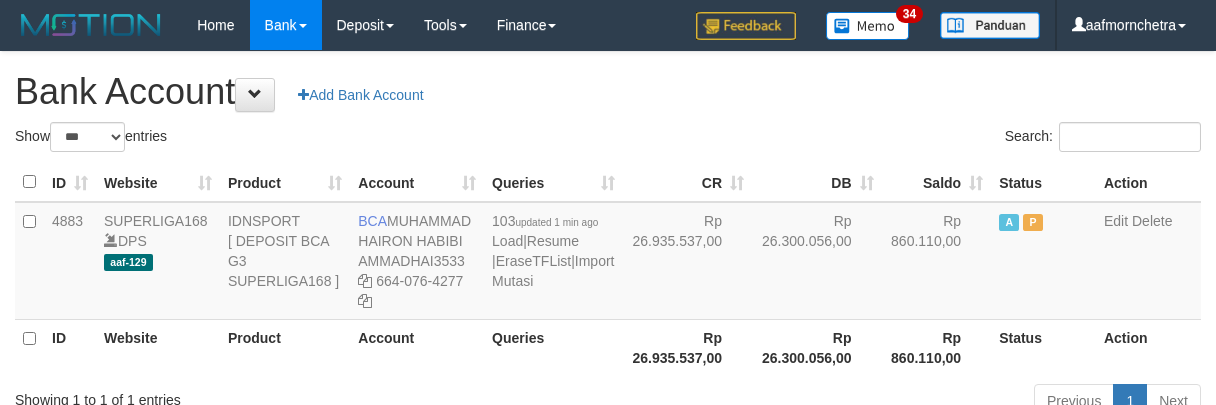 select on "***" 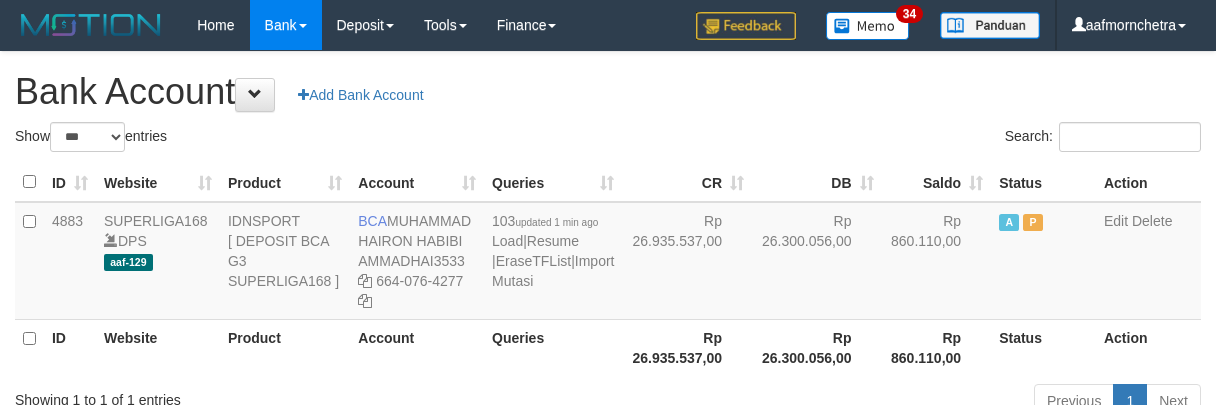 scroll, scrollTop: 0, scrollLeft: 0, axis: both 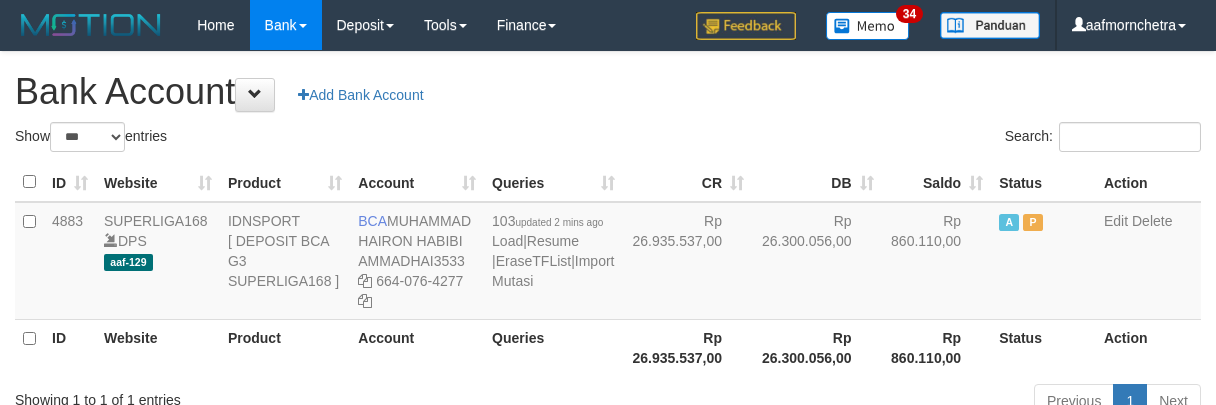 select on "***" 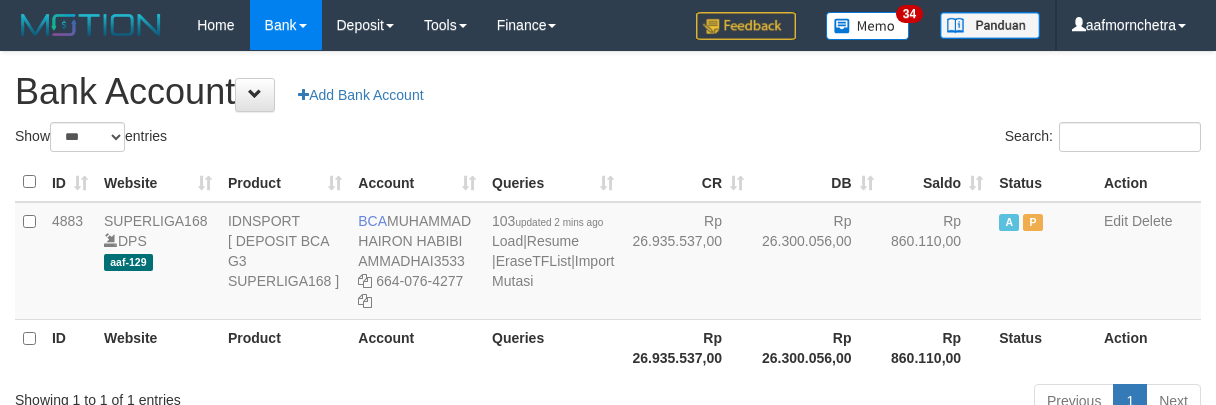 scroll, scrollTop: 0, scrollLeft: 0, axis: both 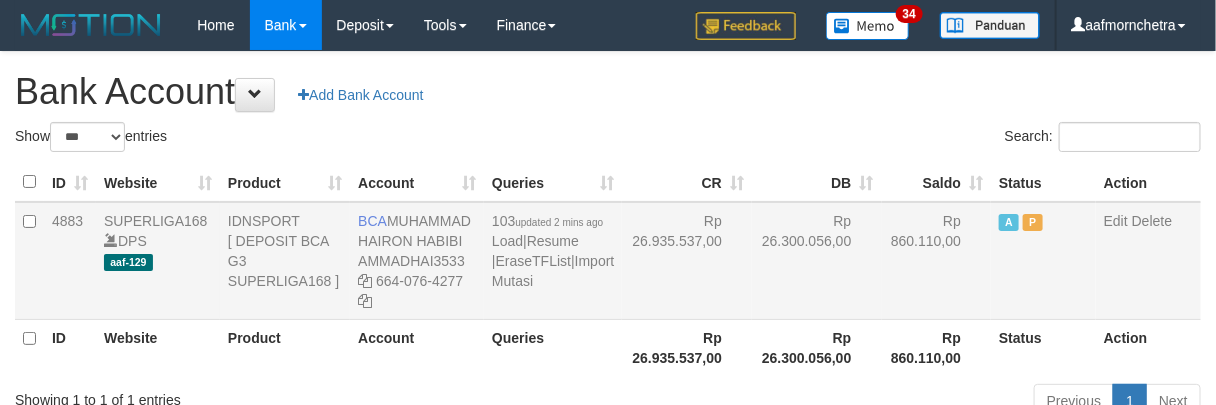 click on "103  updated 2 mins ago
Load
|
Resume
|
EraseTFList
|
Import Mutasi" at bounding box center (553, 261) 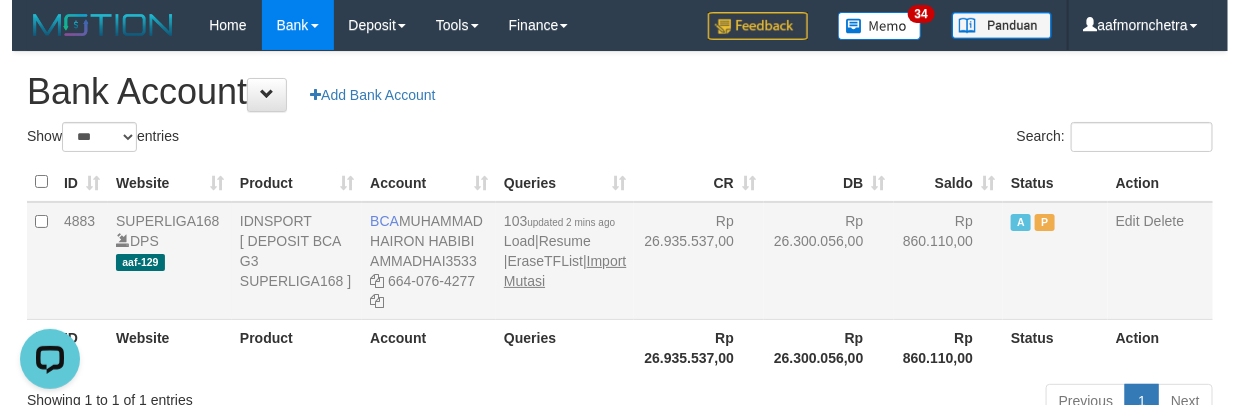 scroll, scrollTop: 0, scrollLeft: 0, axis: both 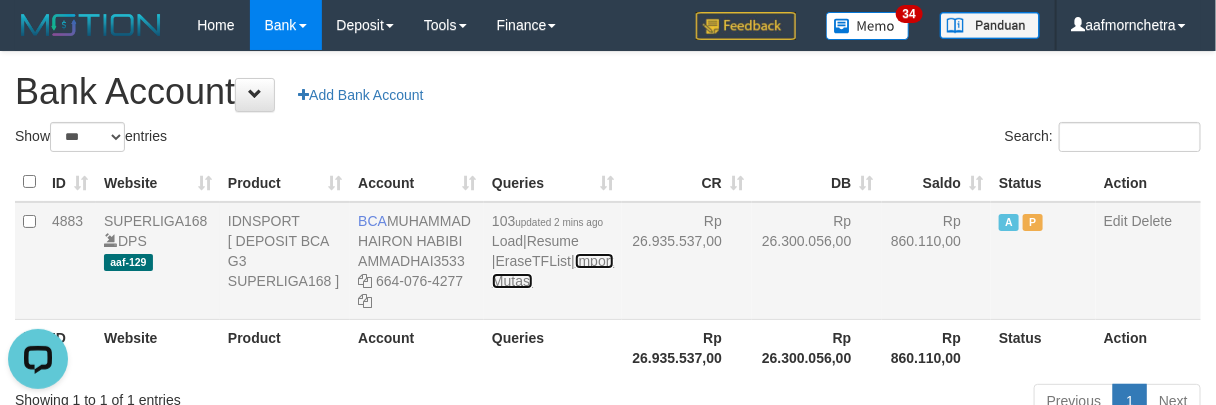 click on "Import Mutasi" at bounding box center [553, 271] 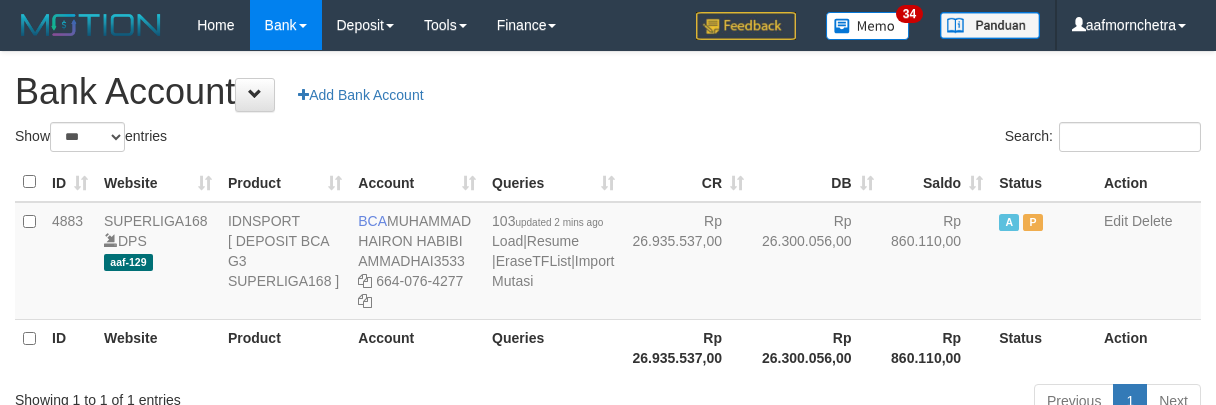 select on "***" 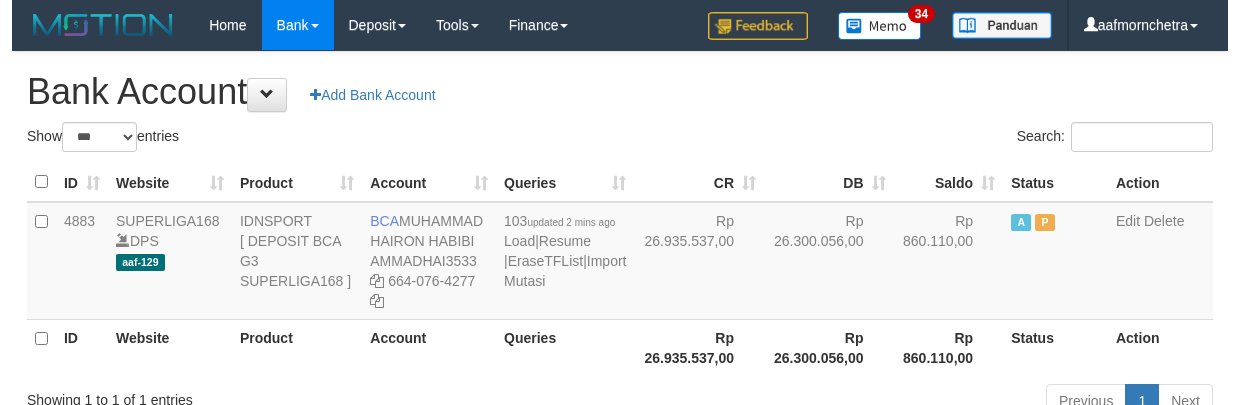 scroll, scrollTop: 0, scrollLeft: 0, axis: both 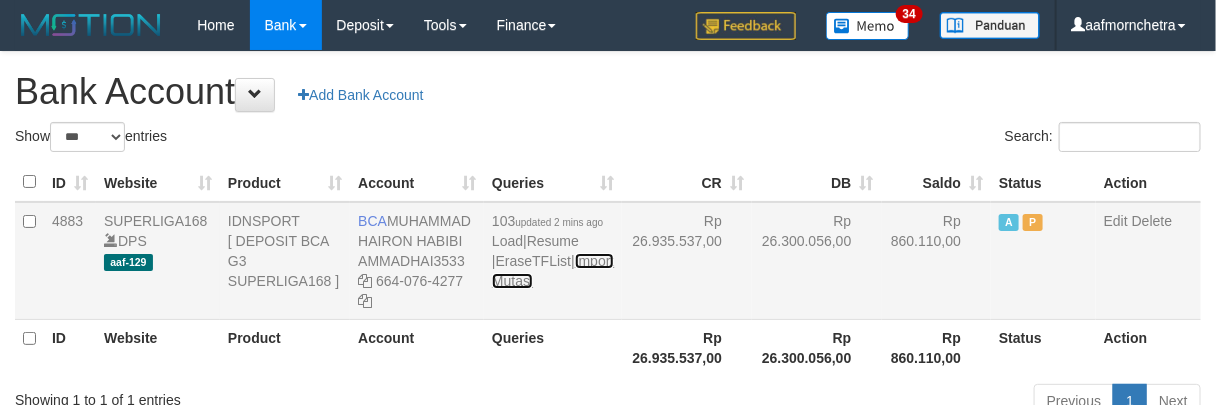 click on "Import Mutasi" at bounding box center (553, 271) 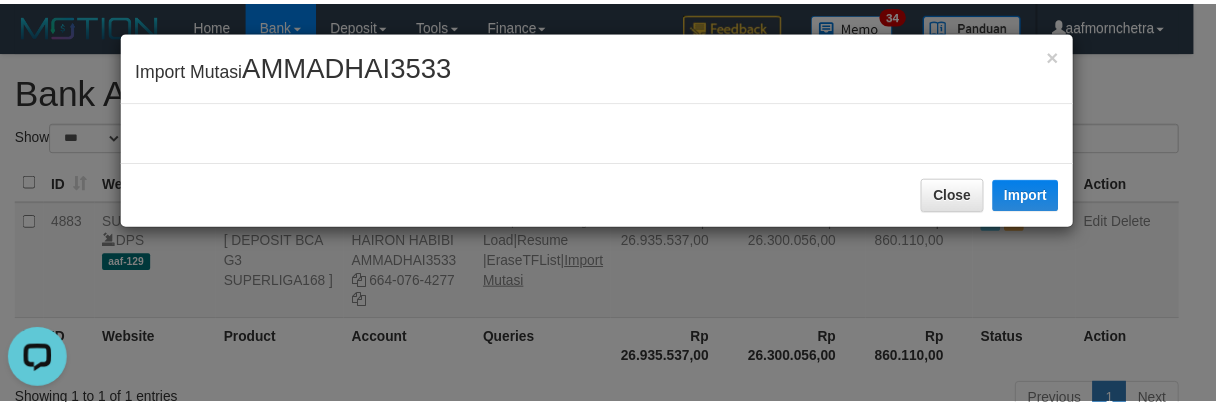 scroll, scrollTop: 0, scrollLeft: 0, axis: both 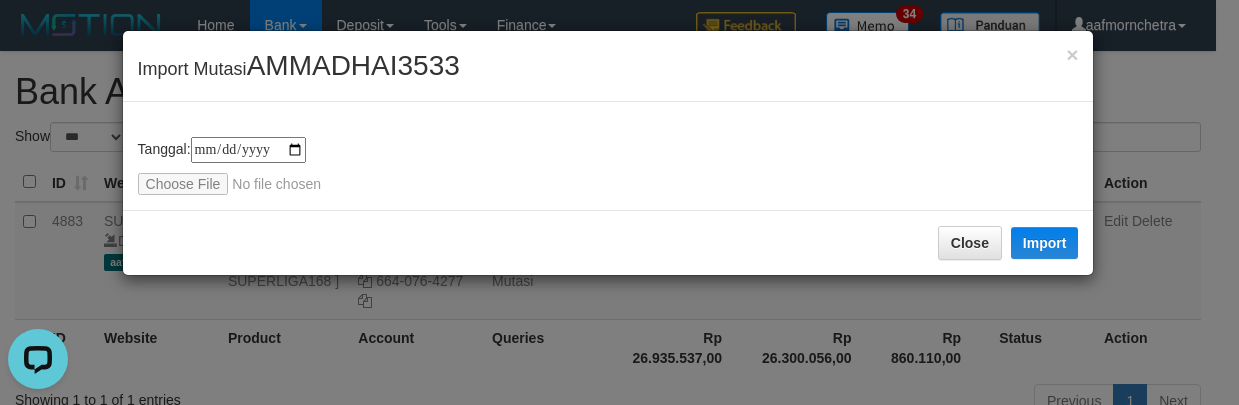 type on "**********" 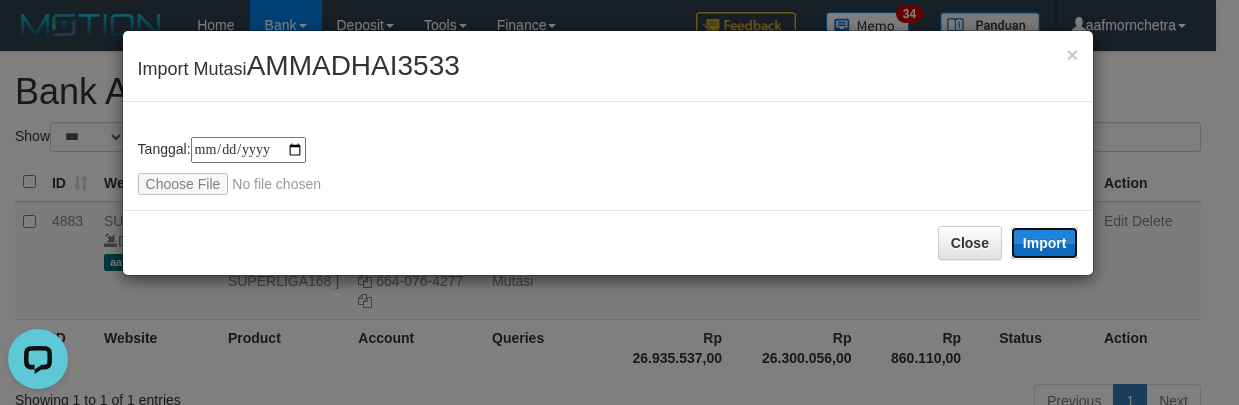 click on "Import" at bounding box center [1045, 243] 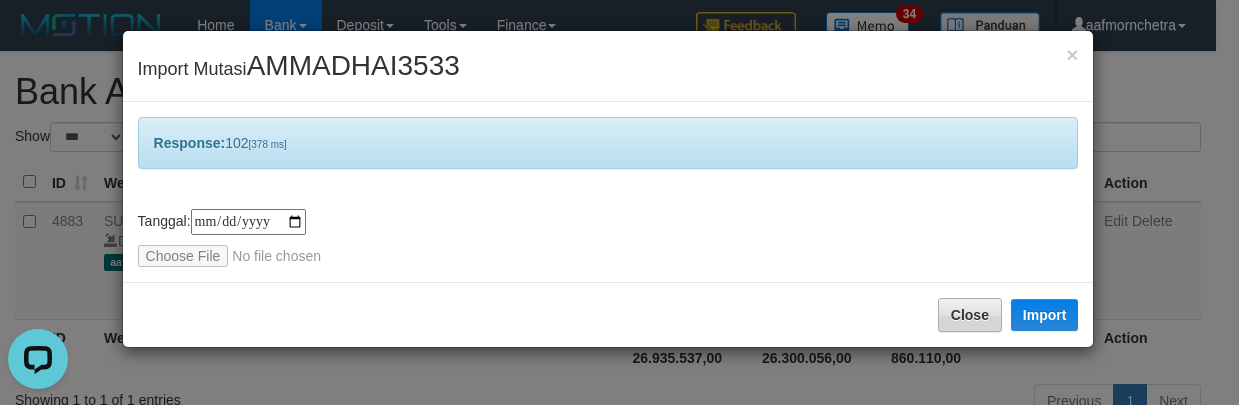 drag, startPoint x: 966, startPoint y: 274, endPoint x: 963, endPoint y: 306, distance: 32.140316 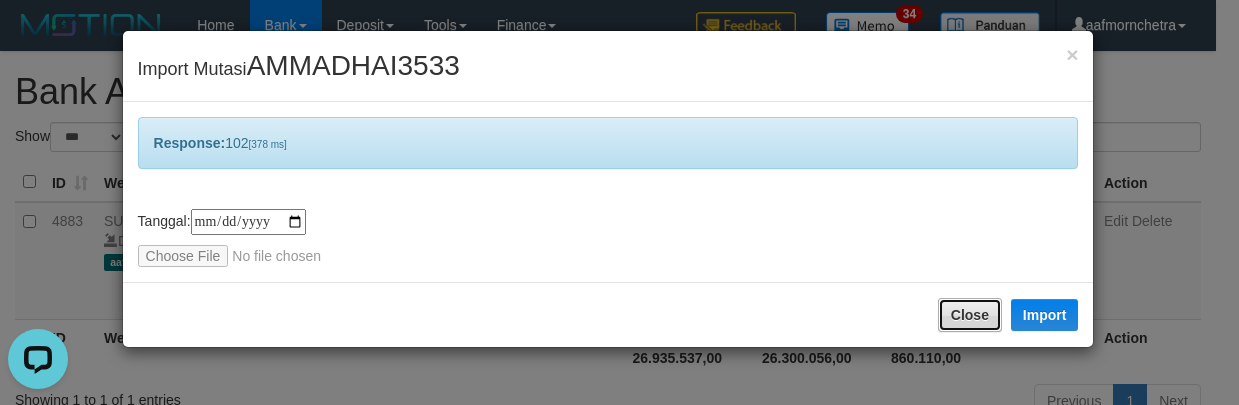 click on "Close" at bounding box center [970, 315] 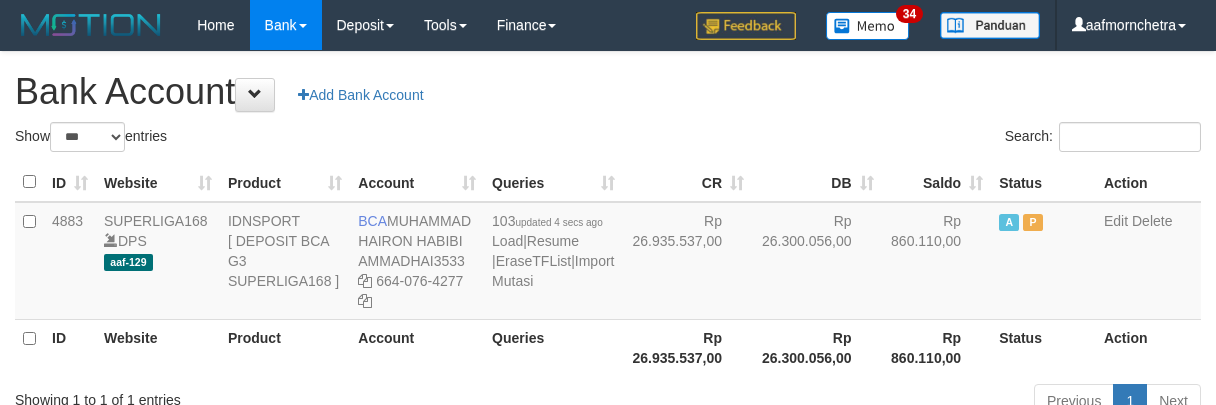 select on "***" 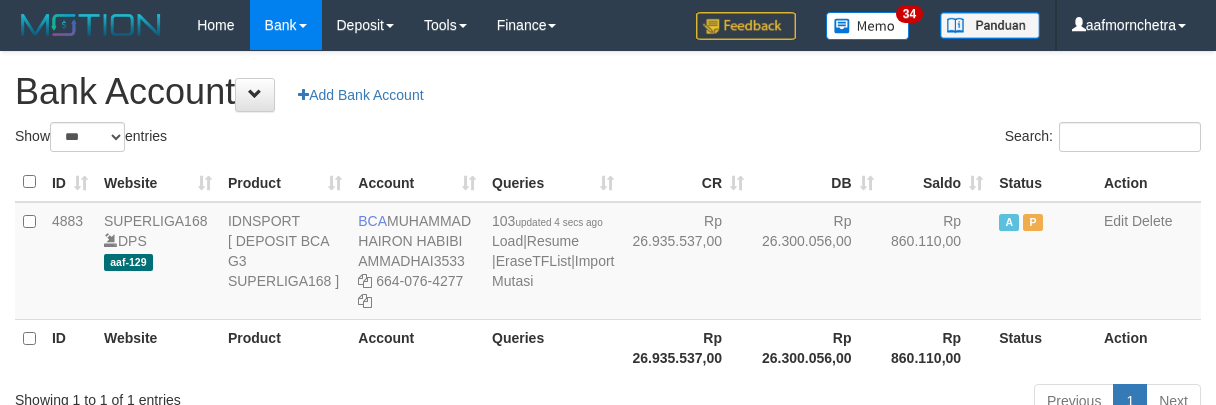 scroll, scrollTop: 0, scrollLeft: 0, axis: both 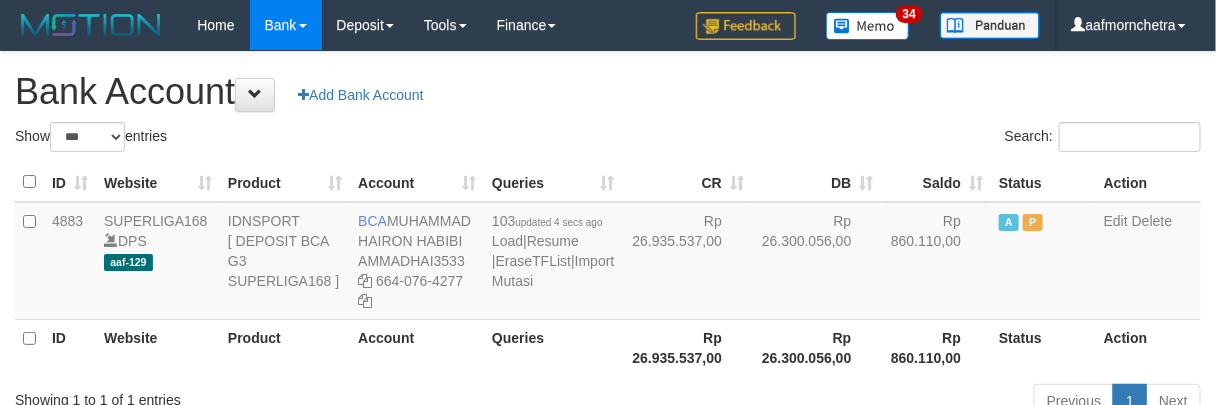 click on "Queries" at bounding box center (553, 347) 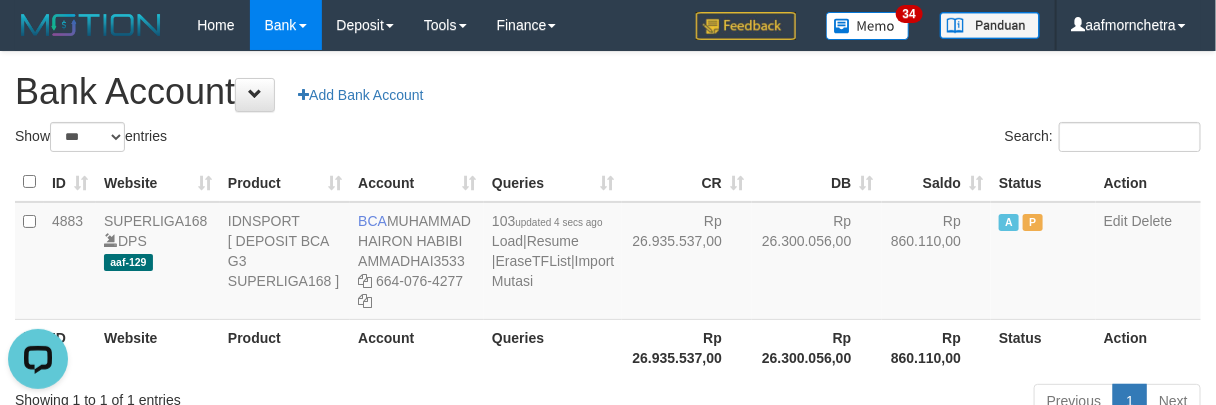 scroll, scrollTop: 0, scrollLeft: 0, axis: both 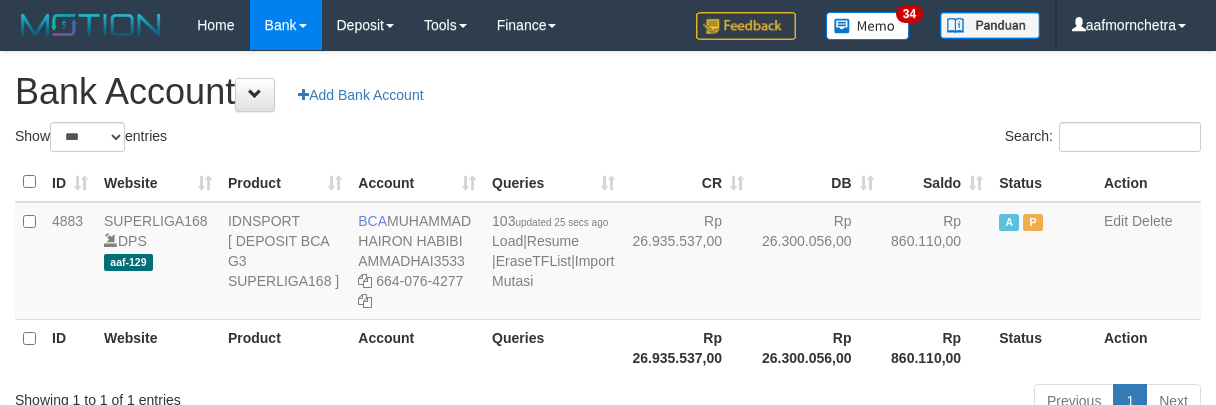 select on "***" 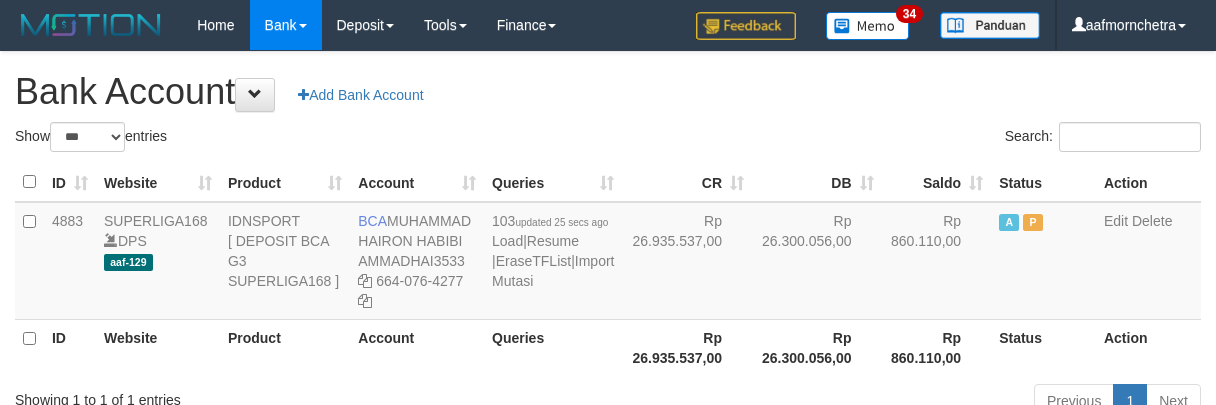 scroll, scrollTop: 0, scrollLeft: 0, axis: both 